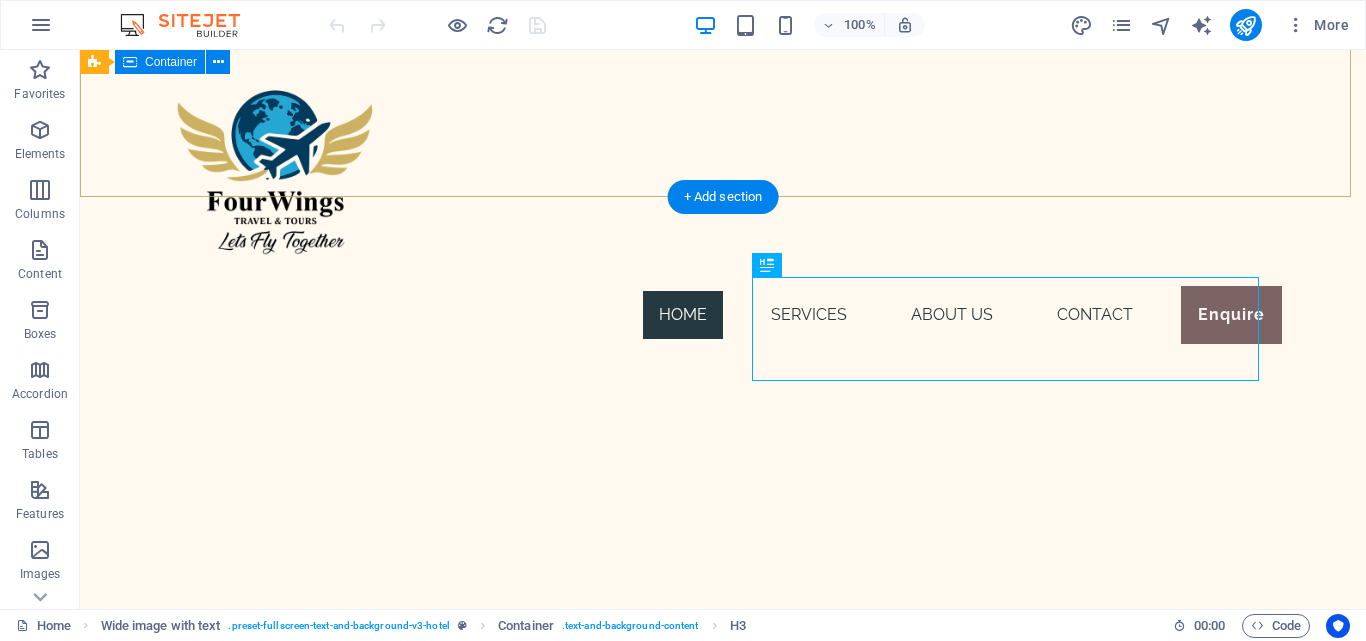 scroll, scrollTop: 664, scrollLeft: 0, axis: vertical 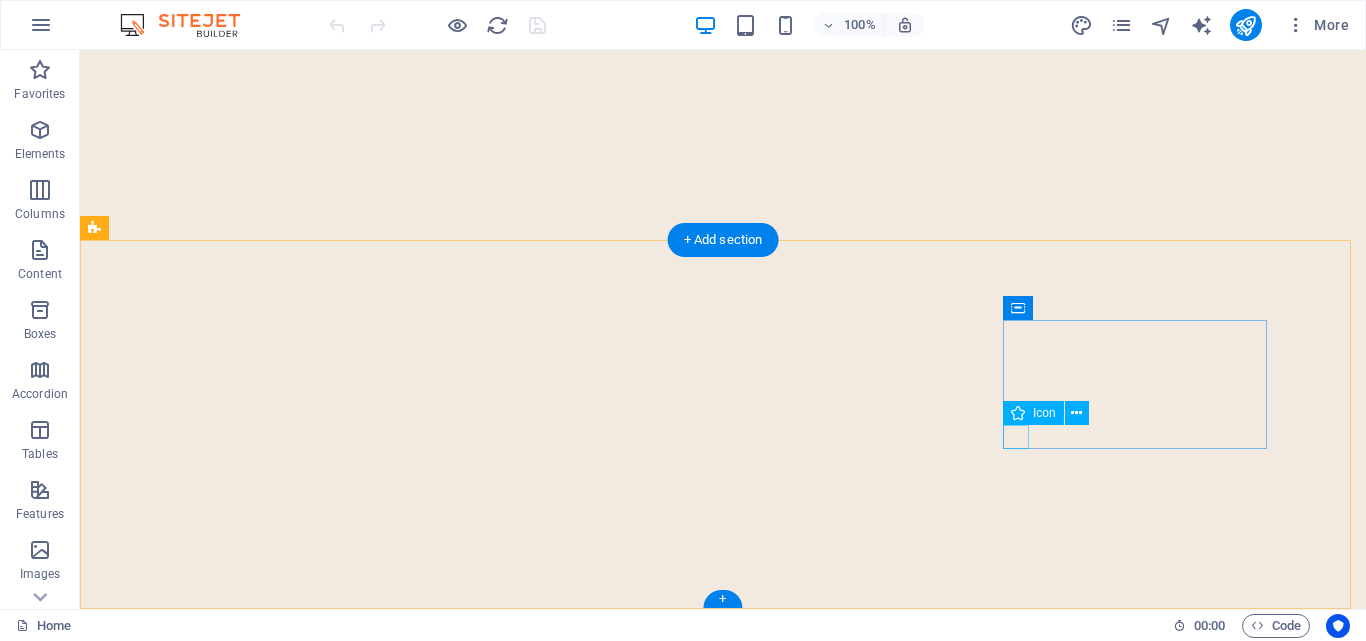 click at bounding box center [236, 14211] 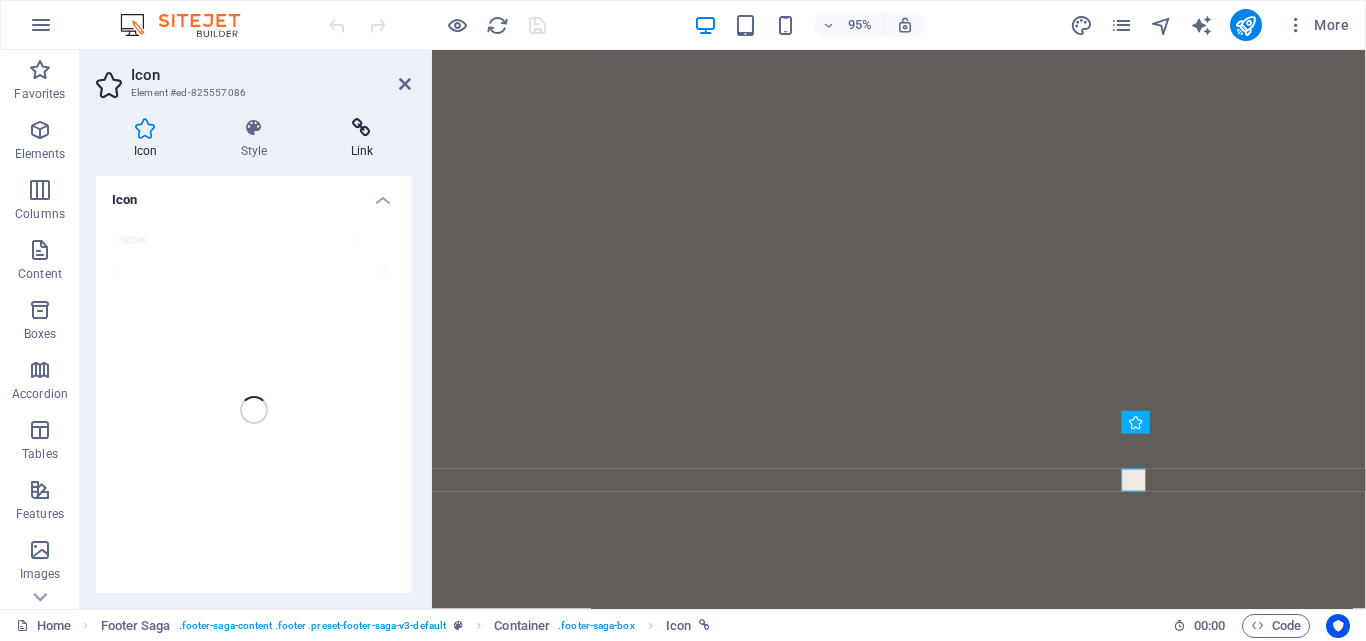 click at bounding box center (362, 128) 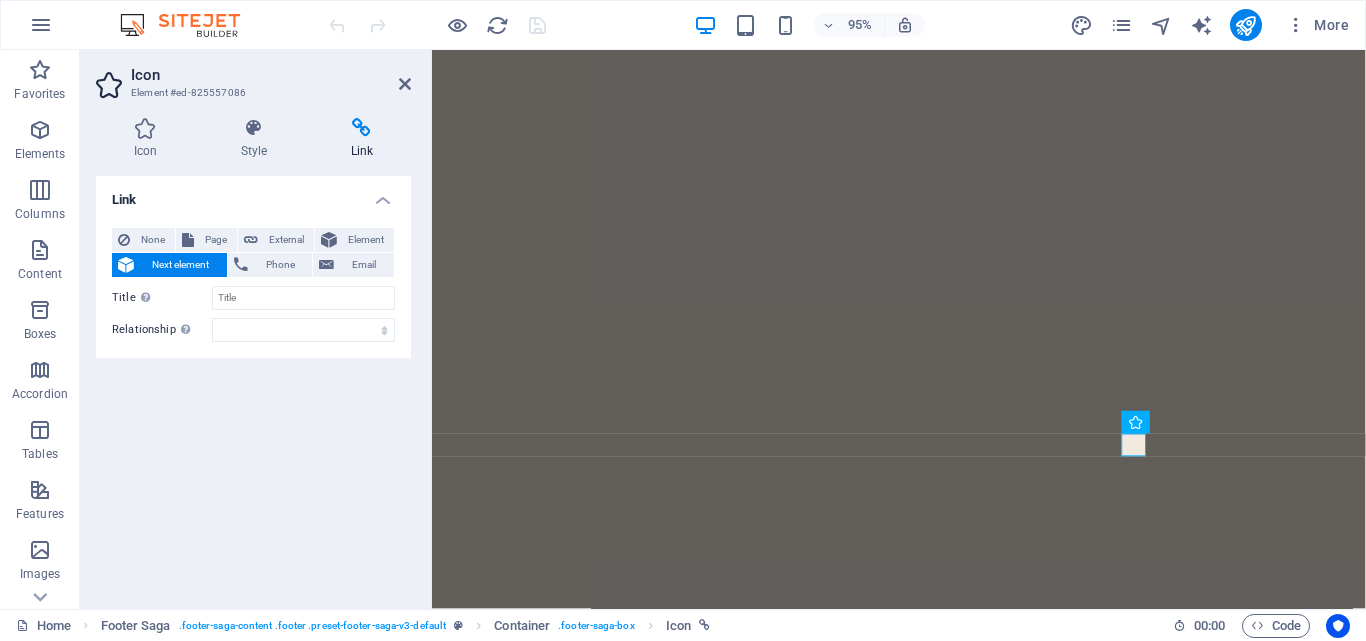 scroll, scrollTop: 4185, scrollLeft: 0, axis: vertical 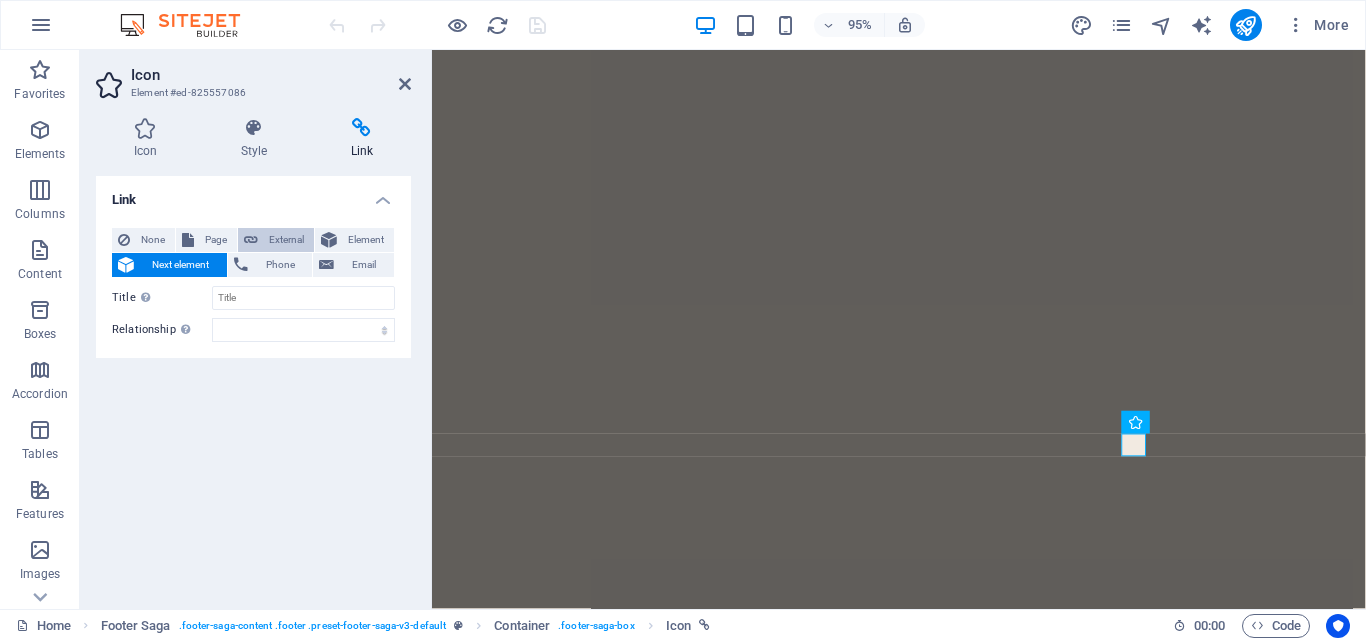 click at bounding box center (251, 240) 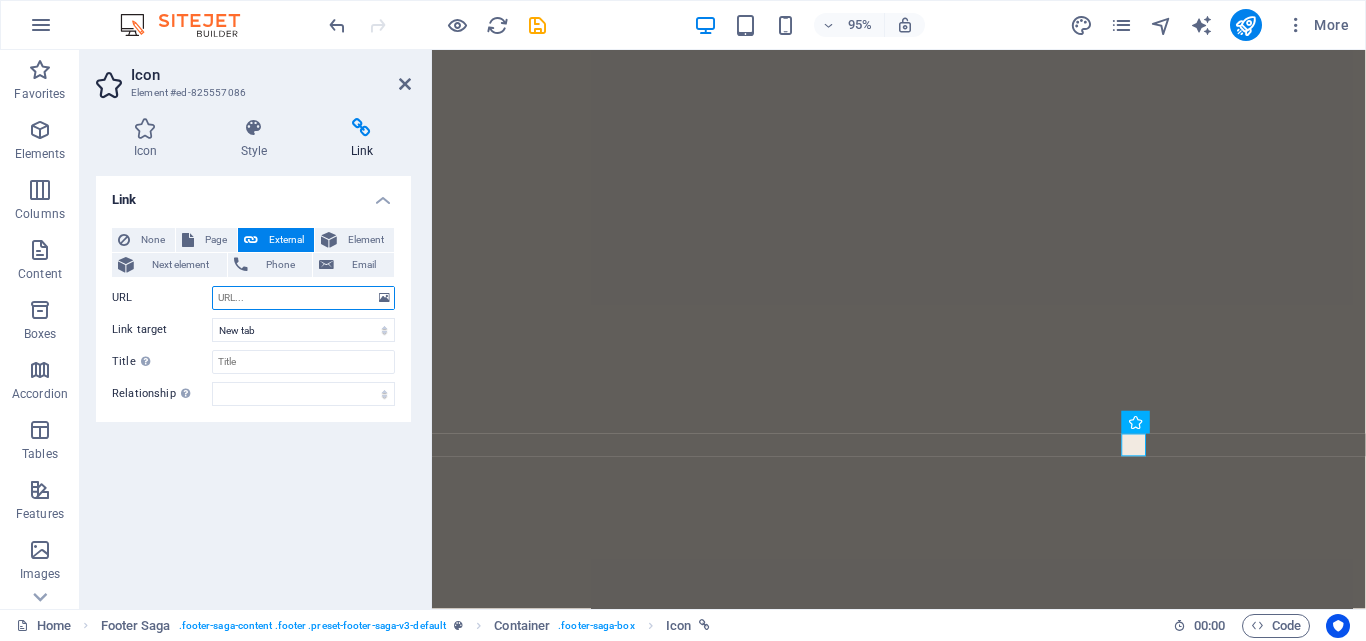 paste on "https://www.instagram.com/fourwings_travel_tours/" 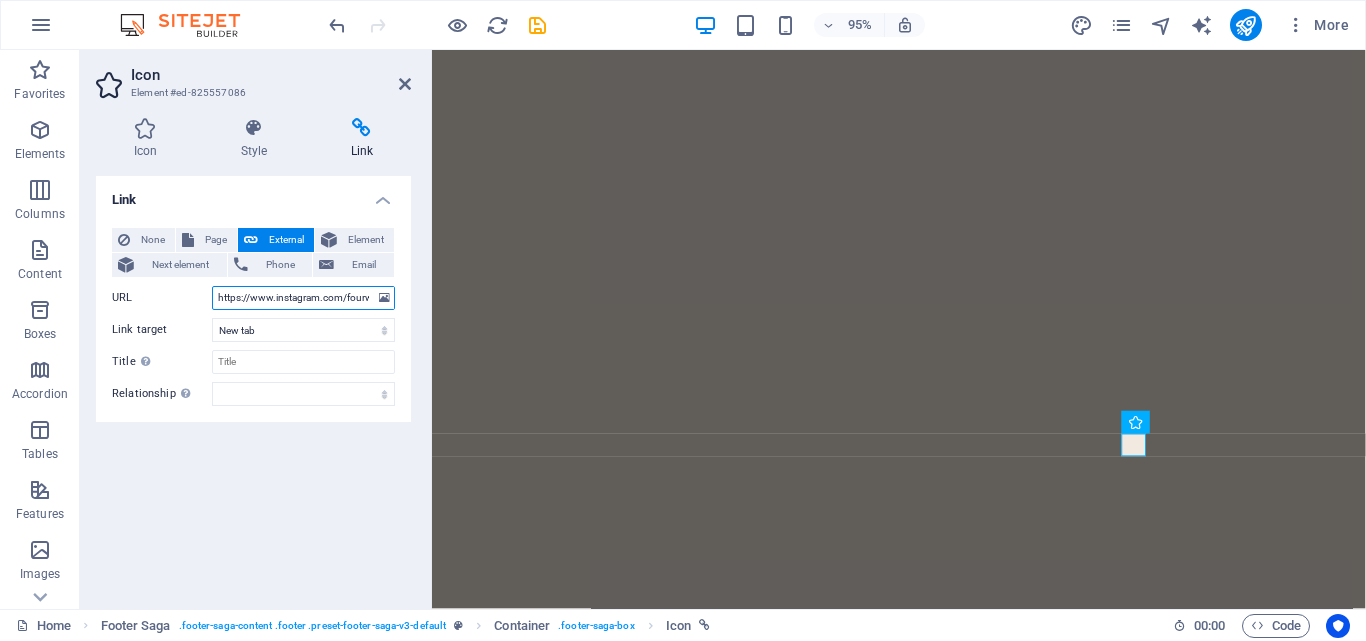 scroll, scrollTop: 0, scrollLeft: 82, axis: horizontal 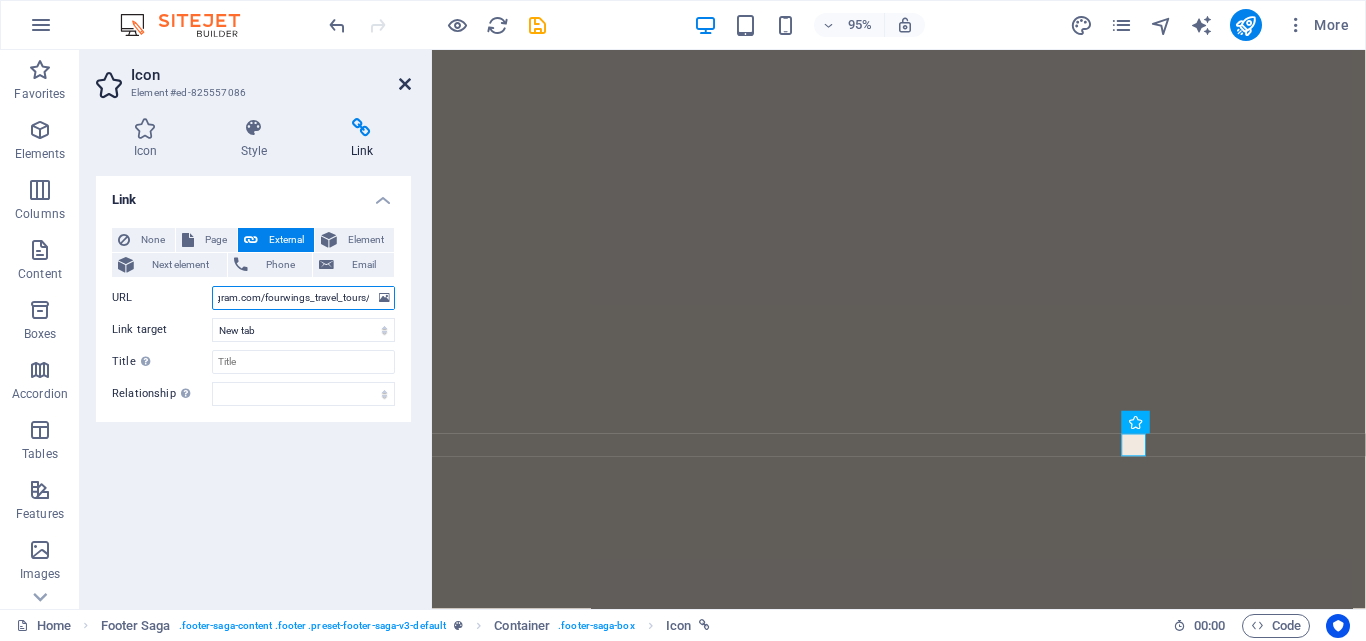 type on "https://www.instagram.com/fourwings_travel_tours/" 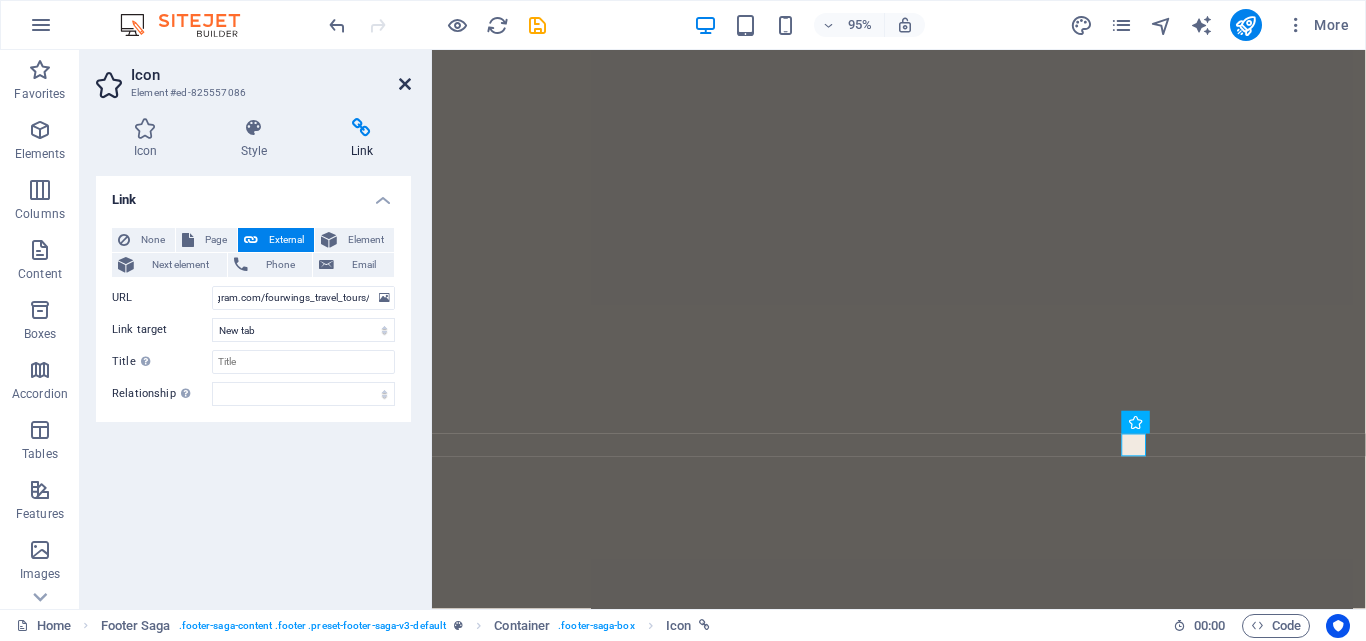 scroll, scrollTop: 0, scrollLeft: 0, axis: both 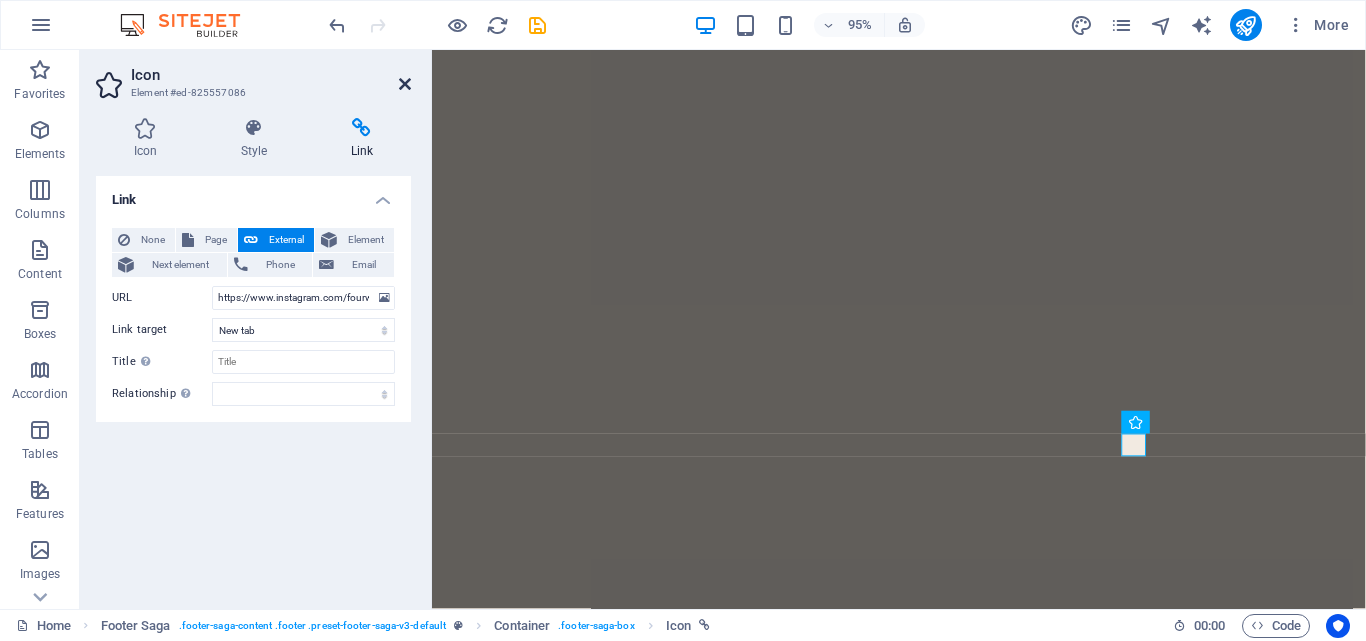 click at bounding box center [405, 84] 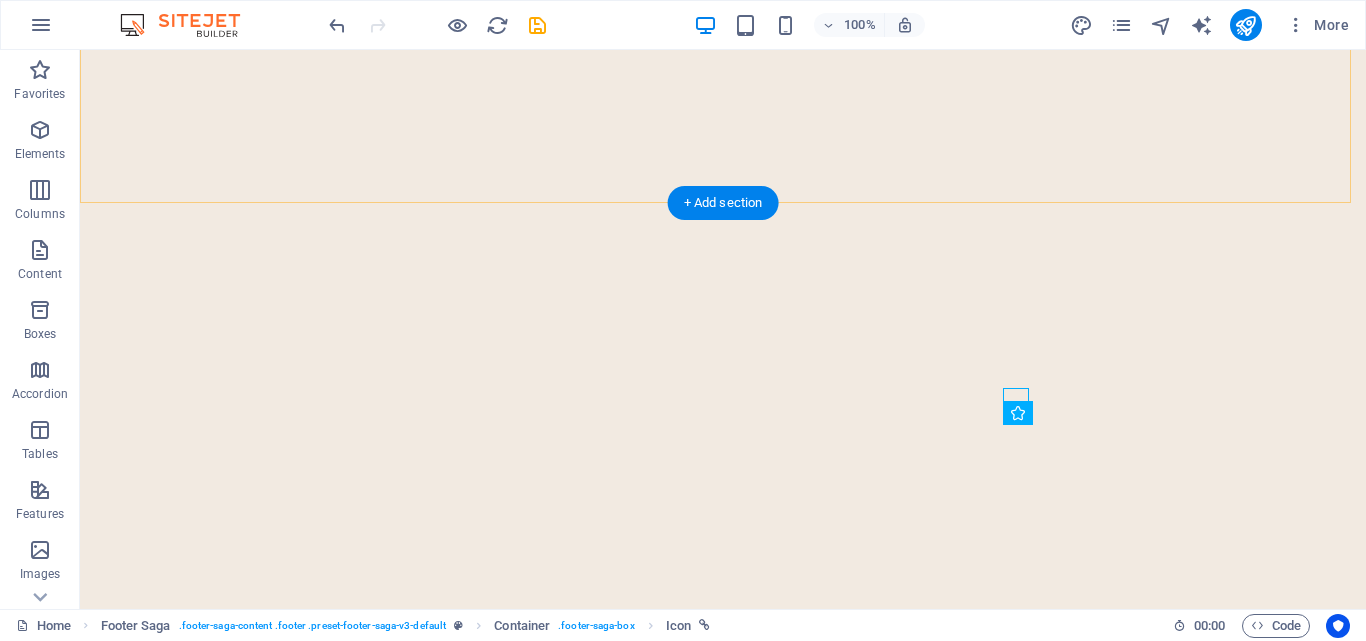 scroll, scrollTop: 4198, scrollLeft: 0, axis: vertical 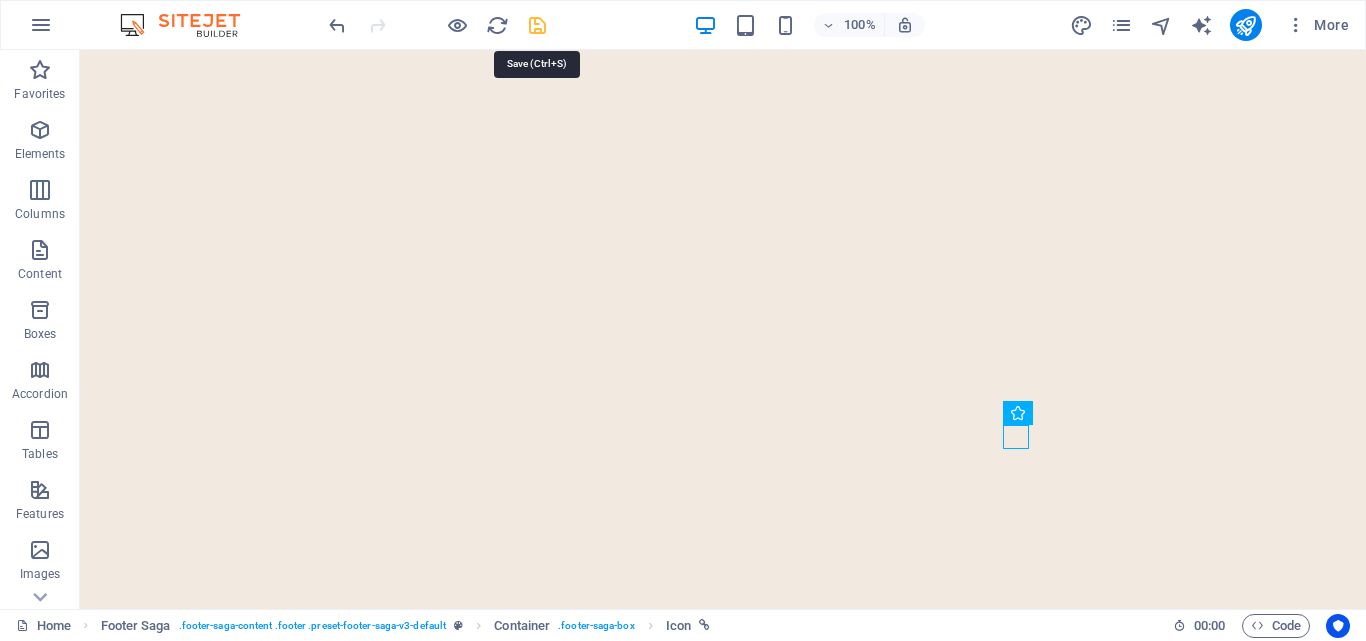 click at bounding box center [537, 25] 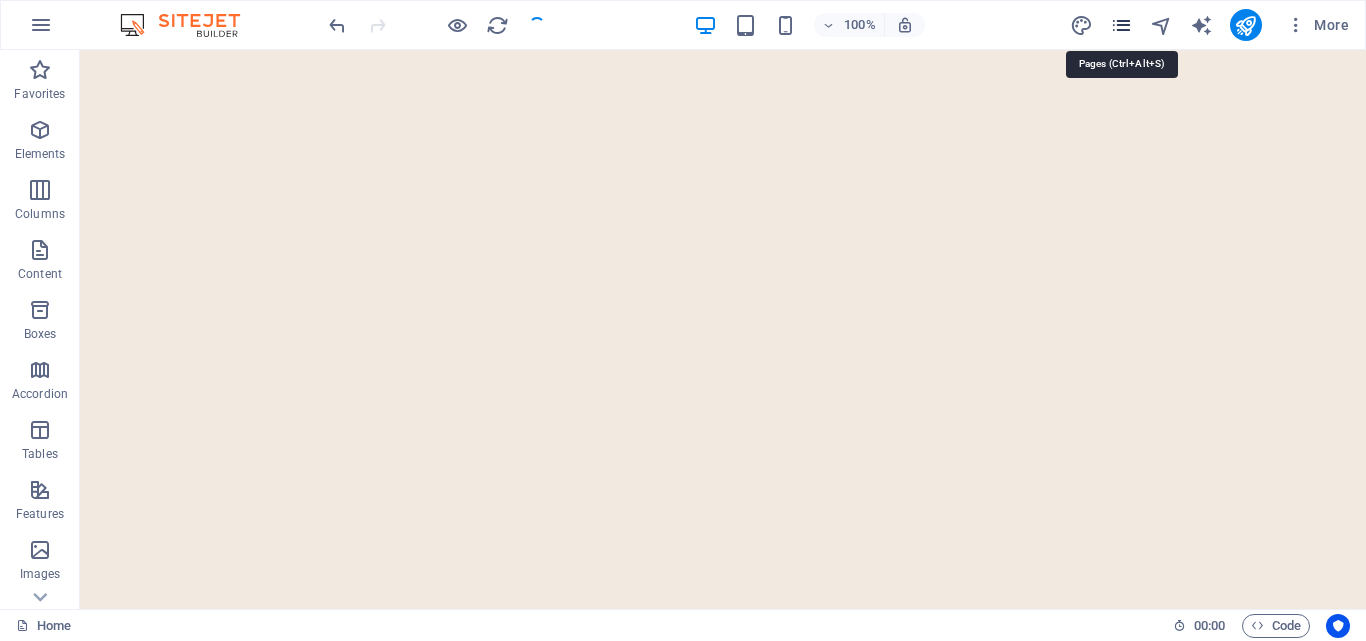 click at bounding box center [1121, 25] 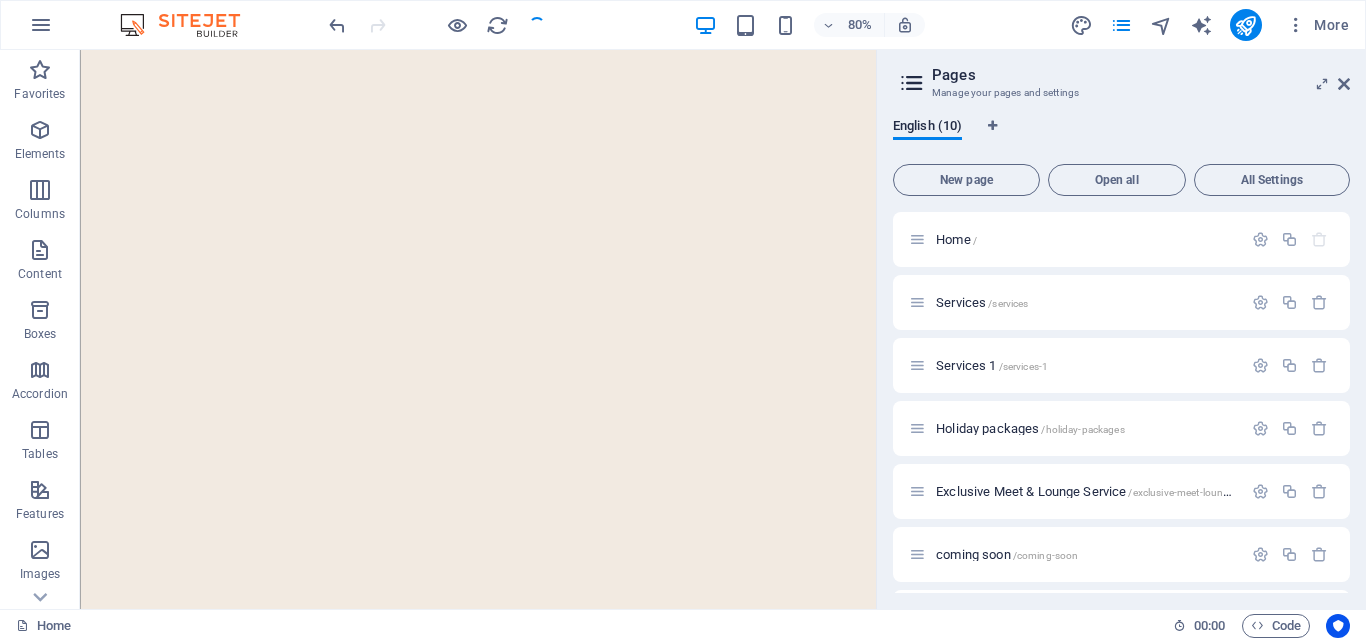 scroll, scrollTop: 4189, scrollLeft: 0, axis: vertical 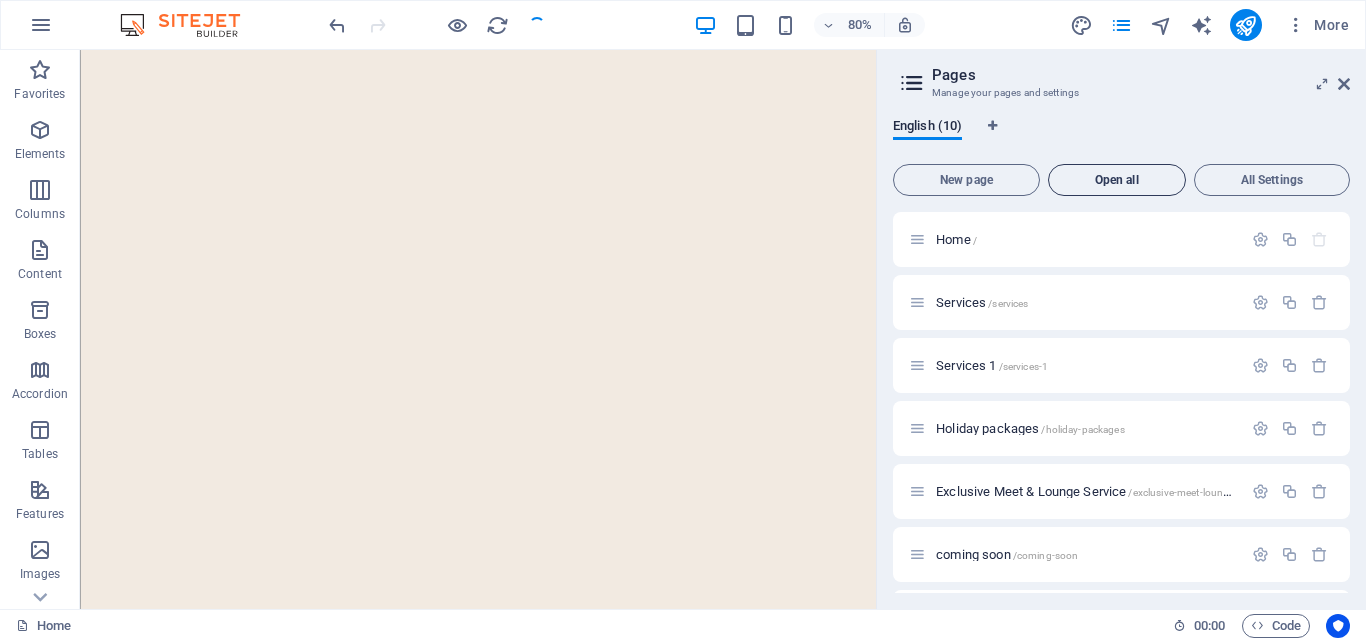 click on "Open all" at bounding box center (1117, 180) 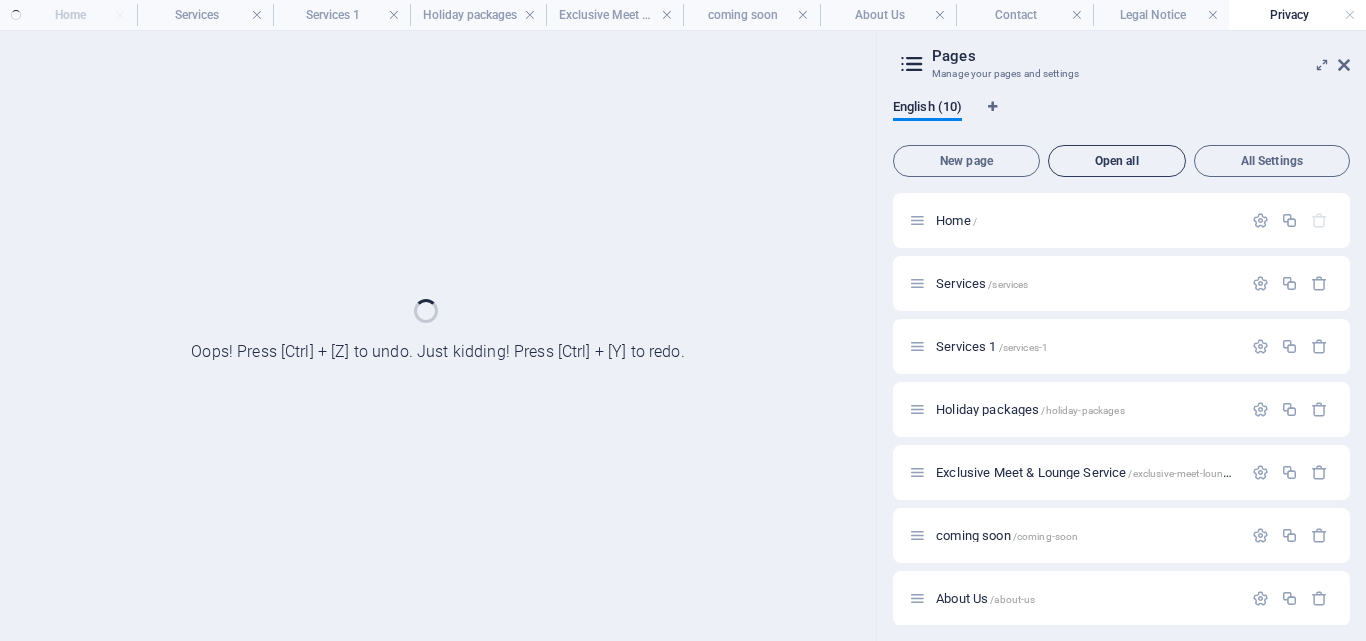 scroll, scrollTop: 0, scrollLeft: 0, axis: both 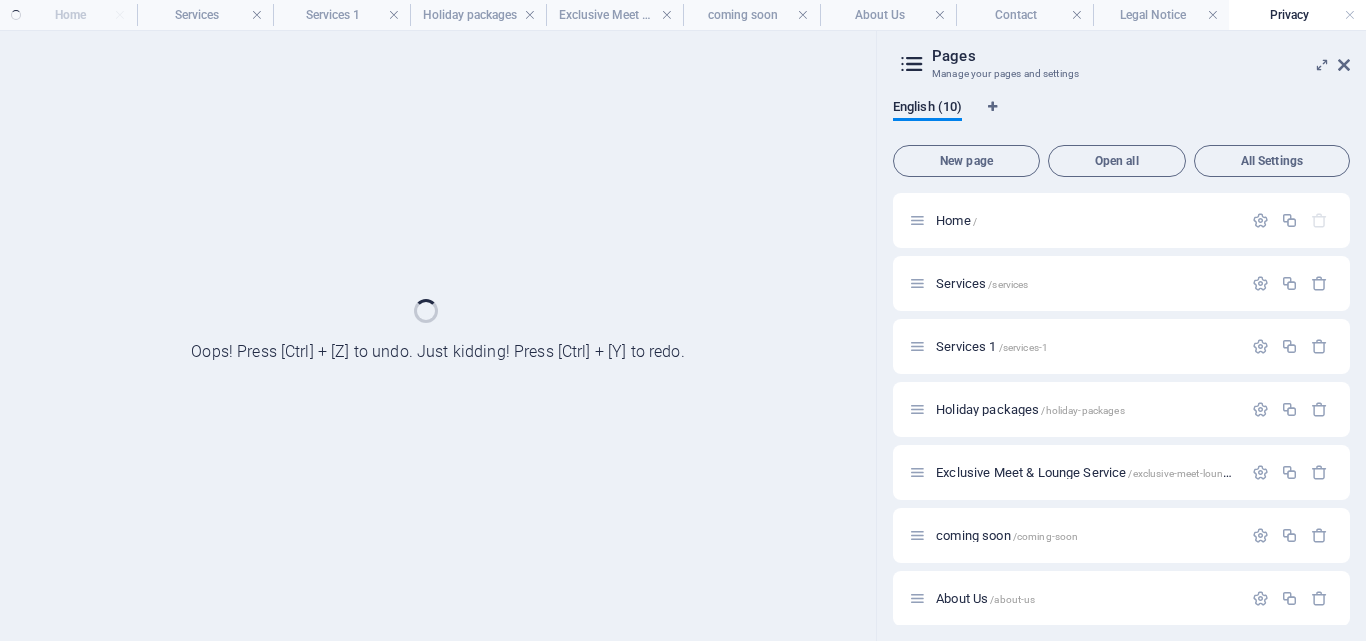 click on "Home Services Services 1 Holiday packages Exclusive Meet & Lounge Service coming soon About Us Contact Legal Notice Privacy" at bounding box center [683, 15] 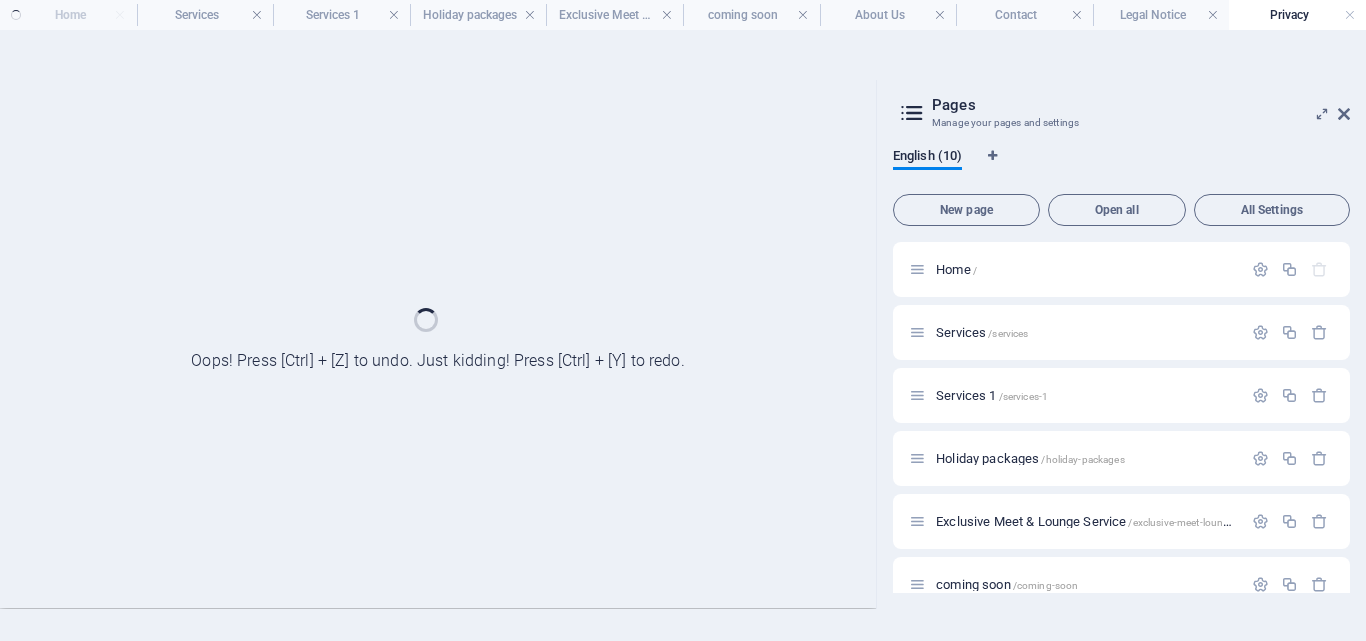 click on "Home Services Services 1 Holiday packages Exclusive Meet & Lounge Service coming soon About Us Contact Legal Notice Privacy" at bounding box center (683, 15) 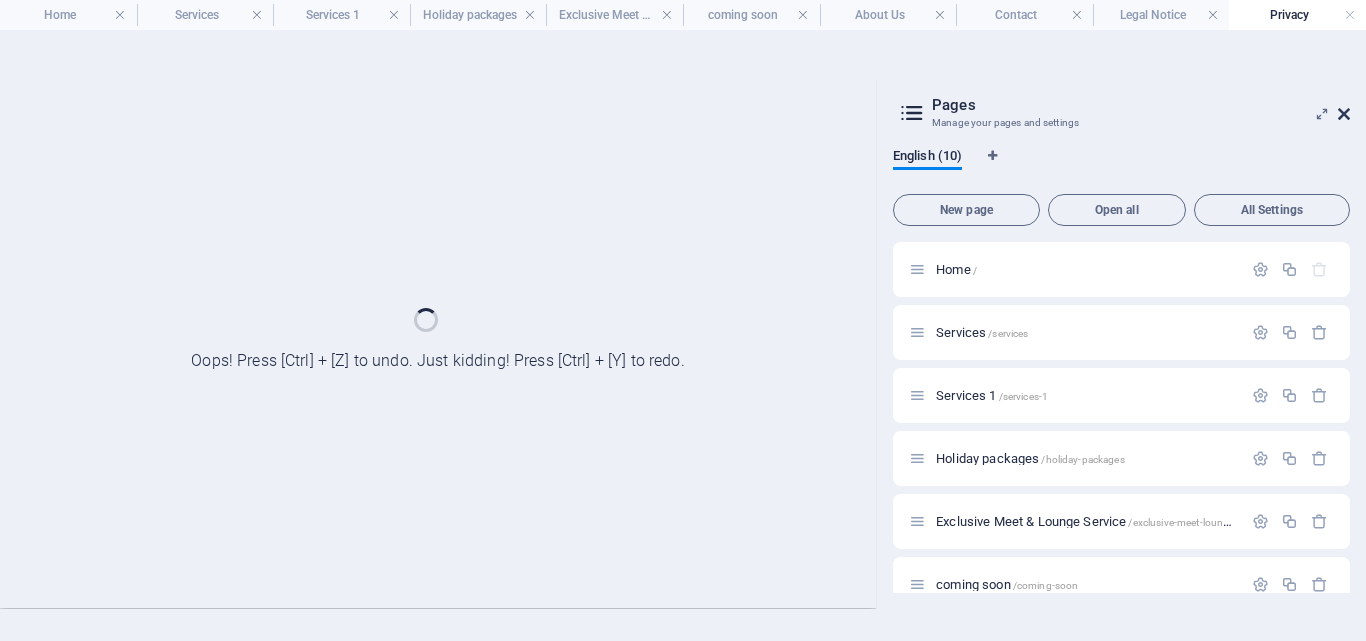 click at bounding box center [1344, 114] 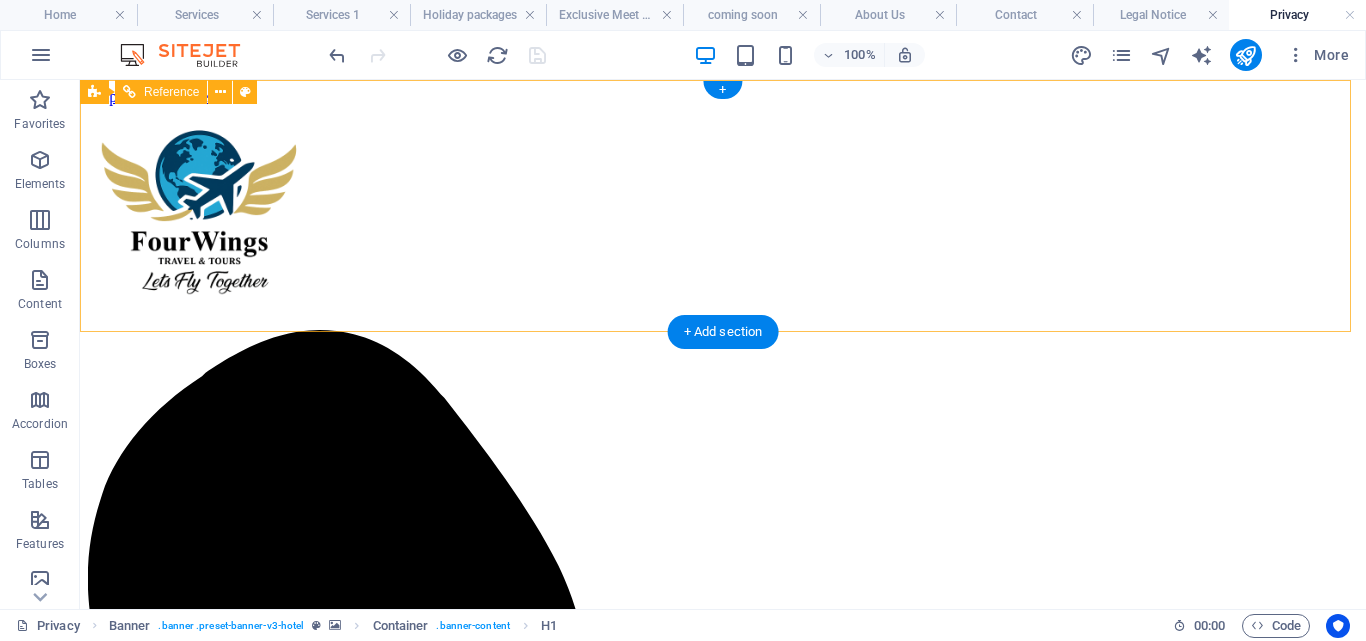 scroll, scrollTop: 0, scrollLeft: 0, axis: both 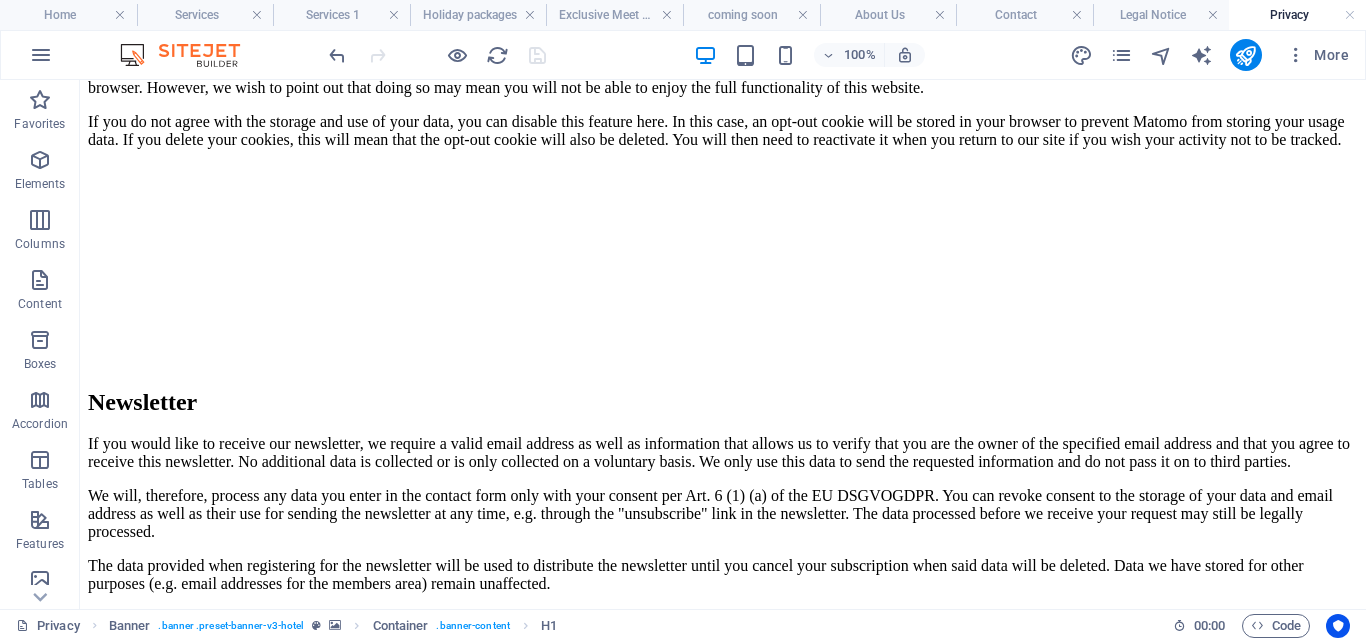 drag, startPoint x: 1358, startPoint y: 123, endPoint x: 1445, endPoint y: 714, distance: 597.36926 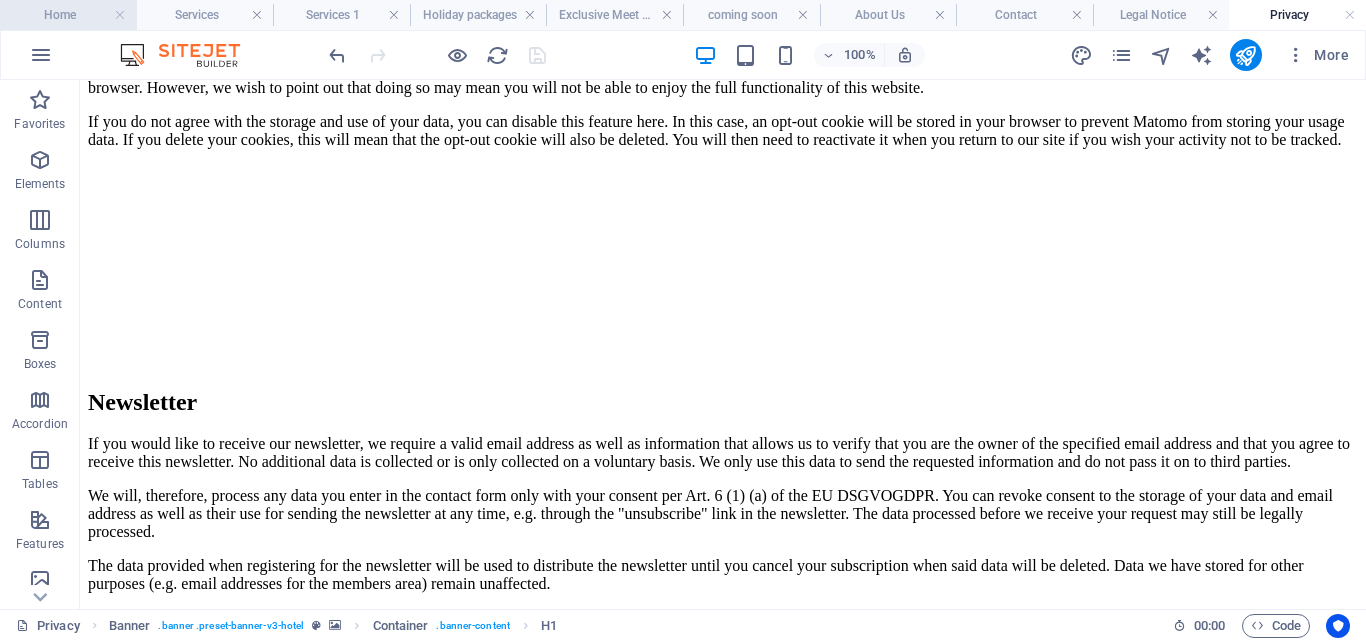 click on "Home" at bounding box center (68, 15) 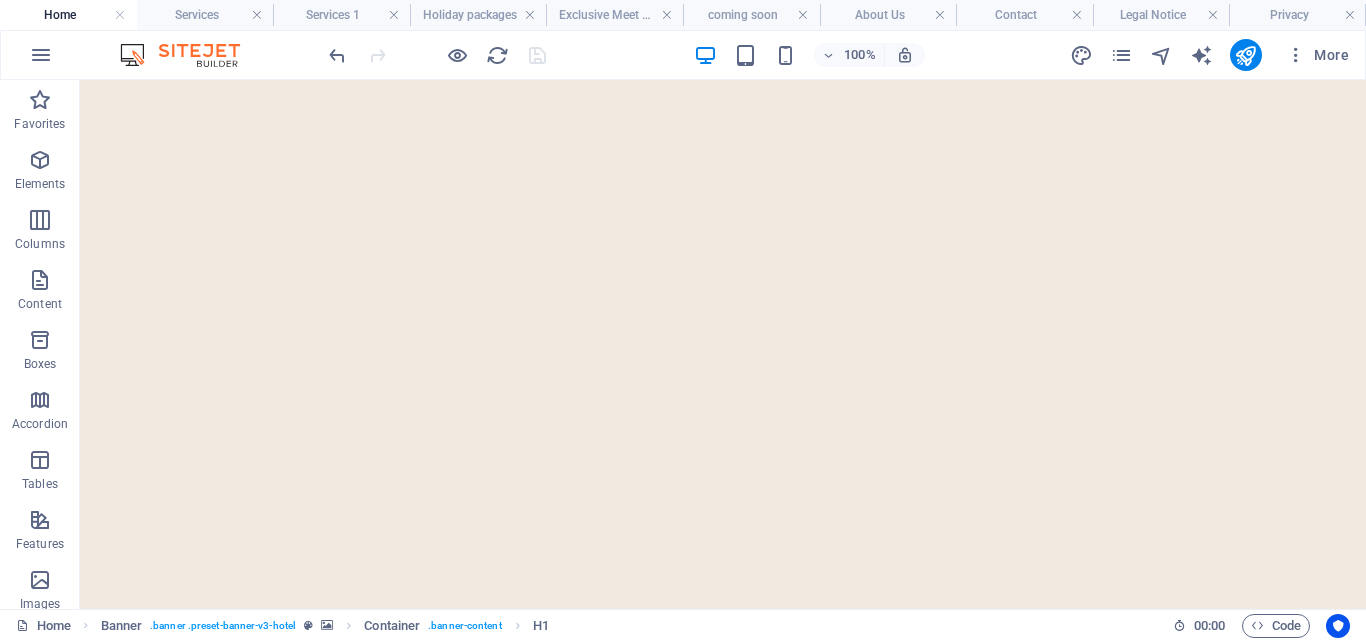 scroll, scrollTop: 0, scrollLeft: 0, axis: both 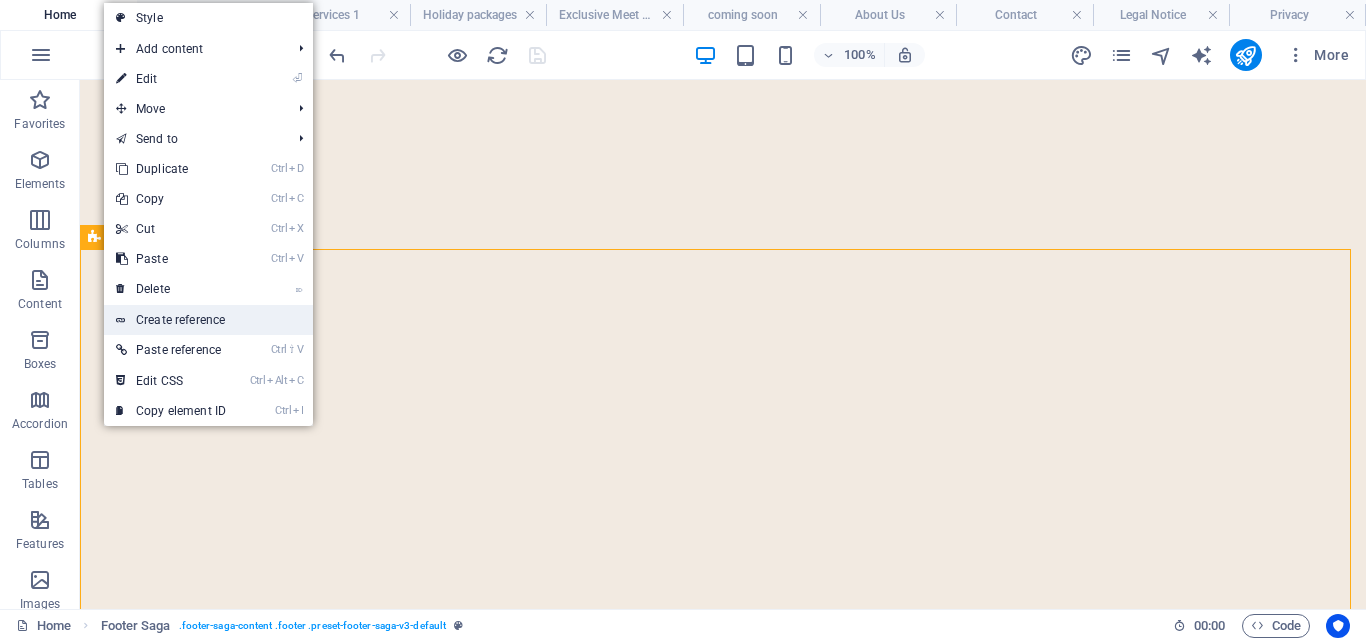 click on "Create reference" at bounding box center (208, 320) 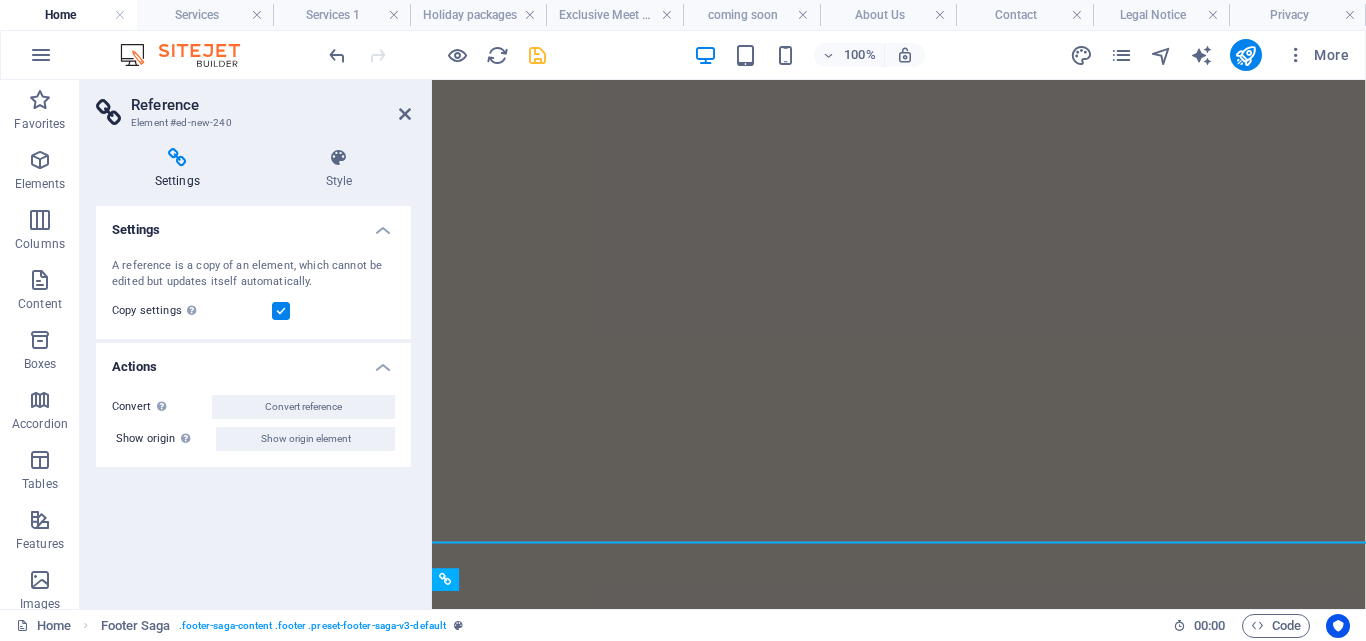 click on "Reference Element #ed-new-240 Settings Style Settings A reference is a copy of an element, which cannot be edited but updates itself automatically.  Copy settings Use the same settings (flex, animation, position, style) as for the reference target element Actions Convert Convert the reference into a separate element. All subsequent changes made won't affect the initially referenced element. Convert reference Show origin Jump to the referenced element. If the referenced element is on another page, it will be opened in a new tab. Show origin element Footer Saga Element" at bounding box center [256, 344] 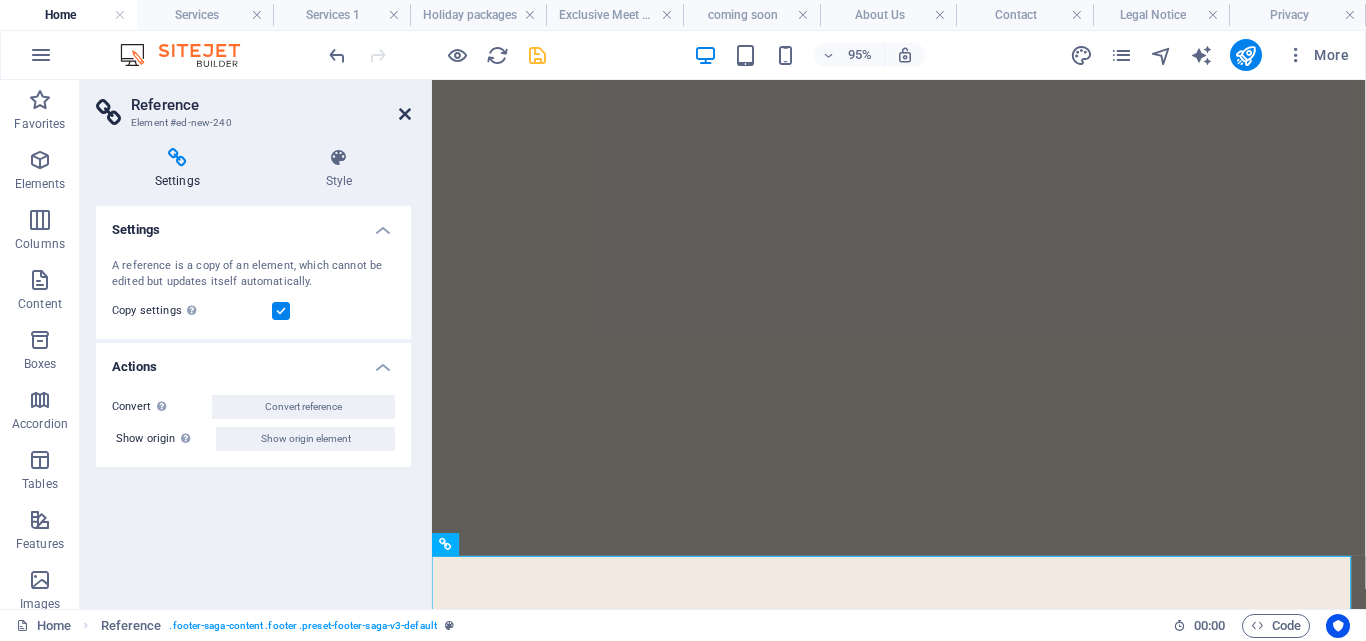 scroll, scrollTop: 4241, scrollLeft: 0, axis: vertical 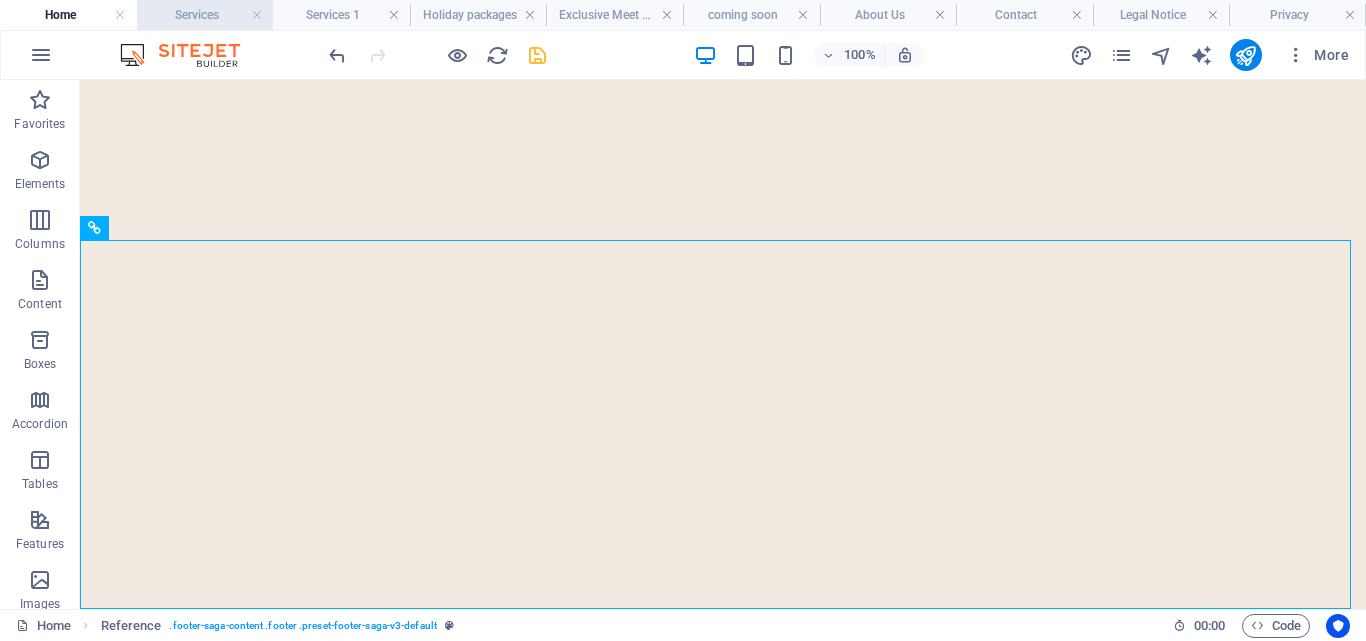click on "Services" at bounding box center (205, 15) 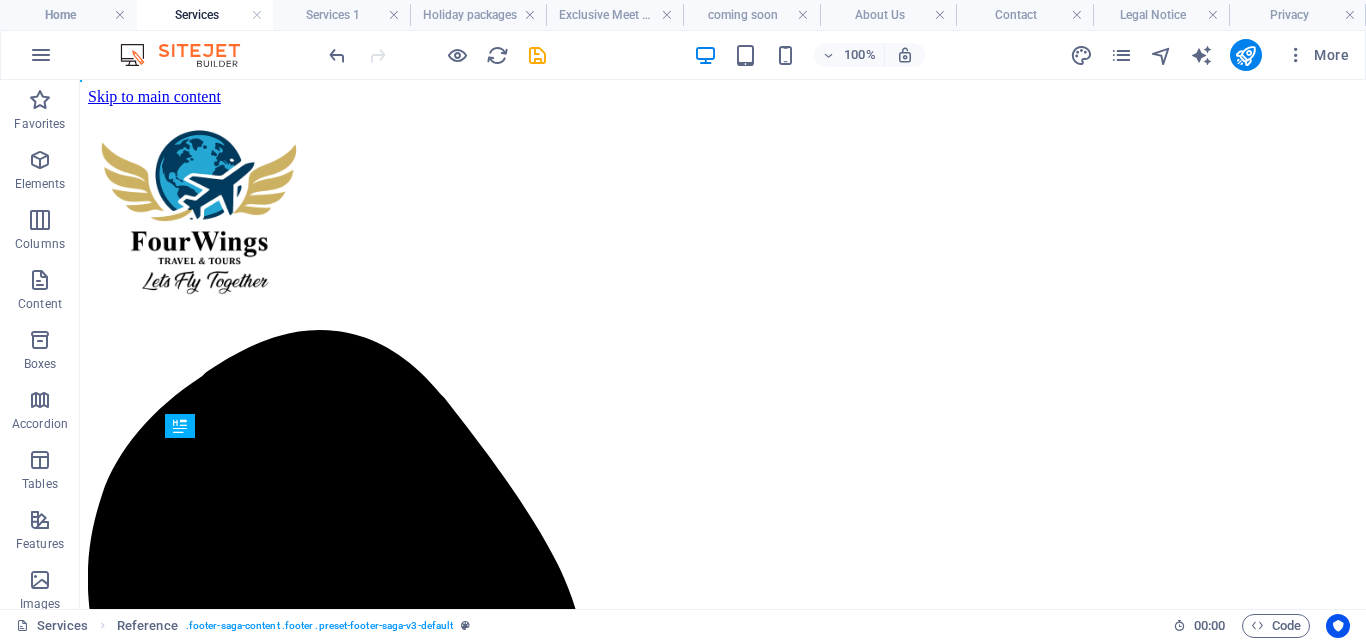 scroll, scrollTop: 0, scrollLeft: 0, axis: both 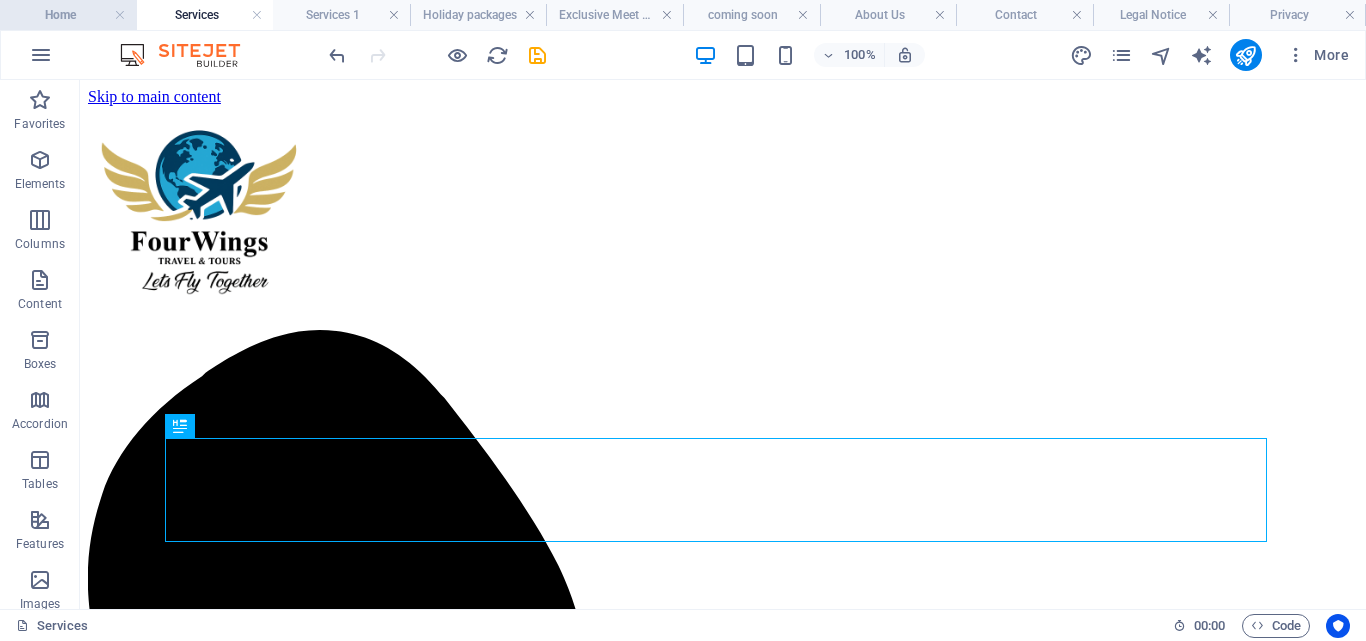click on "Home" at bounding box center (68, 15) 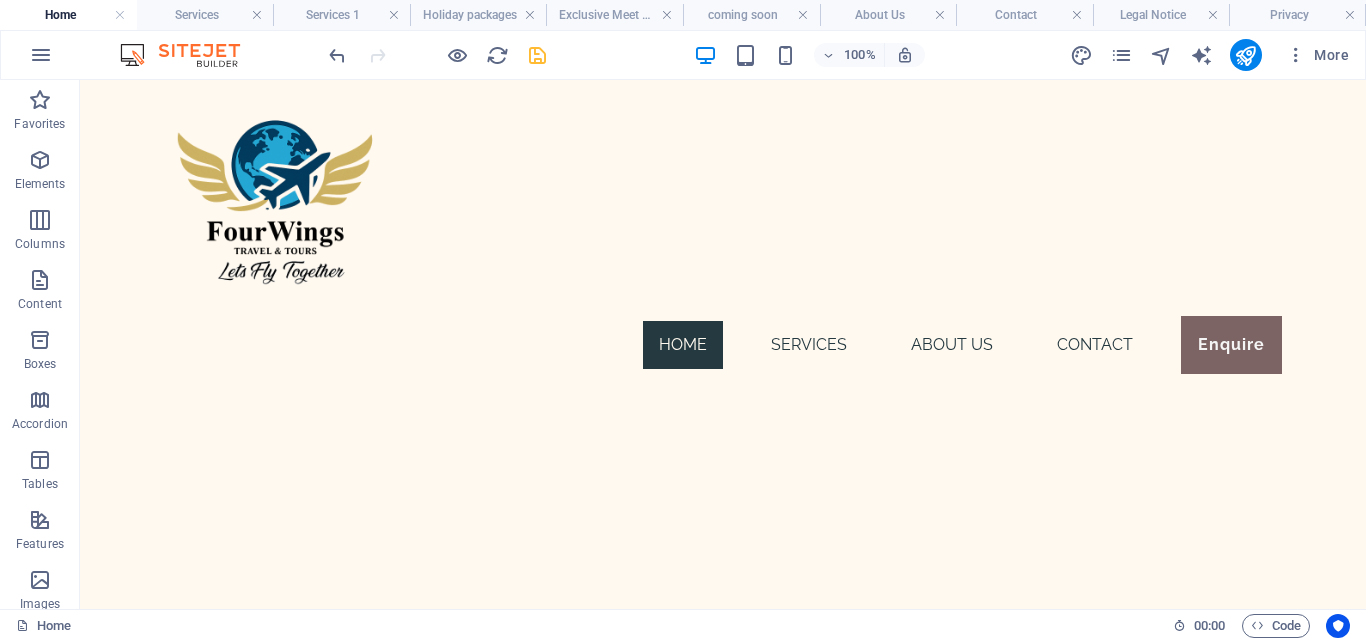 scroll, scrollTop: 4567, scrollLeft: 0, axis: vertical 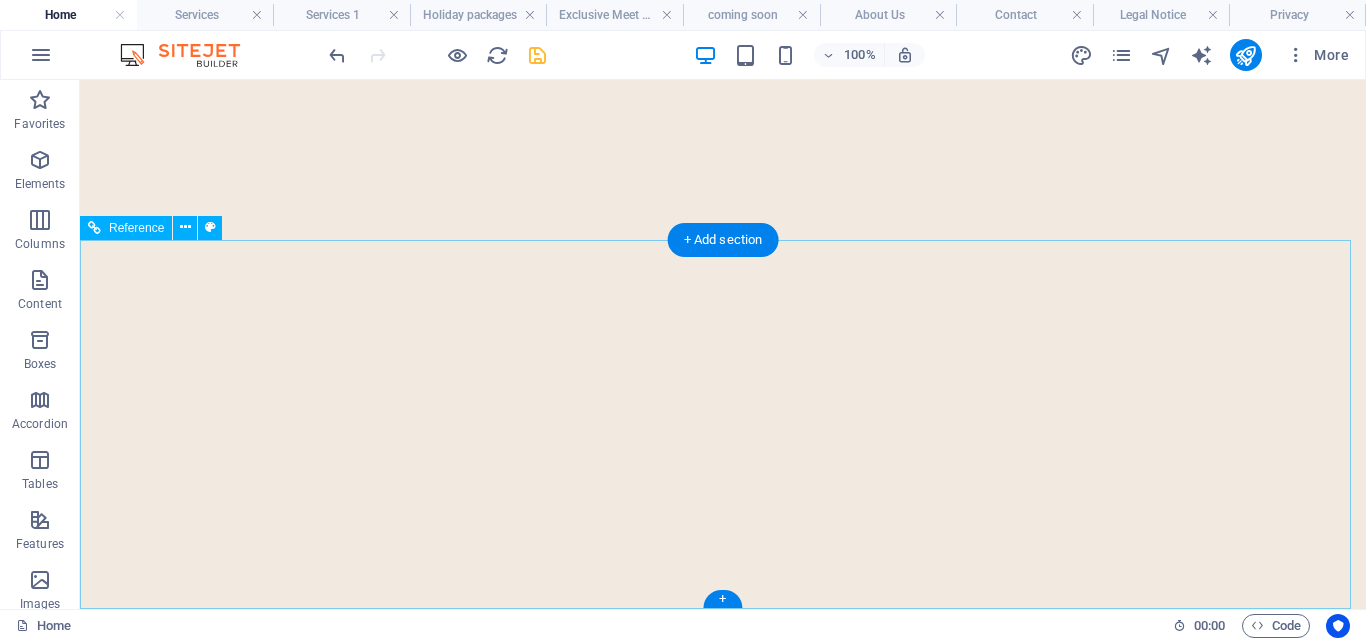 click on "Lorem ipsum dolor sit amet, consectetuer adipiscing elit. Aenean commodo ligula eget dolor. Contact [NAME] [STREET] [NUMBER] Dar es salaam Phone:  +255 [PHONE] Mobile:  +255 [PHONE] Email:  [EMAIL] Navigation Home About Service Contact Privacy Policy Social media Facebook Twitter Instagram" at bounding box center (723, 14445) 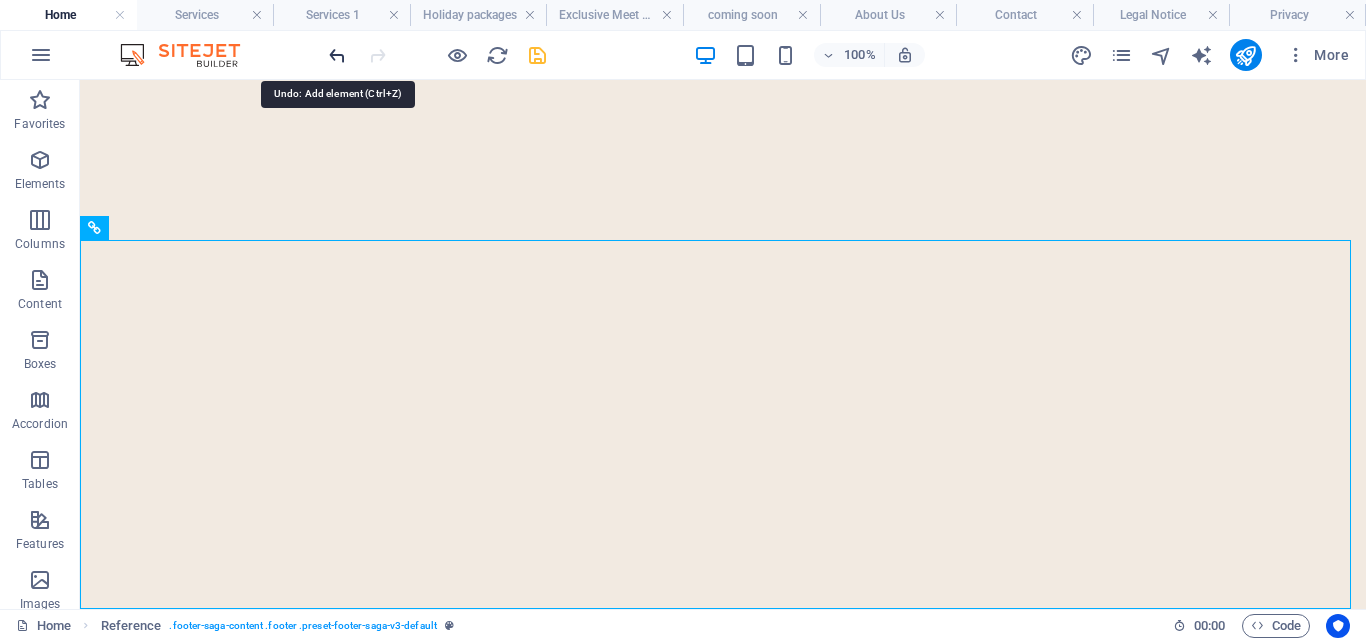 click at bounding box center (337, 55) 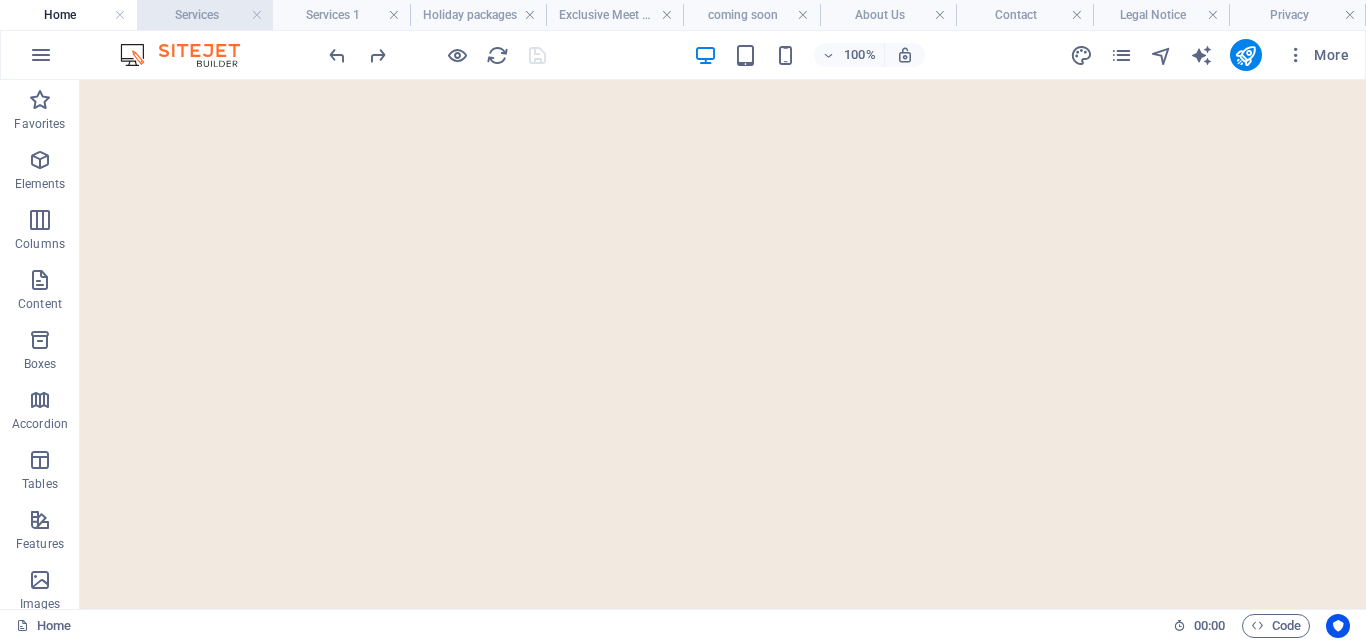 click on "Services" at bounding box center (205, 15) 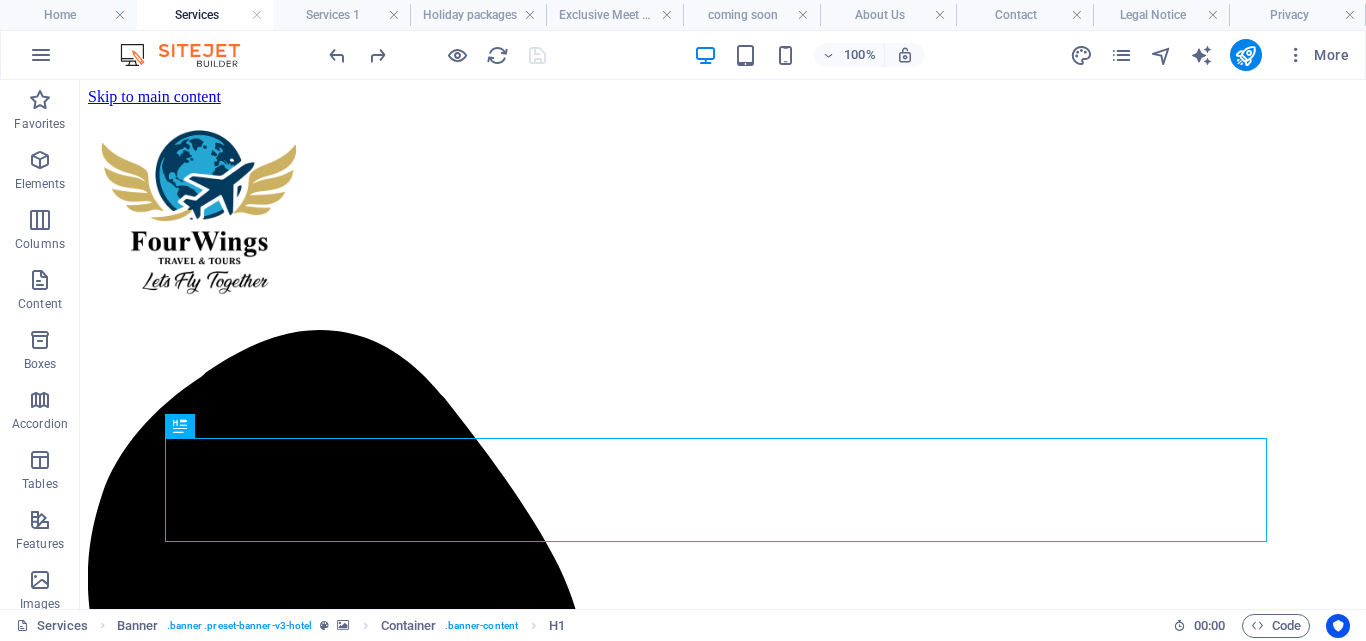 scroll, scrollTop: 0, scrollLeft: 0, axis: both 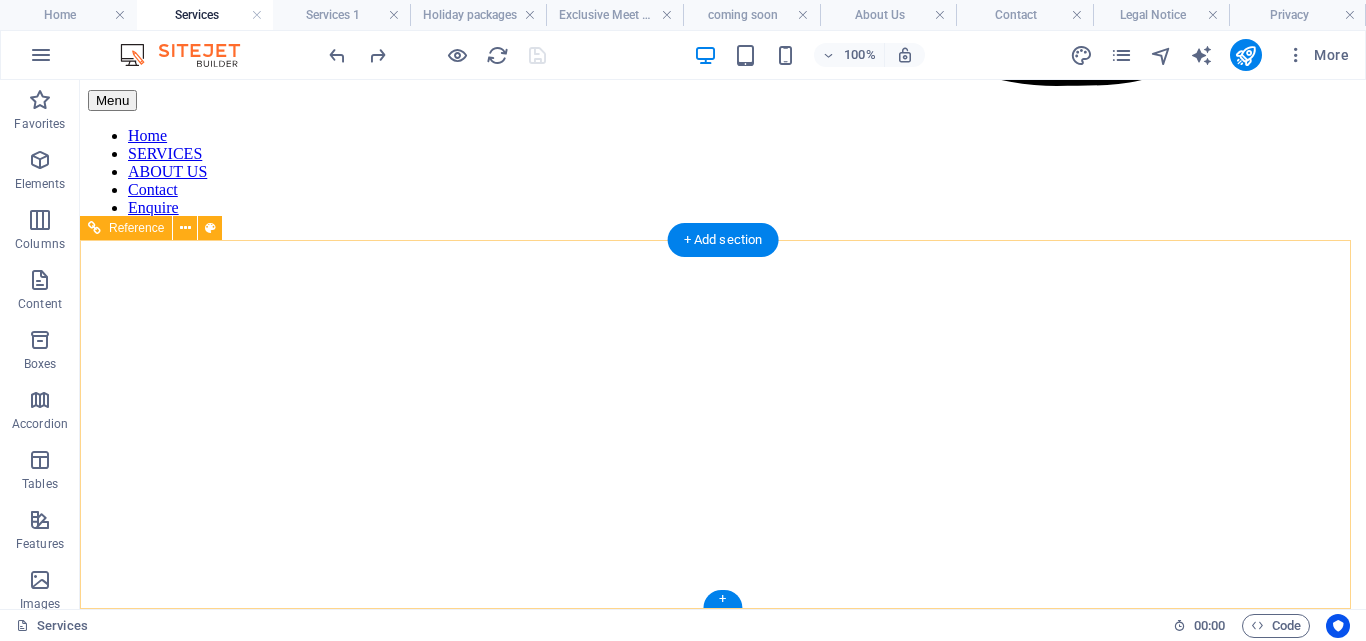 click at bounding box center [723, 16795] 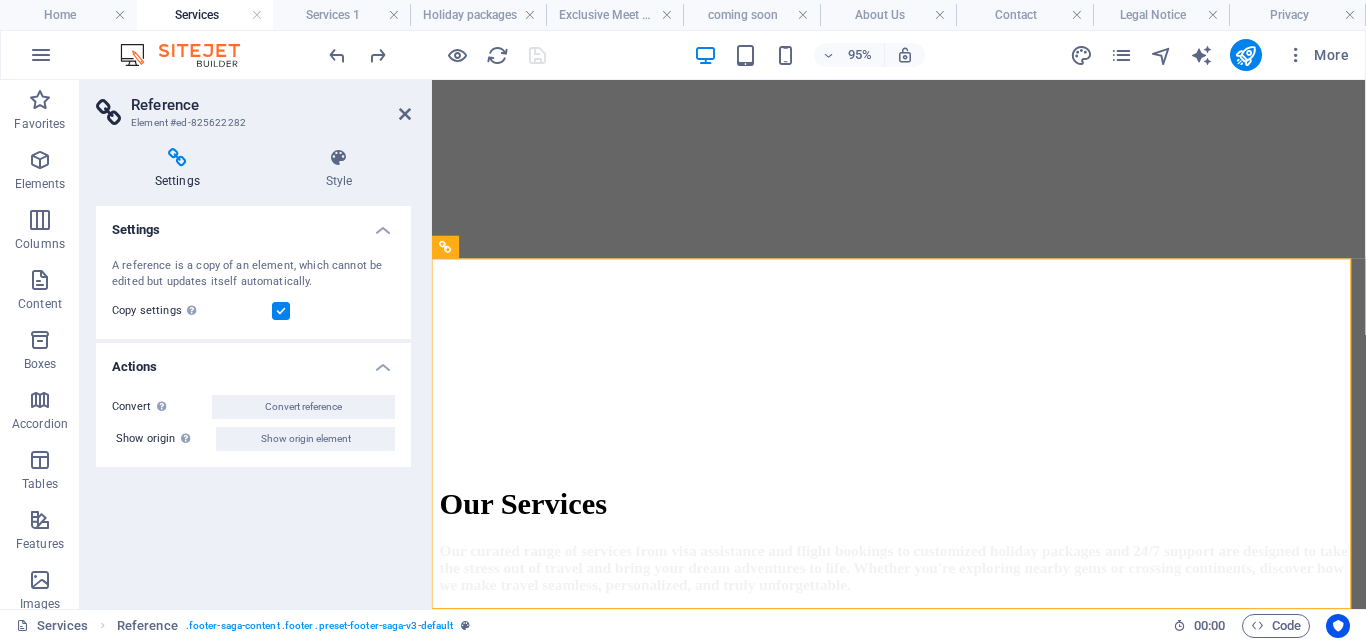 scroll, scrollTop: 1618, scrollLeft: 0, axis: vertical 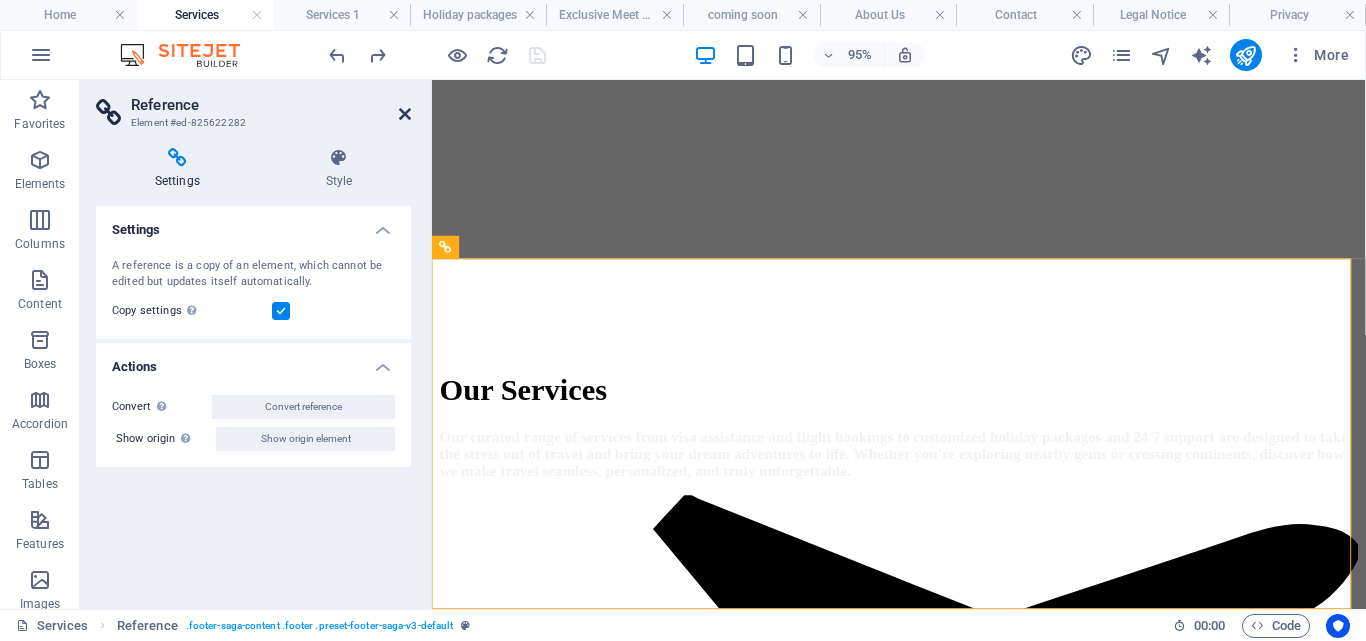 click at bounding box center [405, 114] 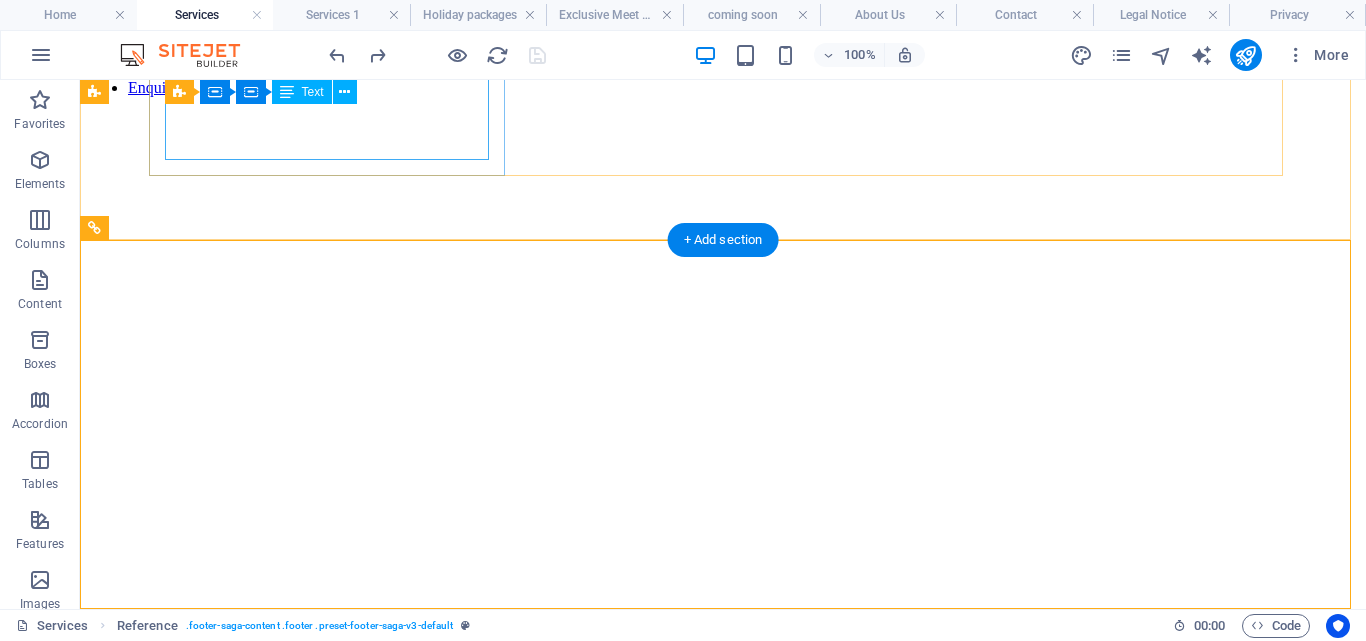 scroll, scrollTop: 1498, scrollLeft: 0, axis: vertical 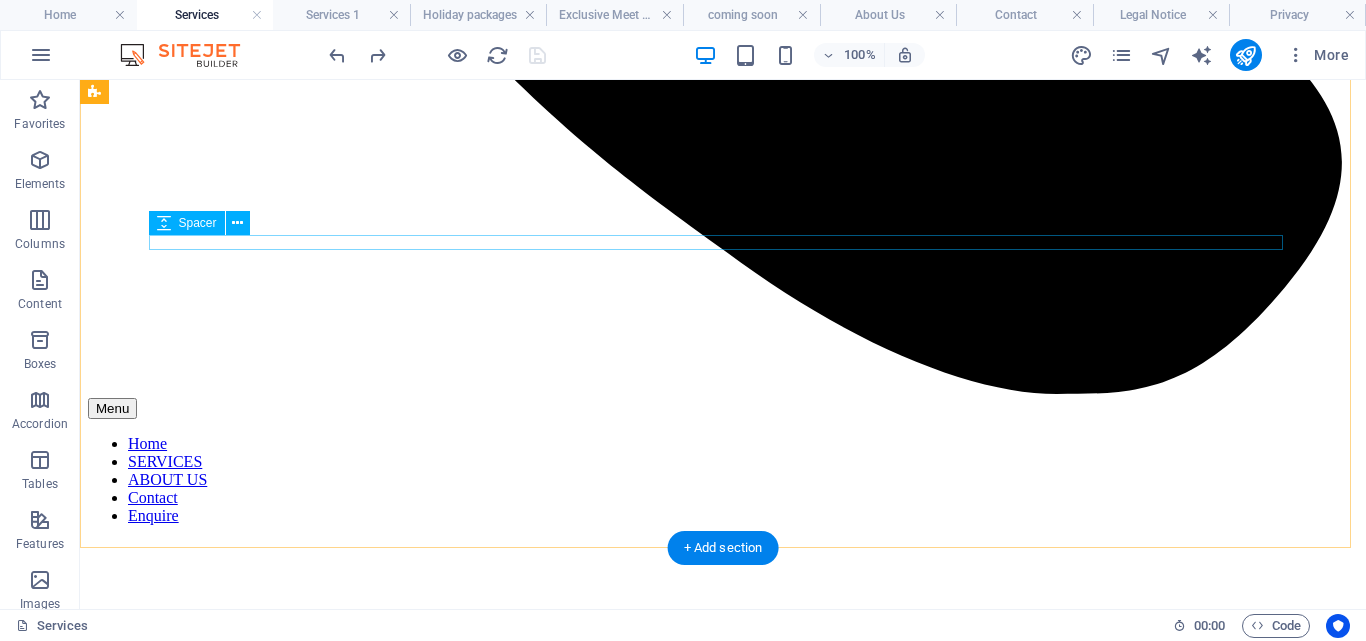 click at bounding box center [723, 9023] 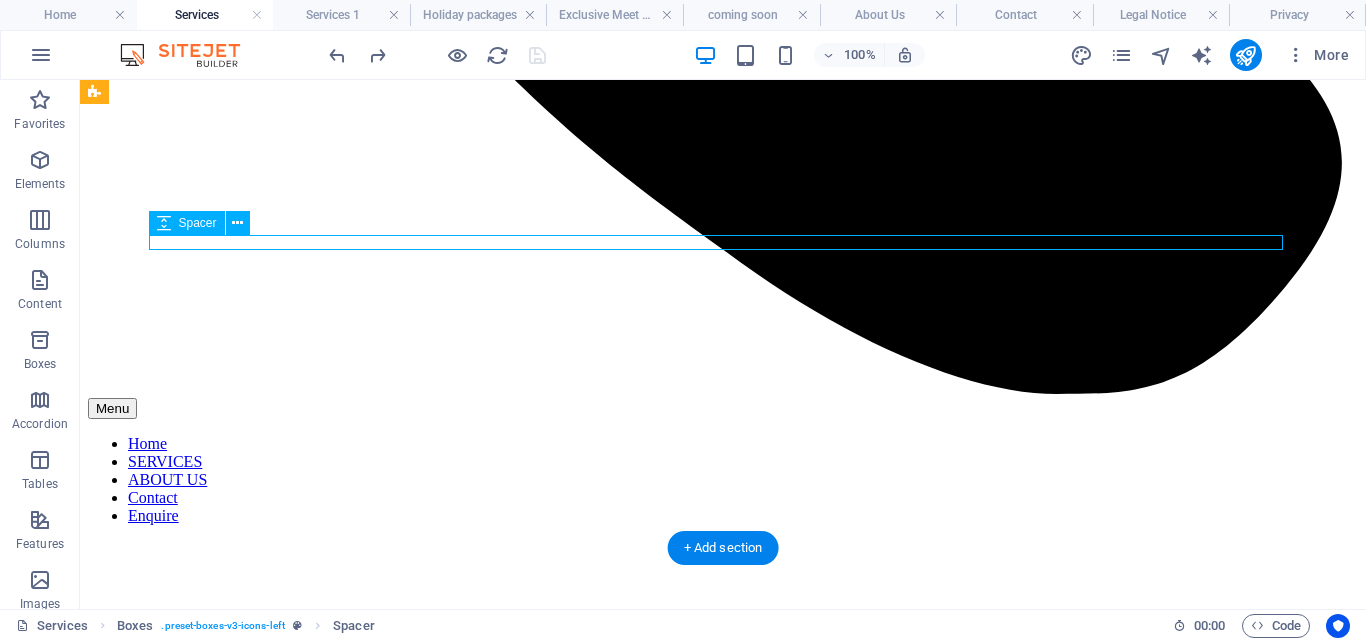 click at bounding box center [723, 9023] 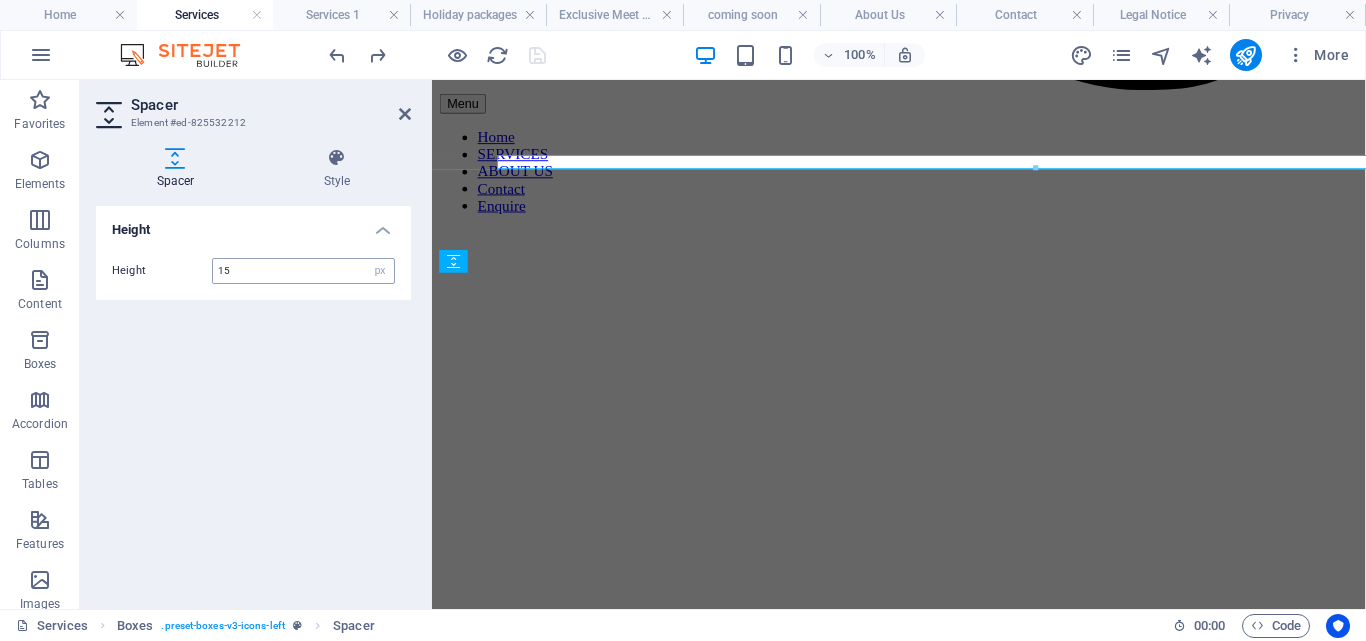 scroll, scrollTop: 1266, scrollLeft: 0, axis: vertical 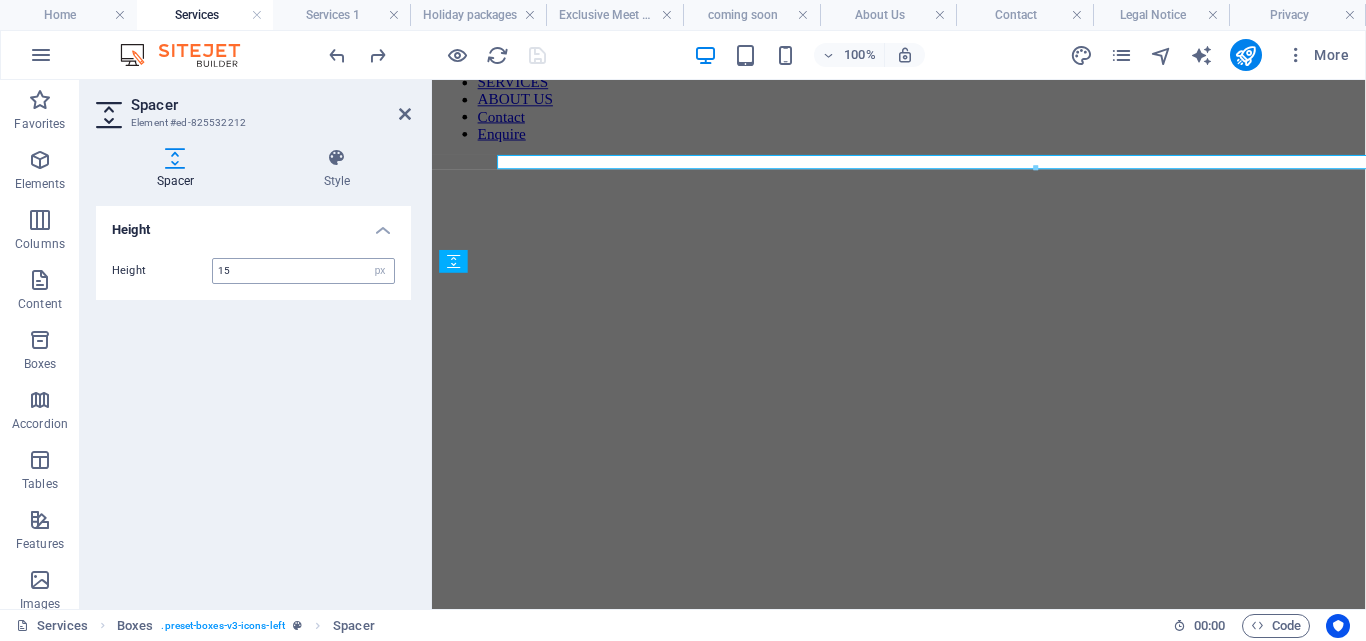 click on "15" at bounding box center [303, 271] 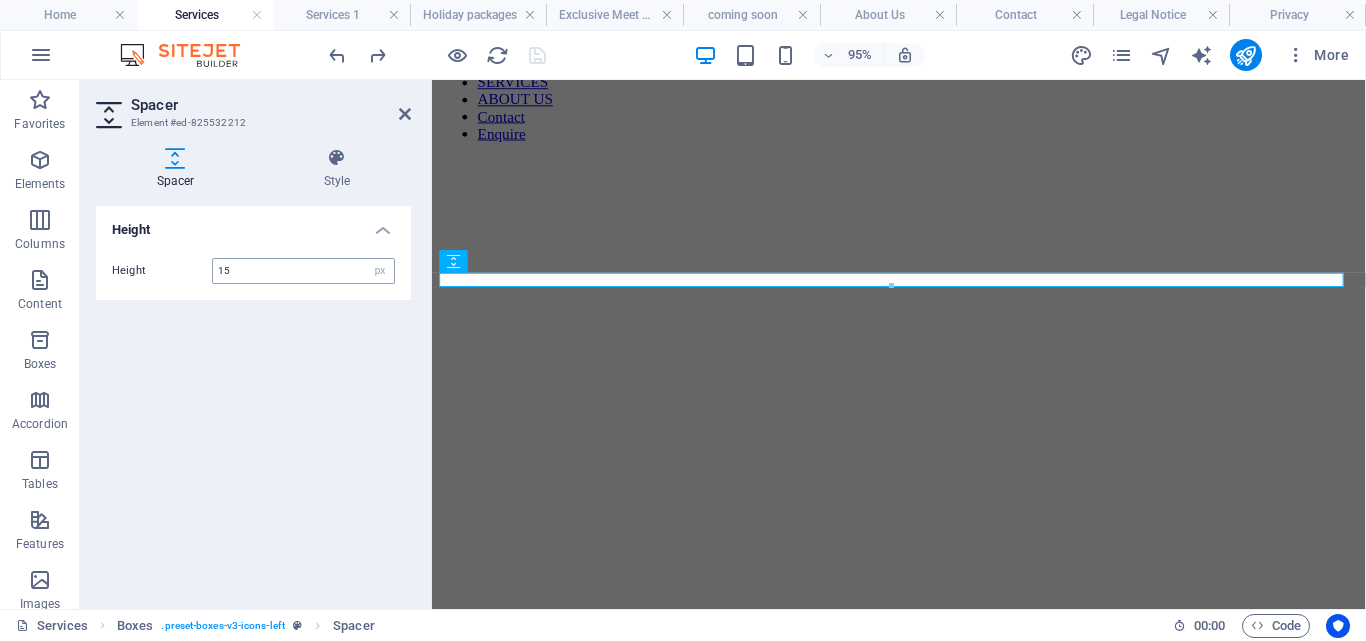 type on "1" 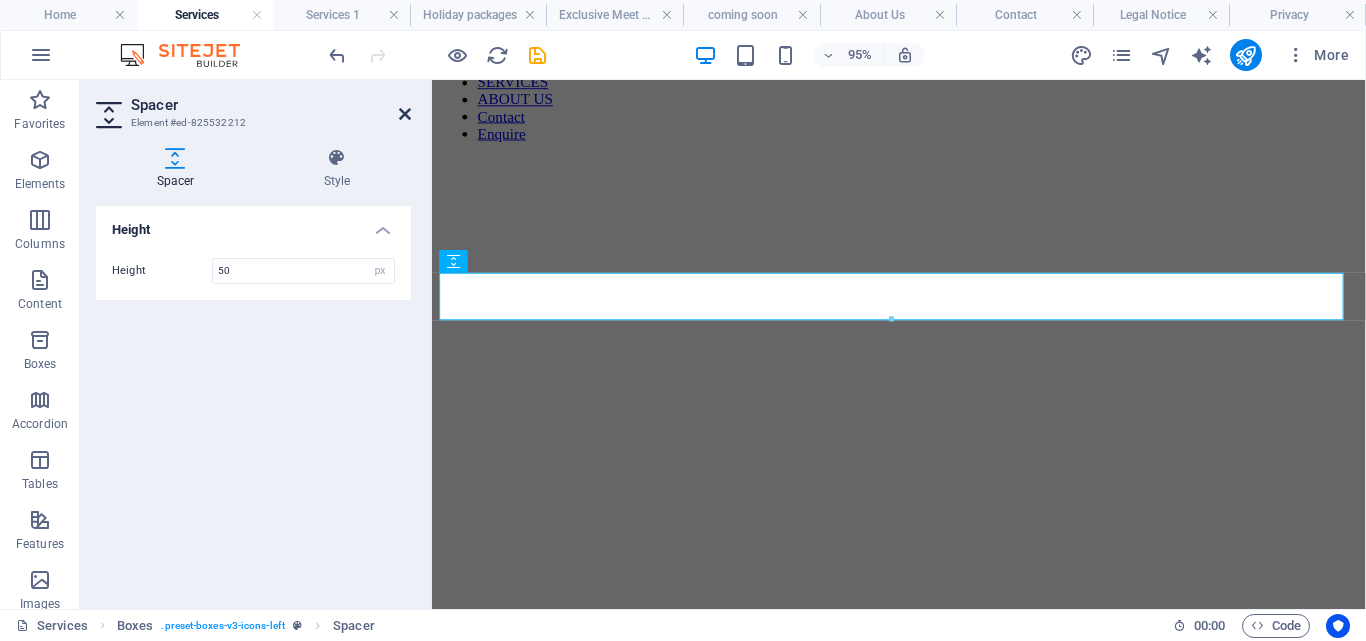 type on "50" 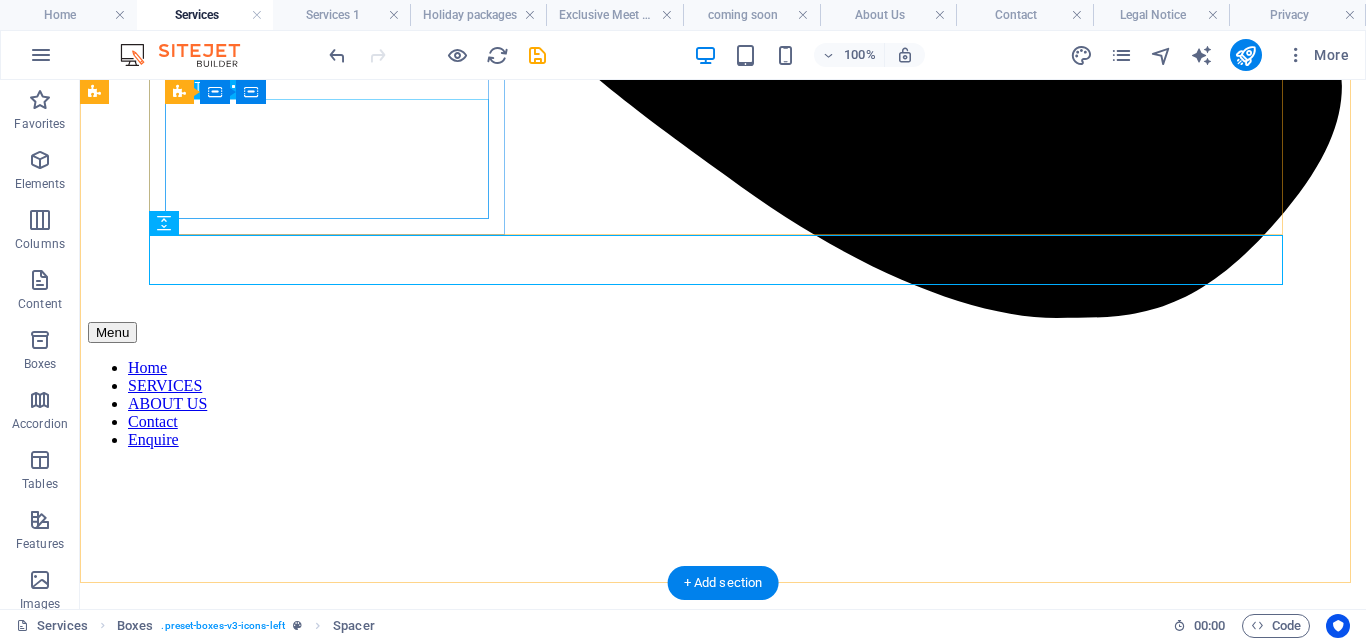 scroll, scrollTop: 1190, scrollLeft: 0, axis: vertical 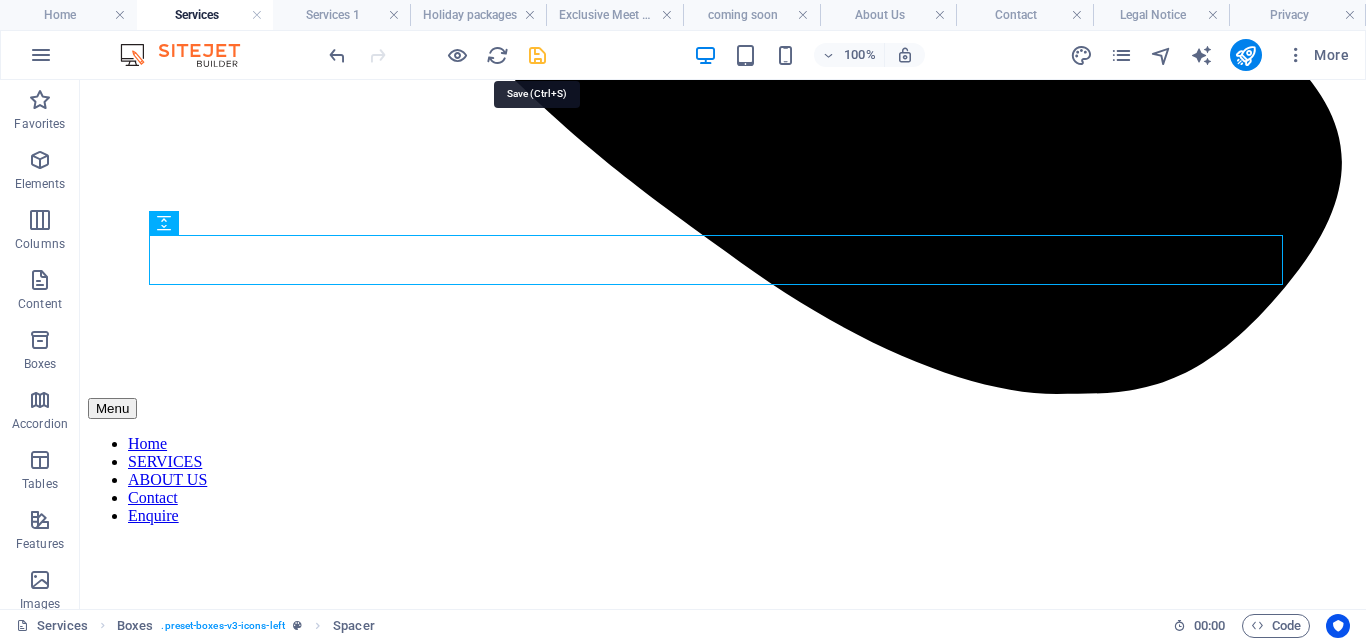 click at bounding box center [537, 55] 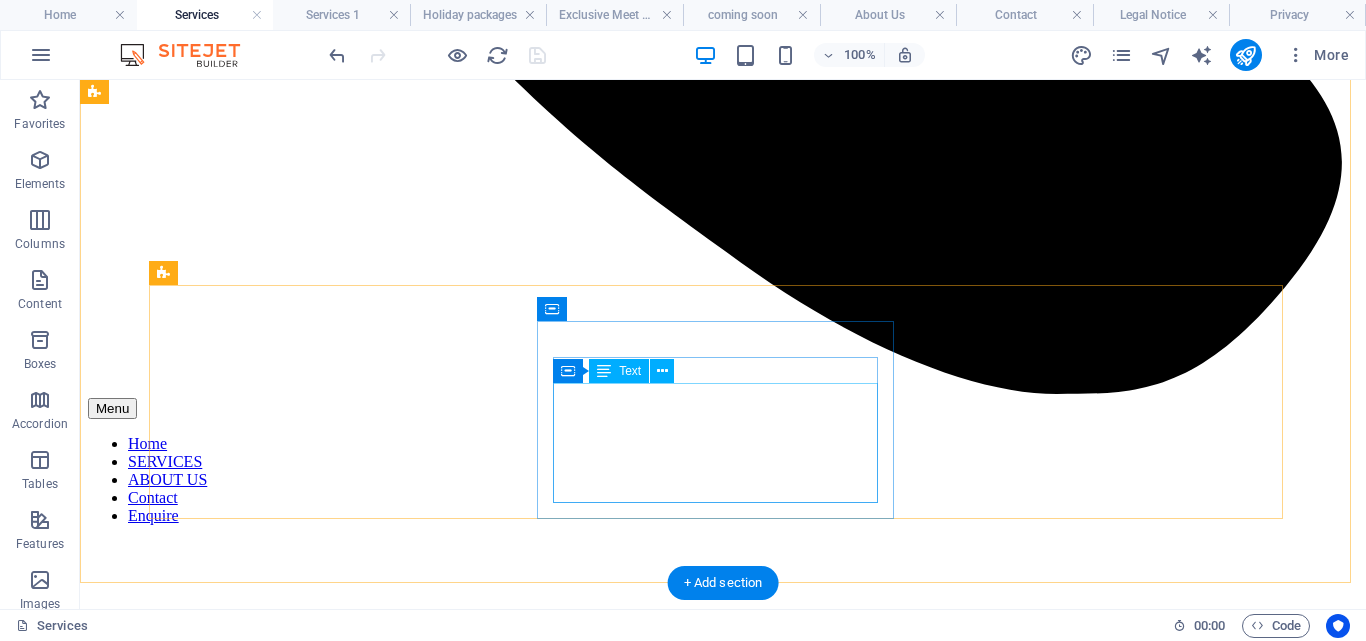 click on "Enjoy a warm welcome and relax in comfort before your flight. Our meet and lounge services ensure smooth airport transitions and access to cozy lounges for rest, refreshments, and peace of mind." at bounding box center [723, 11680] 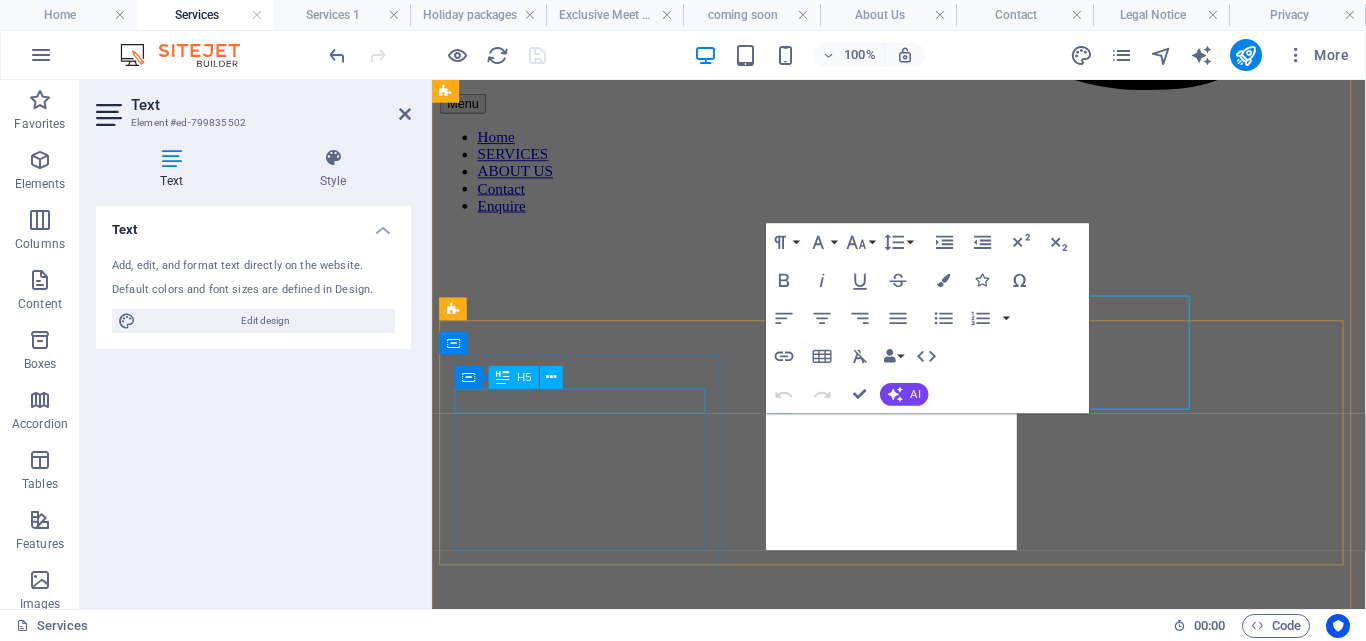 scroll, scrollTop: 1266, scrollLeft: 0, axis: vertical 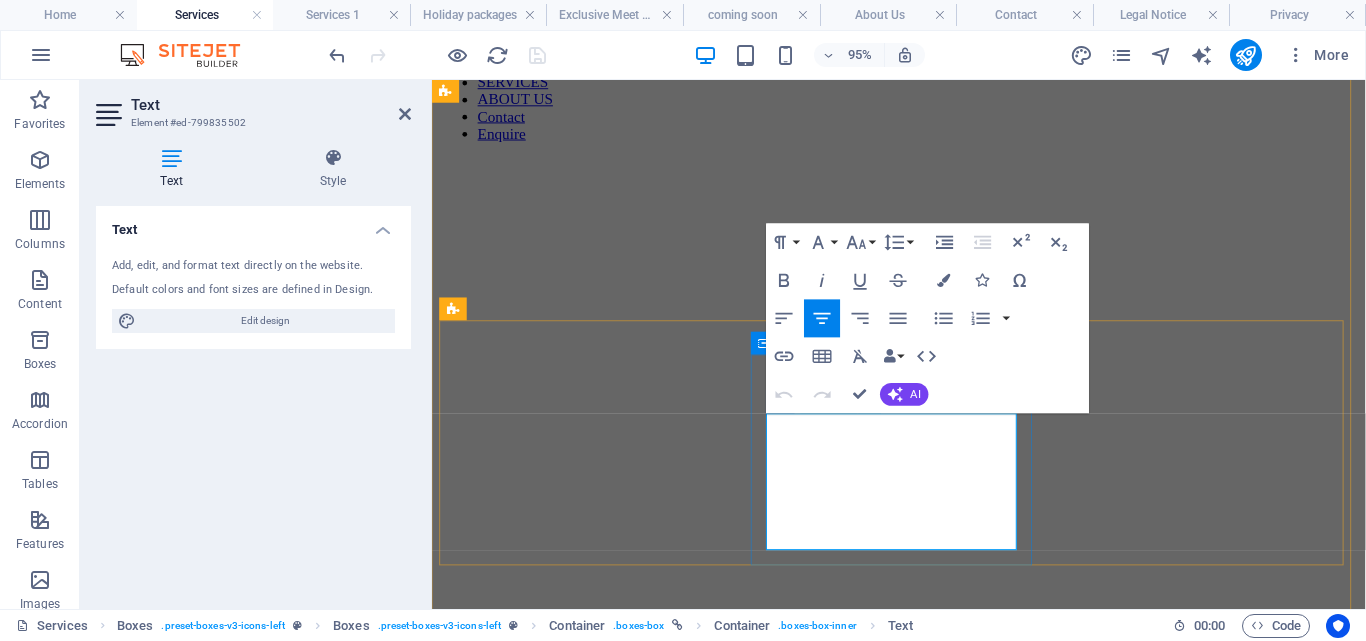click on "Enjoy a warm welcome and relax in comfort before your flight. Our meet and lounge services ensure smooth airport transitions and access to cozy lounges for rest, refreshments, and peace of mind." at bounding box center [923, 9162] 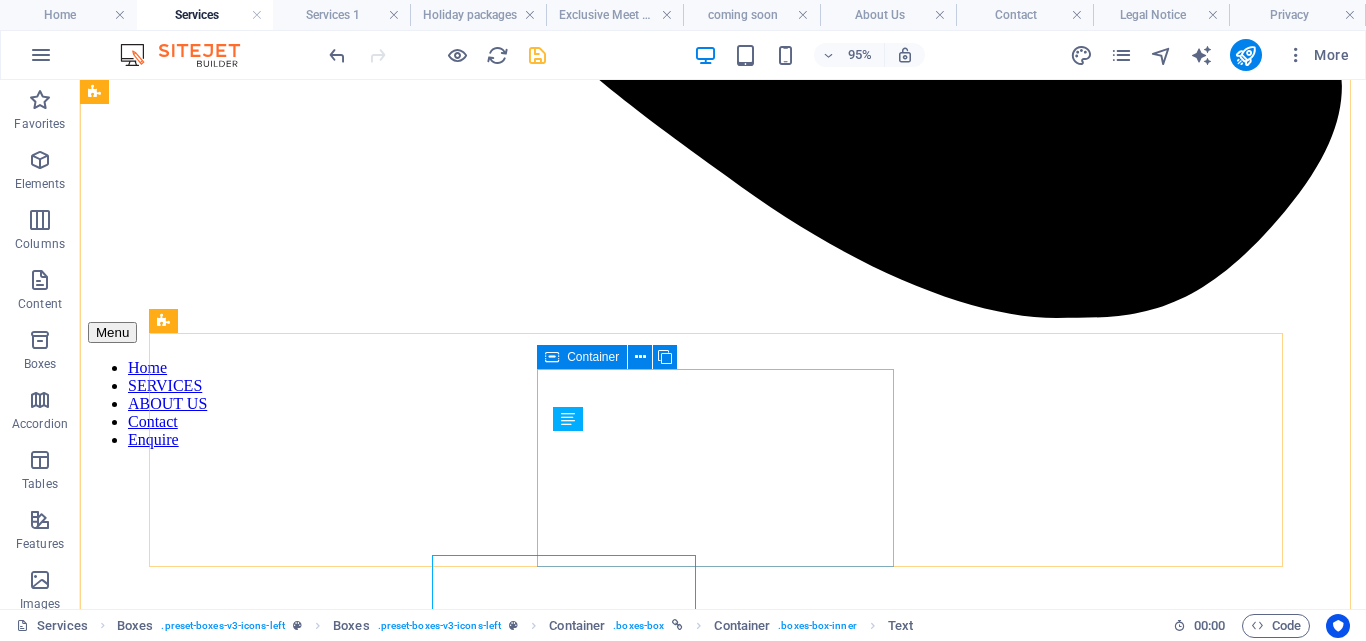 scroll, scrollTop: 1142, scrollLeft: 0, axis: vertical 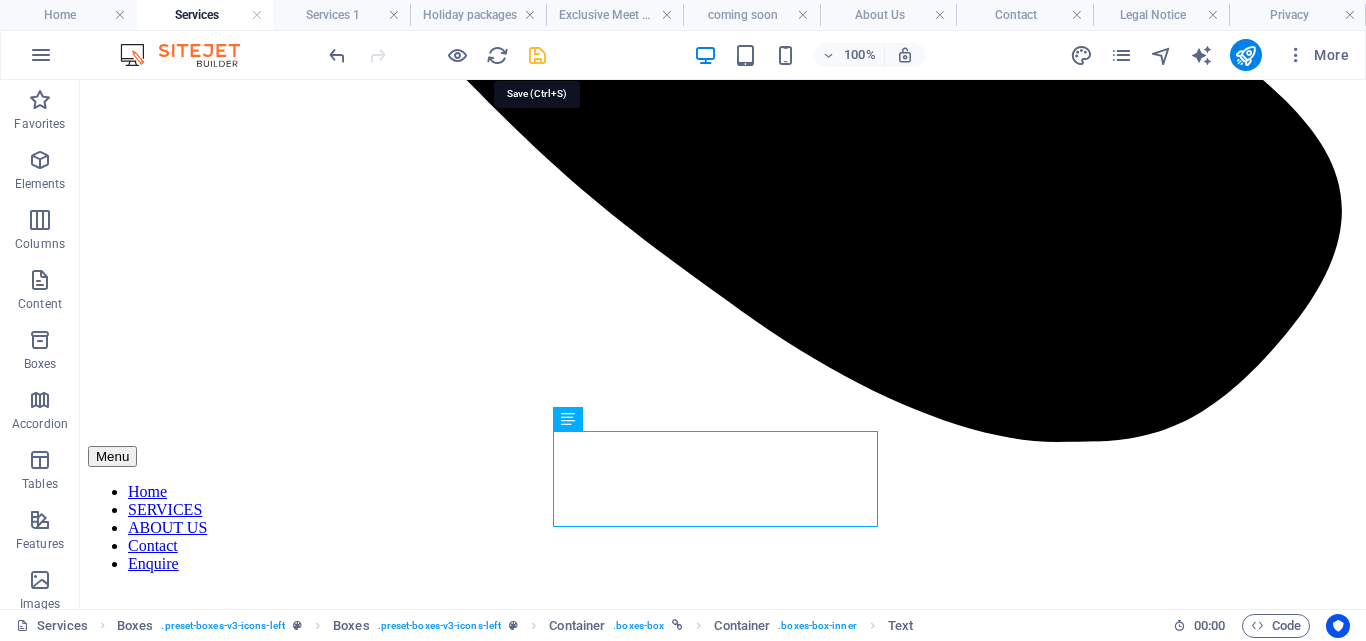 click at bounding box center [537, 55] 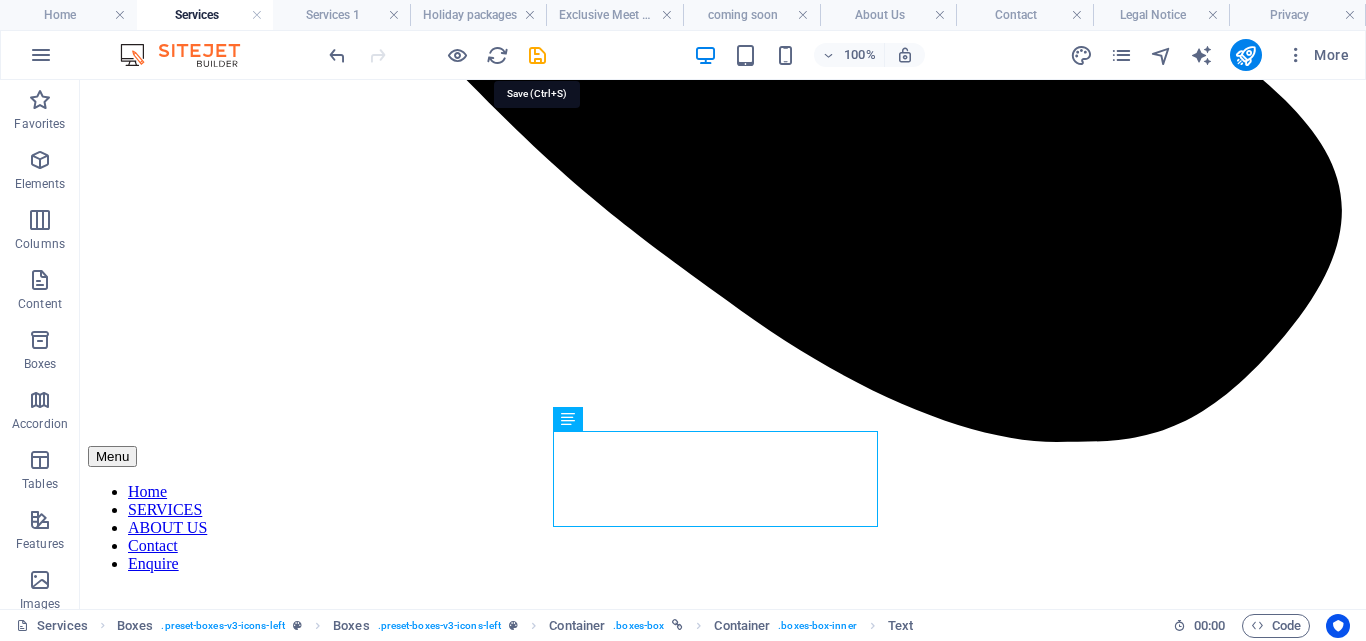 click at bounding box center [437, 55] 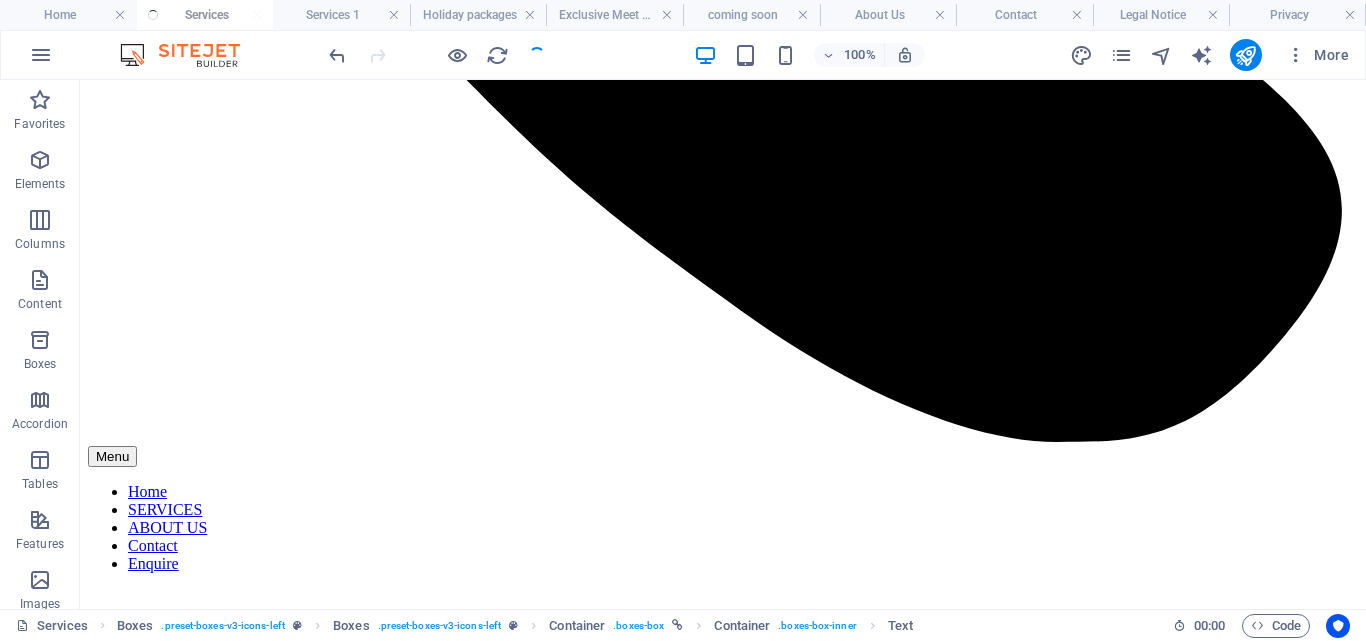 click at bounding box center [437, 55] 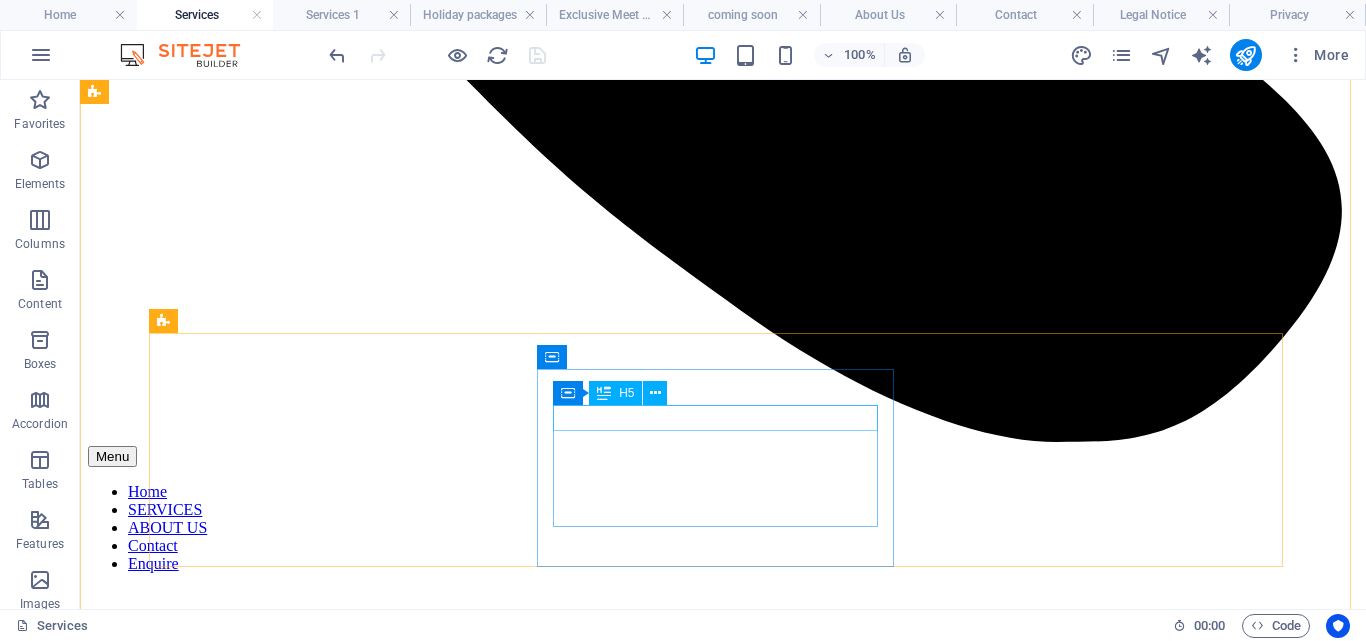 click on "Exclusive Meet & Lounge Services" at bounding box center (723, 11689) 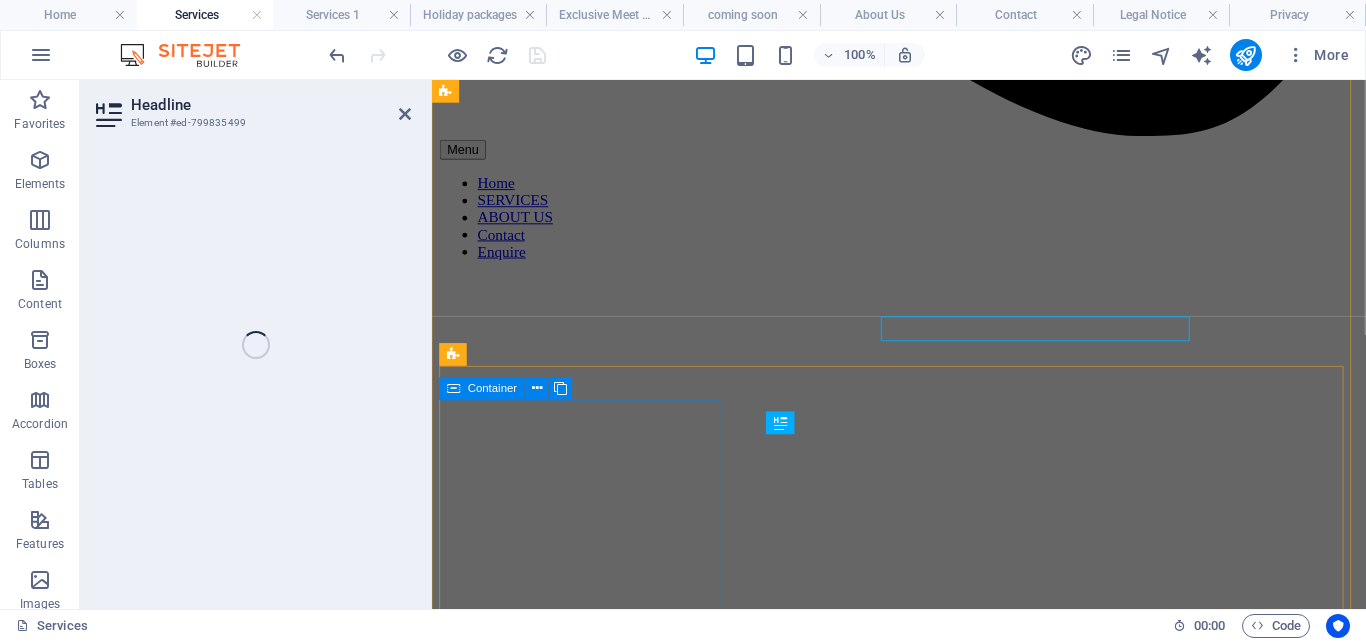 scroll, scrollTop: 1218, scrollLeft: 0, axis: vertical 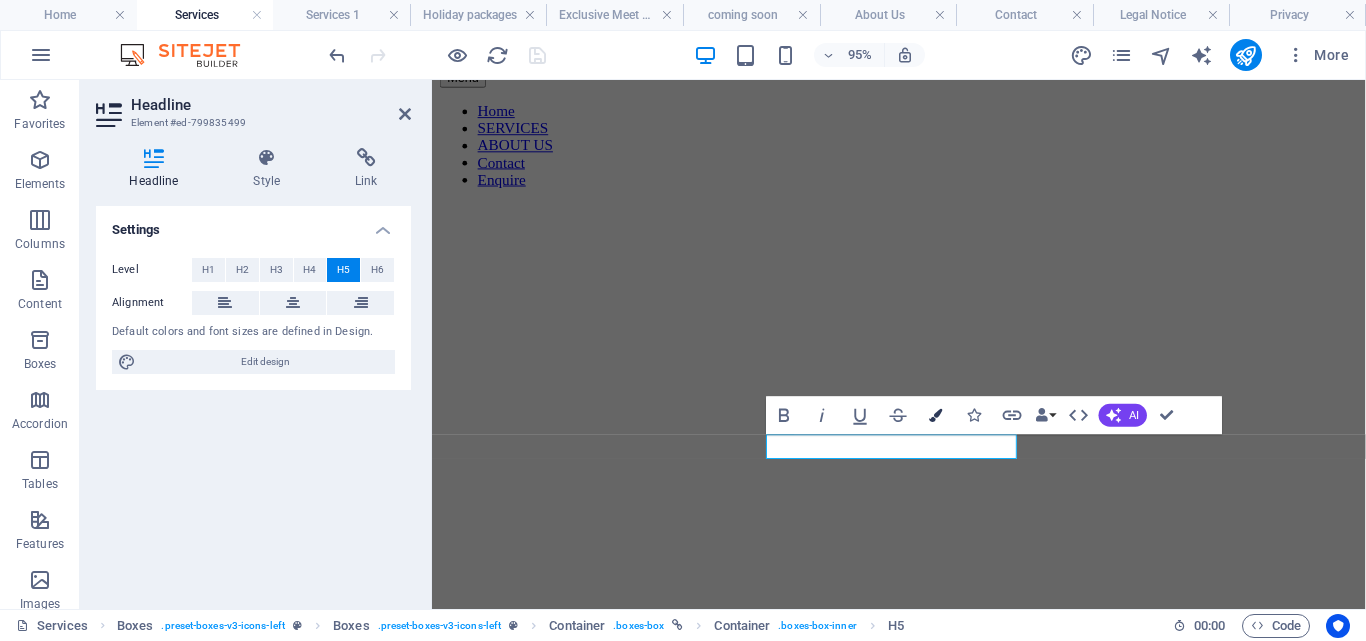 click at bounding box center [936, 415] 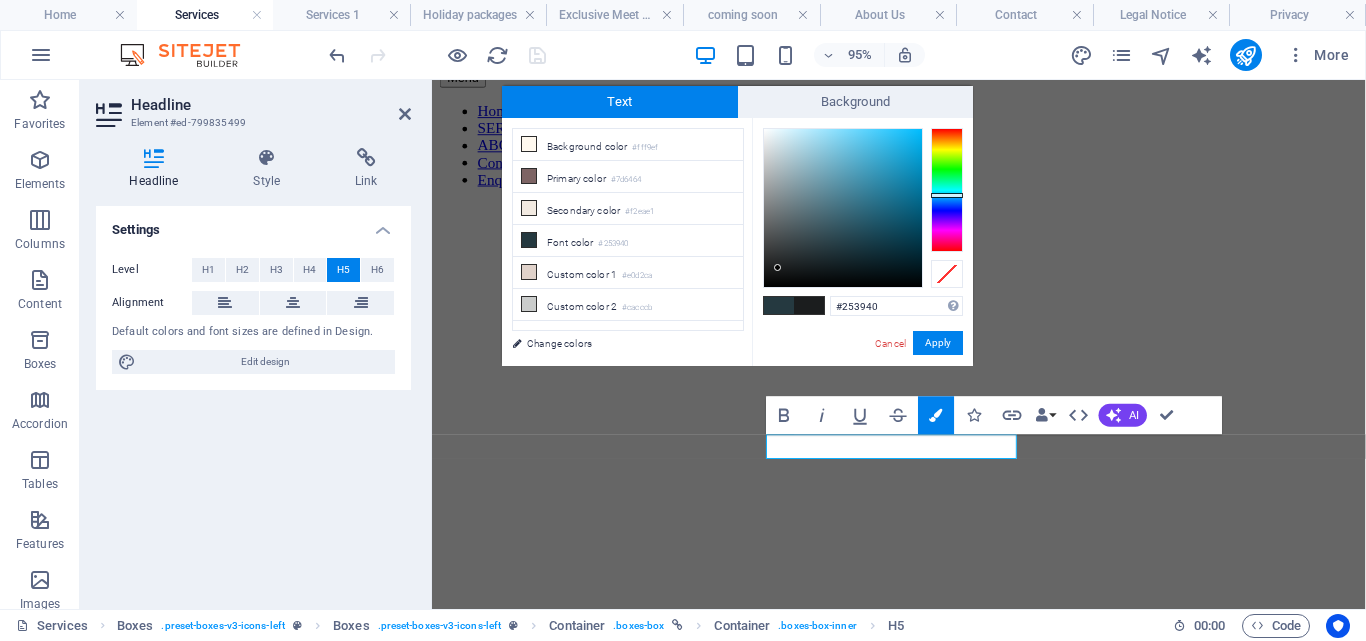 type on "#1b1d1e" 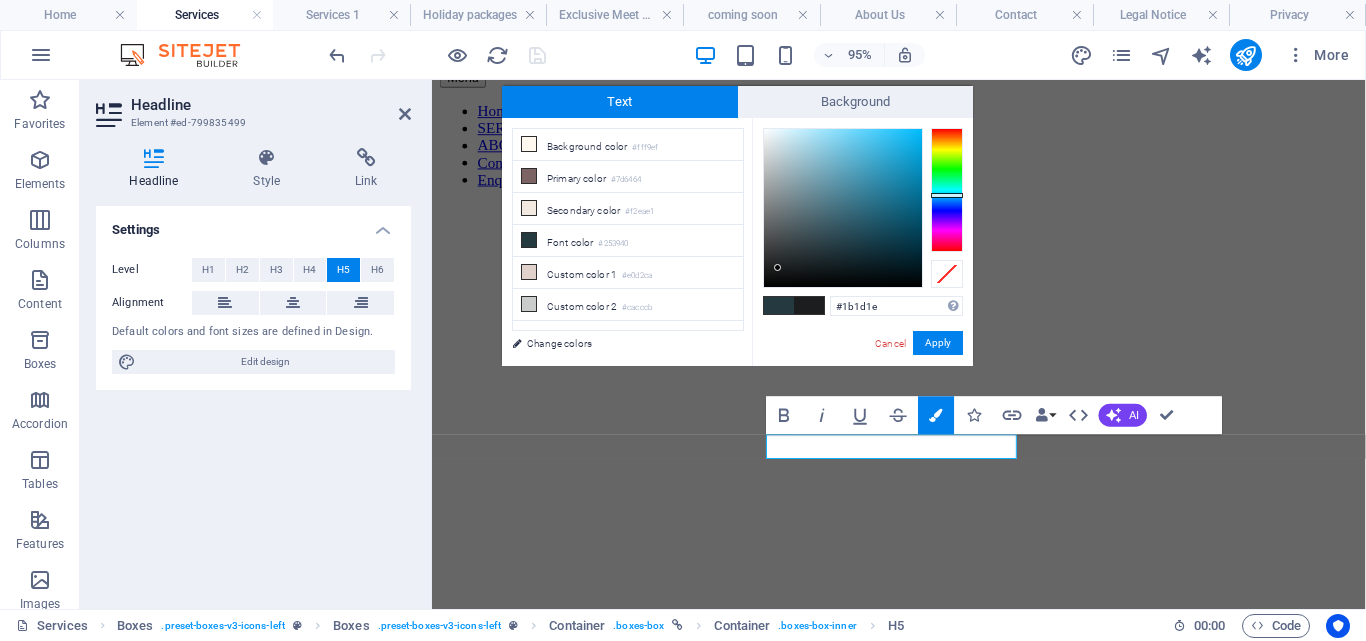 click at bounding box center (843, 208) 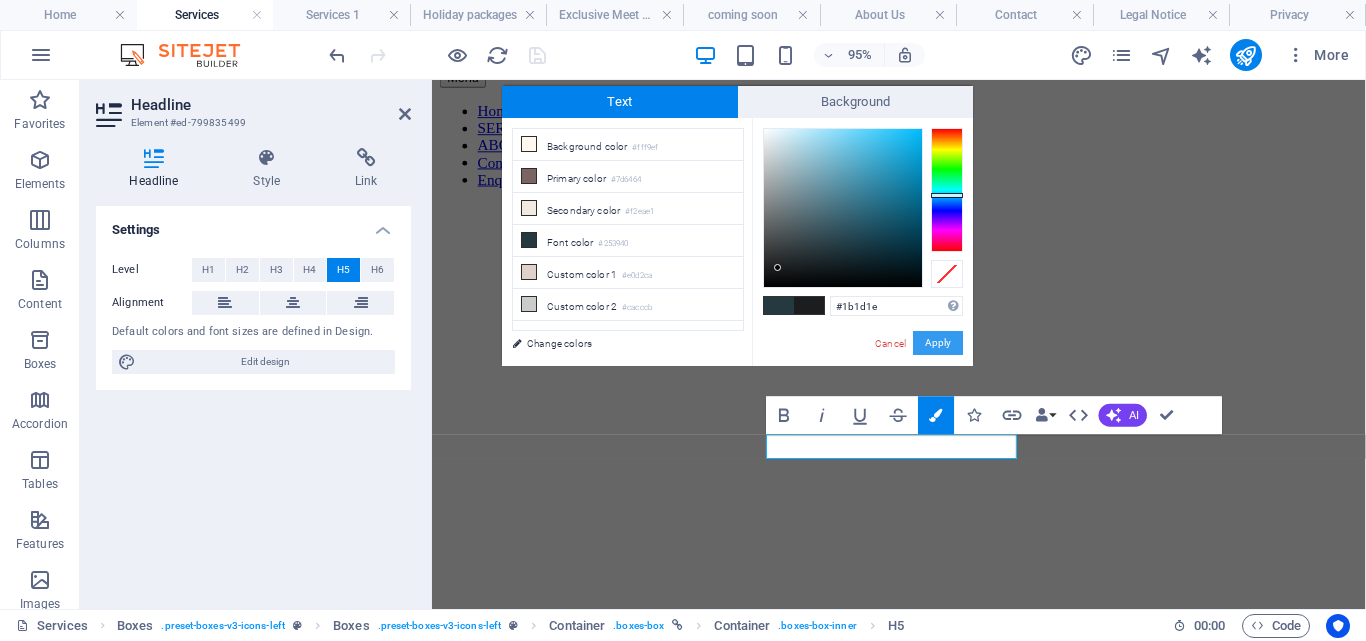 click on "Apply" at bounding box center (938, 343) 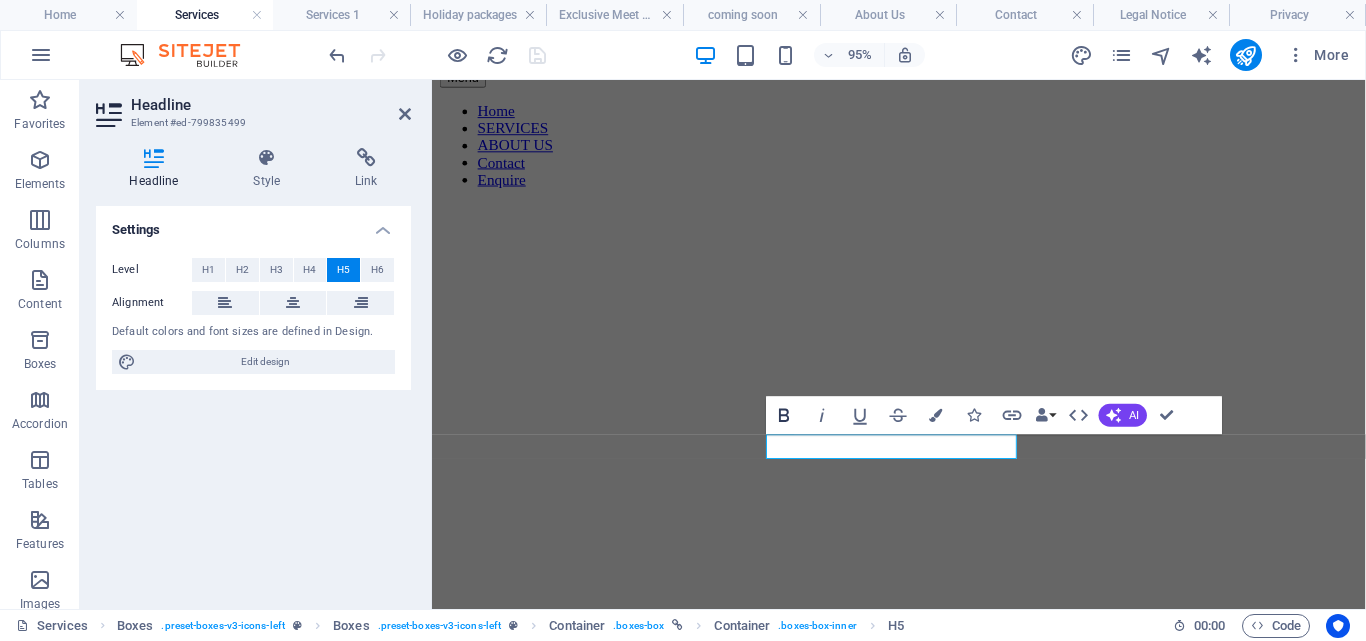 click 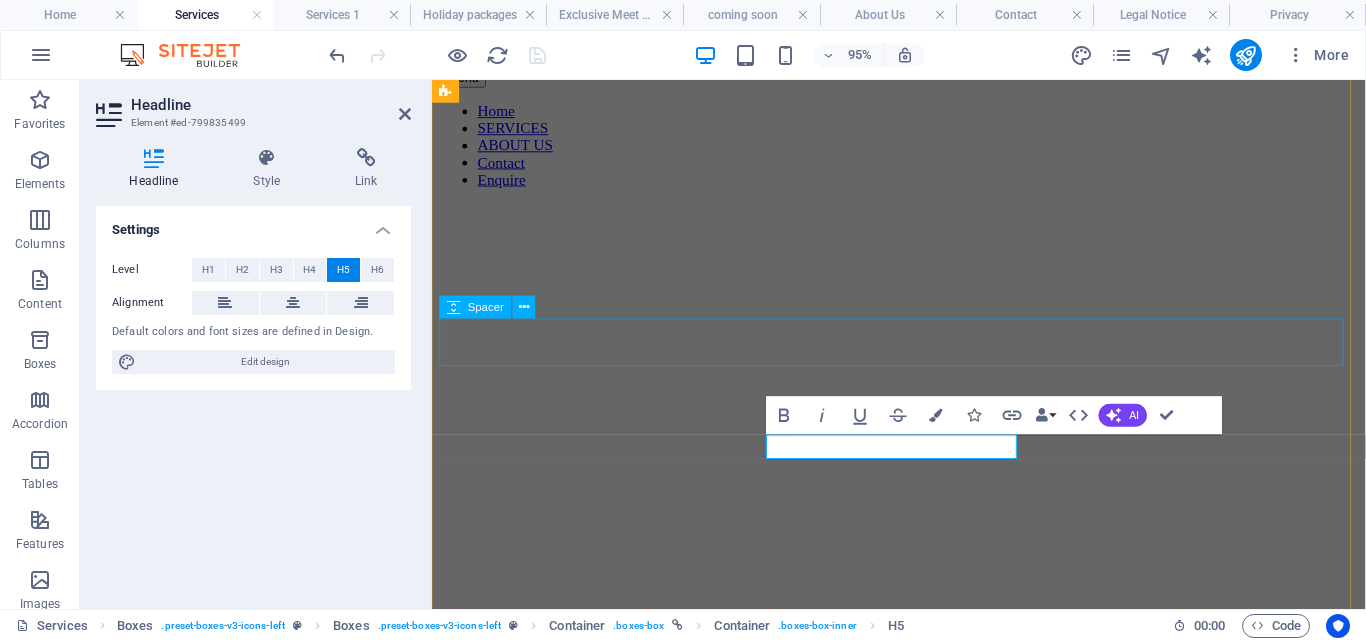 click at bounding box center (923, 7127) 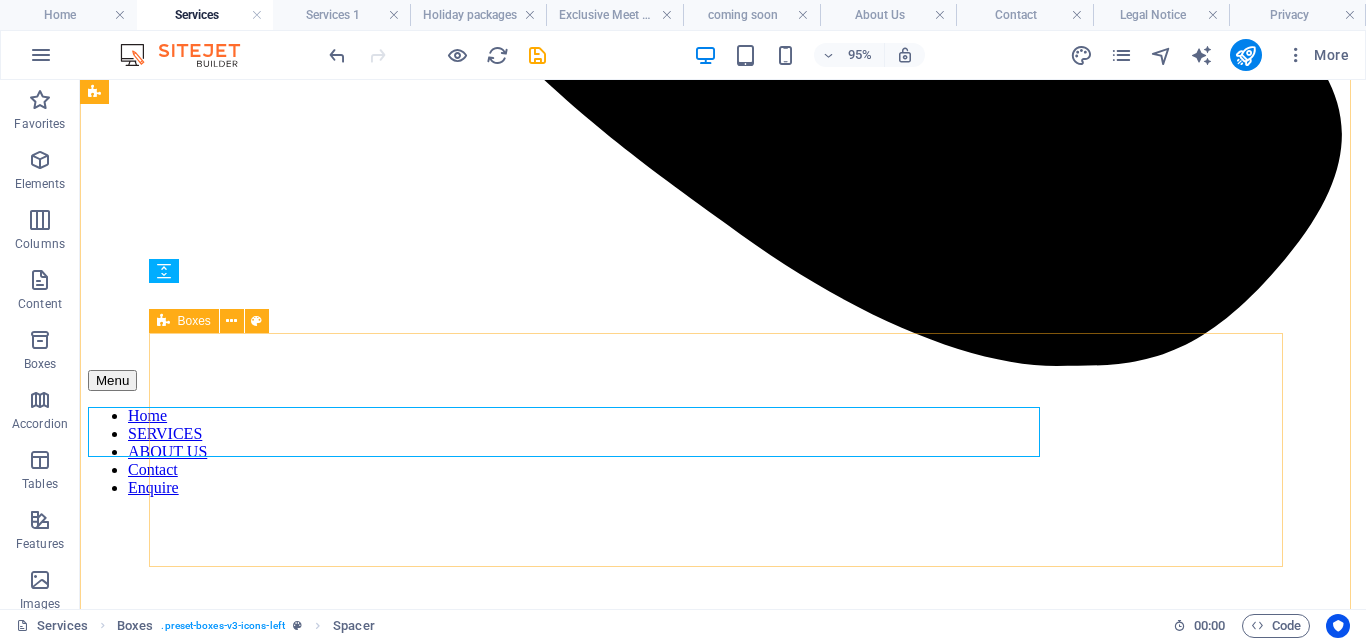 scroll, scrollTop: 1142, scrollLeft: 0, axis: vertical 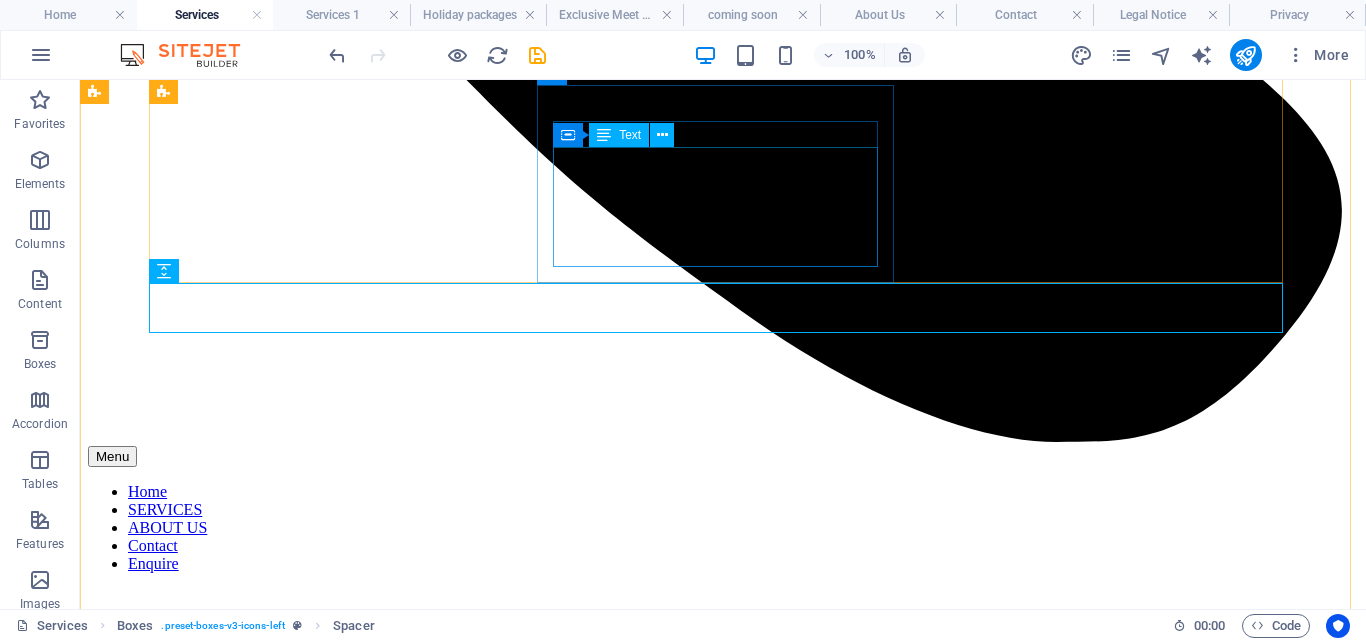 click at bounding box center (437, 55) 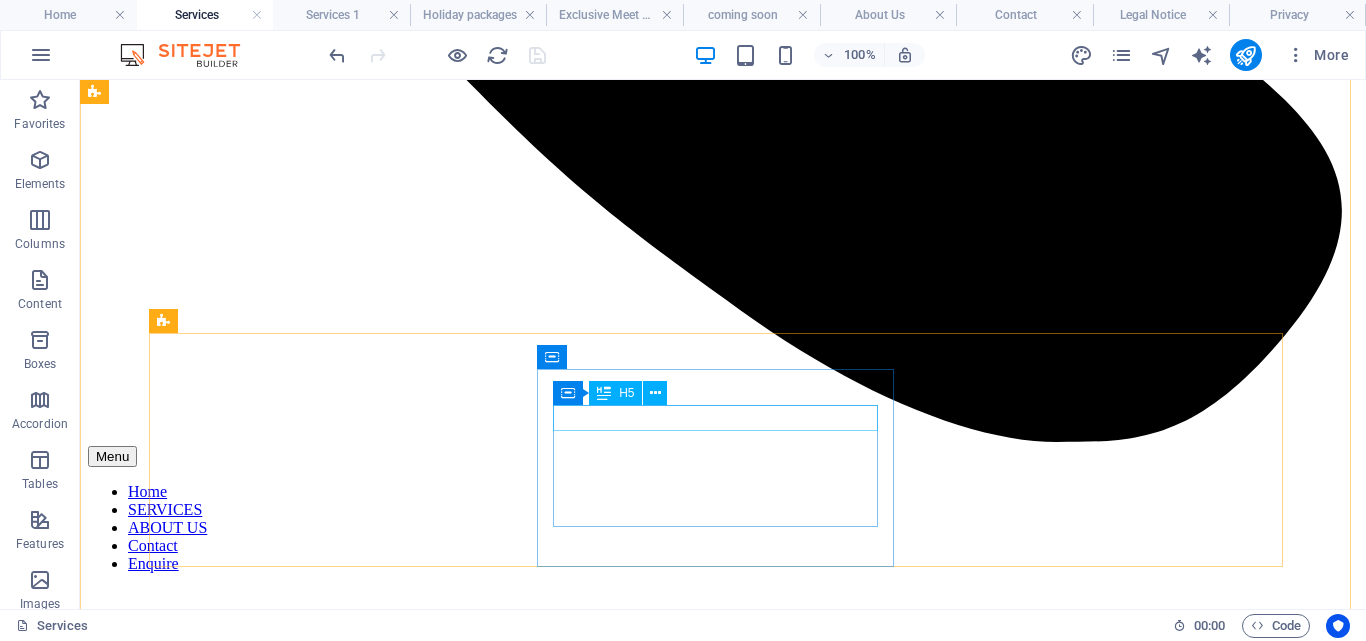 click on "Exclusive Meet & Lounge Services" at bounding box center [723, 11689] 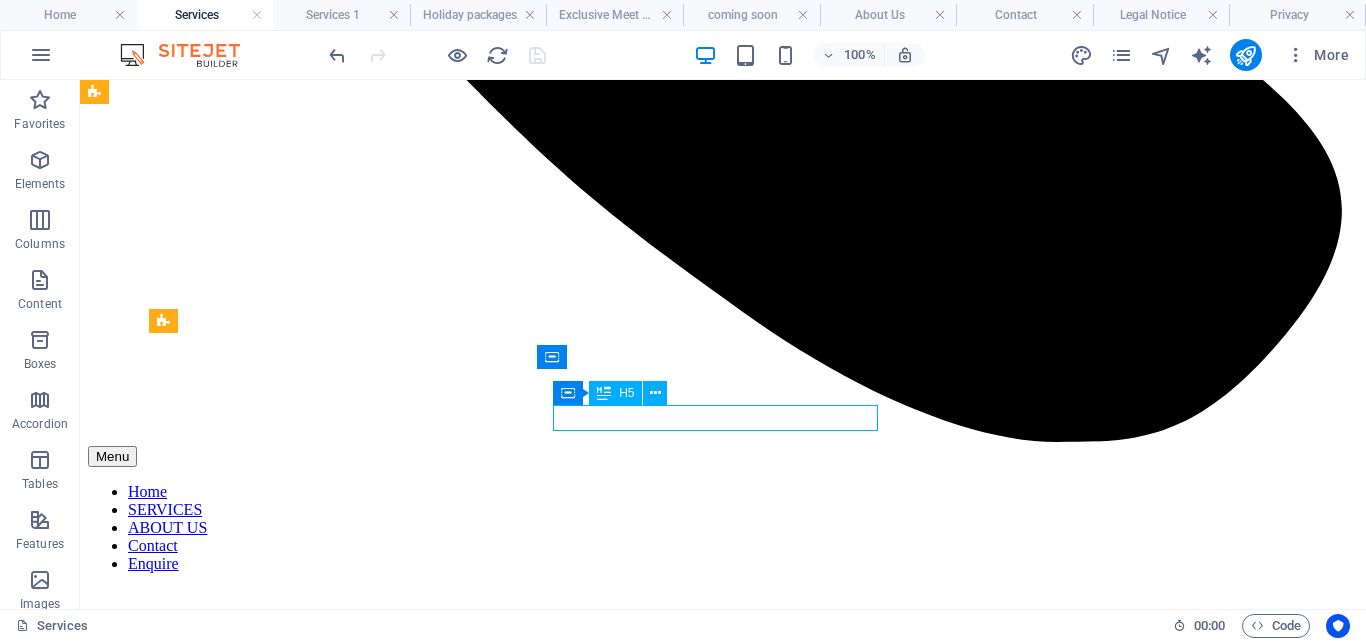 click on "Exclusive Meet & Lounge Services" at bounding box center [723, 11689] 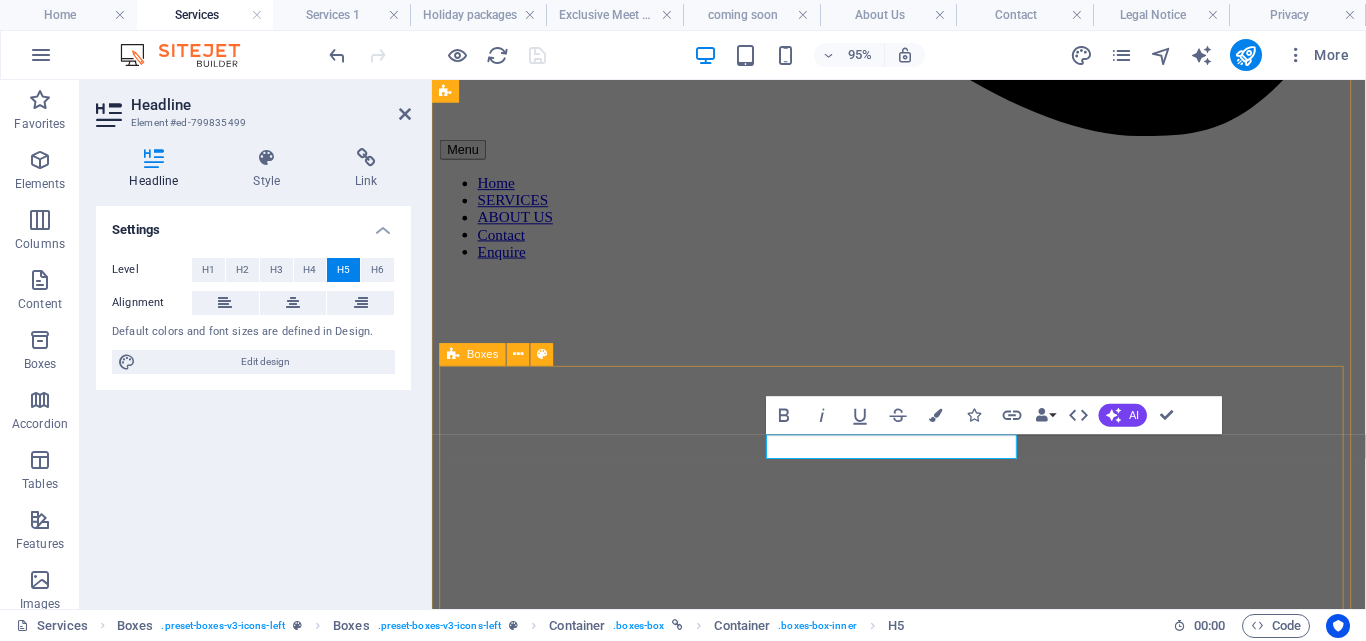 scroll, scrollTop: 1218, scrollLeft: 0, axis: vertical 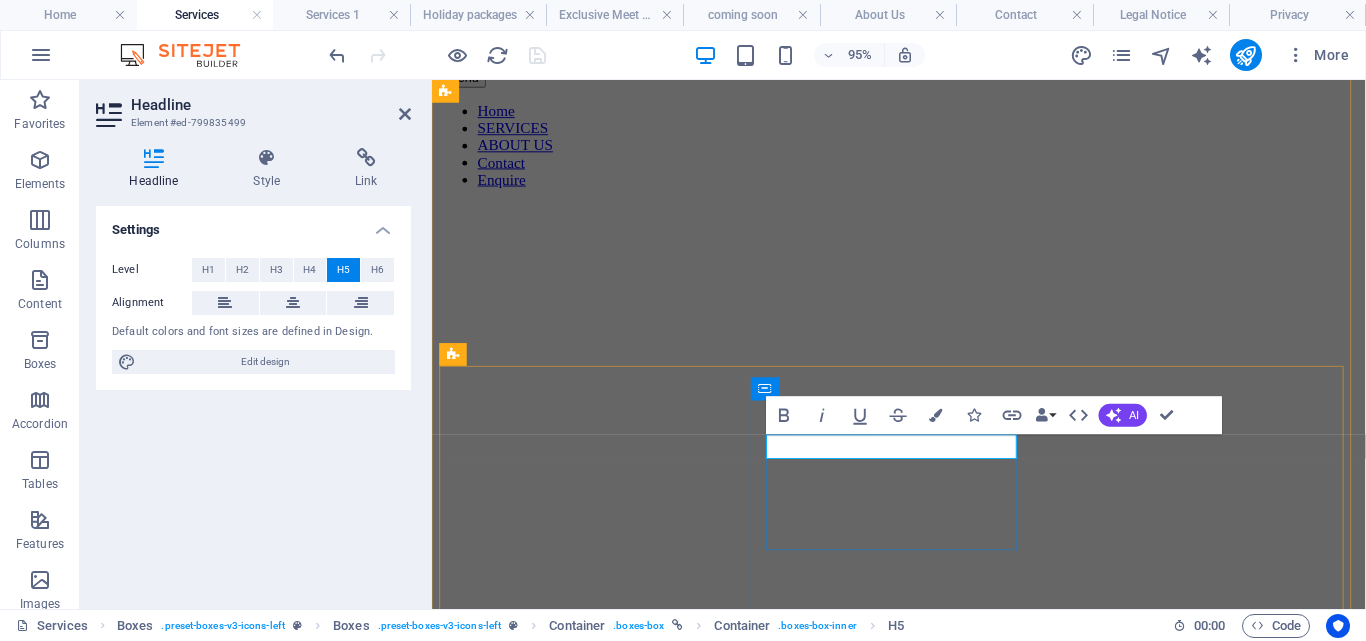 click on "Exclusive Meet & Lounge Services" at bounding box center (538, 9161) 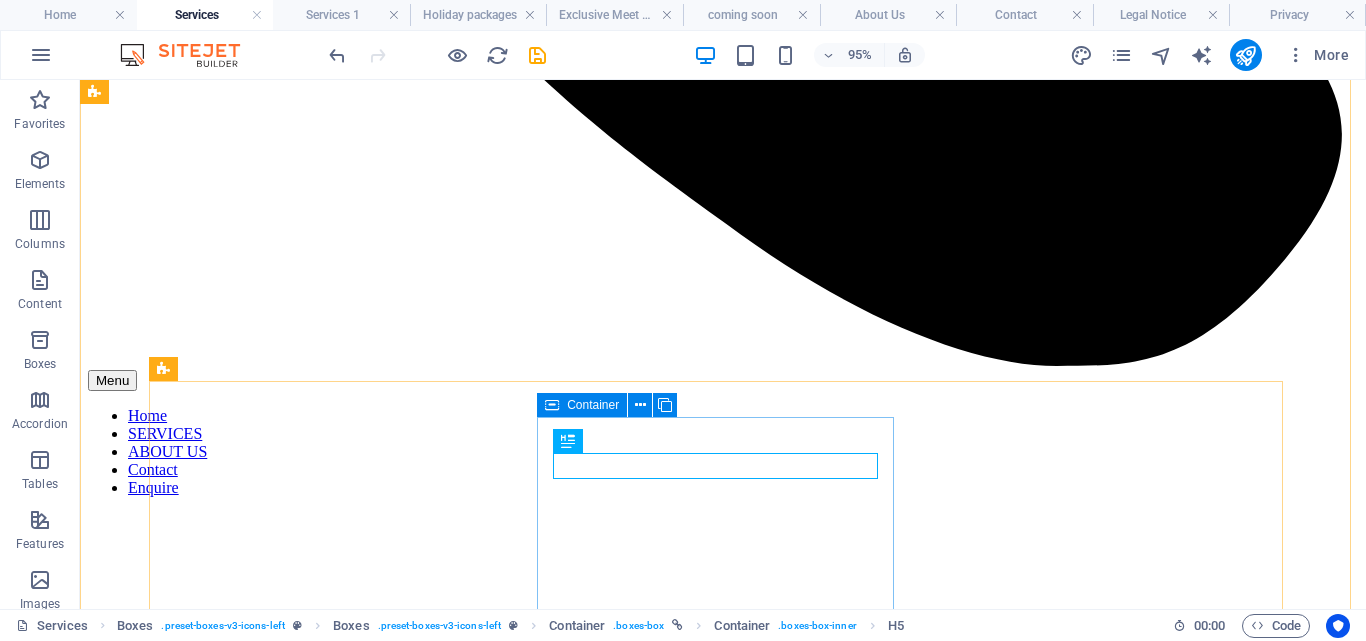 scroll, scrollTop: 1094, scrollLeft: 0, axis: vertical 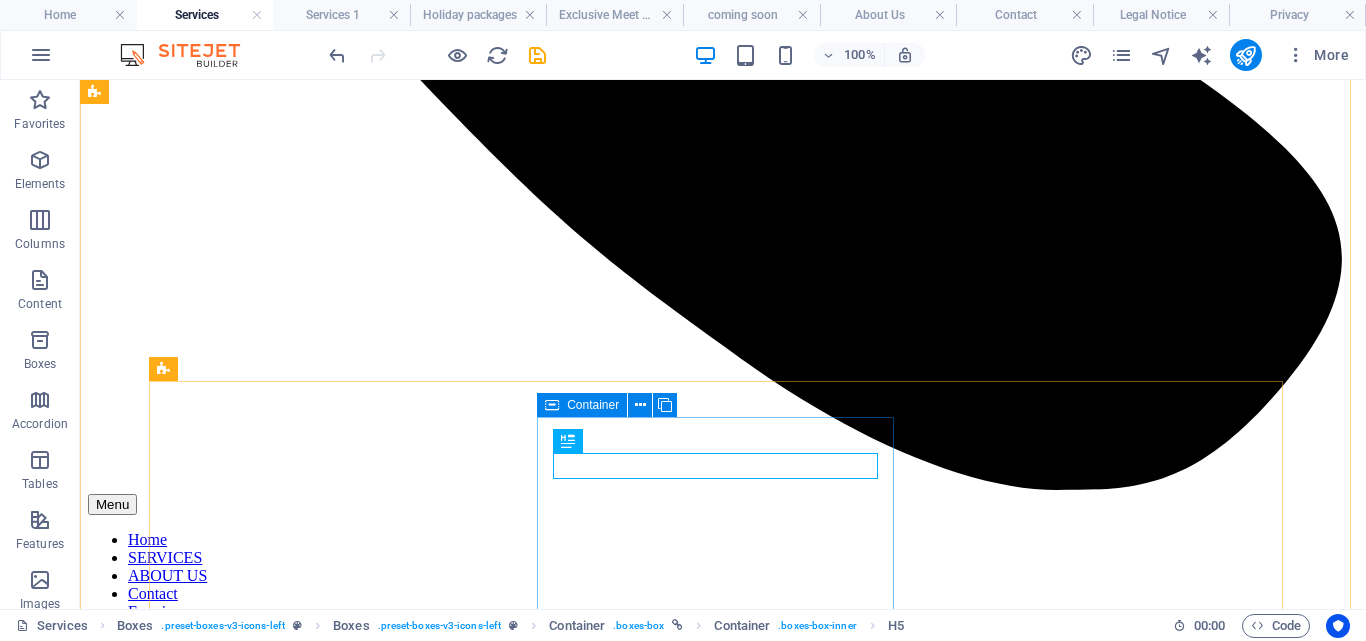 click at bounding box center [437, 55] 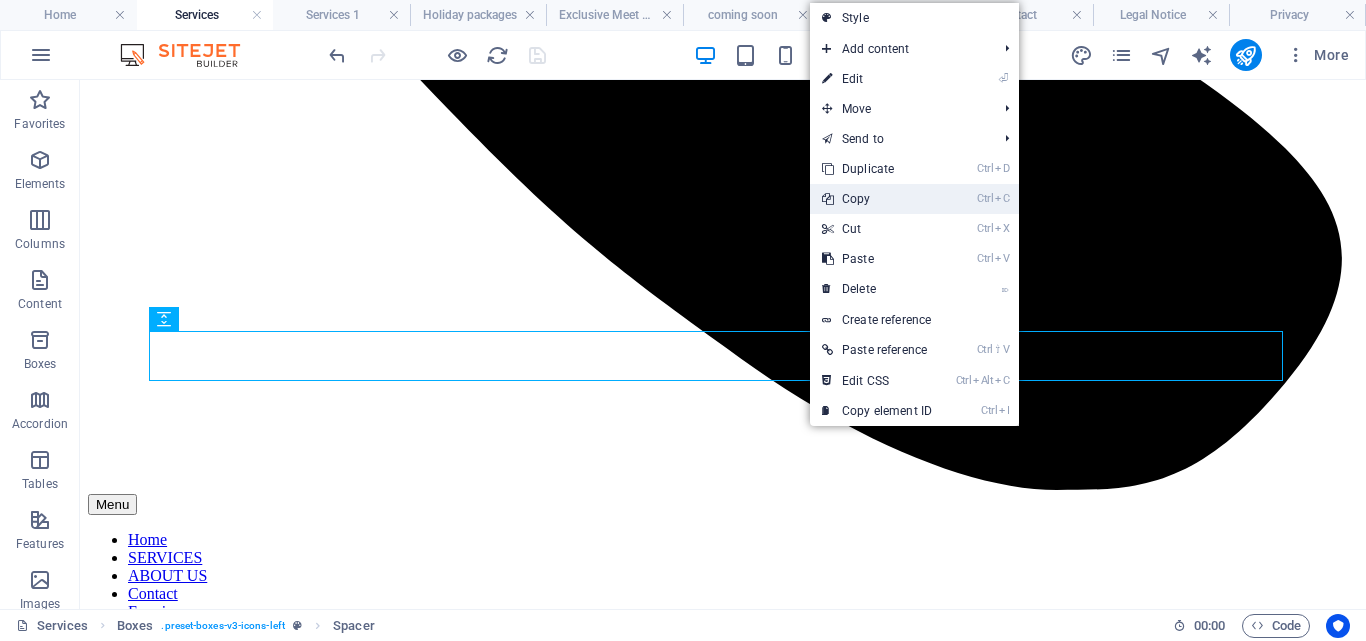 click on "Ctrl C  Copy" at bounding box center (877, 199) 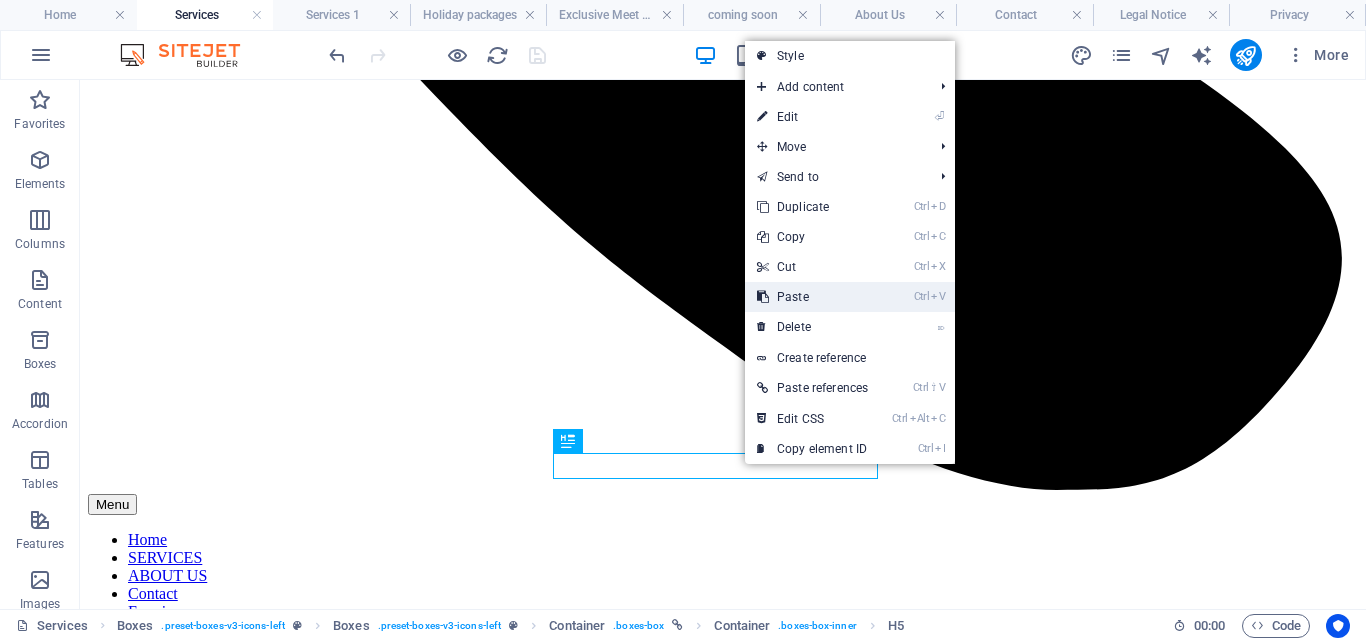 click on "Ctrl V  Paste" at bounding box center [812, 297] 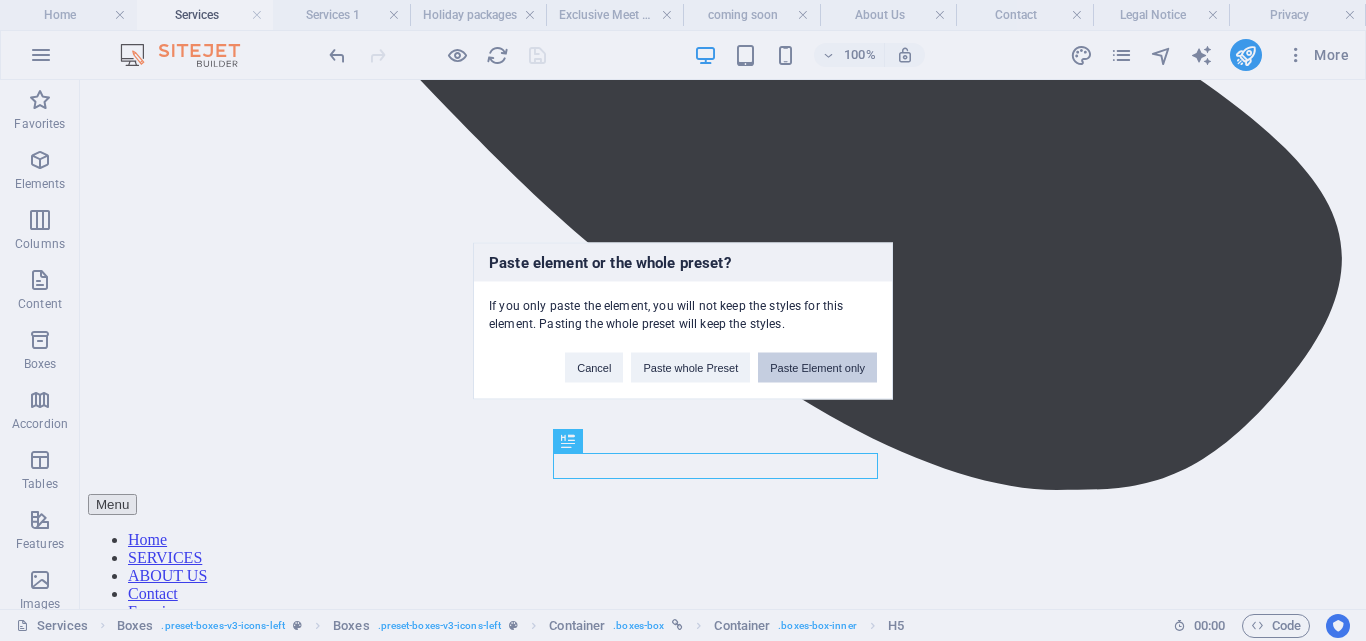click on "Paste Element only" at bounding box center [817, 367] 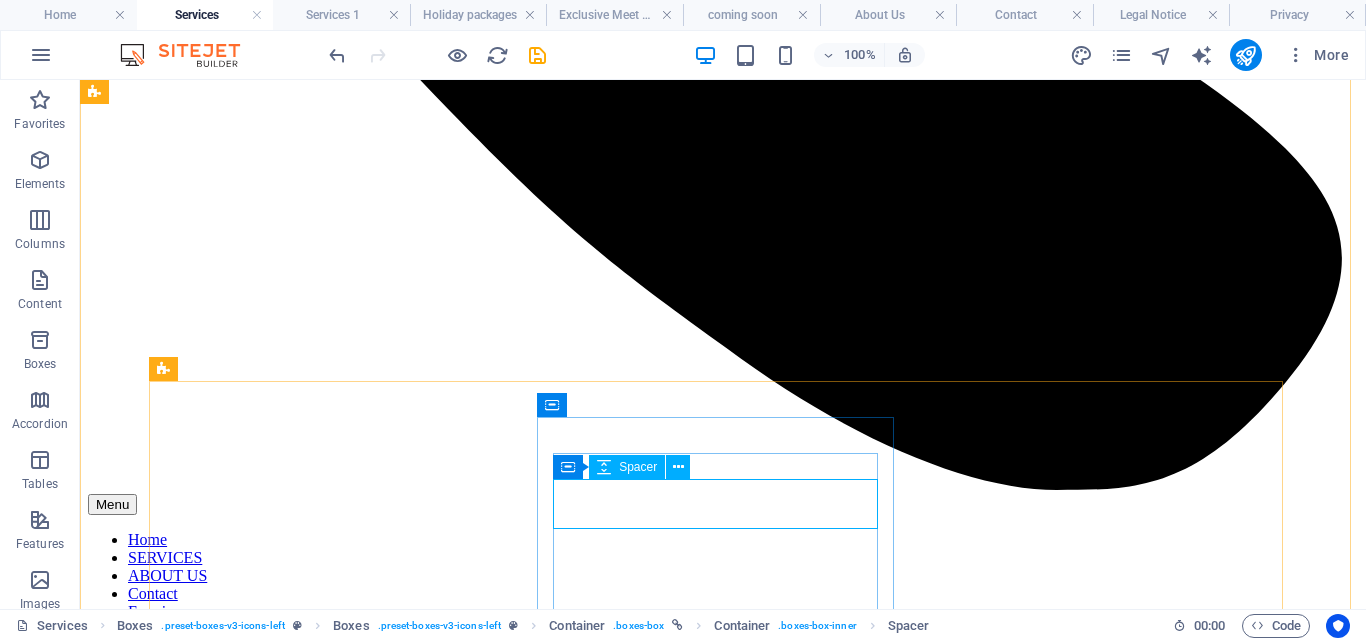 click at bounding box center [723, 11792] 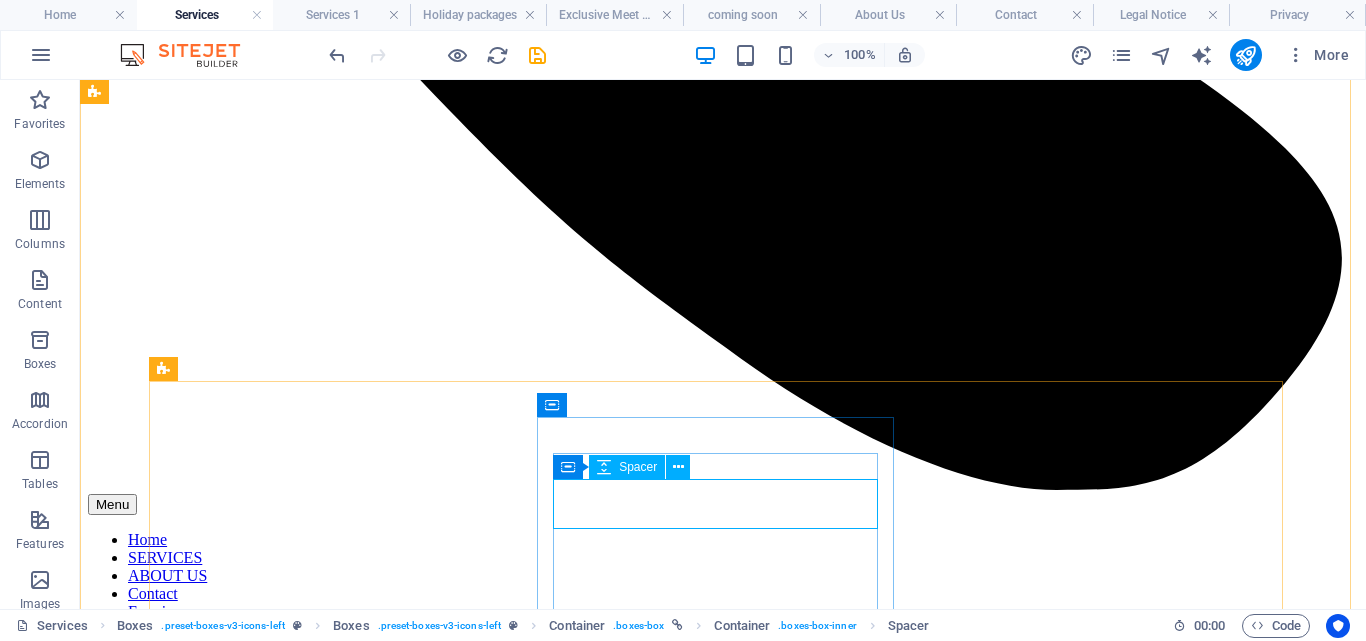 select on "px" 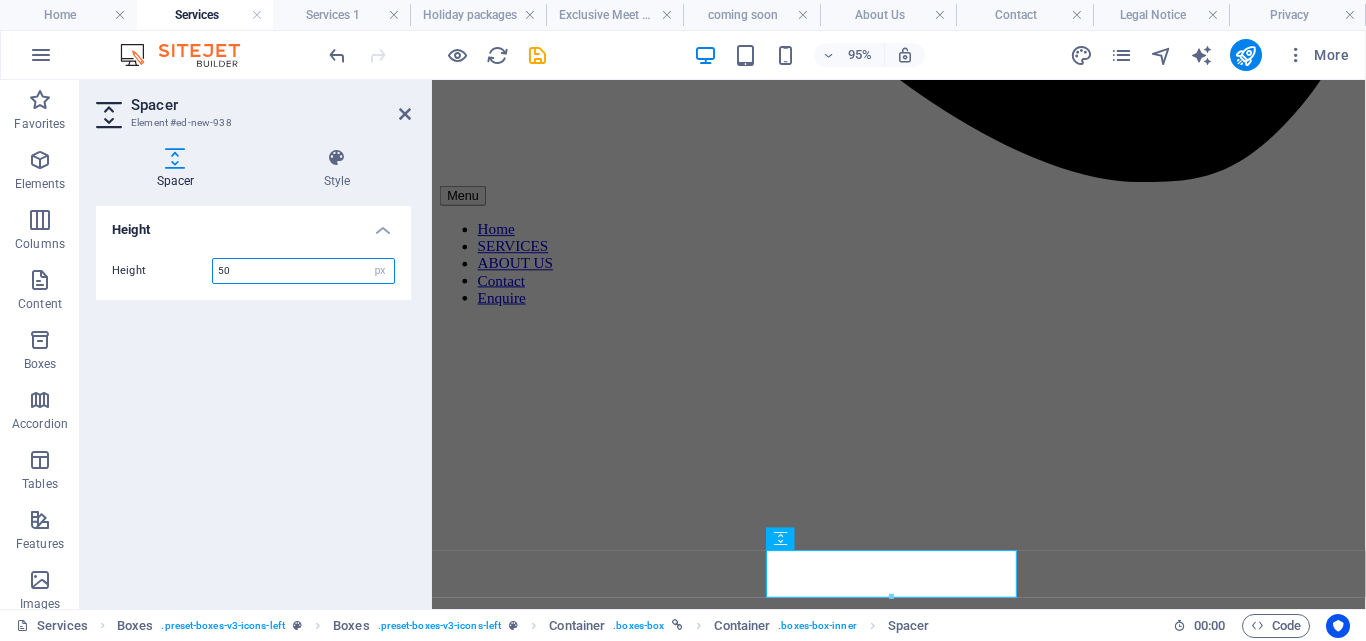 scroll, scrollTop: 1122, scrollLeft: 0, axis: vertical 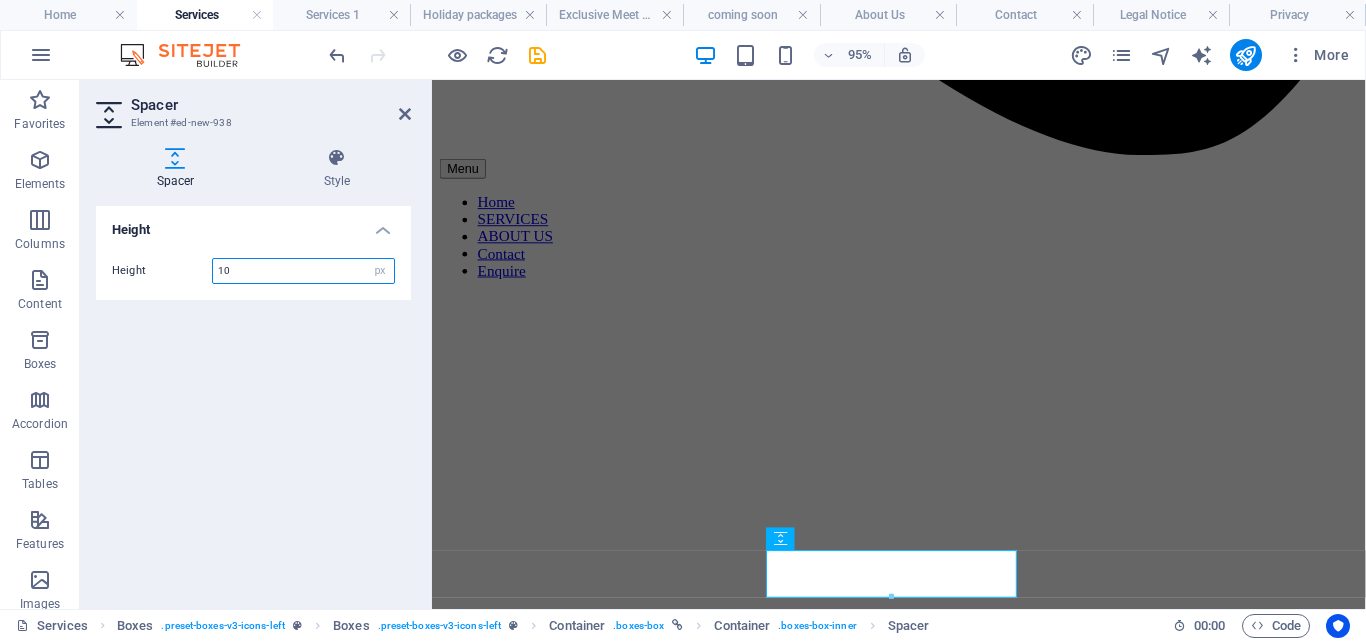 type on "10" 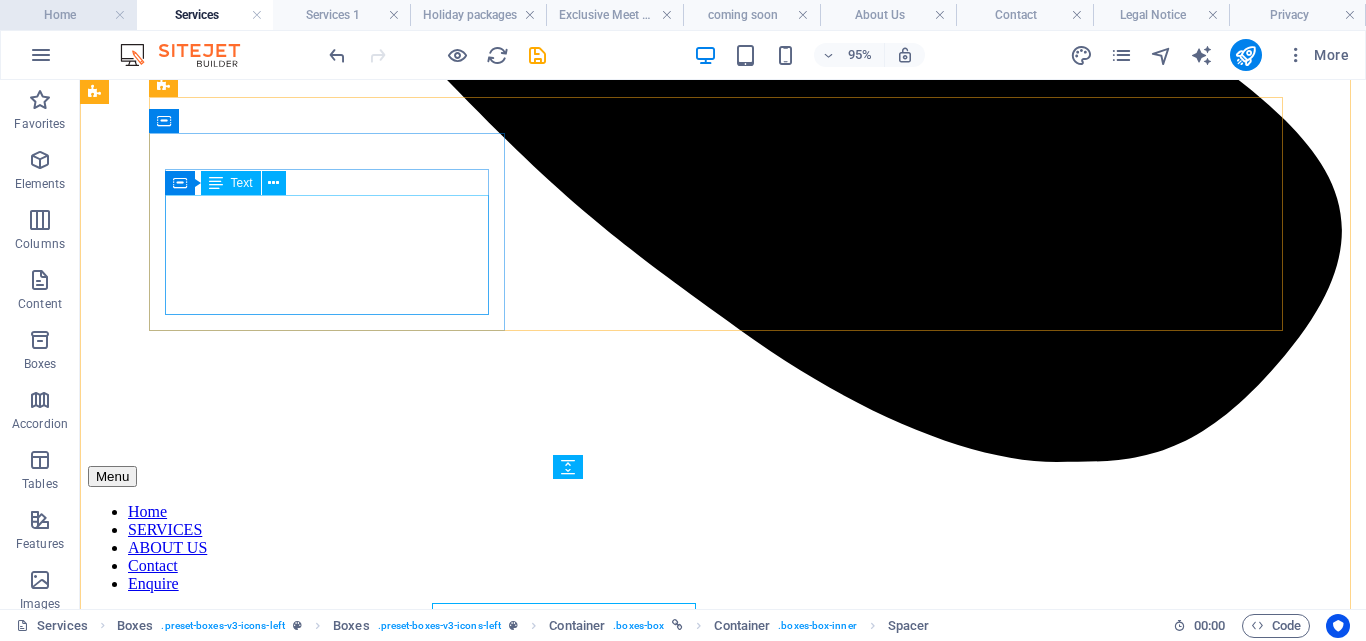 scroll, scrollTop: 1094, scrollLeft: 0, axis: vertical 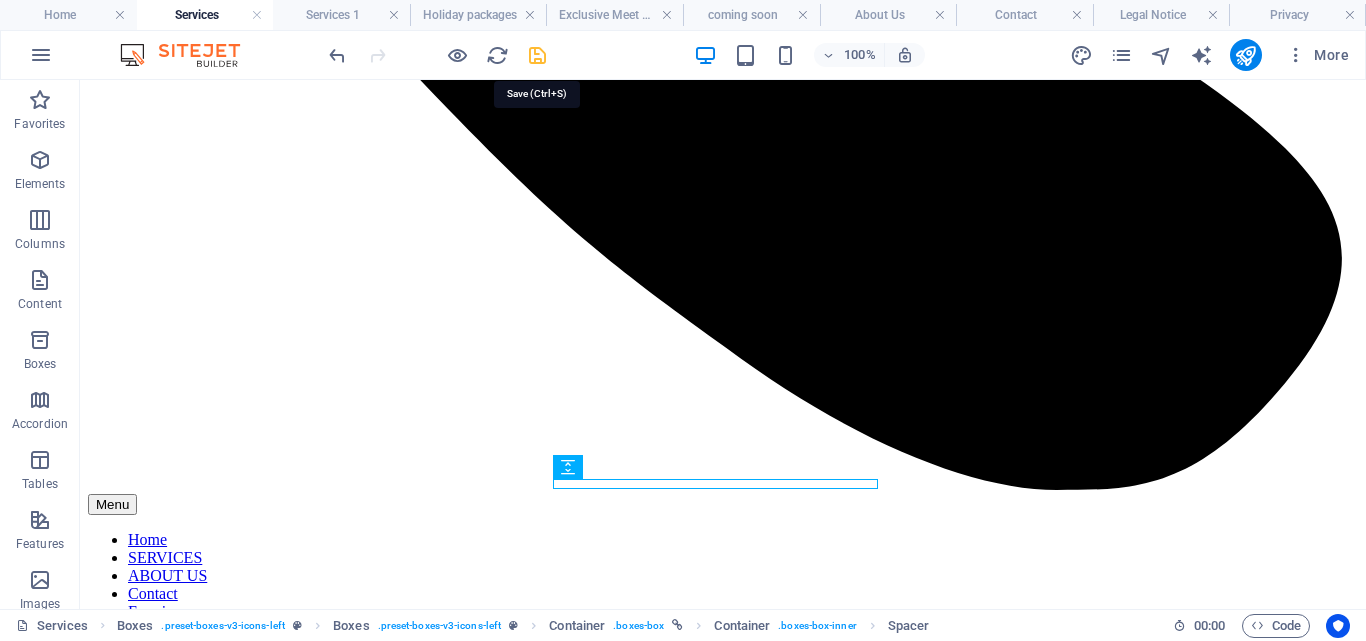 click at bounding box center [537, 55] 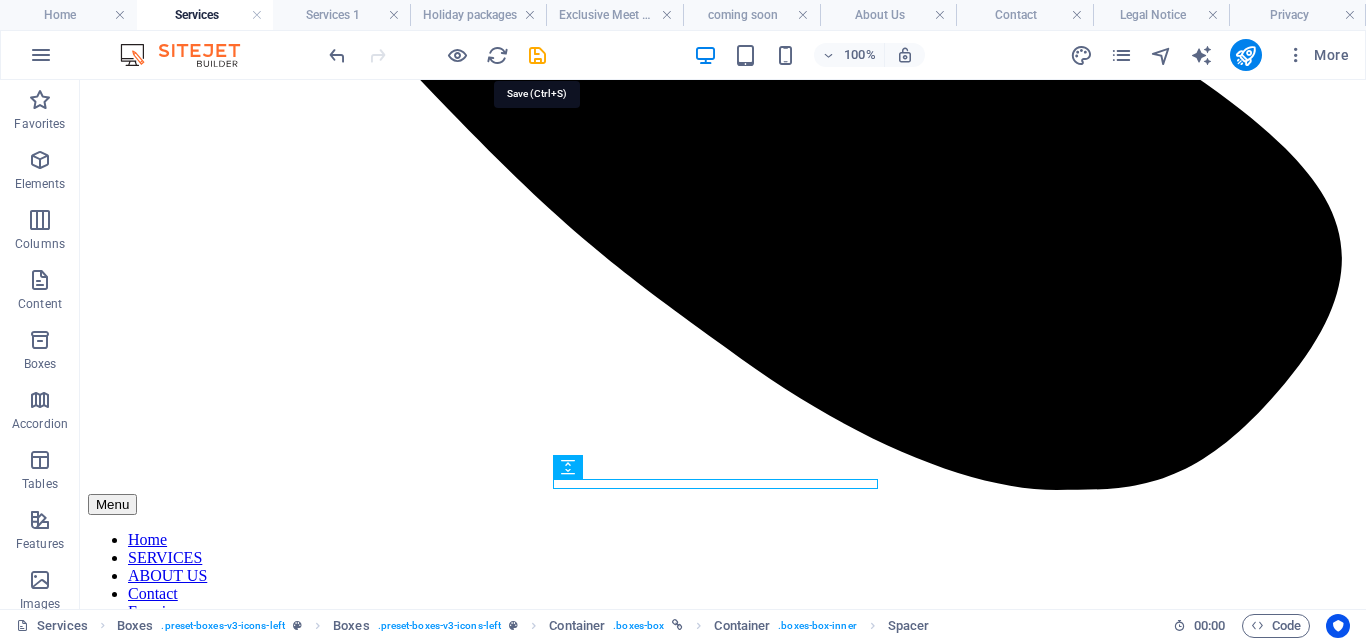 click at bounding box center (437, 55) 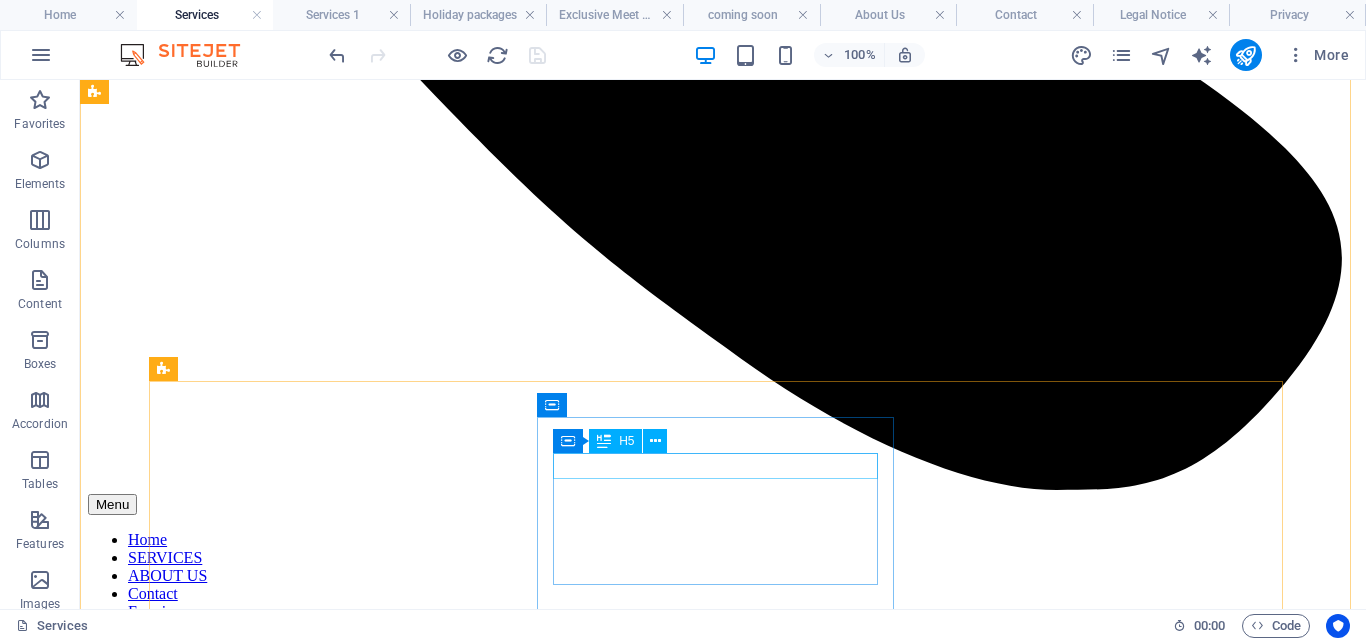click on "Meet & Lounge Services" at bounding box center (723, 11737) 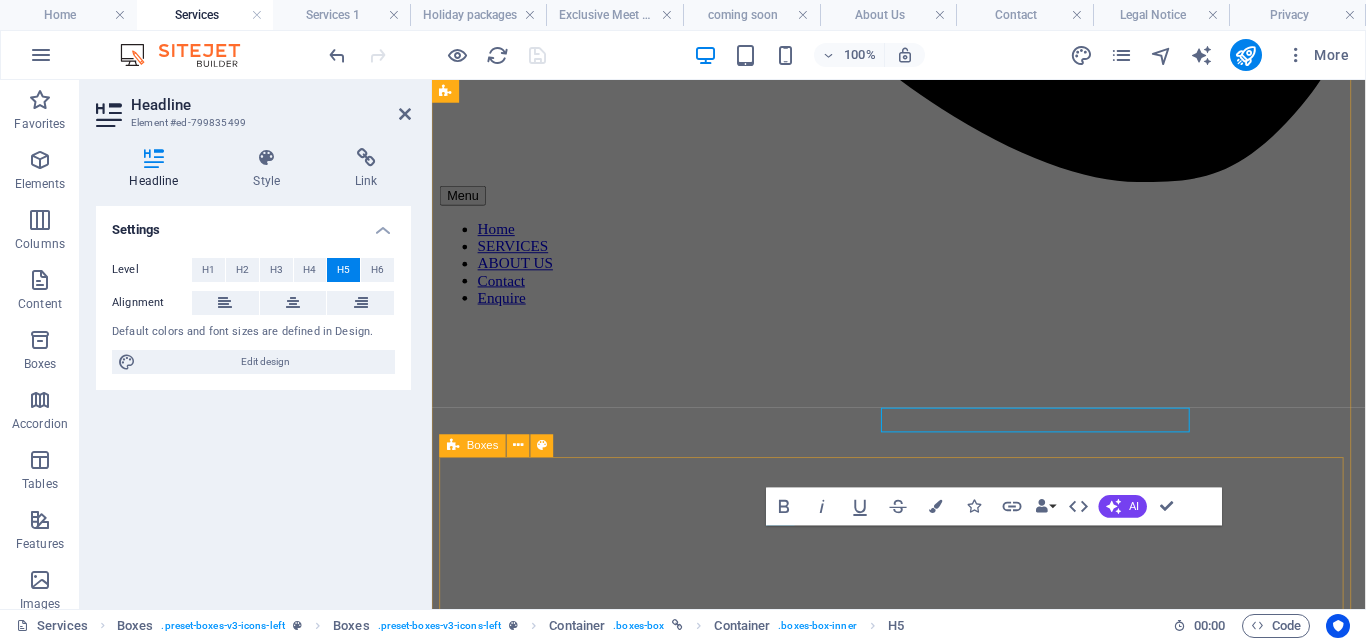 scroll, scrollTop: 1122, scrollLeft: 0, axis: vertical 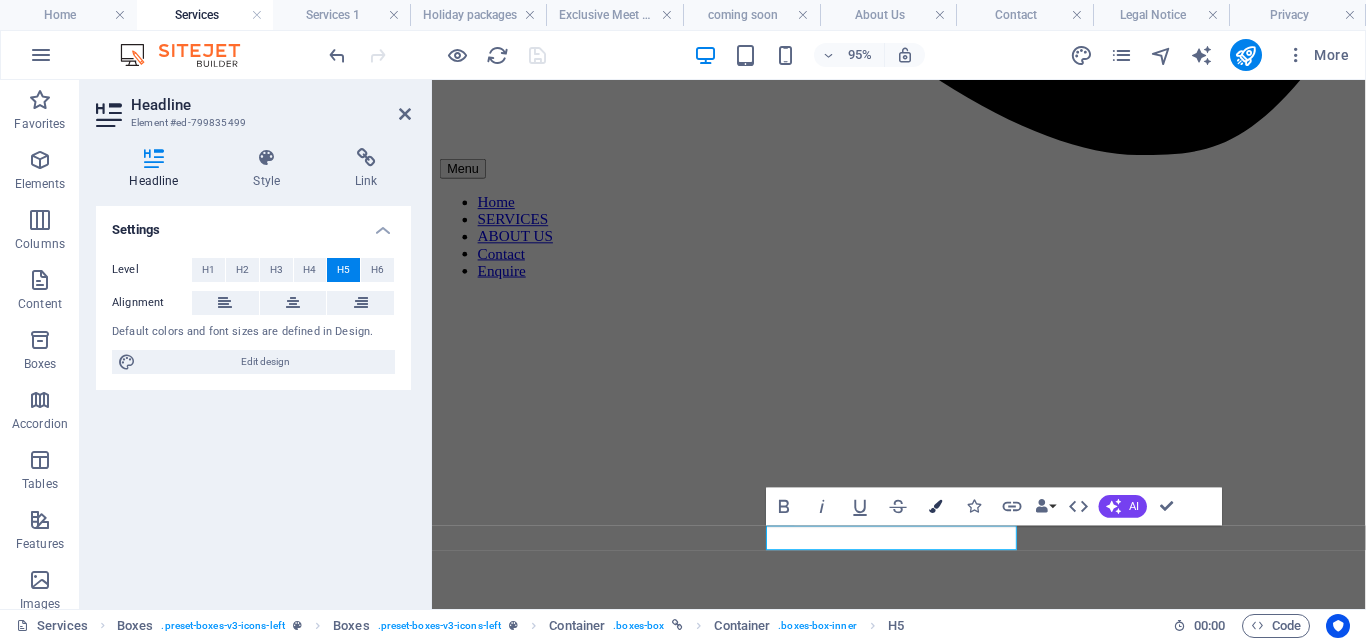click on "Colors" at bounding box center (936, 507) 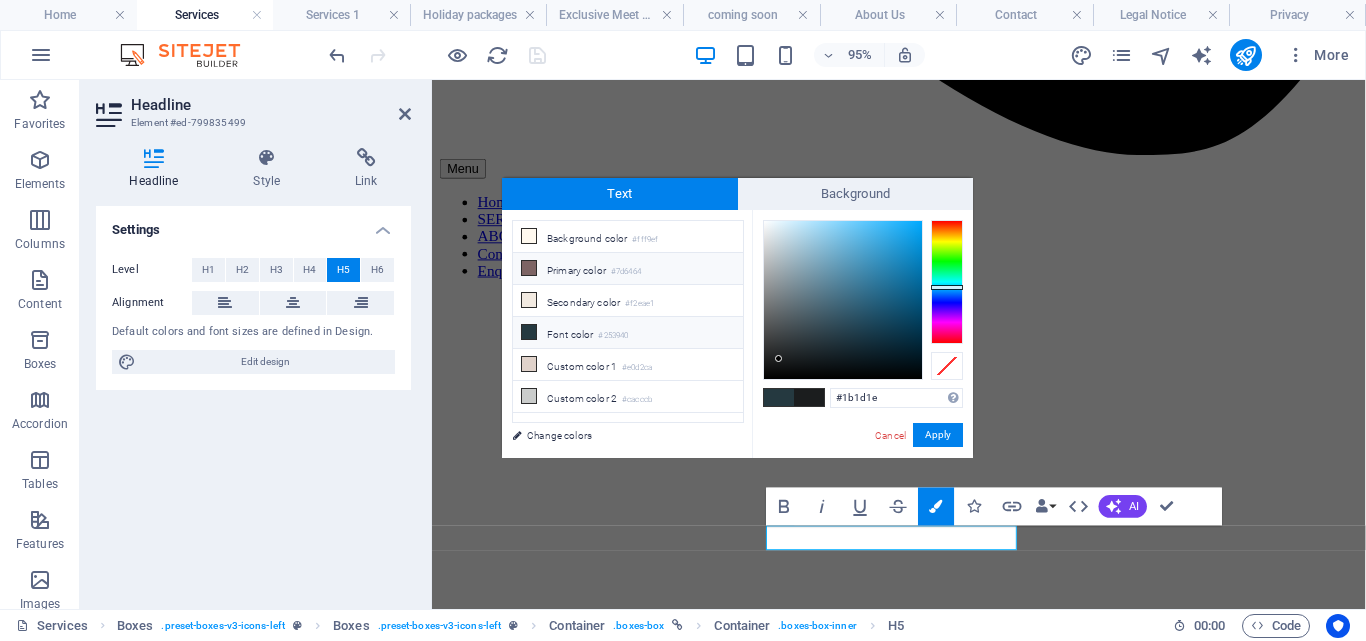 click at bounding box center (529, 268) 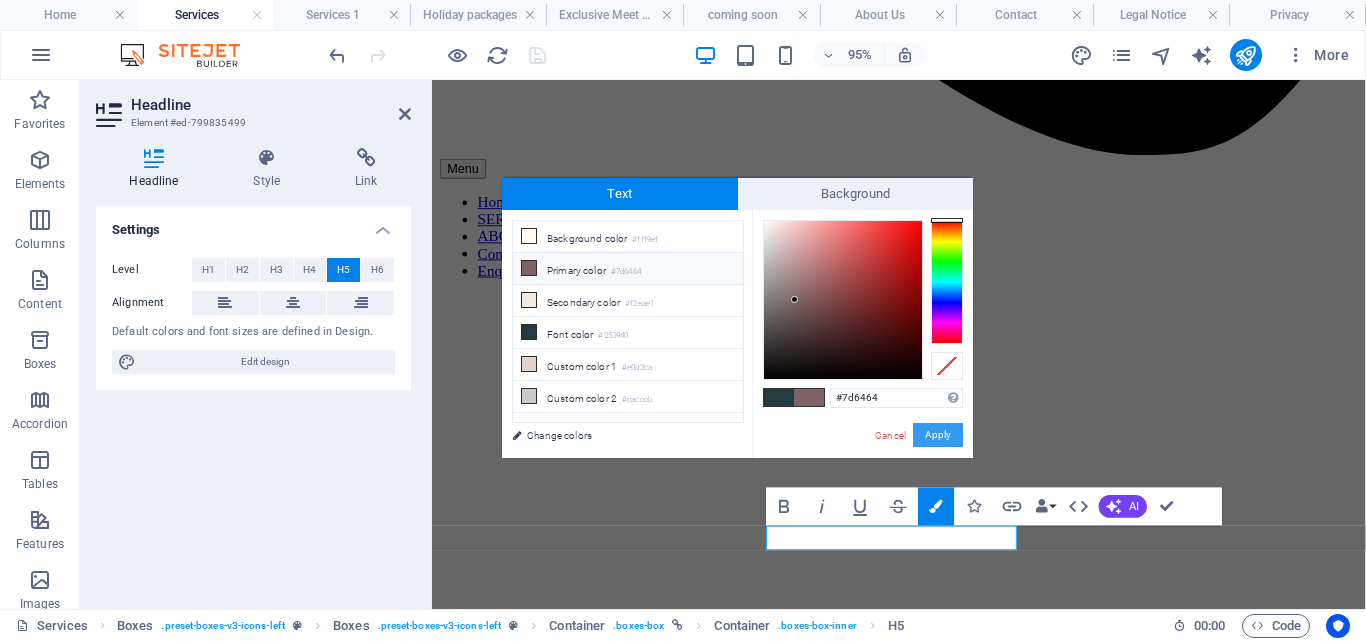 click on "Apply" at bounding box center (938, 435) 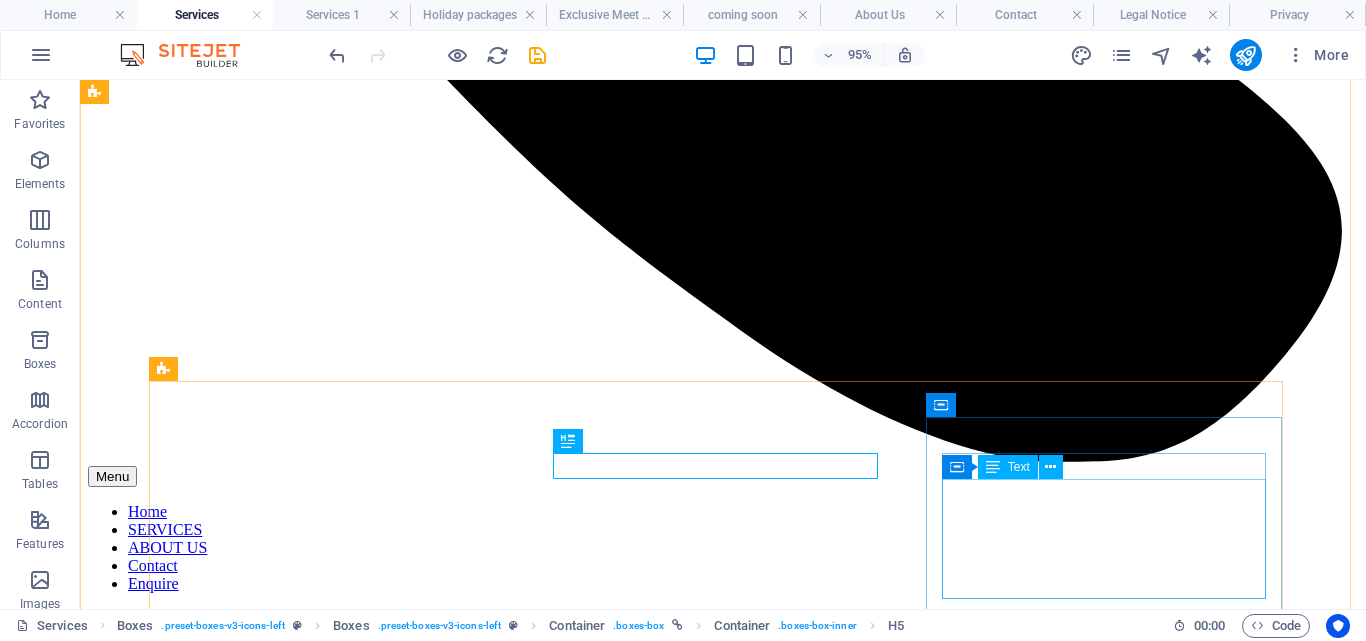 scroll, scrollTop: 1094, scrollLeft: 0, axis: vertical 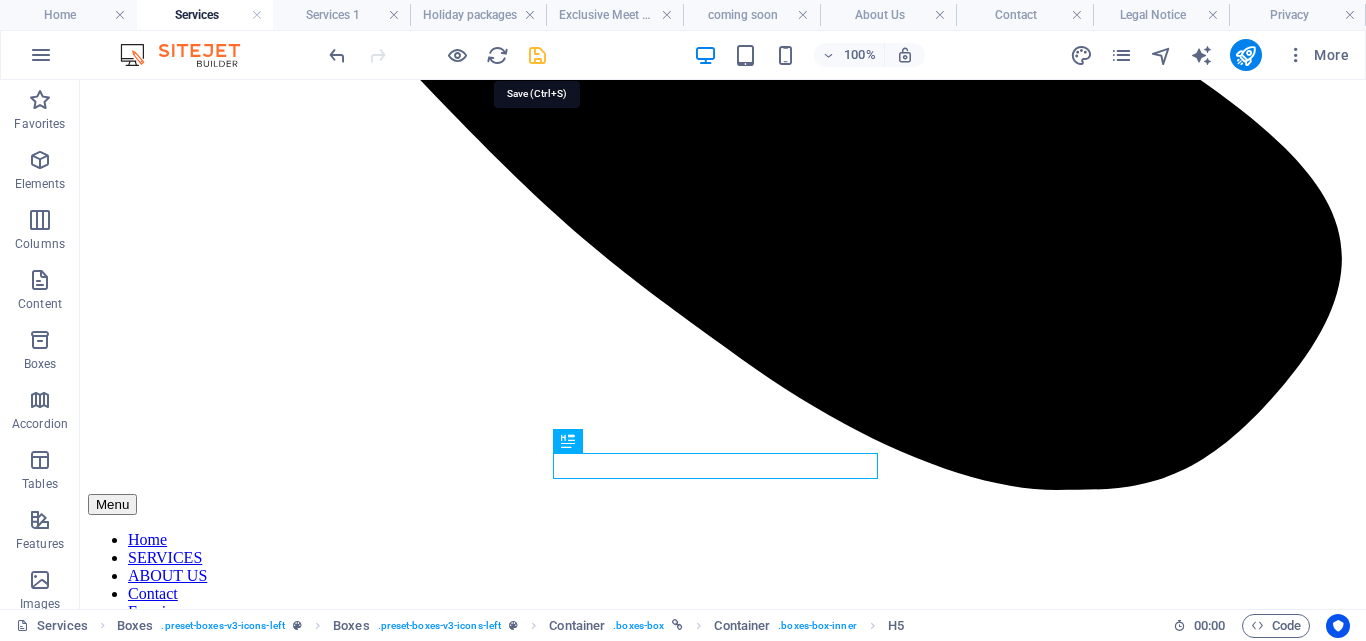 click at bounding box center [537, 55] 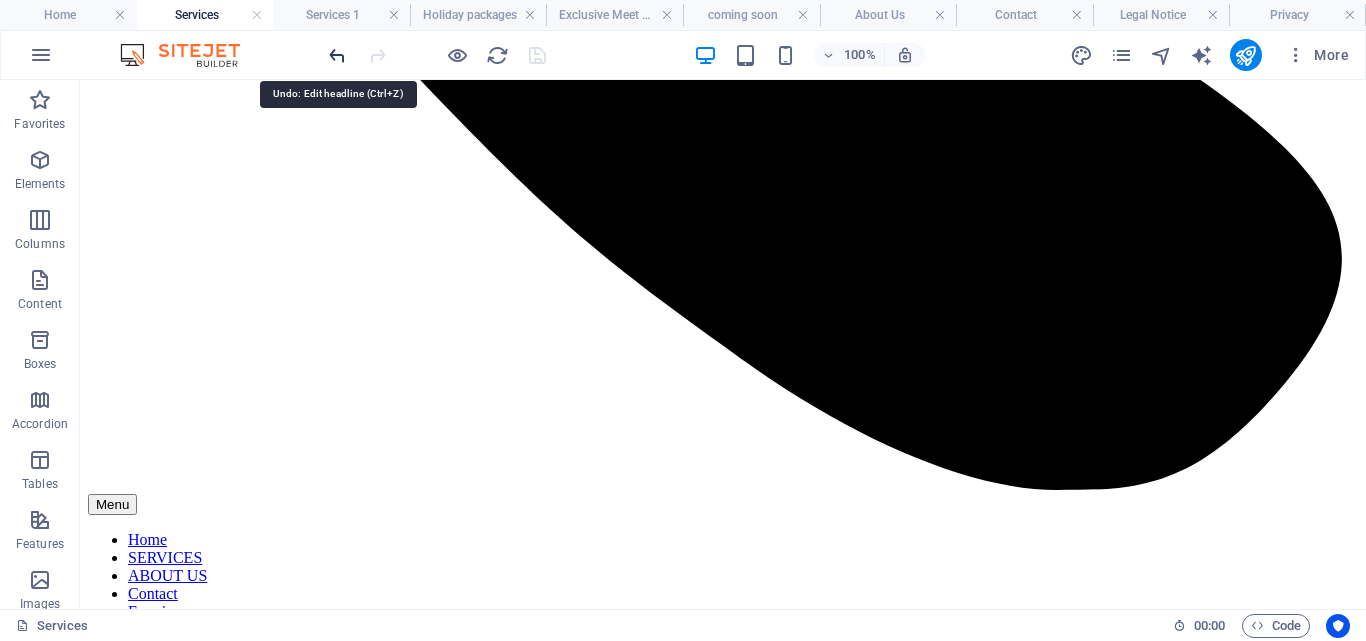 click at bounding box center [337, 55] 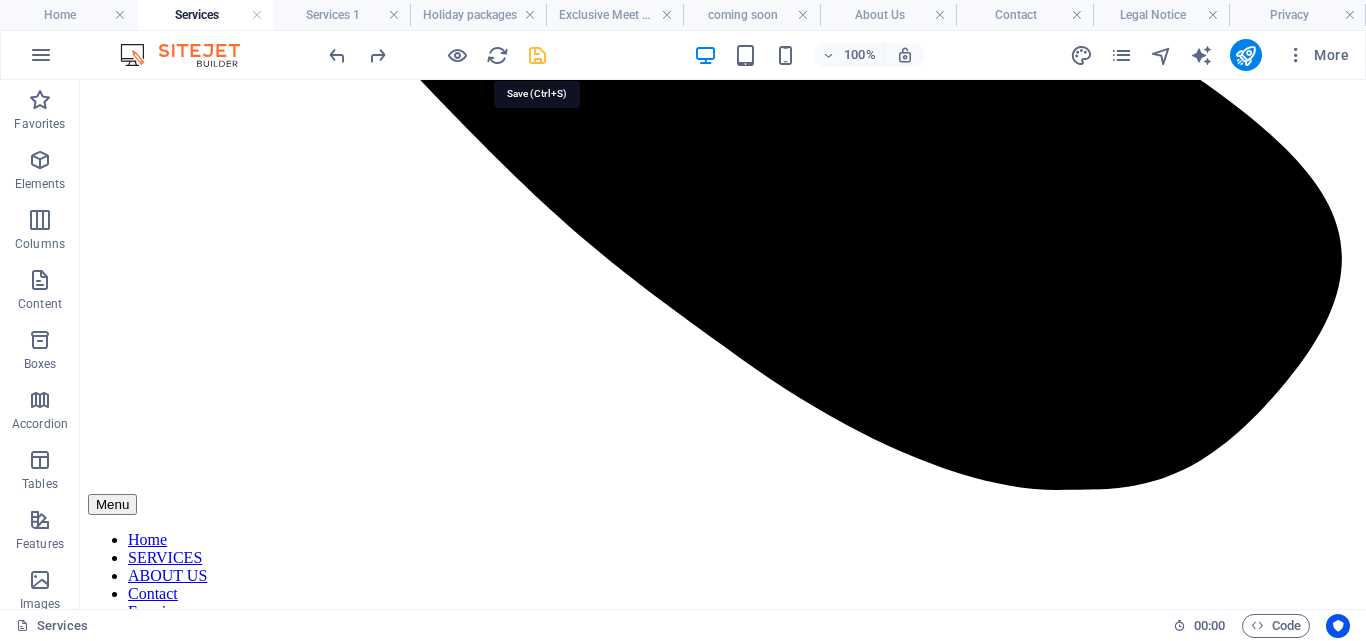 click at bounding box center (537, 55) 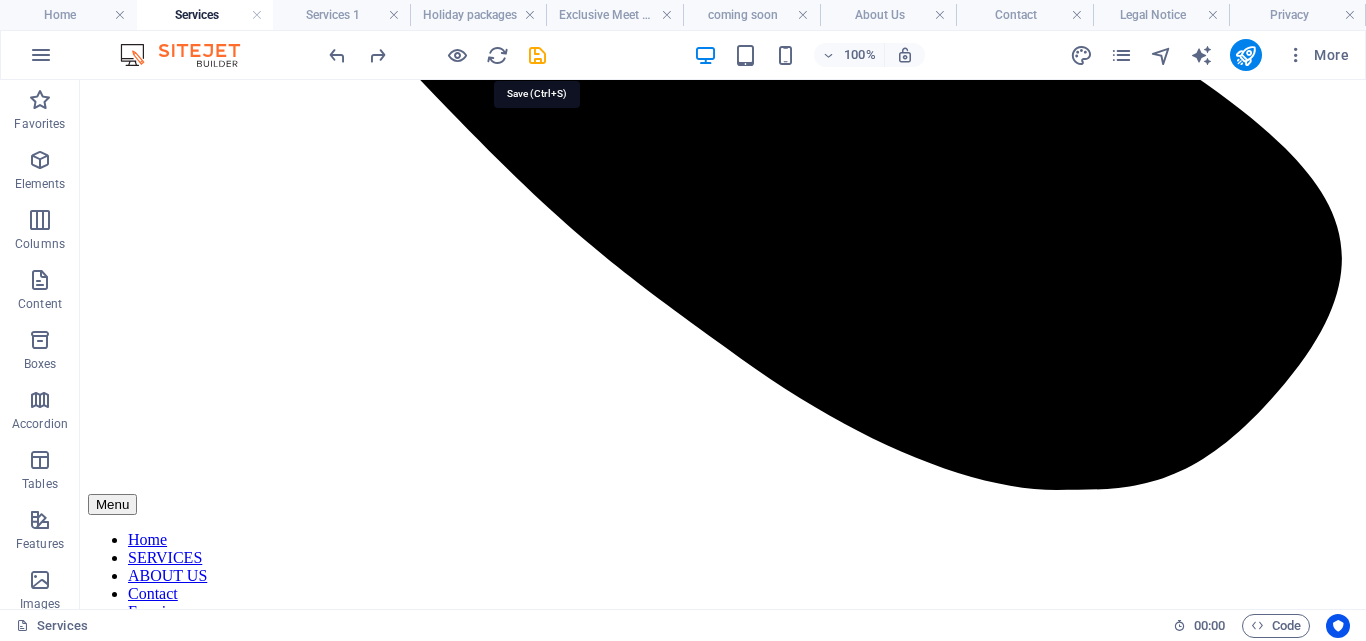 click at bounding box center [437, 55] 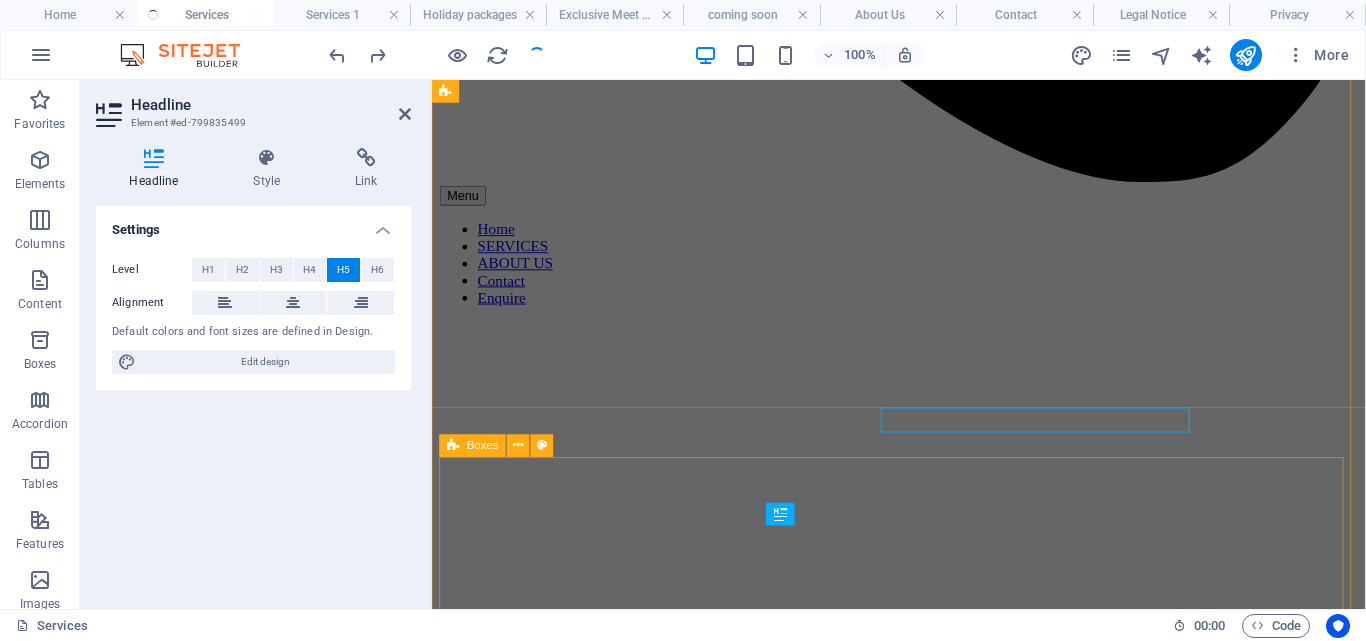 scroll, scrollTop: 1122, scrollLeft: 0, axis: vertical 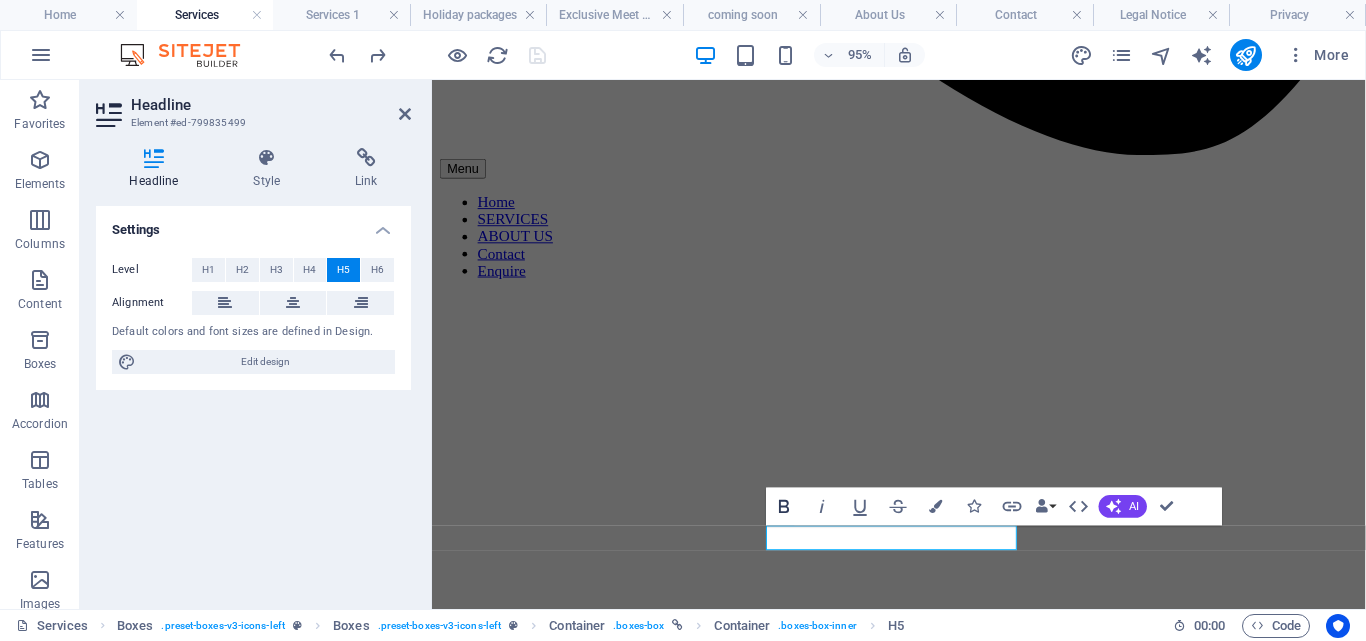 click 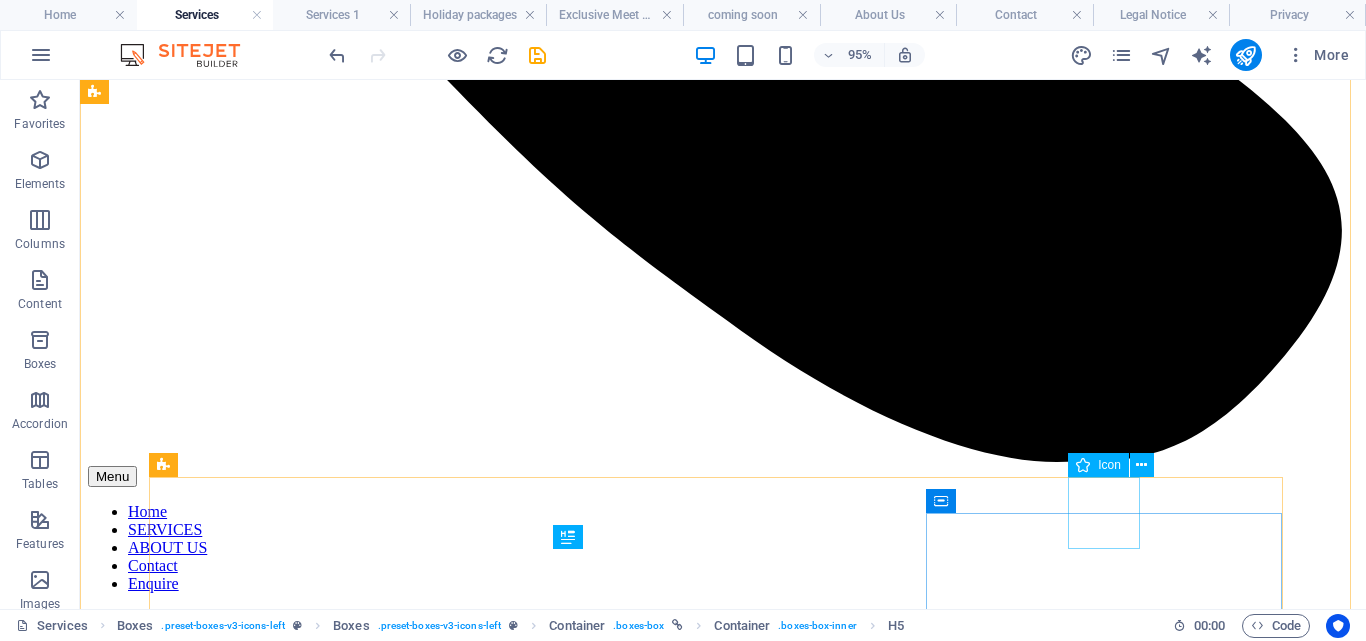 scroll, scrollTop: 998, scrollLeft: 0, axis: vertical 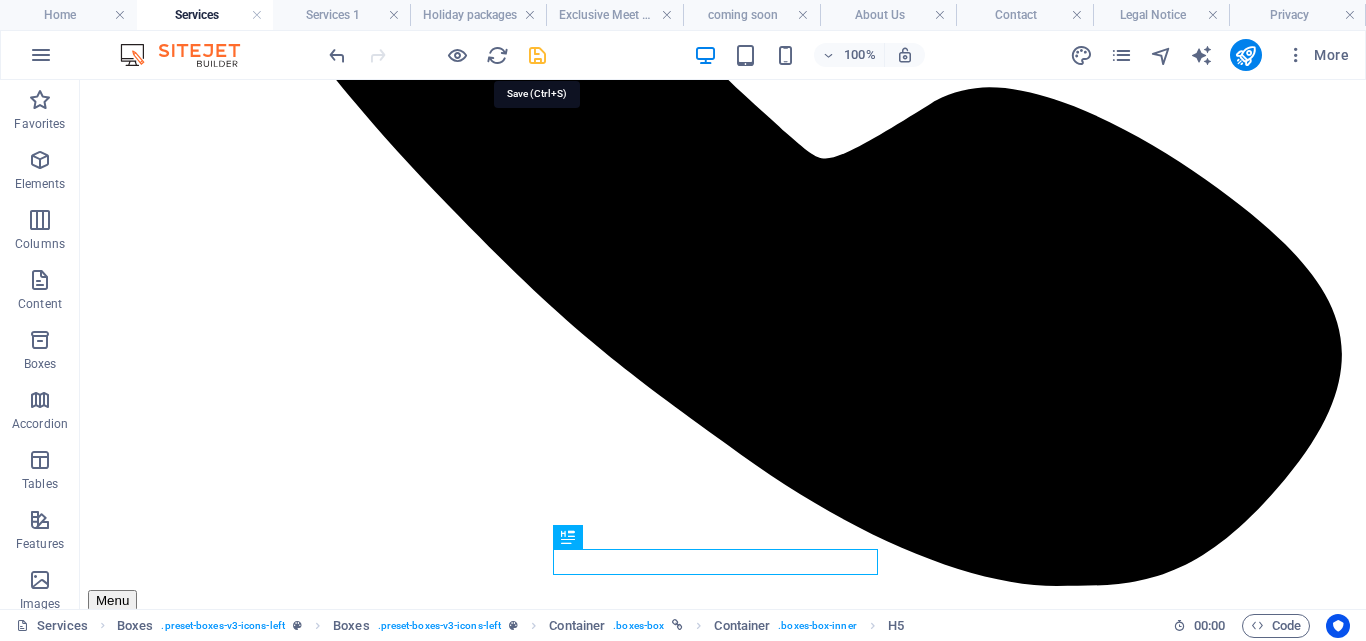 click at bounding box center (537, 55) 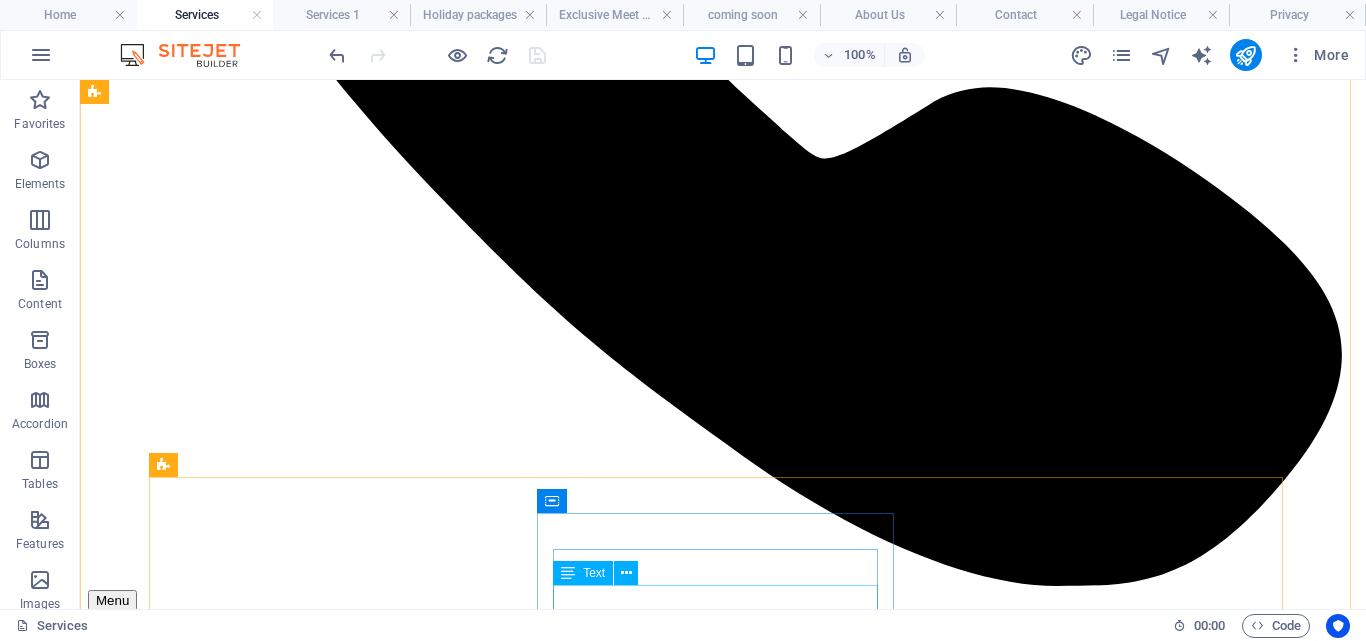 click on "Our meet and lounge services ensure smooth airport transitions and access to cozy lounges for rest, refreshments, and peace of mind." at bounding box center (723, 11898) 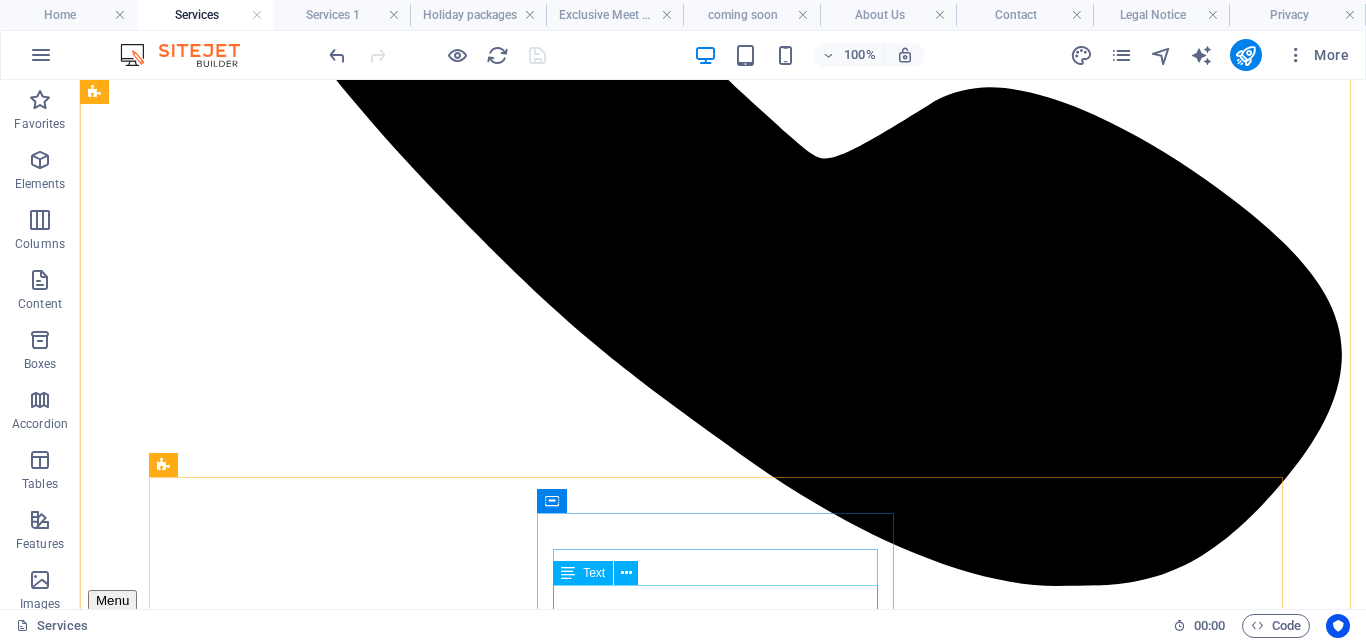 click on "Our meet and lounge services ensure smooth airport transitions and access to cozy lounges for rest, refreshments, and peace of mind." at bounding box center (723, 11898) 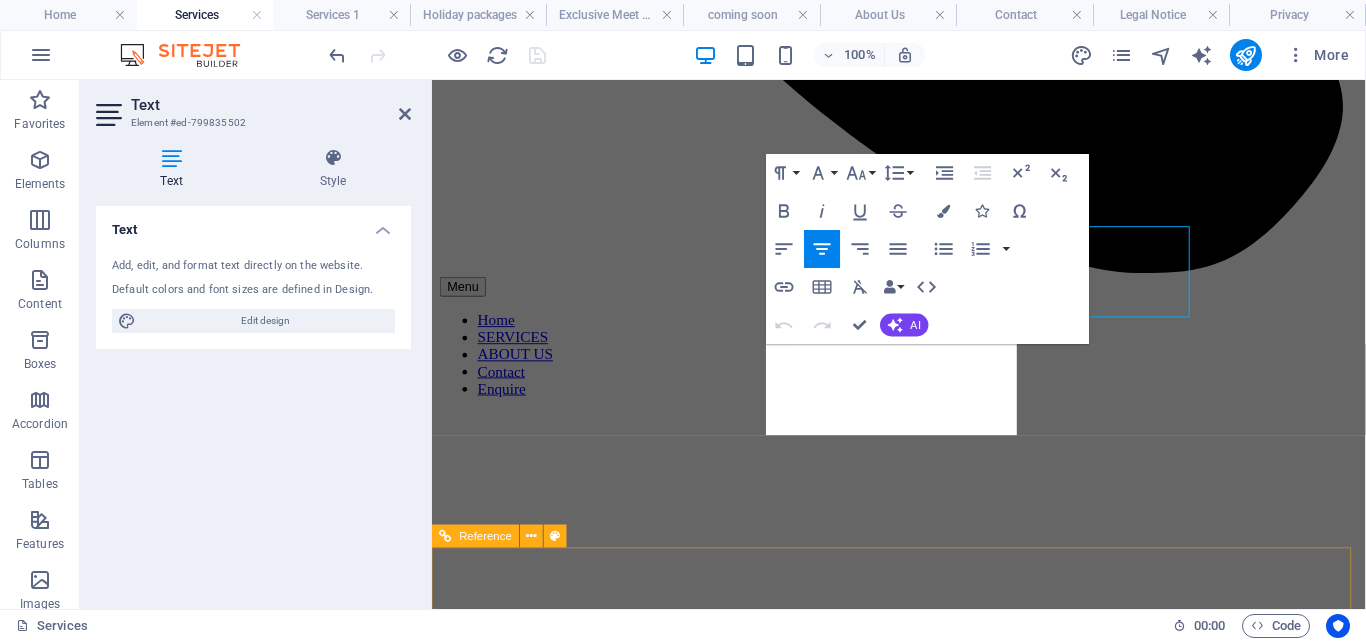 scroll, scrollTop: 1349, scrollLeft: 0, axis: vertical 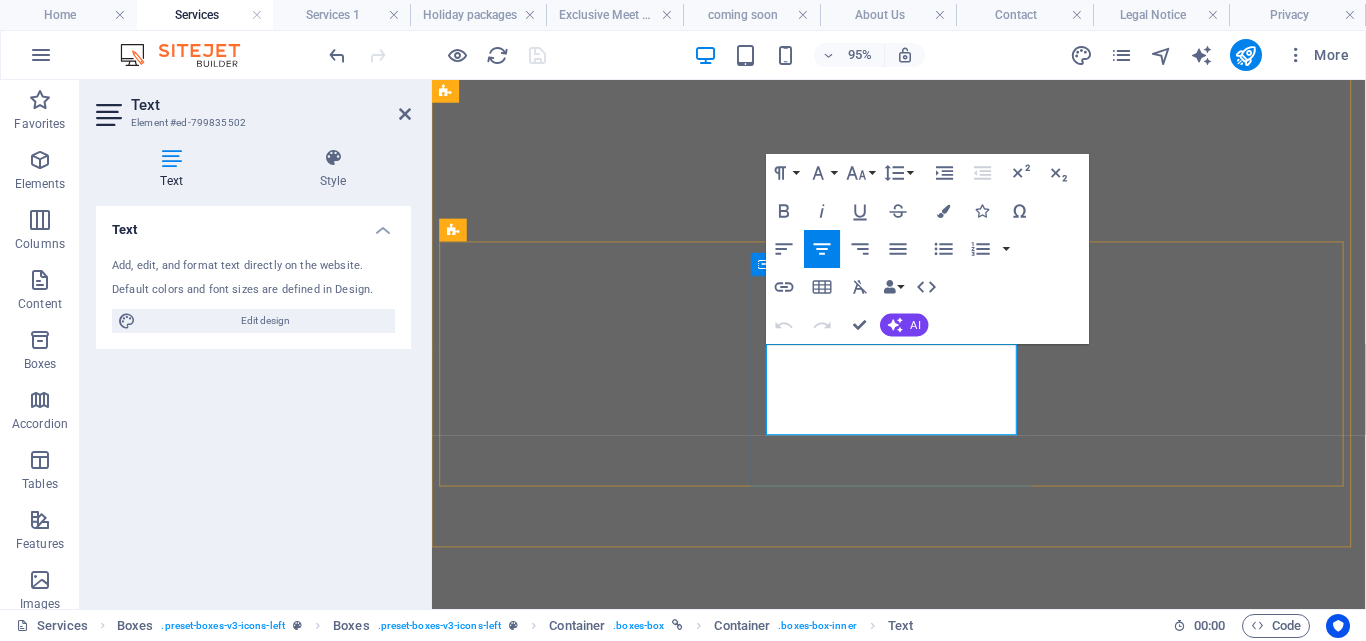 click on "Our meet and lounge services ensure smooth airport transitions and access to cozy lounges for rest, refreshments, and peace of mind." at bounding box center (923, 9096) 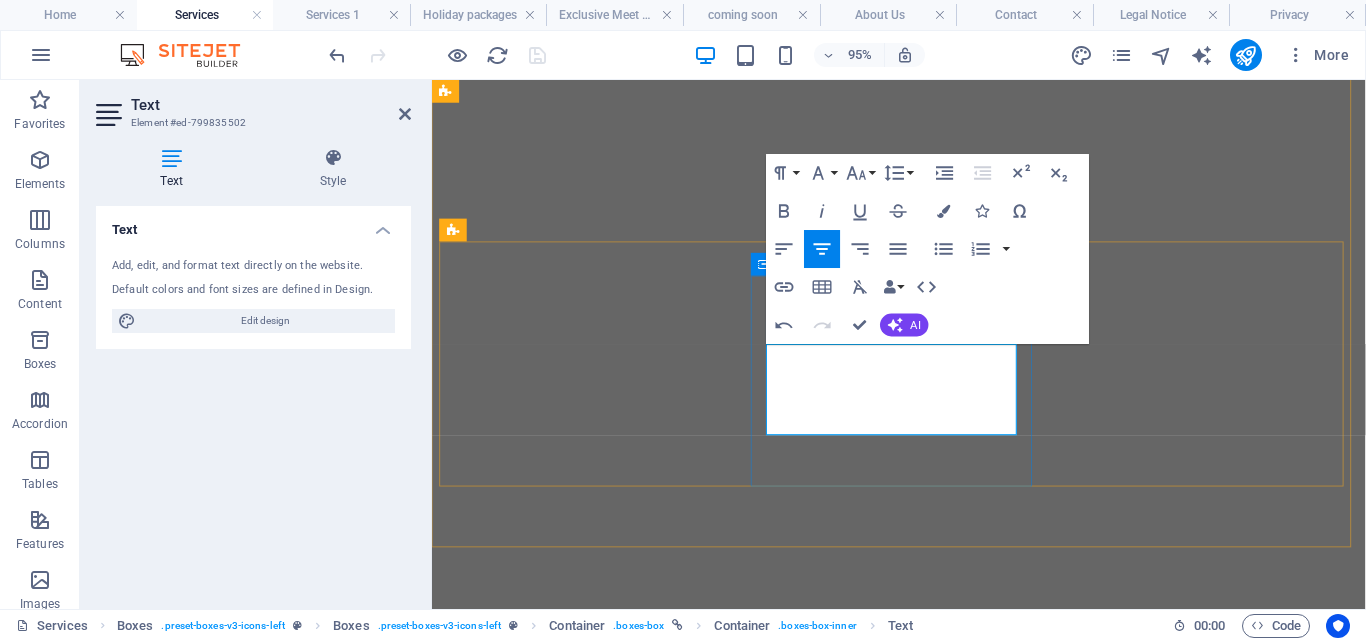 type 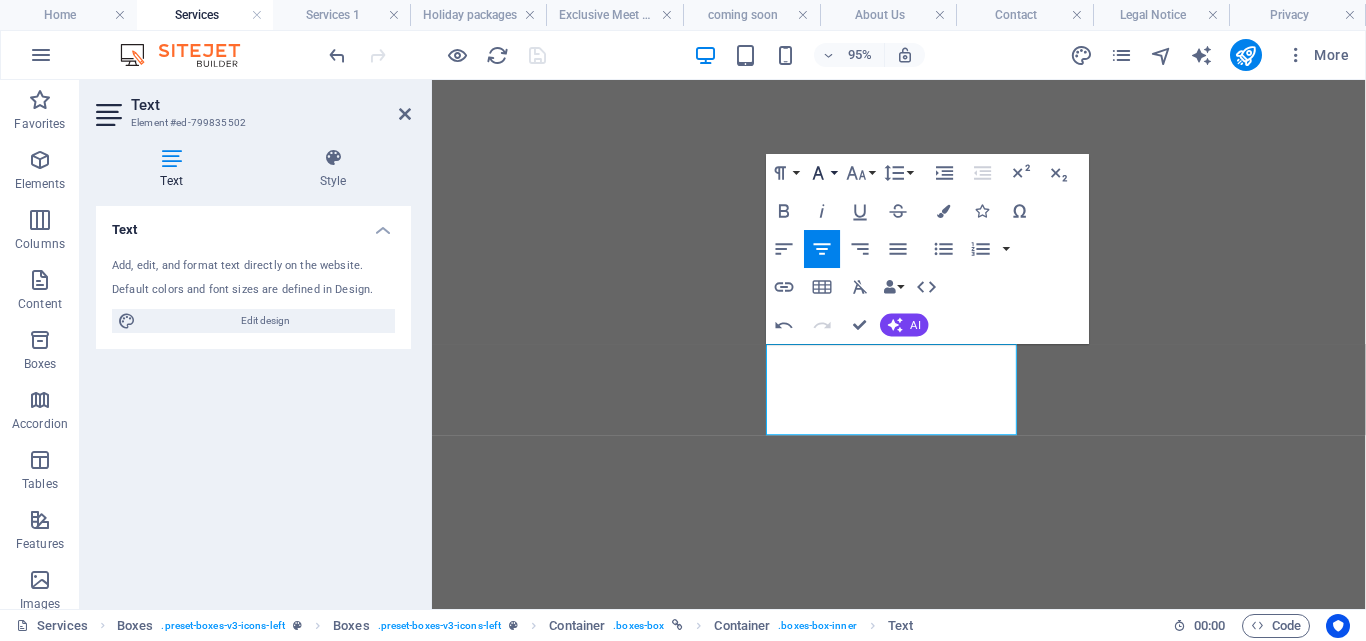 click on "Font Family" at bounding box center [822, 173] 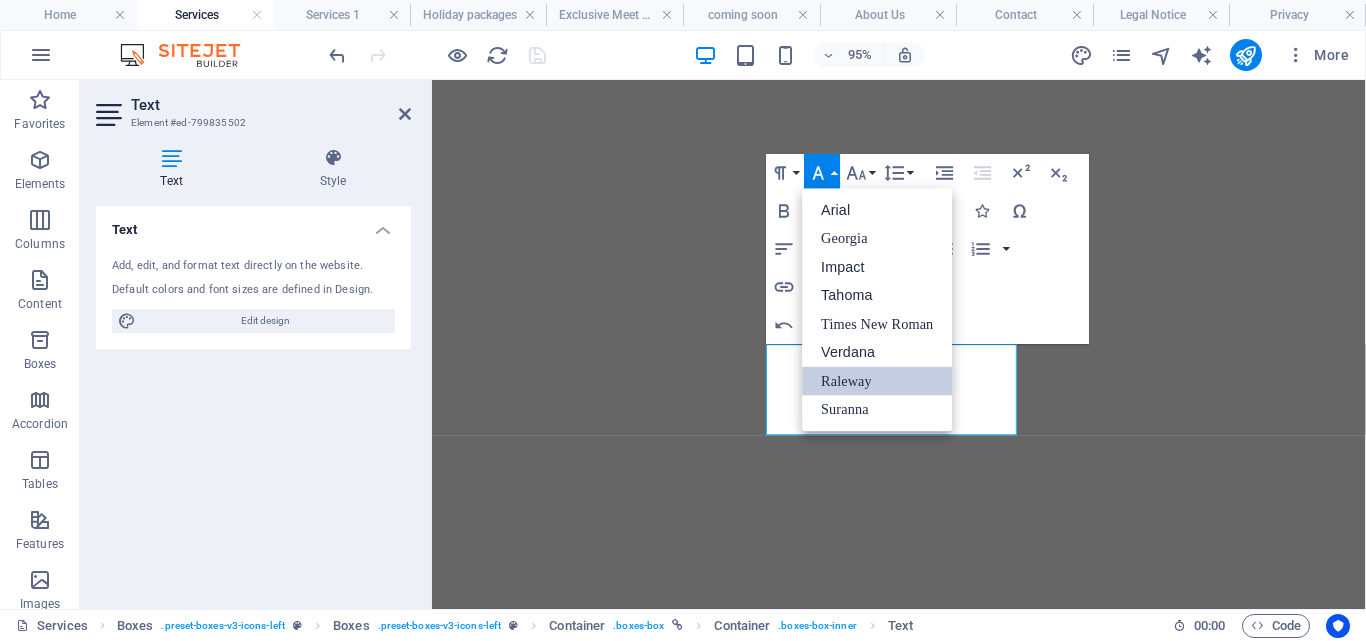 scroll, scrollTop: 0, scrollLeft: 0, axis: both 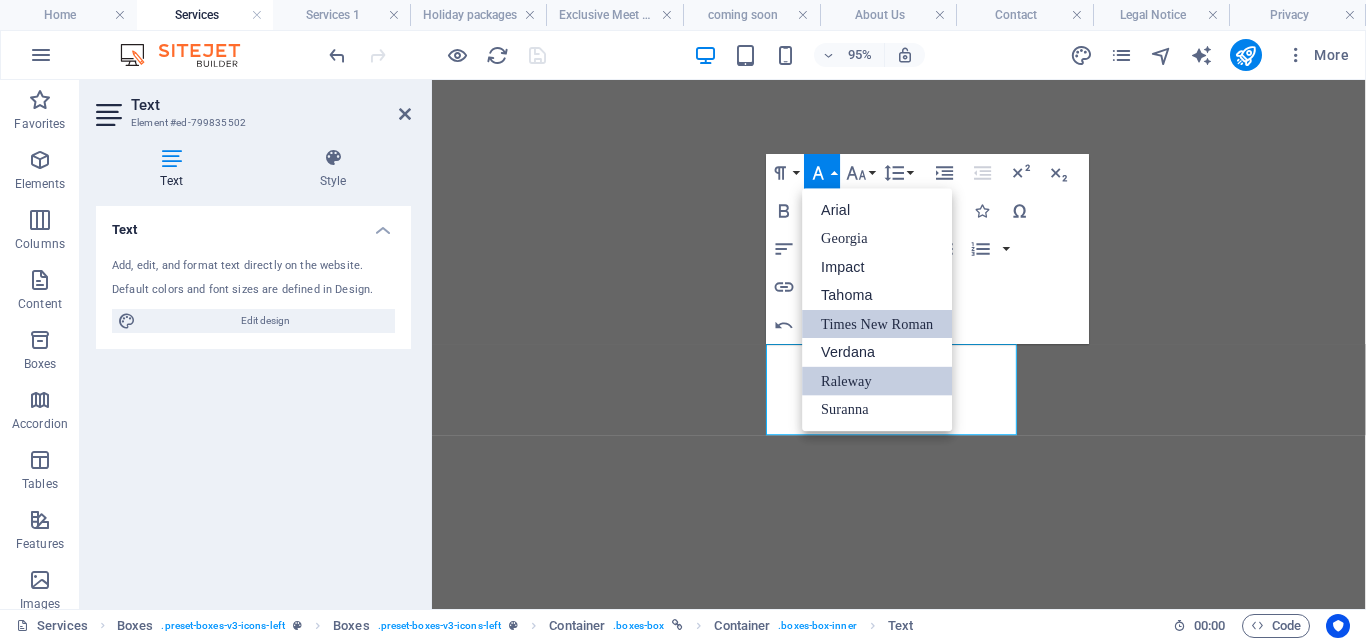 click on "Times New Roman" at bounding box center [877, 324] 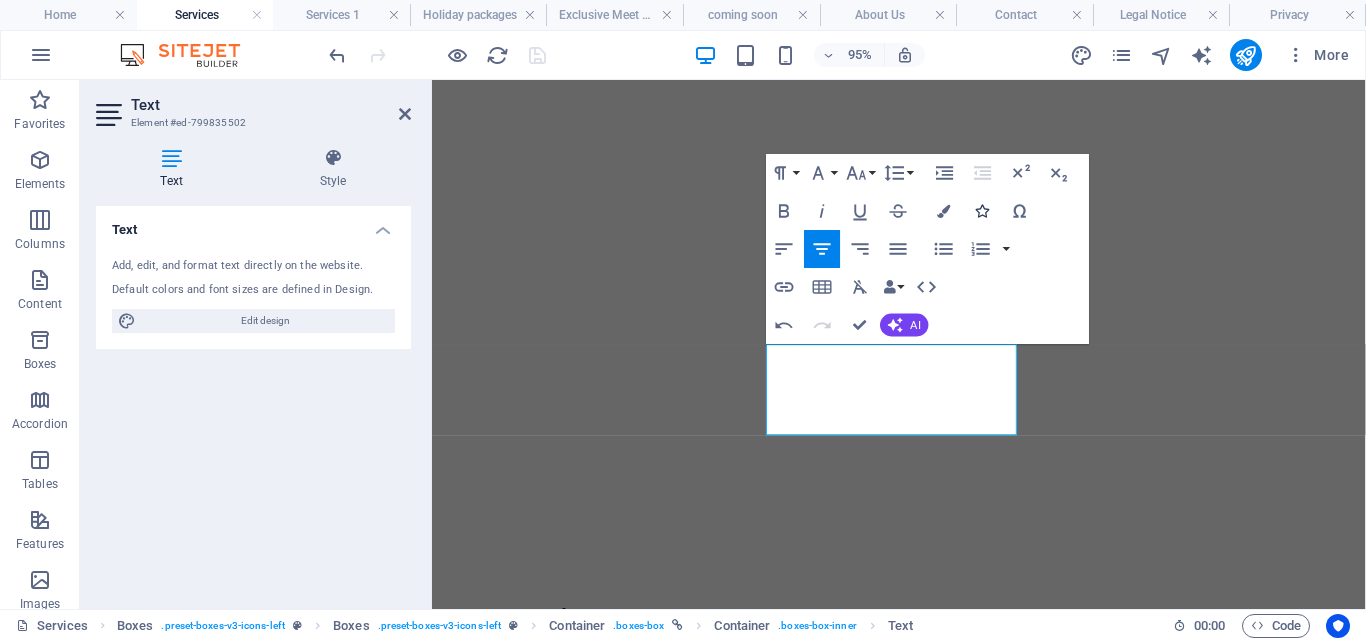scroll, scrollTop: 1225, scrollLeft: 0, axis: vertical 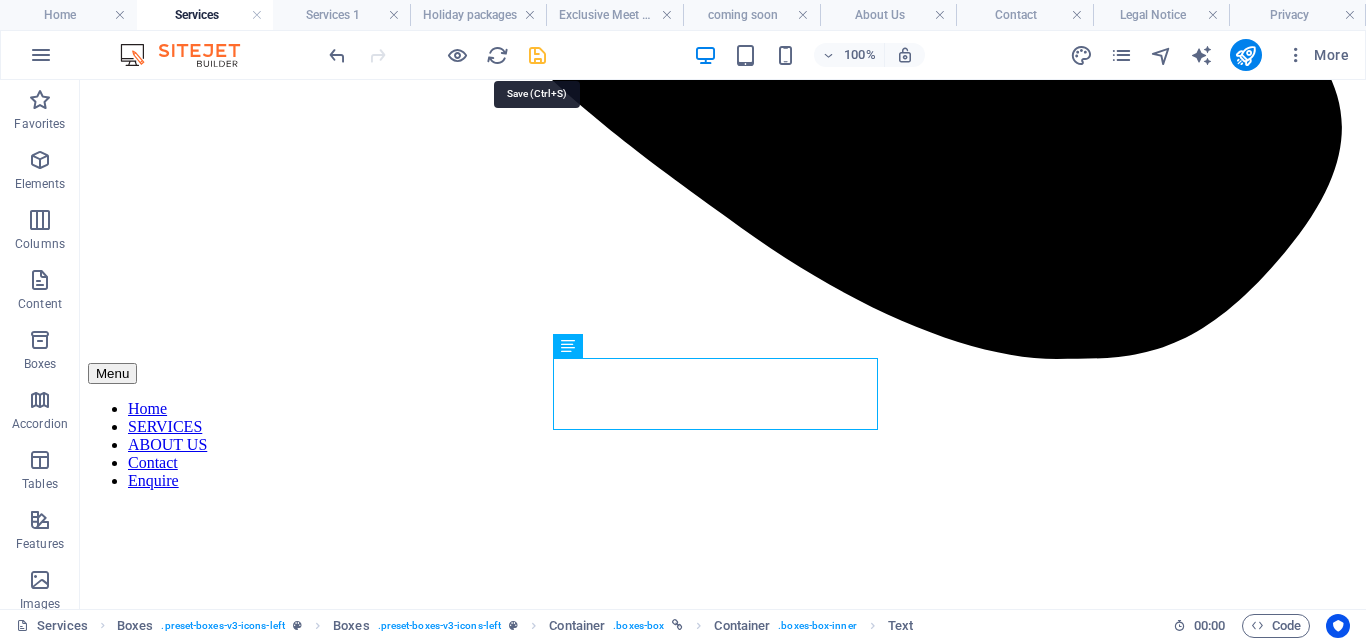 click at bounding box center [537, 55] 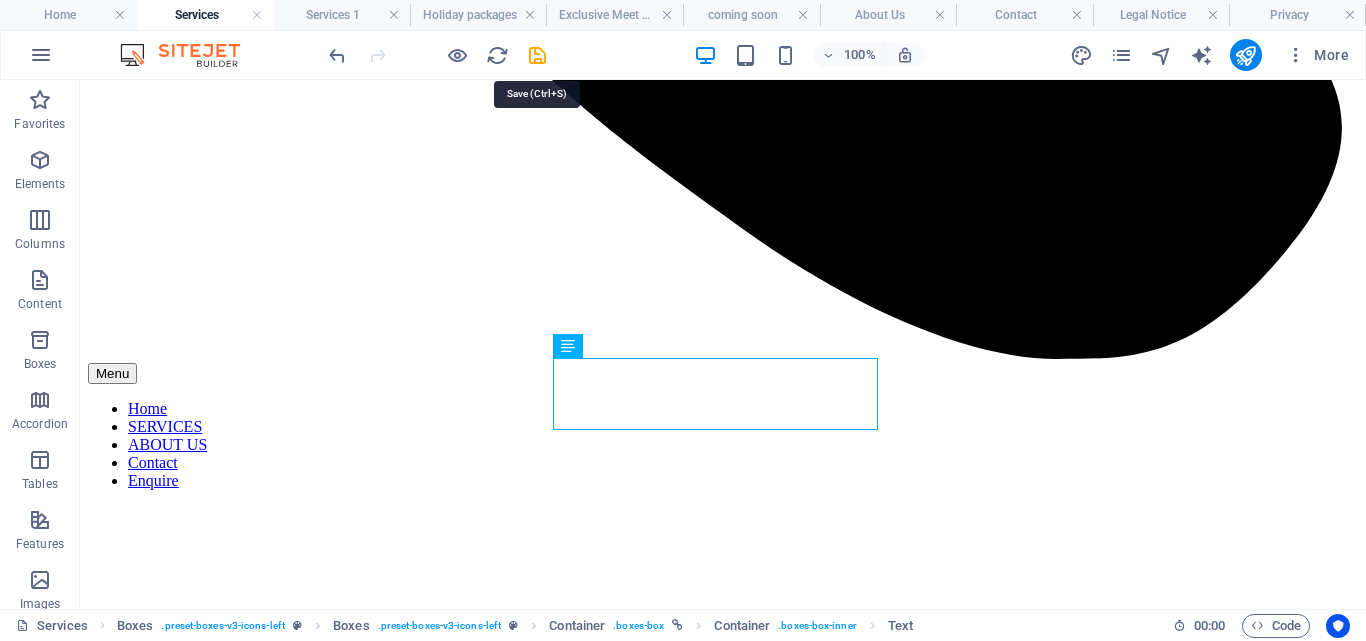 click at bounding box center (437, 55) 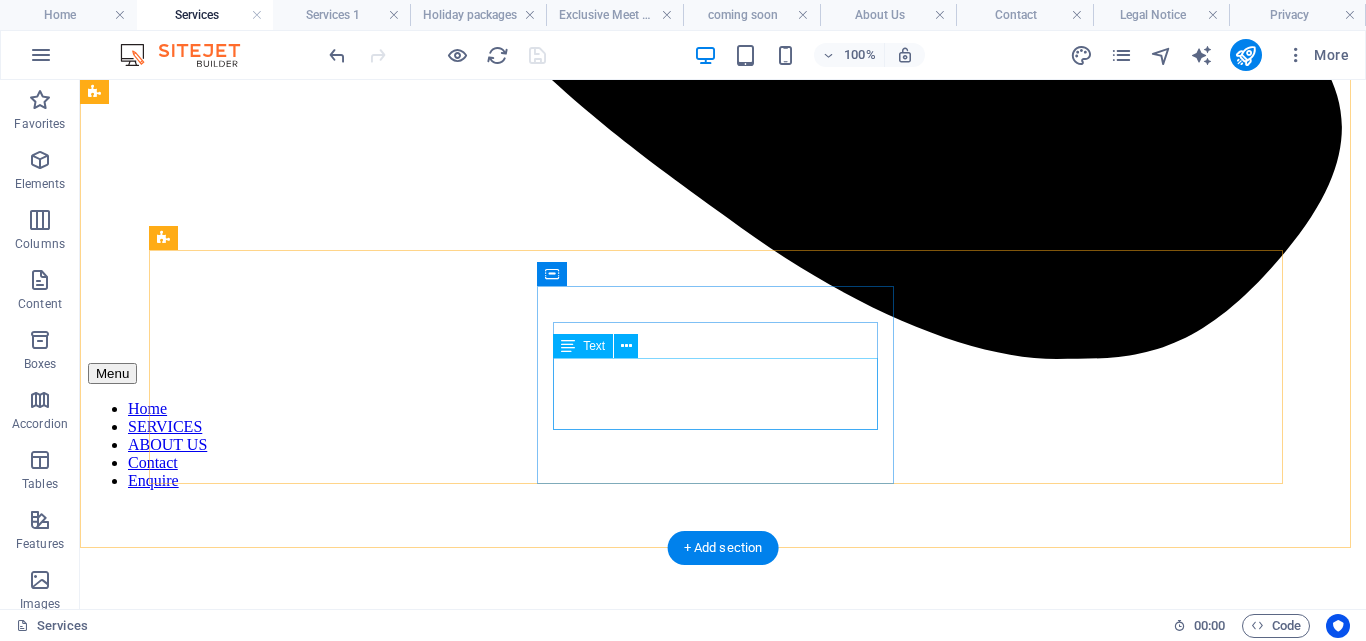 click on "Our meet and lounge services ensure smooth airport transitions and access to cozy lounges for rest, refreshments, and peace of mind." at bounding box center (723, 11671) 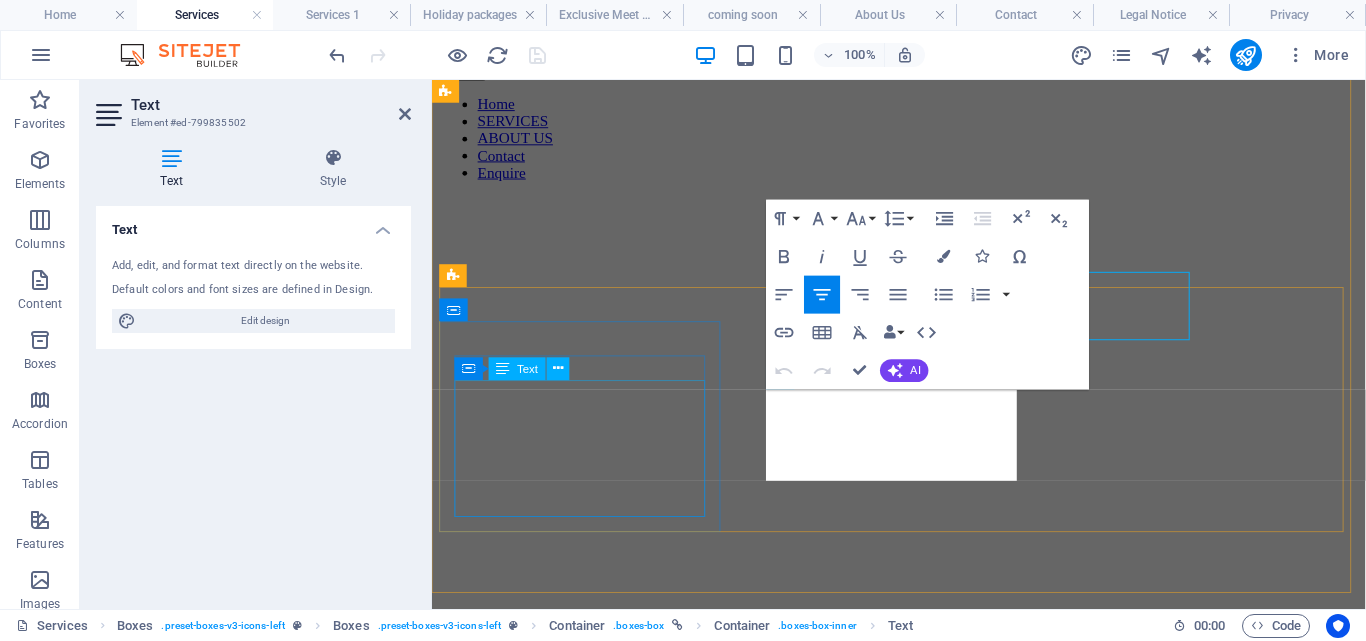 scroll, scrollTop: 1301, scrollLeft: 0, axis: vertical 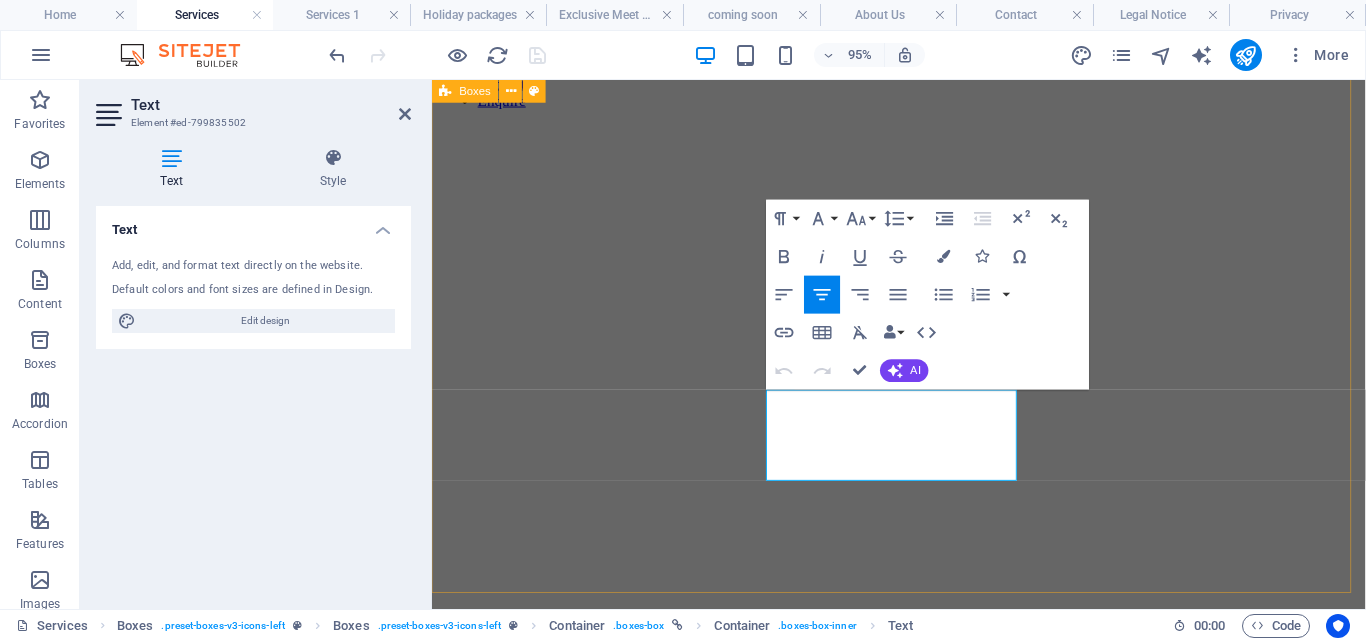 click on "Local & International flights We help you book local and international flights with ease. From nearby cities to far destinations, we make sure you travel smoothly, on time, and with comfort, just easy flying wherever you go. Hotel Booking We help you find the perfect place to stay whether it’s a cozy budget room or a luxury suite. Just tell us where you're going, and we’ll take care of the rest so you can relax and enjoy your trip. Visa Assistance Getting a visa can be challenging, but we're here to assist you at every stage. From paperwork to understanding requirements, we make the process easier, allowing you to focus on your trip. Holiday Packages Looking for the perfect holiday? We’ve got you covered. From beaches to lively cities, our holiday packages include flights, stays, and activities planned with care, so you can enjoy every moment. Family Trips SGR Ticketing Services Cruise Ticketing Meet & Lounge Services Bus Ticketing Services" at bounding box center [923, 5569] 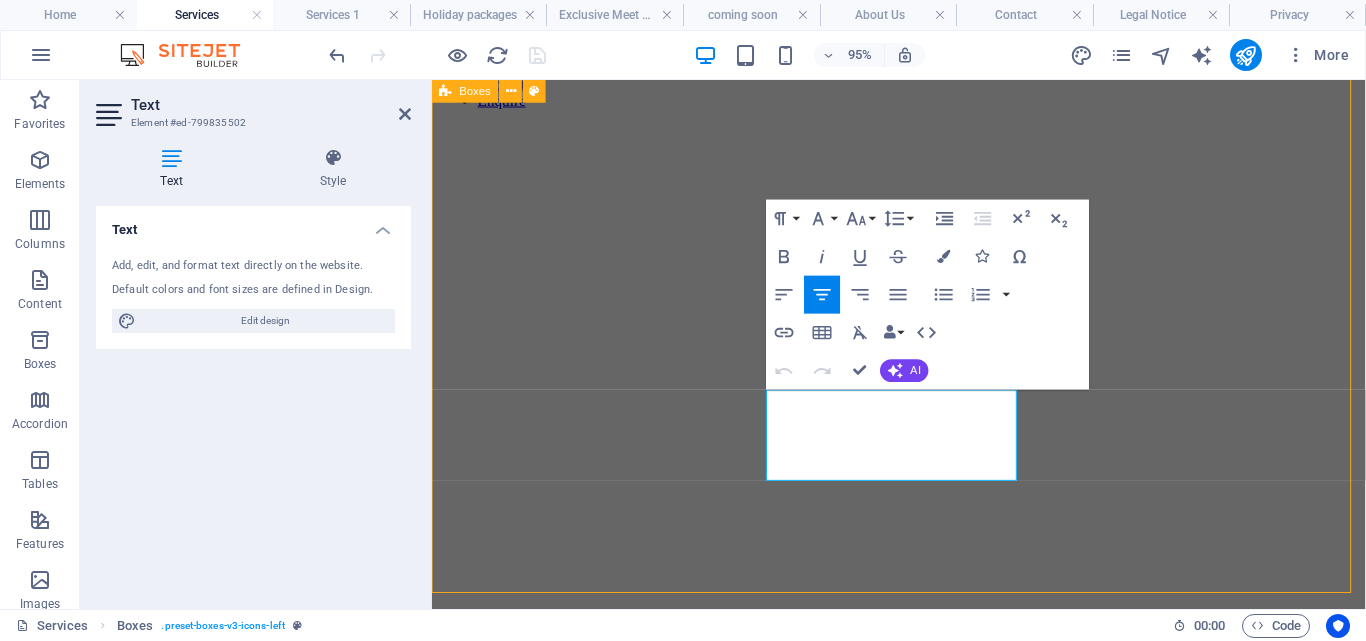 scroll, scrollTop: 1177, scrollLeft: 0, axis: vertical 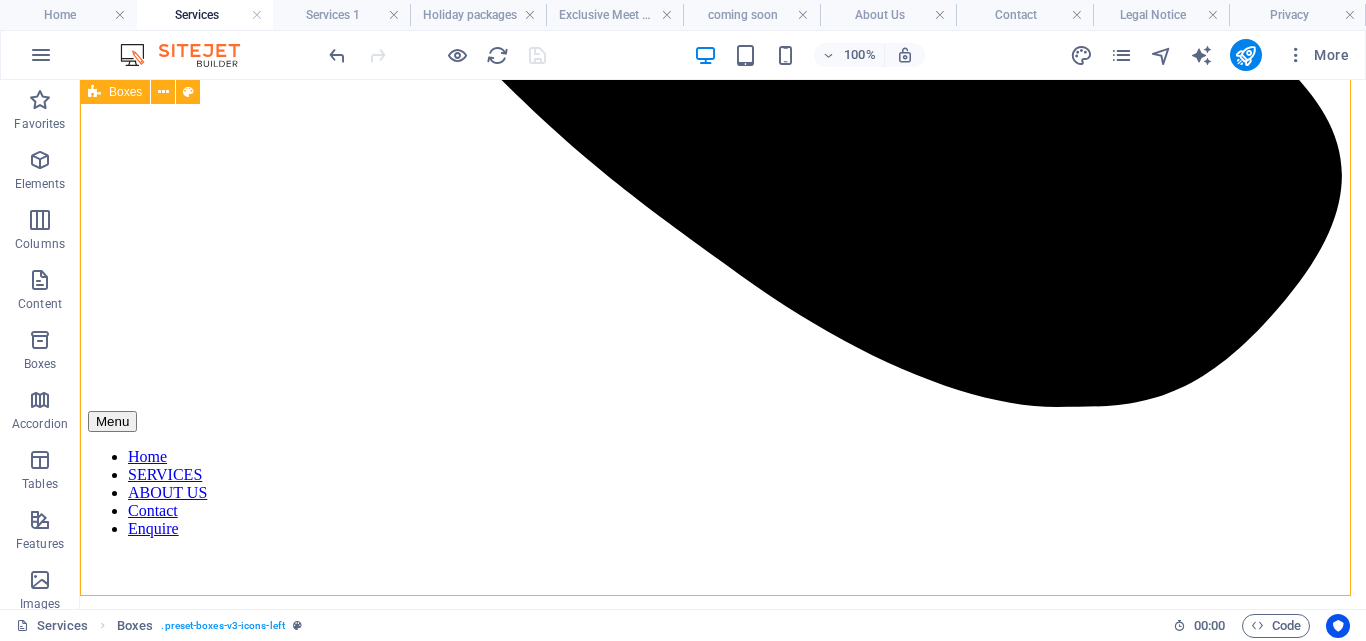 click on "Local & International flights We help you book local and international flights with ease. From nearby cities to far destinations, we make sure you travel smoothly, on time, and with comfort, just easy flying wherever you go. Hotel Booking We help you find the perfect place to stay whether it’s a cozy budget room or a luxury suite. Just tell us where you're going, and we’ll take care of the rest so you can relax and enjoy your trip. Visa Assistance Getting a visa can be challenging, but we're here to assist you at every stage. From paperwork to understanding requirements, we make the process easier, allowing you to focus on your trip. Holiday Packages Looking for the perfect holiday? We’ve got you covered. From beaches to lively cities, our holiday packages include flights, stays, and activities planned with care, so you can enjoy every moment. Family Trips SGR Ticketing Services Cruise Ticketing Meet & Lounge Services Bus Ticketing Services" at bounding box center (723, 7209) 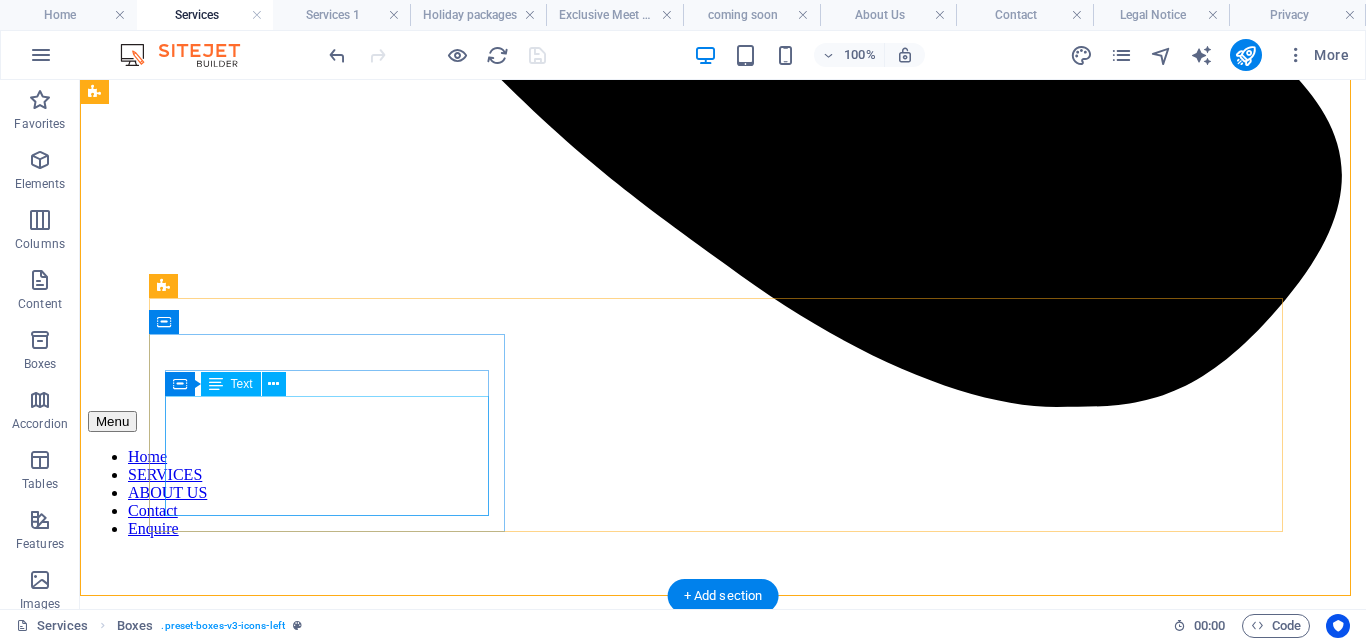 click on "Embark on unforgettable sea journeys. Access top cruise lines effortlessly and explore amazing destinations with comfort and convenience. Start your adventure with a single booking." at bounding box center [723, 10380] 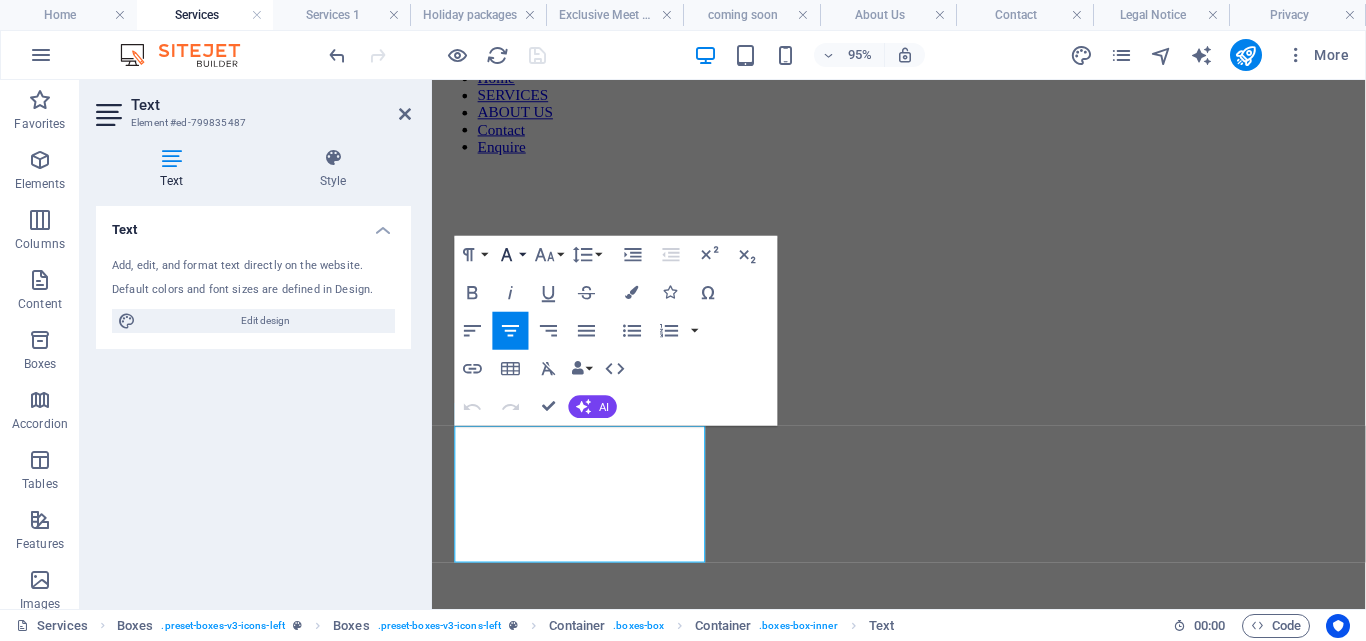 click 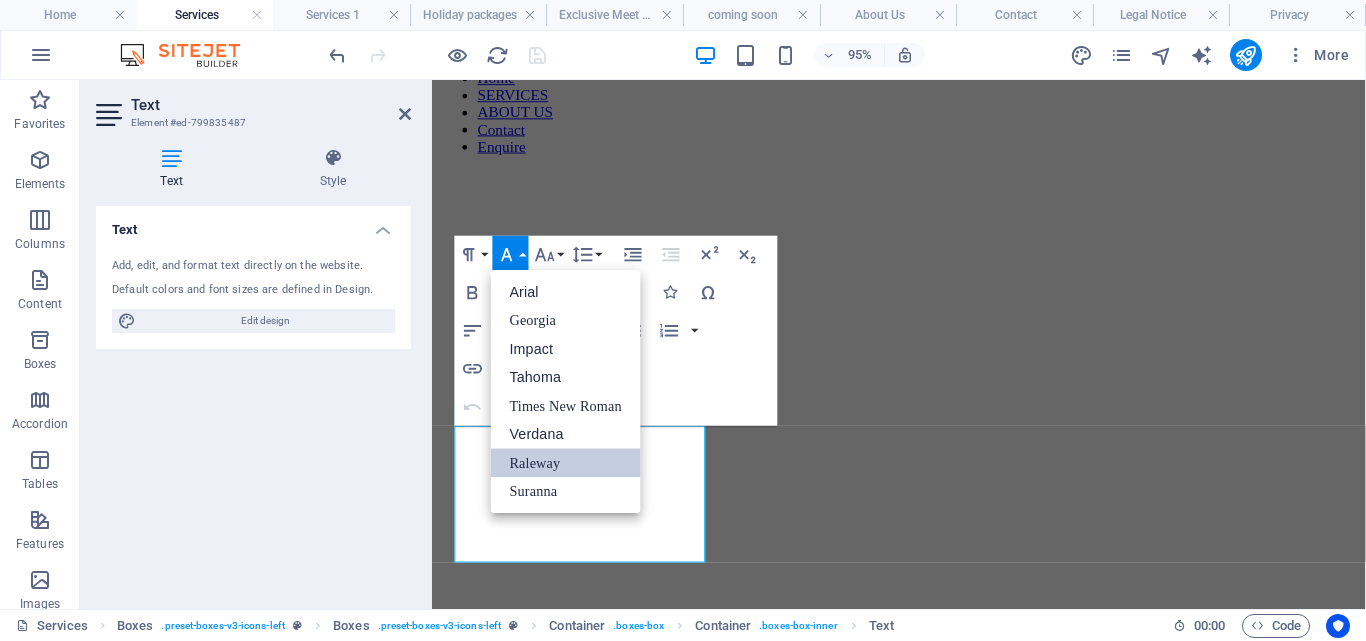scroll, scrollTop: 0, scrollLeft: 0, axis: both 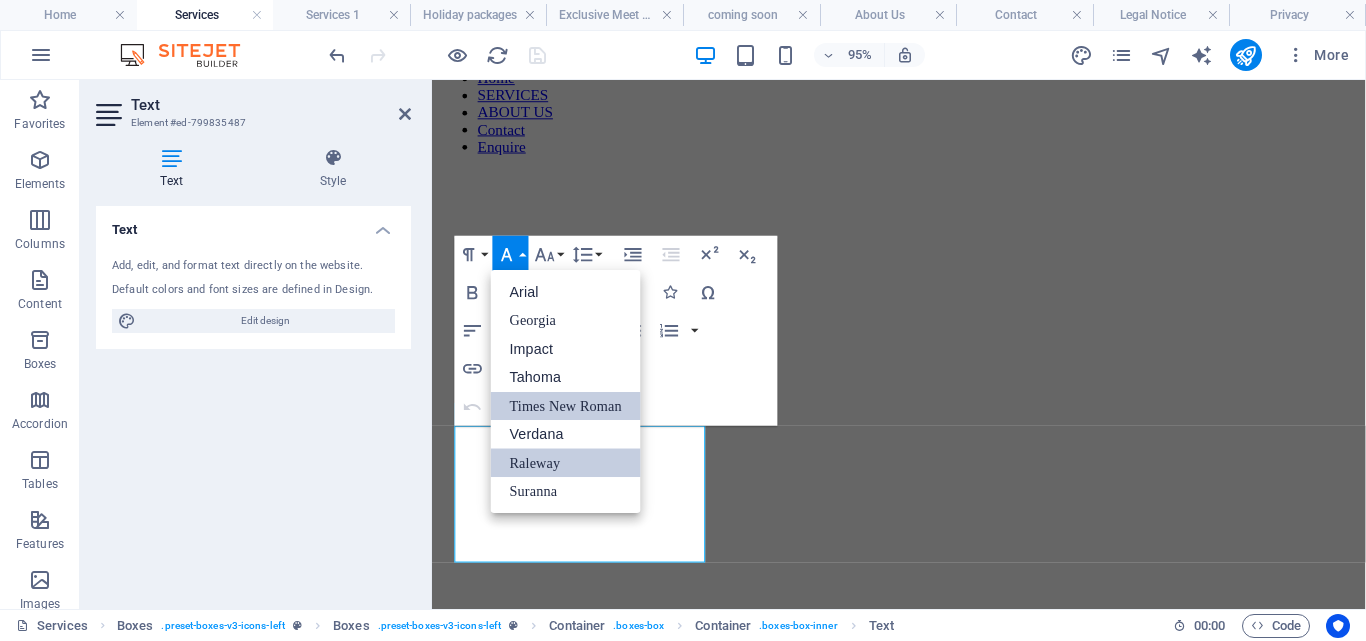 click on "Times New Roman" at bounding box center [566, 406] 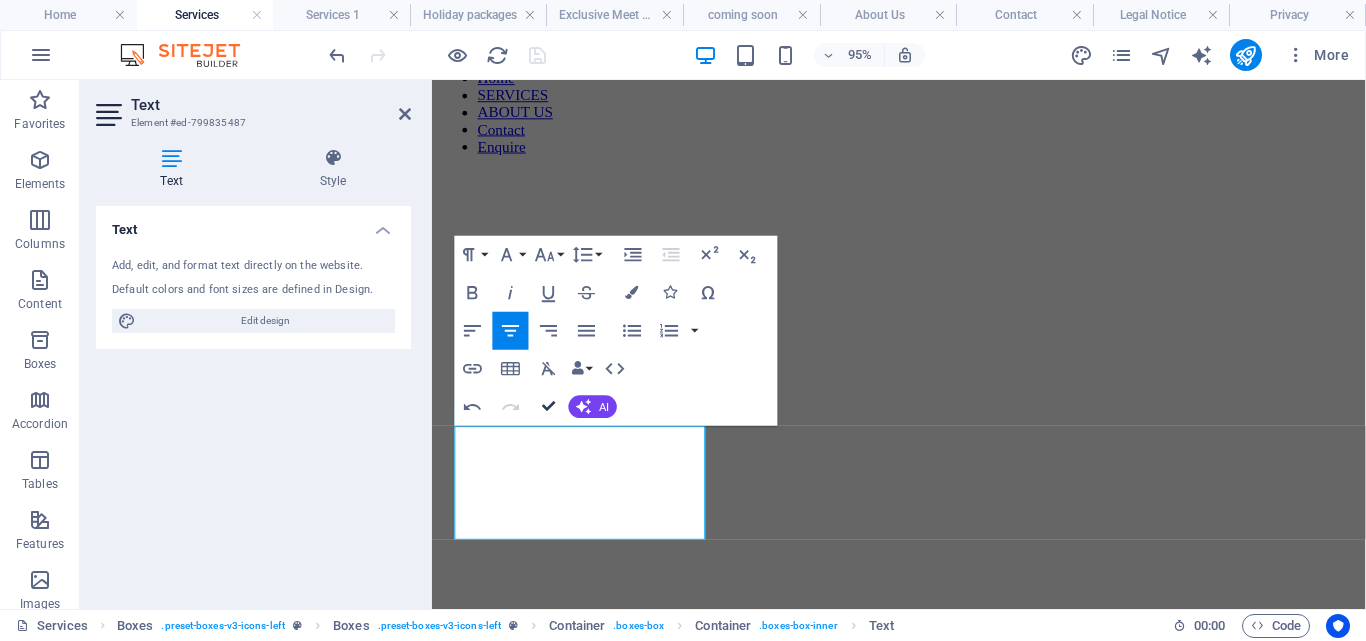 scroll, scrollTop: 1129, scrollLeft: 0, axis: vertical 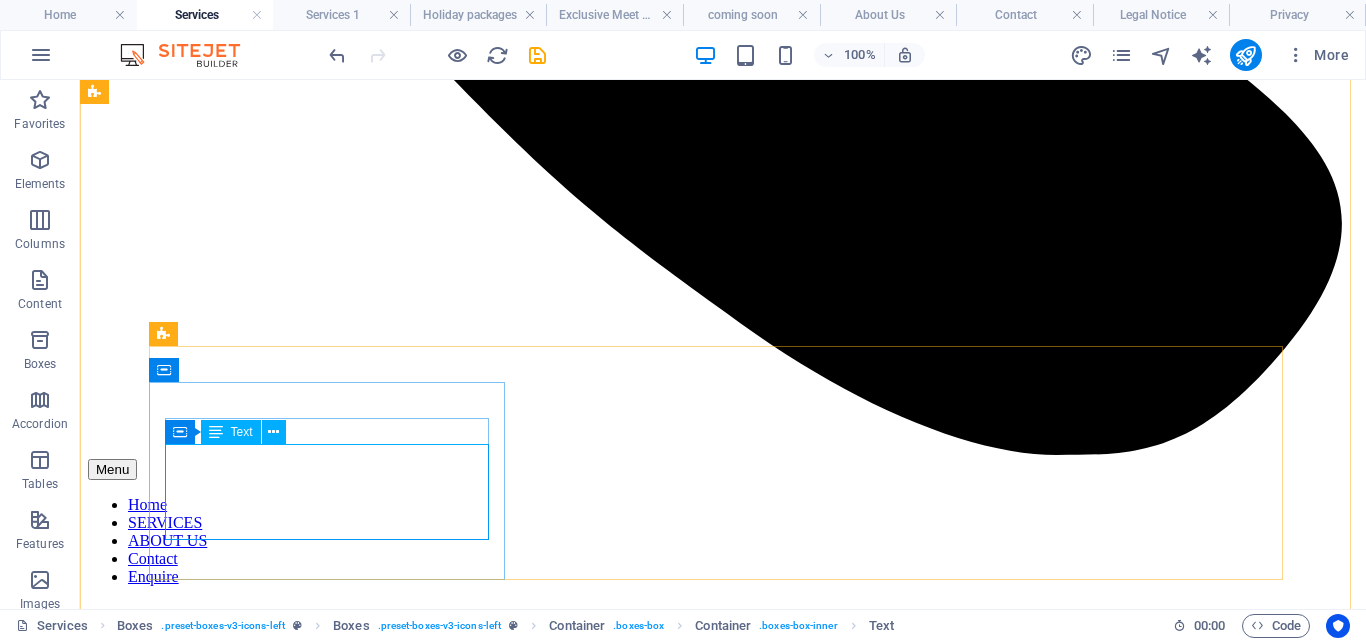 click on "Embark on unforgettable sea journeys. Access top cruise lines effortlessly and explore amazing destinations with comfort and convenience. Start your adventure with a single booking." at bounding box center (723, 10428) 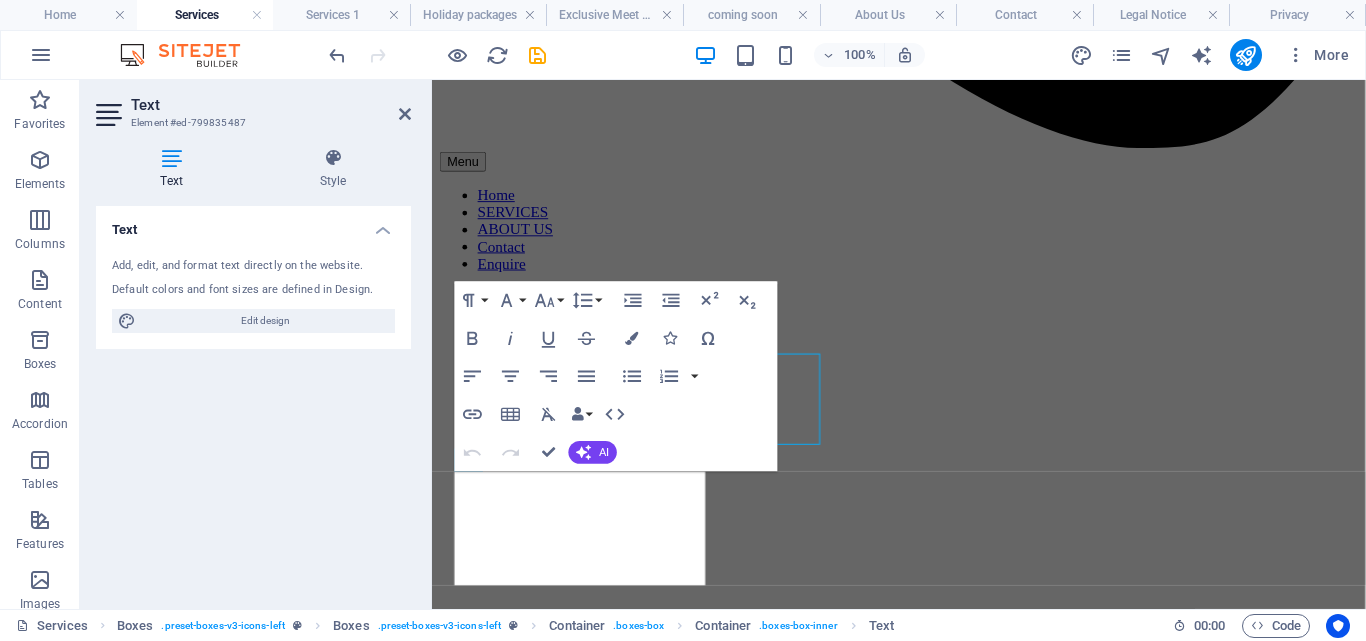 scroll, scrollTop: 1205, scrollLeft: 0, axis: vertical 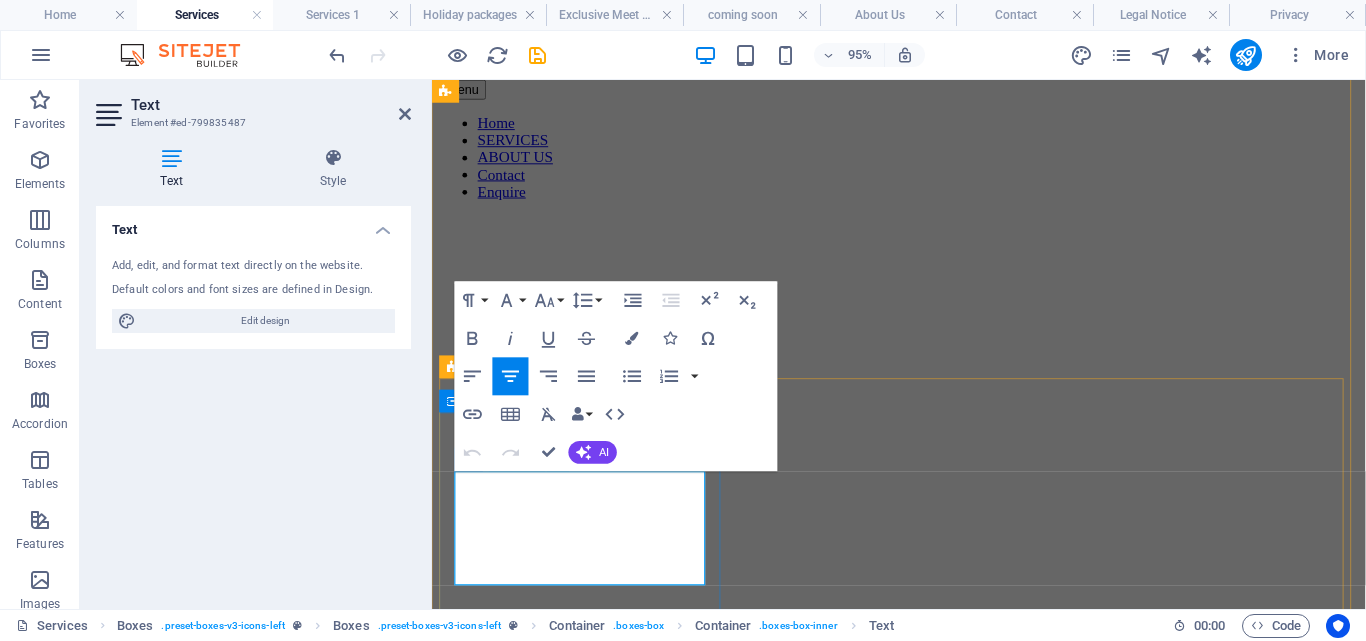 click on "Embark on unforgettable sea journeys. Access top cruise lines effortlessly and explore amazing destinations with comfort and convenience. Start your adventure with a single booking." at bounding box center (923, 8182) 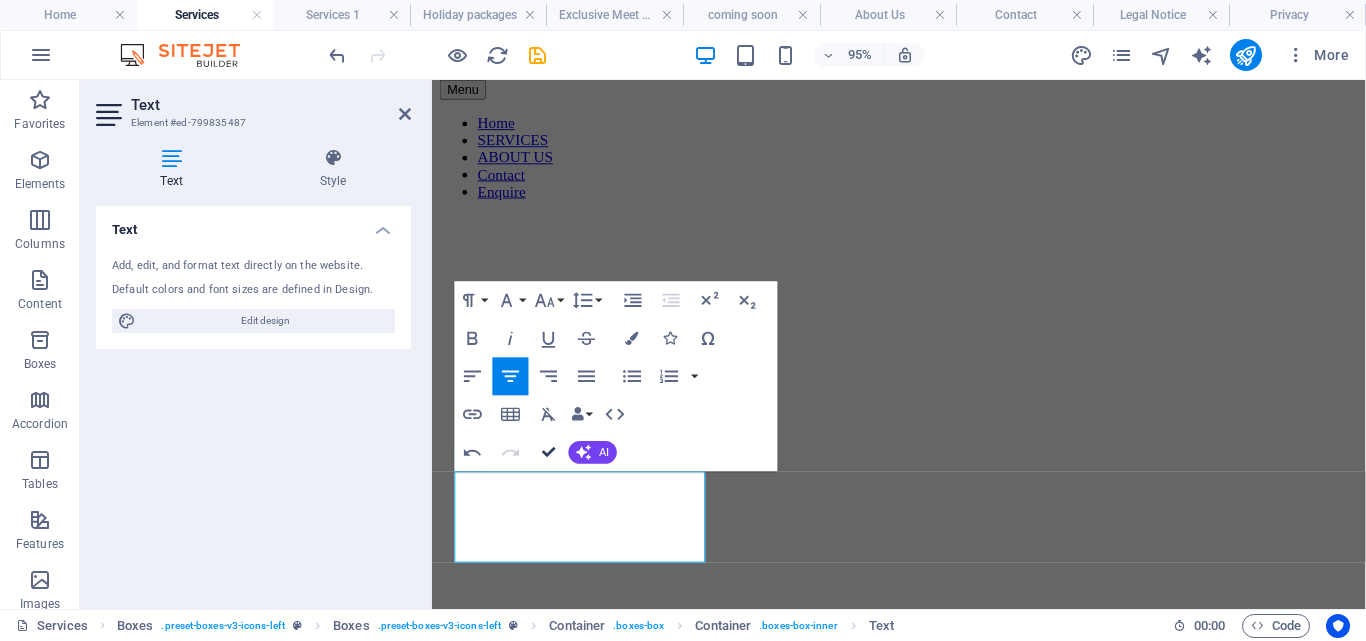scroll, scrollTop: 1081, scrollLeft: 0, axis: vertical 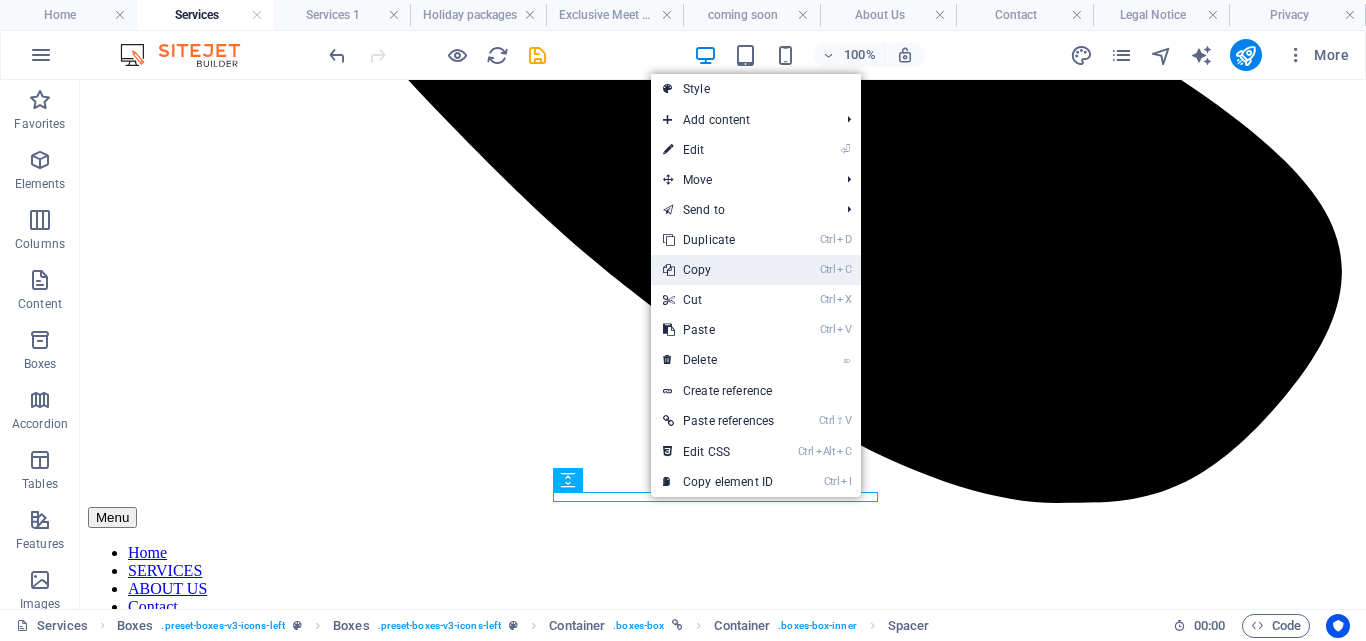 click on "Ctrl C  Copy" at bounding box center (718, 270) 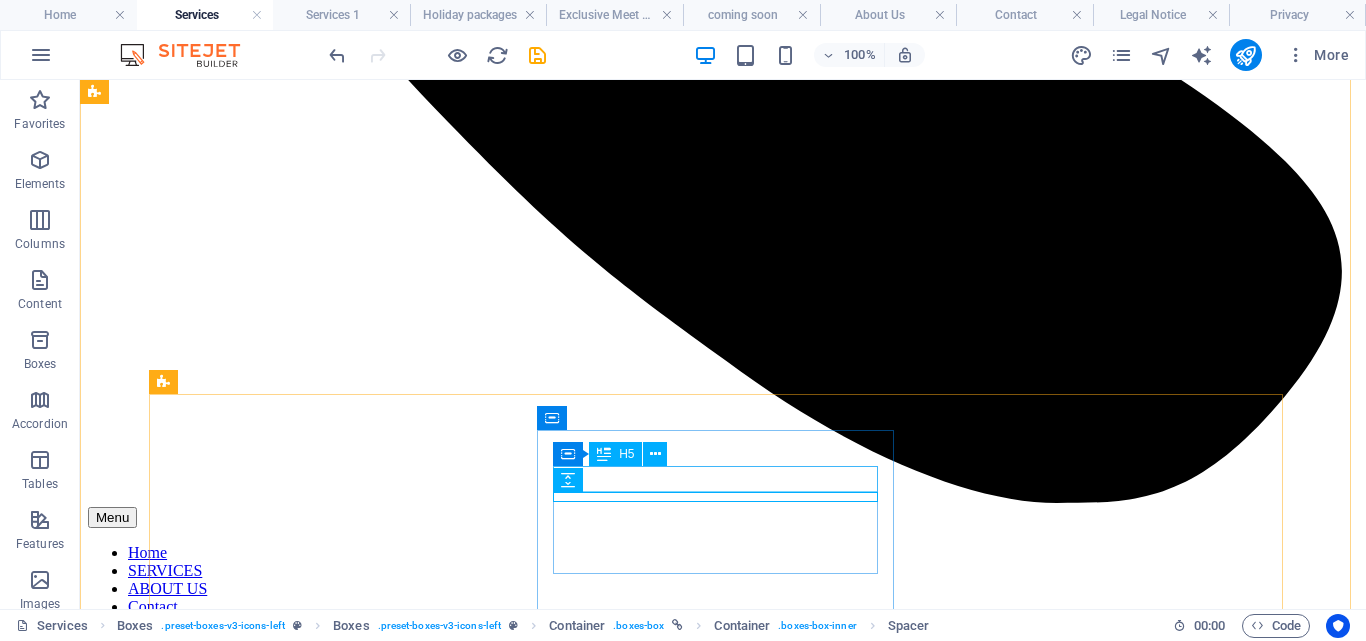 click on "Meet & Lounge Services" at bounding box center [723, 11750] 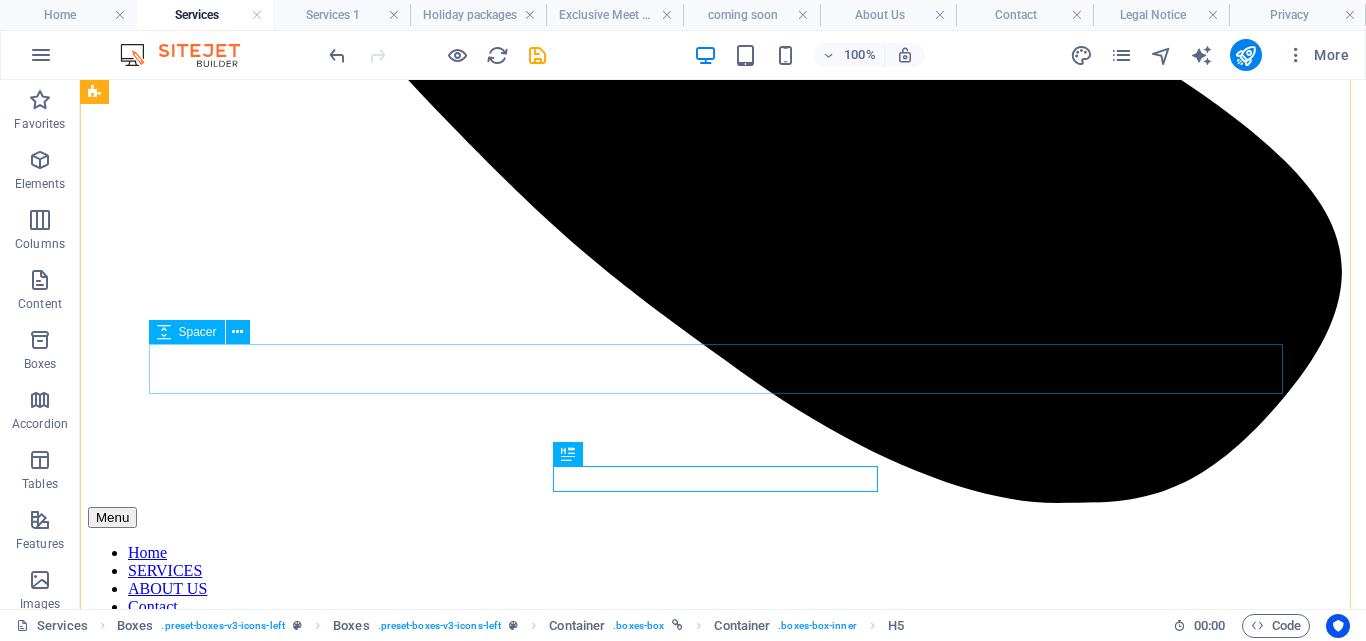 click at bounding box center (723, 9150) 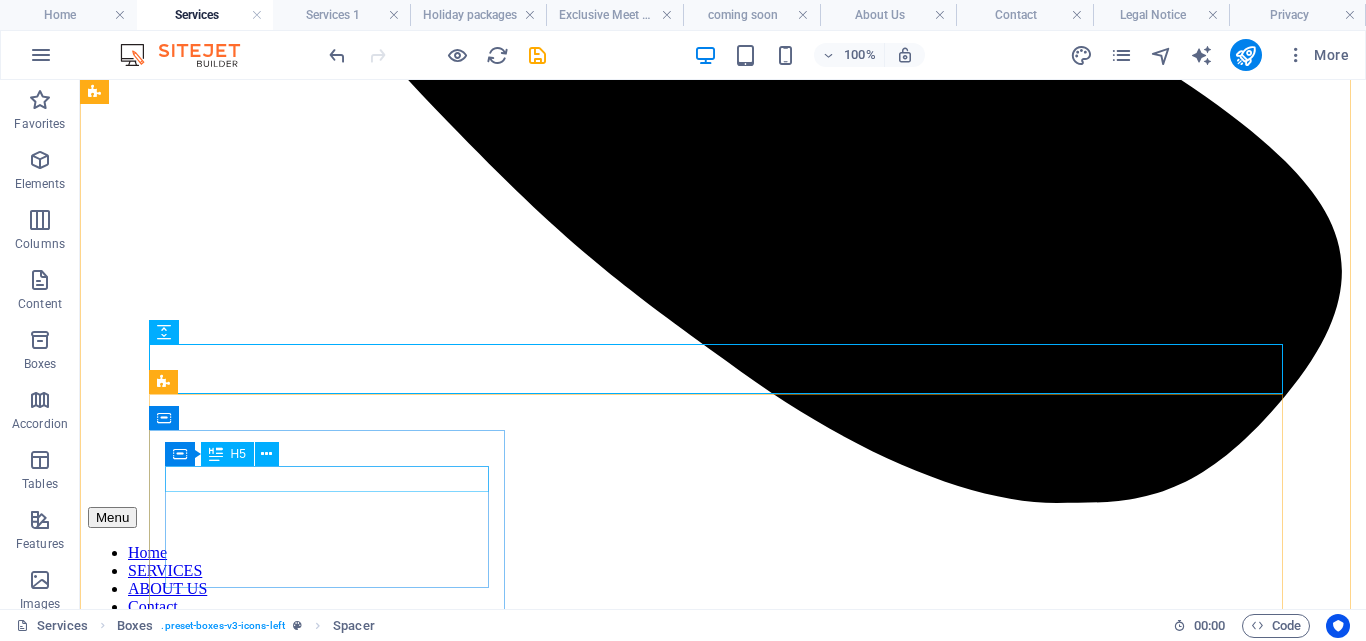 click on "Cruise Ticketing" at bounding box center [723, 10436] 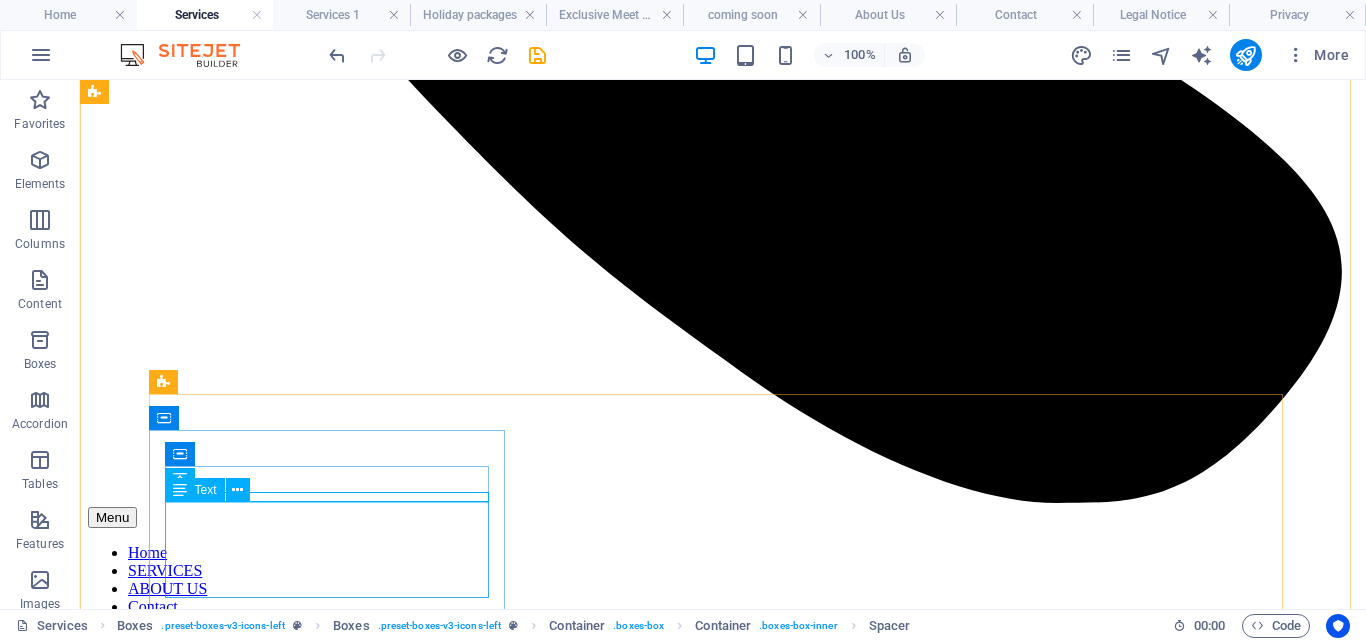 click on "Access top cruise lines effortlessly and explore amazing destinations with comfort and convenience. Start your adventure with a single booking." at bounding box center (723, 10502) 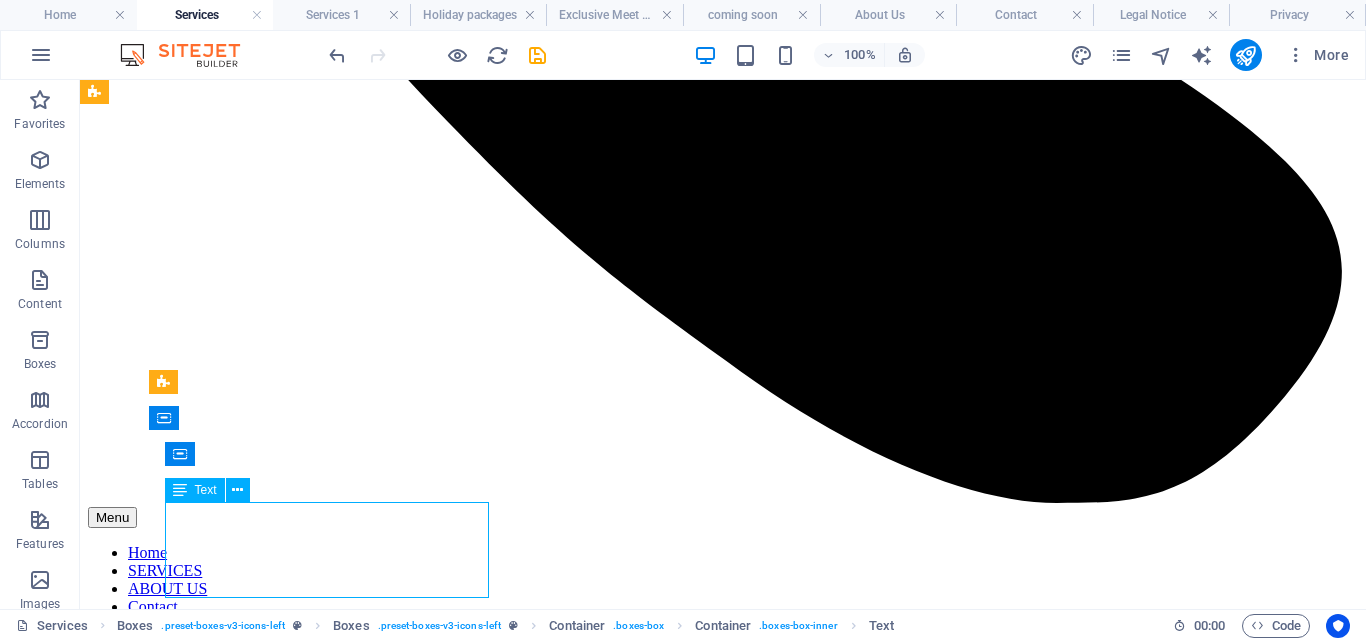 click on "Access top cruise lines effortlessly and explore amazing destinations with comfort and convenience. Start your adventure with a single booking." at bounding box center [723, 10502] 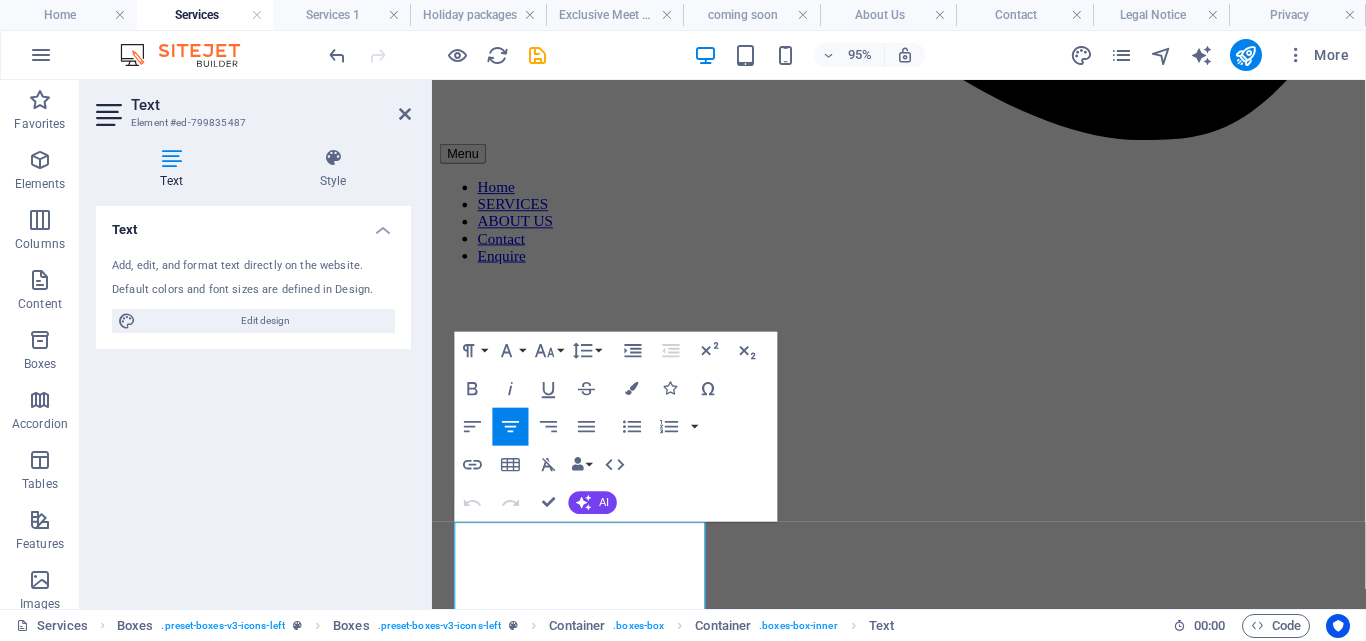 scroll, scrollTop: 1162, scrollLeft: 0, axis: vertical 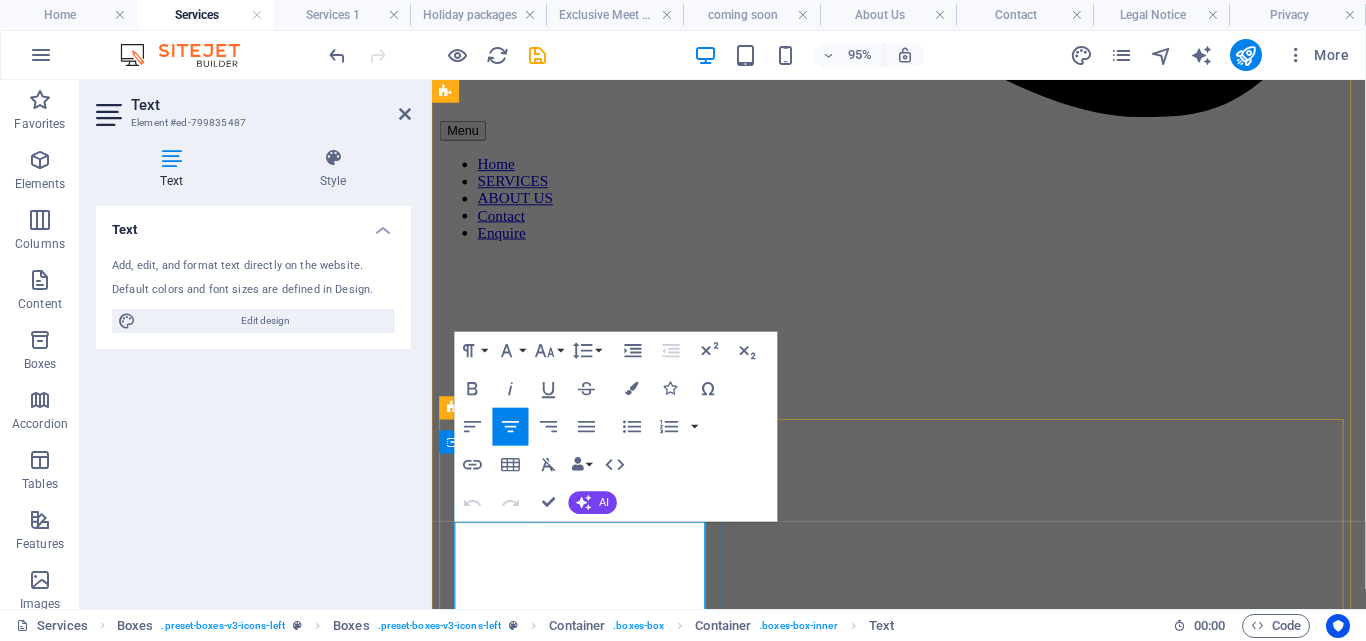 click on "Access top cruise lines effortlessly and explore amazing destinations with comfort and convenience. Start your adventure with a single booking." at bounding box center (901, 8241) 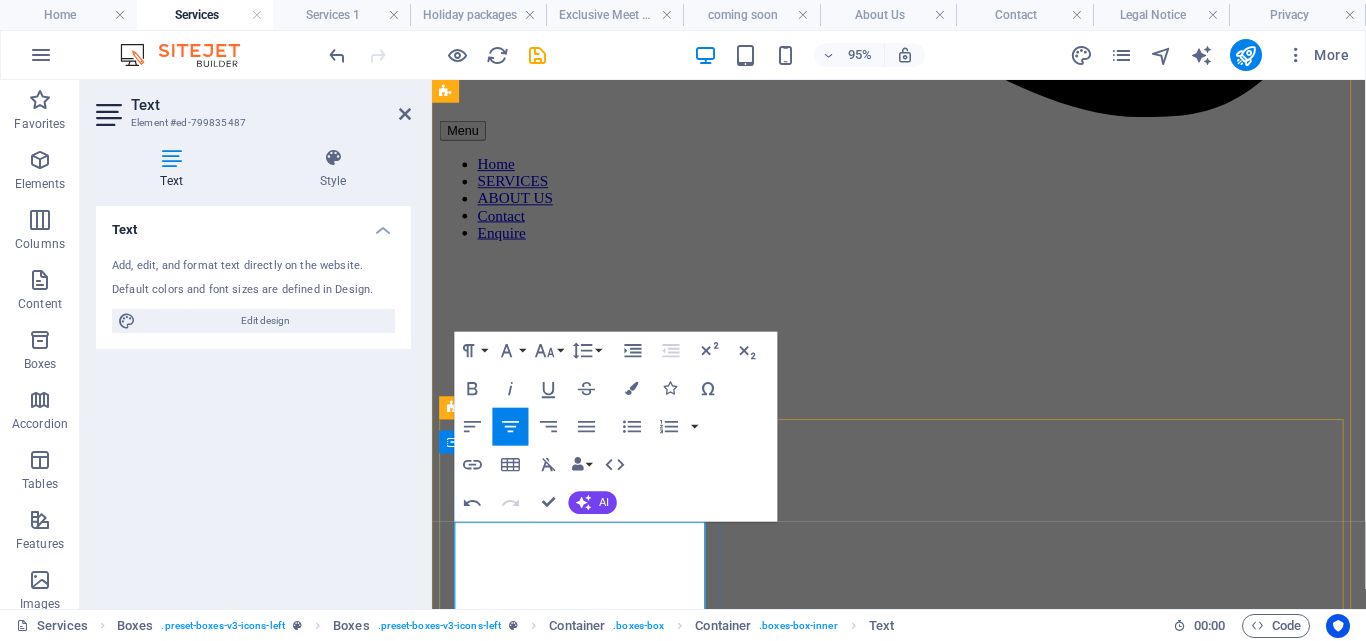 type 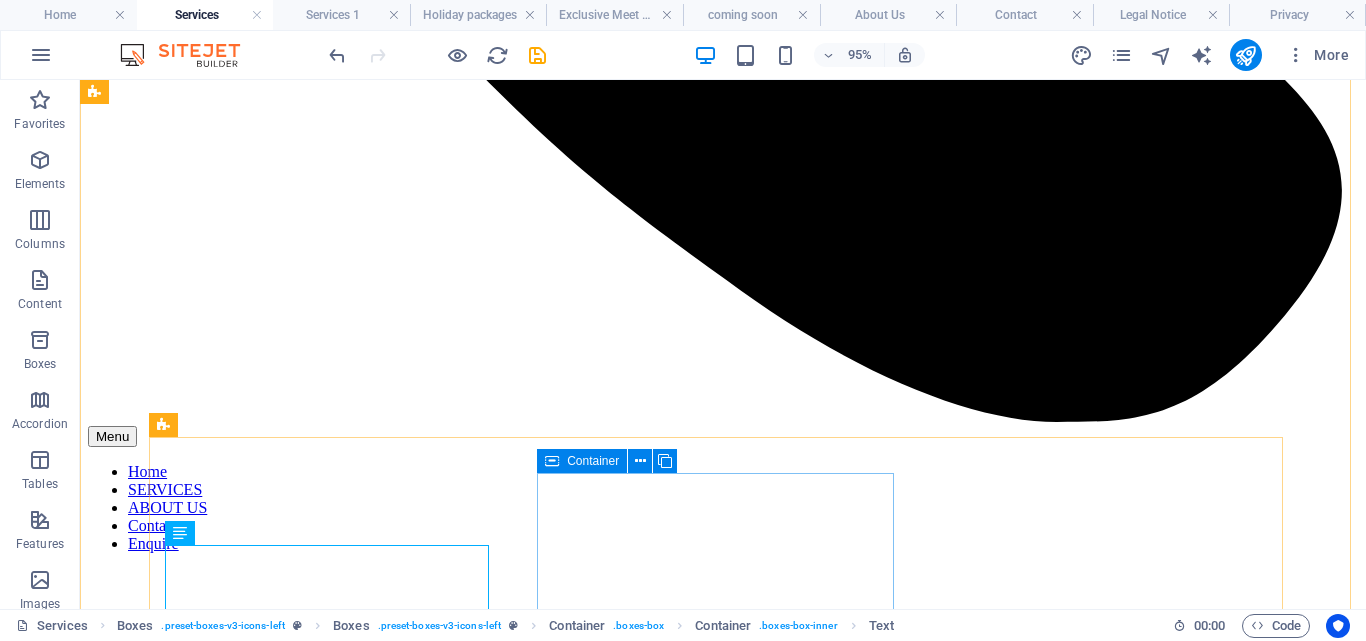 scroll, scrollTop: 1038, scrollLeft: 0, axis: vertical 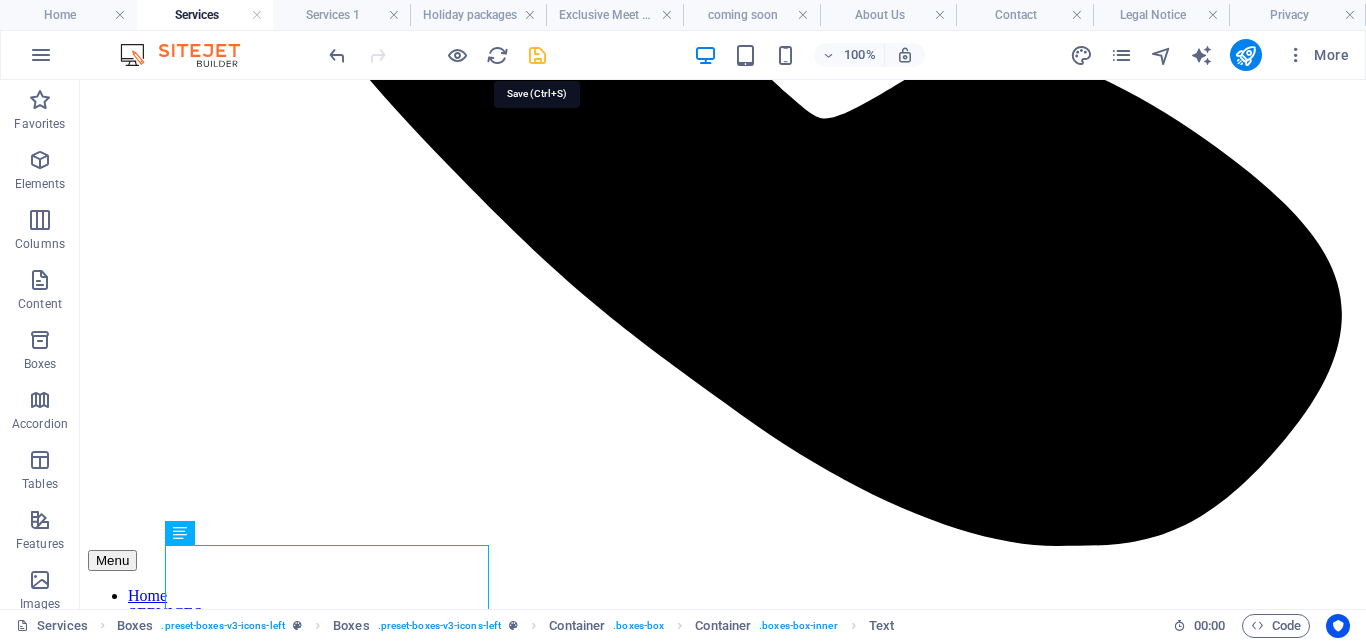 click at bounding box center [537, 55] 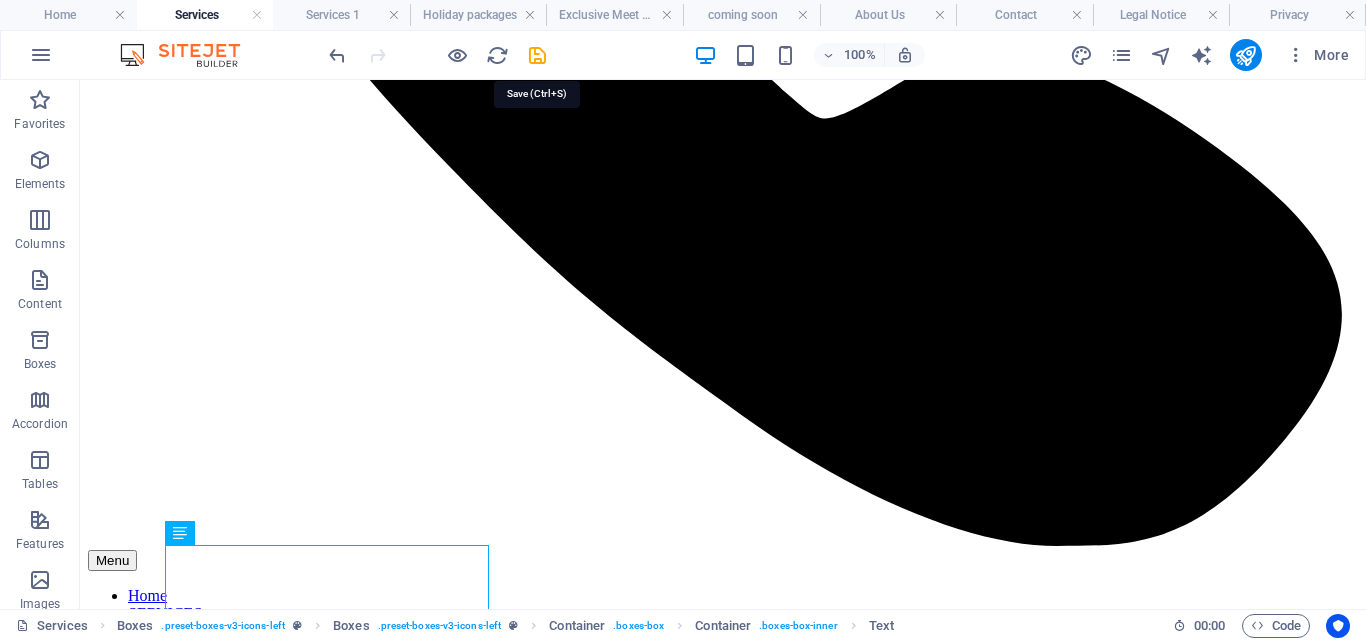 click at bounding box center (437, 55) 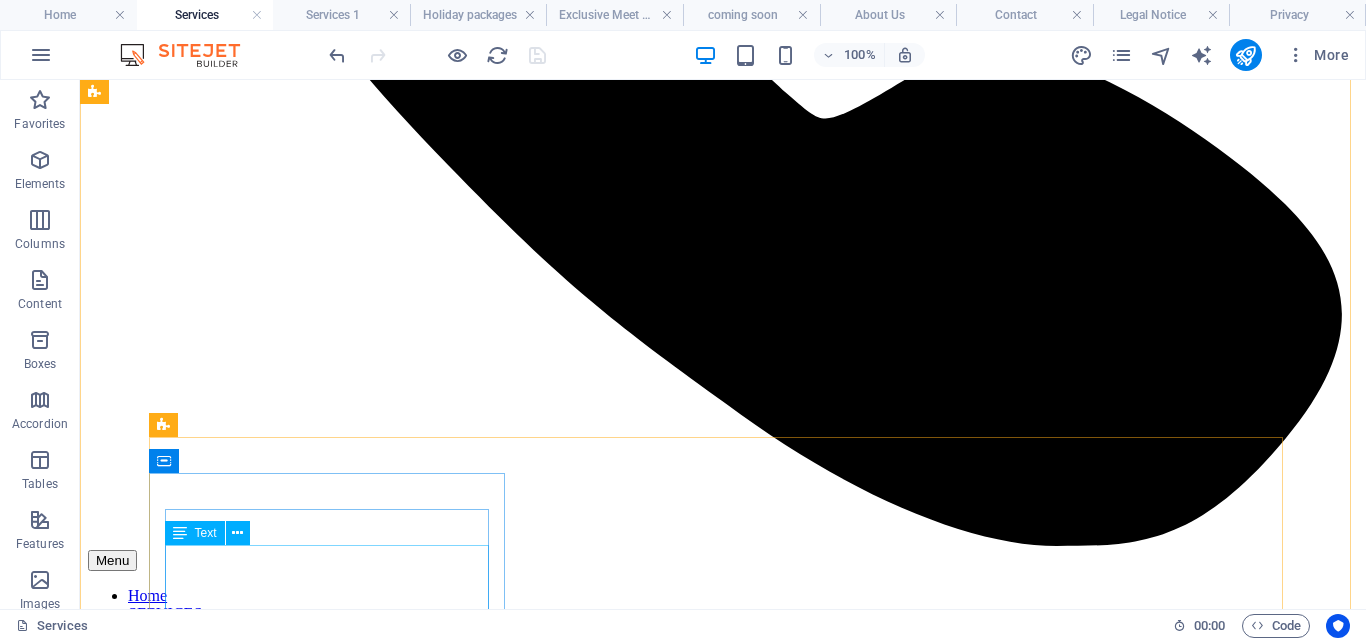 click on "Access top cruise lines effortlessly and explore amazing destinations with  convenience. Start your adventure with a single booking." at bounding box center (723, 10545) 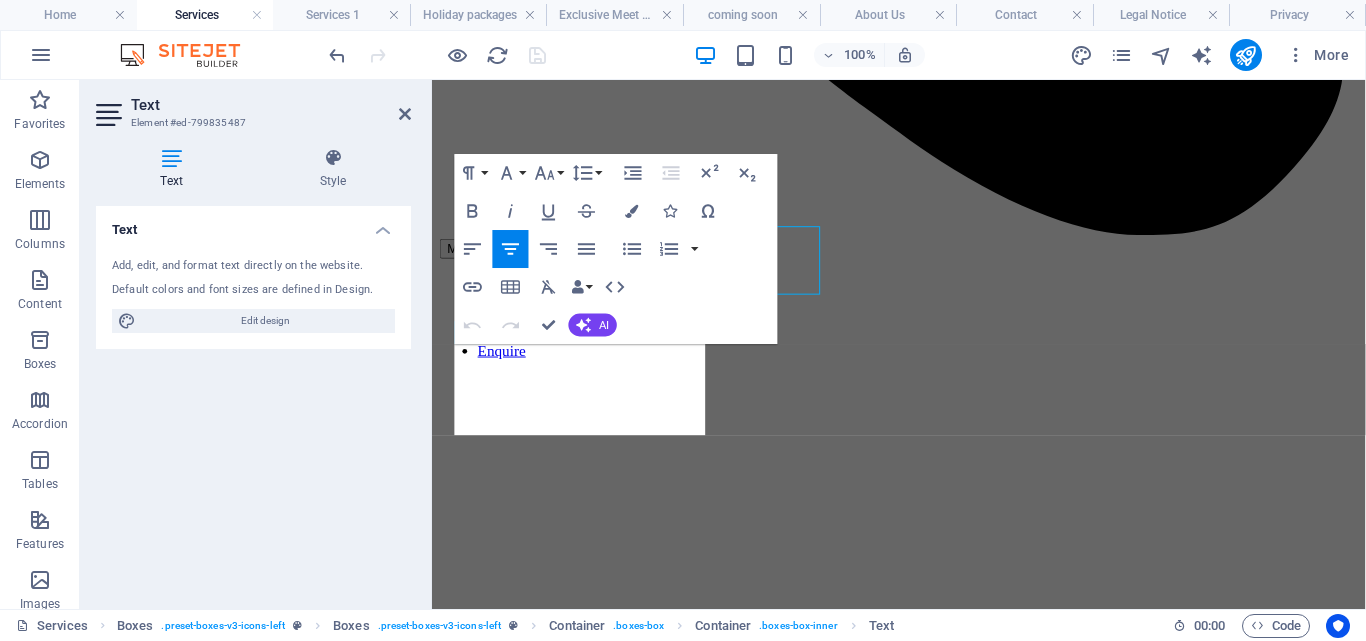 scroll, scrollTop: 1349, scrollLeft: 0, axis: vertical 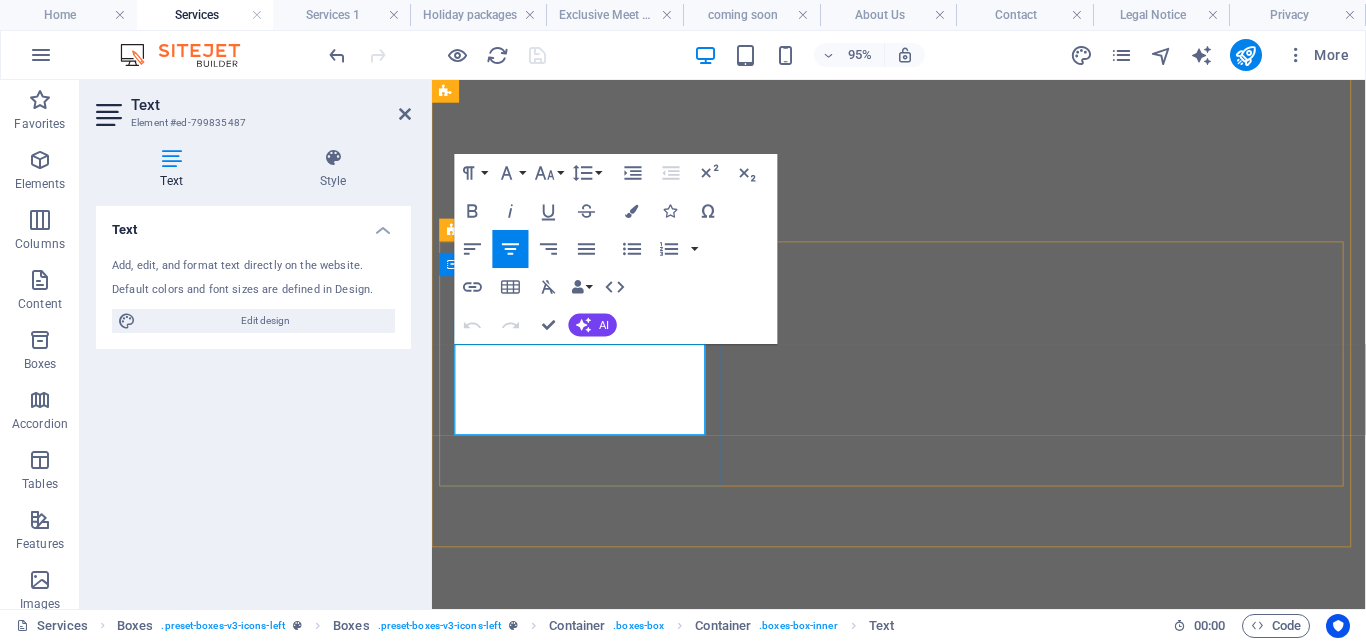 click on "Access top cruise lines effortlessly and explore amazing destinations with  convenience. Start your adventure with a single booking." at bounding box center [862, 8054] 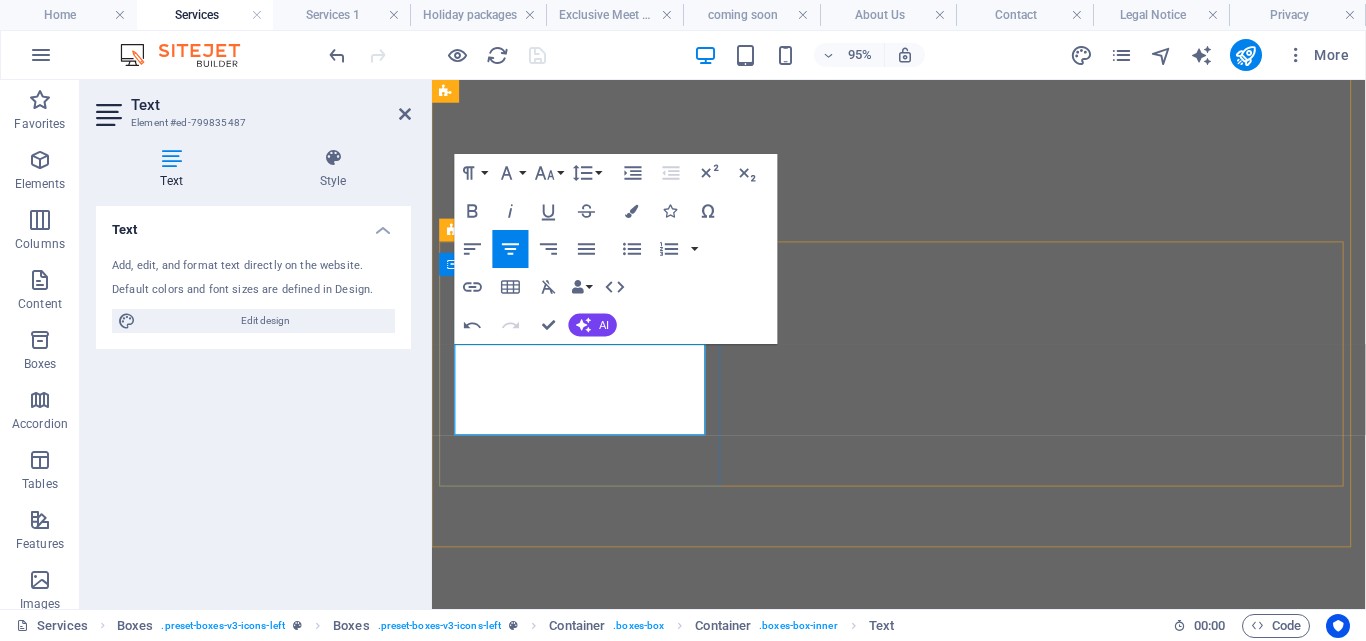 type 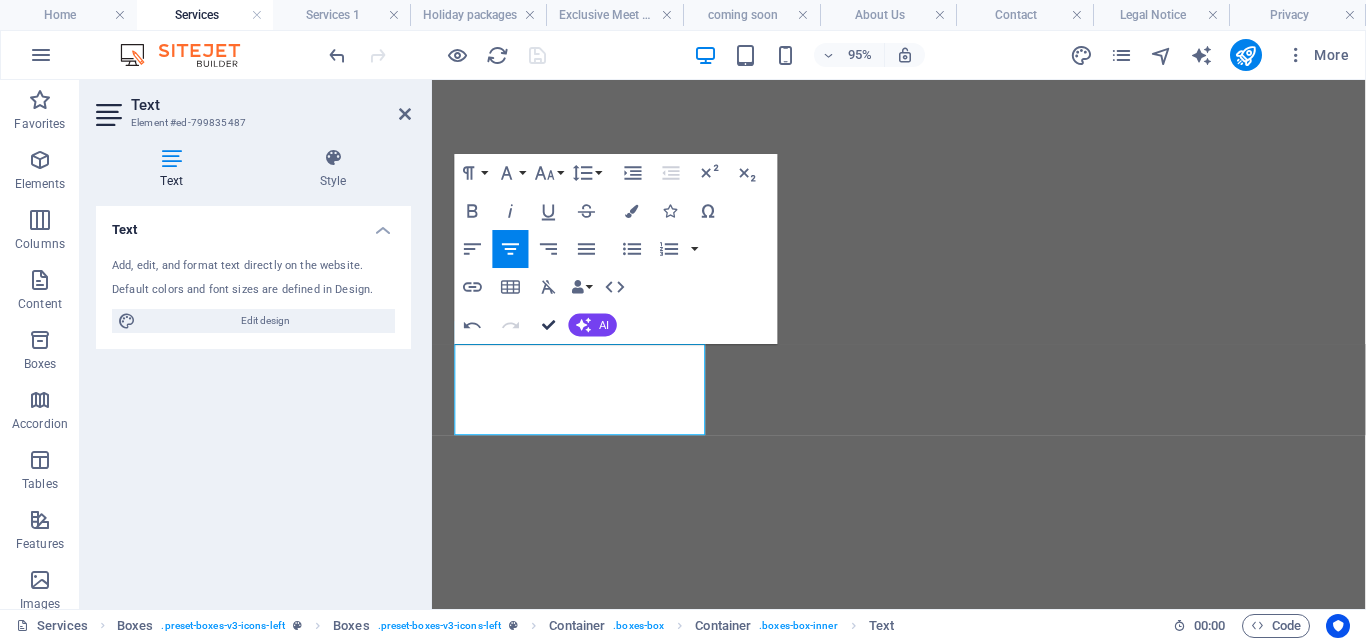 scroll, scrollTop: 1225, scrollLeft: 0, axis: vertical 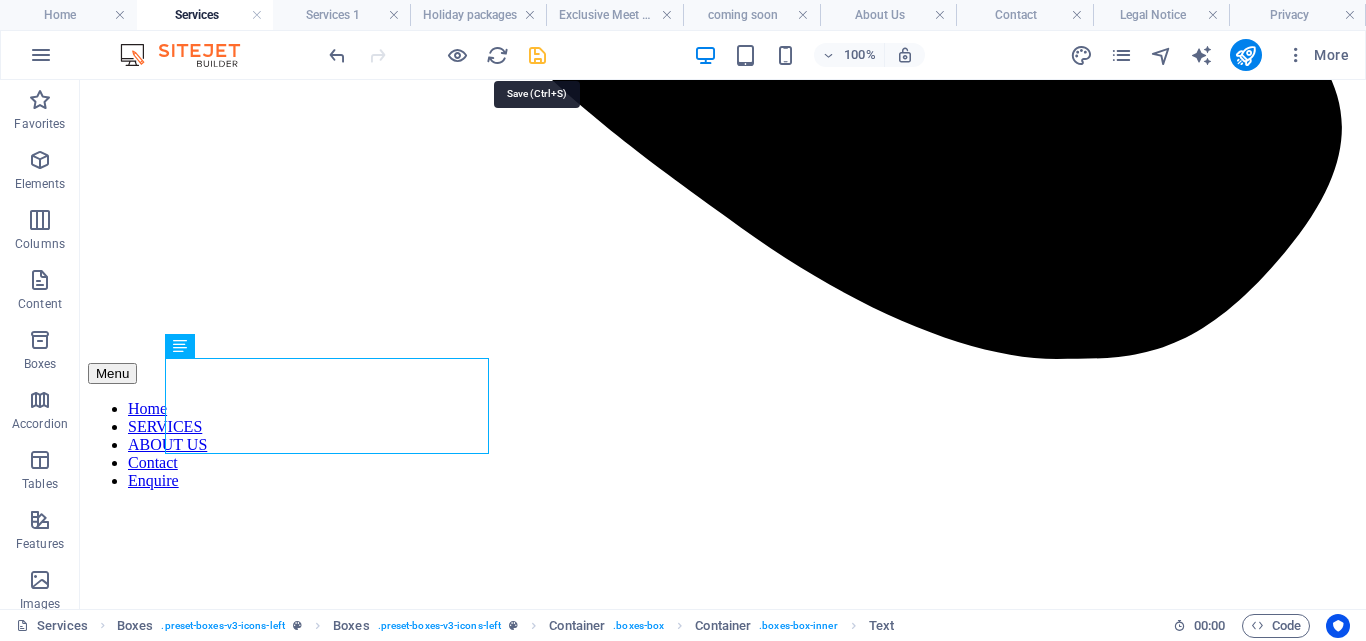 click at bounding box center [537, 55] 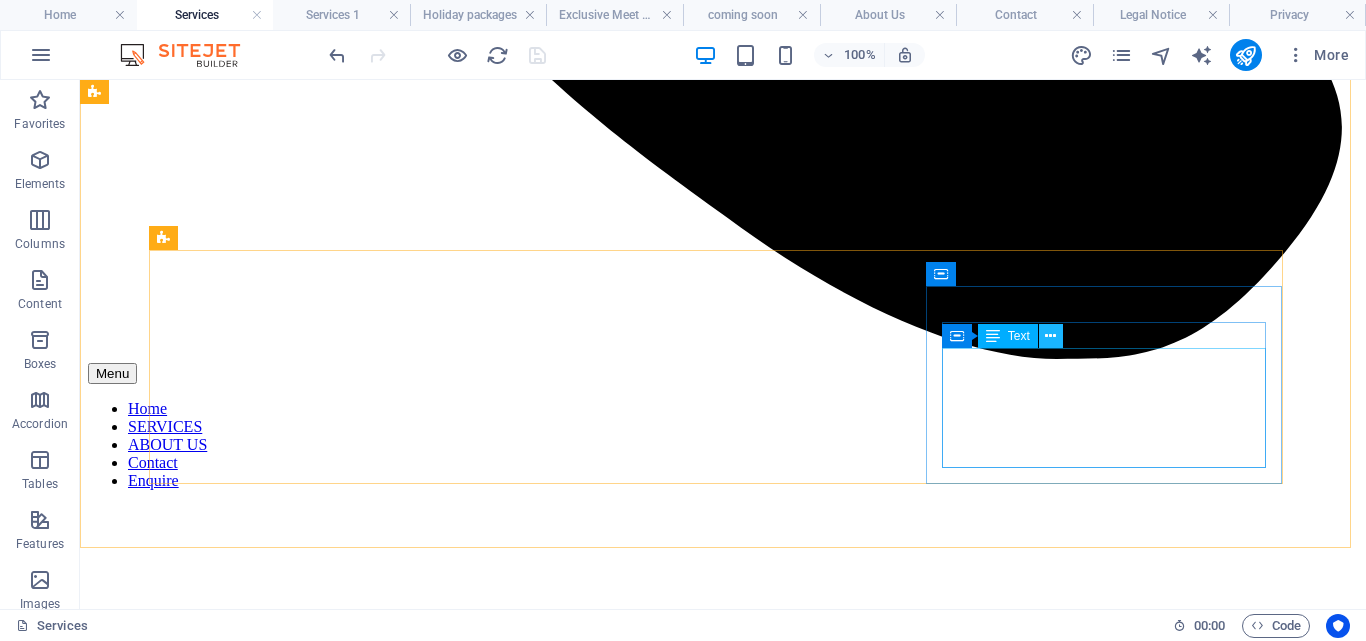 click at bounding box center (1051, 336) 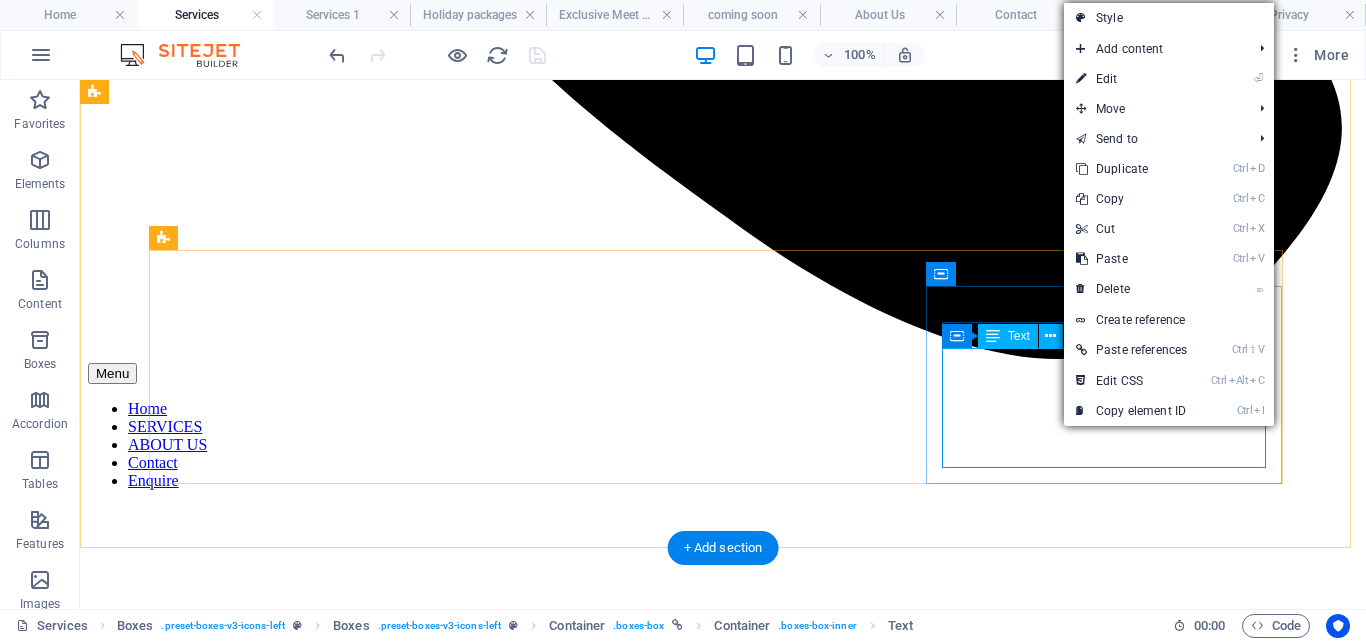 click on "Book local and regional bus tickets with ease. We help you find reliable routes, comfortable buses, and affordable fares—making your journey smooth from start to finish. Travel smart, travel with confidence." at bounding box center (723, 13163) 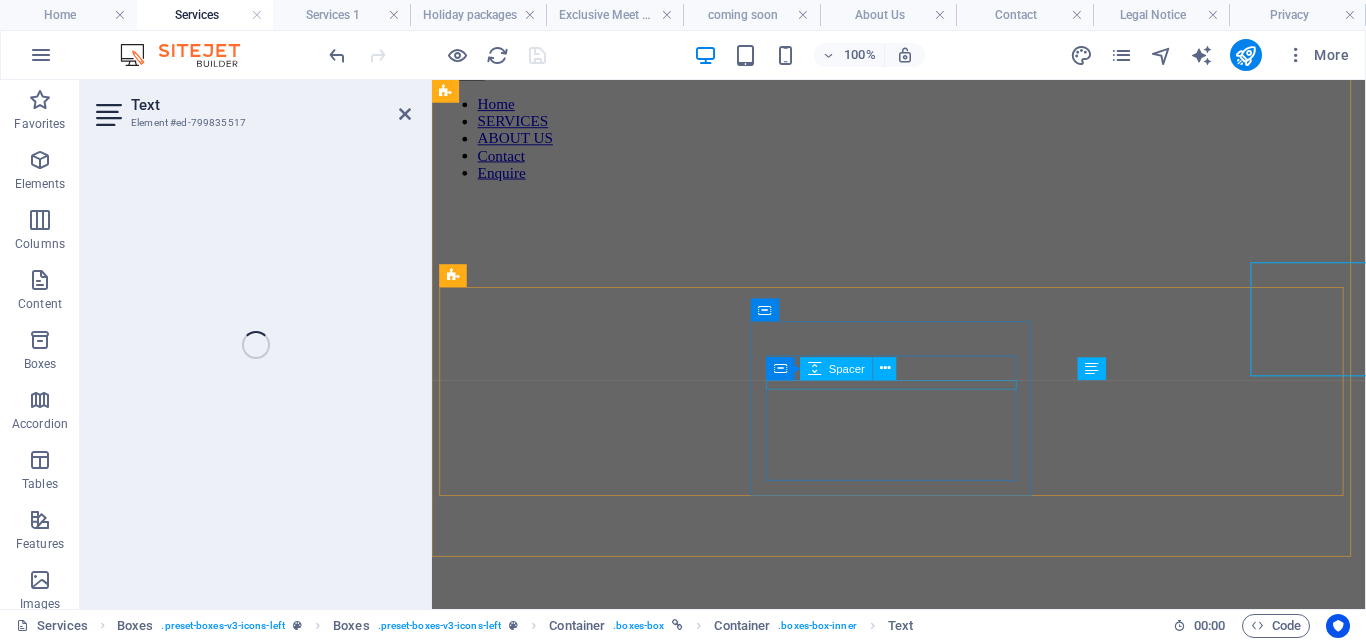 scroll, scrollTop: 1301, scrollLeft: 0, axis: vertical 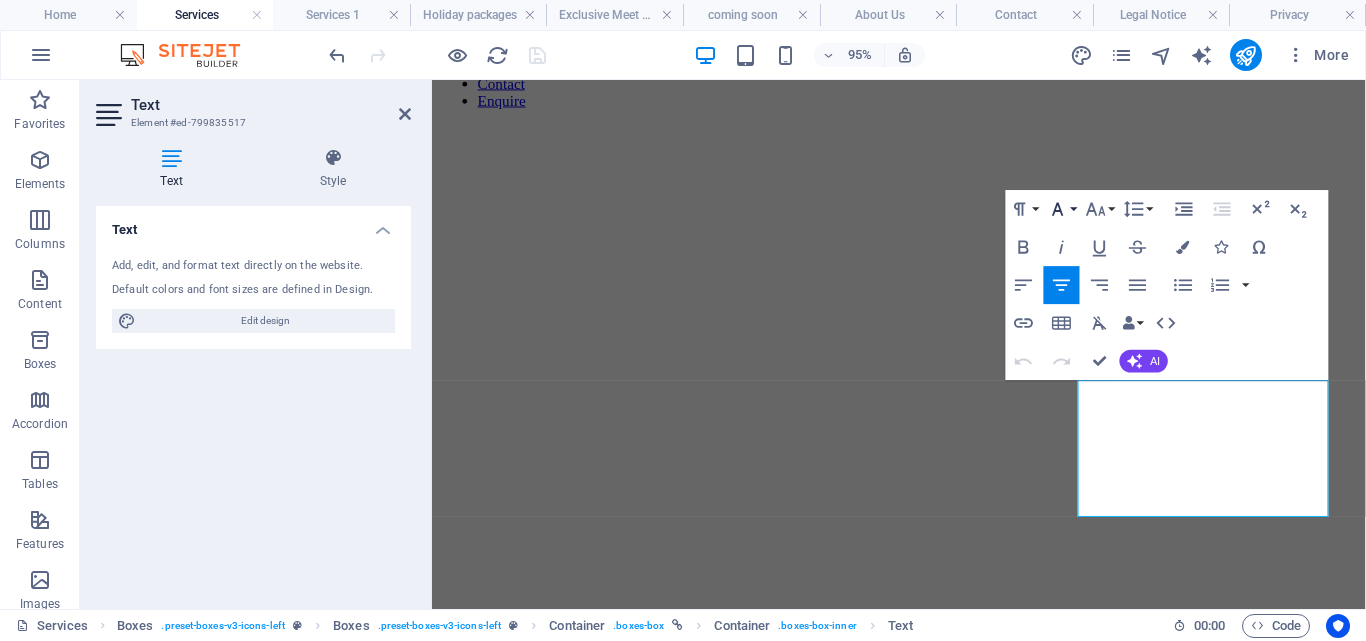 click on "Font Family" at bounding box center (1062, 209) 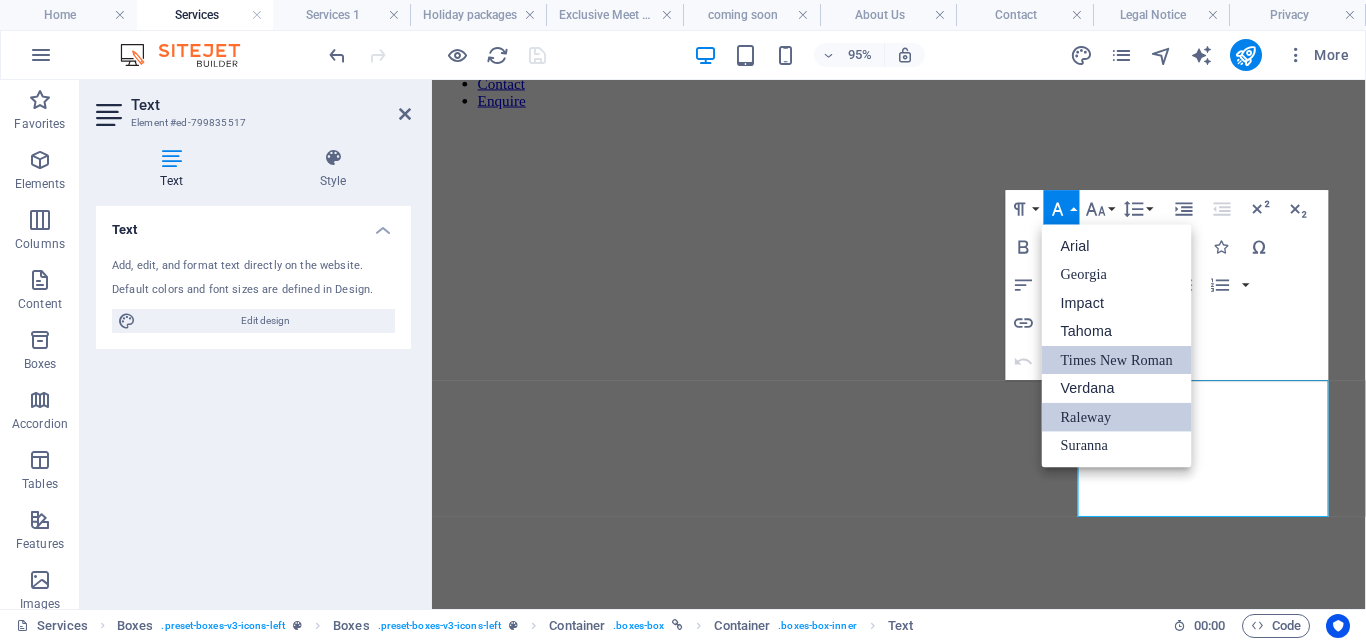 scroll, scrollTop: 0, scrollLeft: 0, axis: both 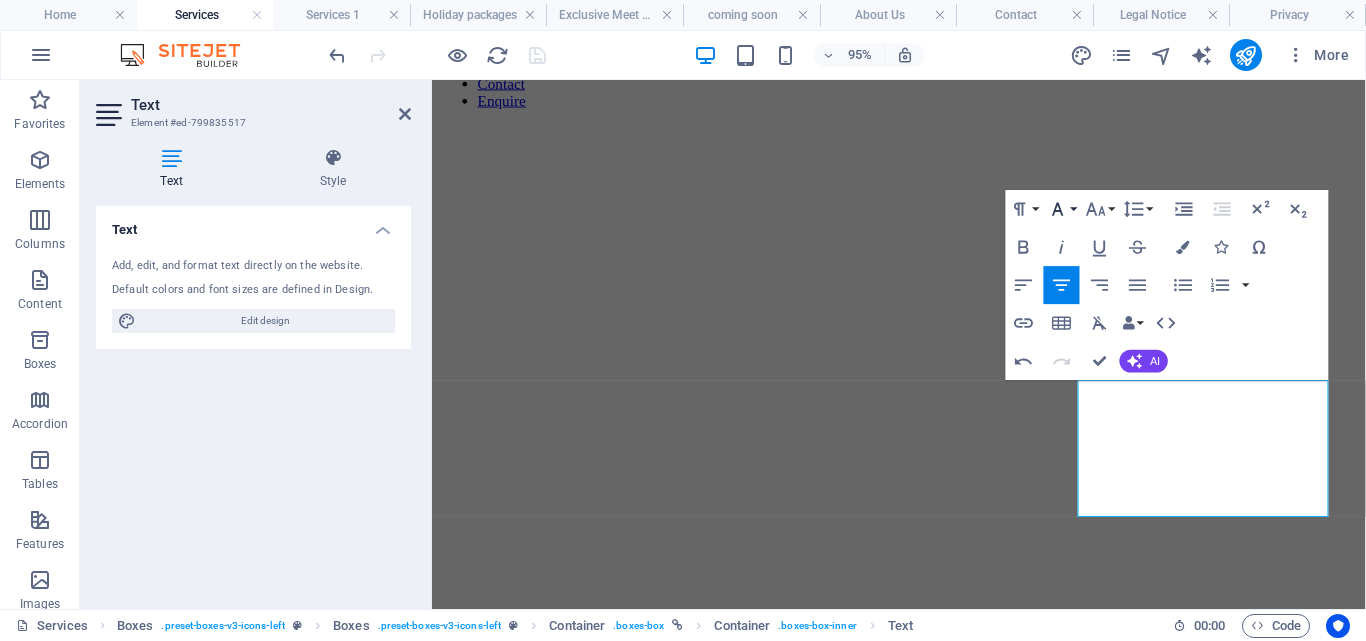 click on "Font Family" at bounding box center (1062, 209) 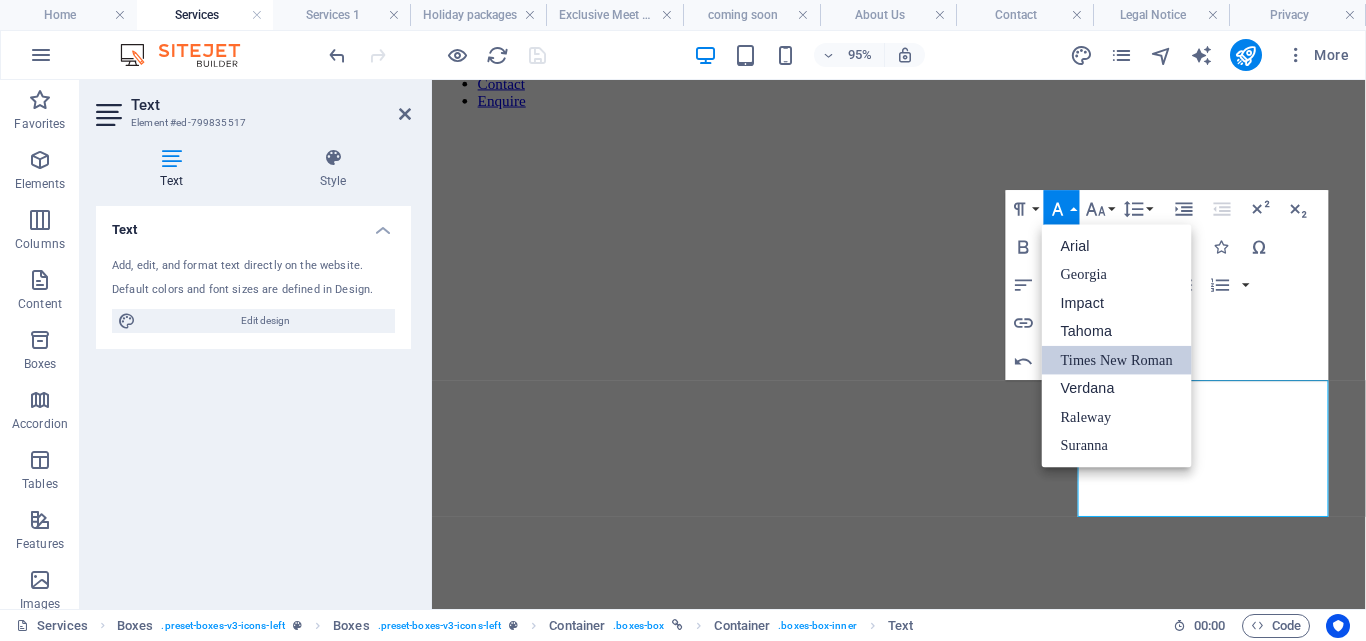 scroll, scrollTop: 0, scrollLeft: 0, axis: both 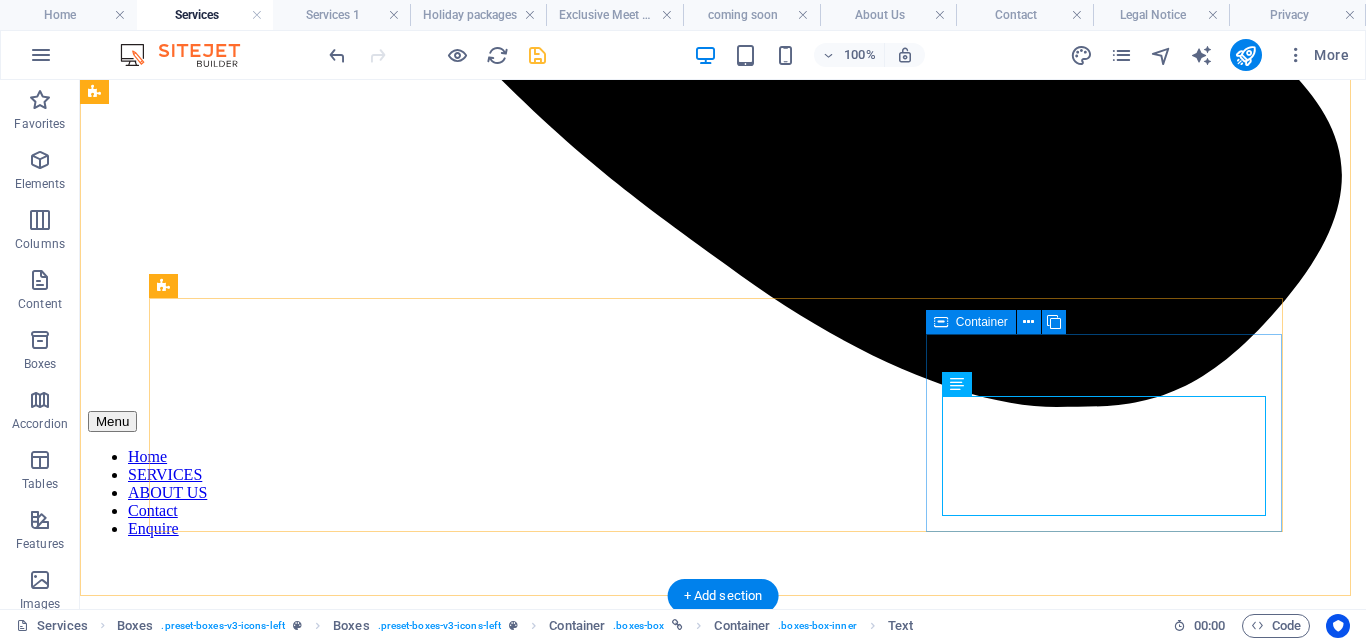 click on "Bus Ticketing Services Book local and regional bus tickets with ease. We help you find reliable routes, comfortable buses, and affordable fares—making your journey smooth from start to finish. Travel smart, travel with confidence." at bounding box center [723, 12499] 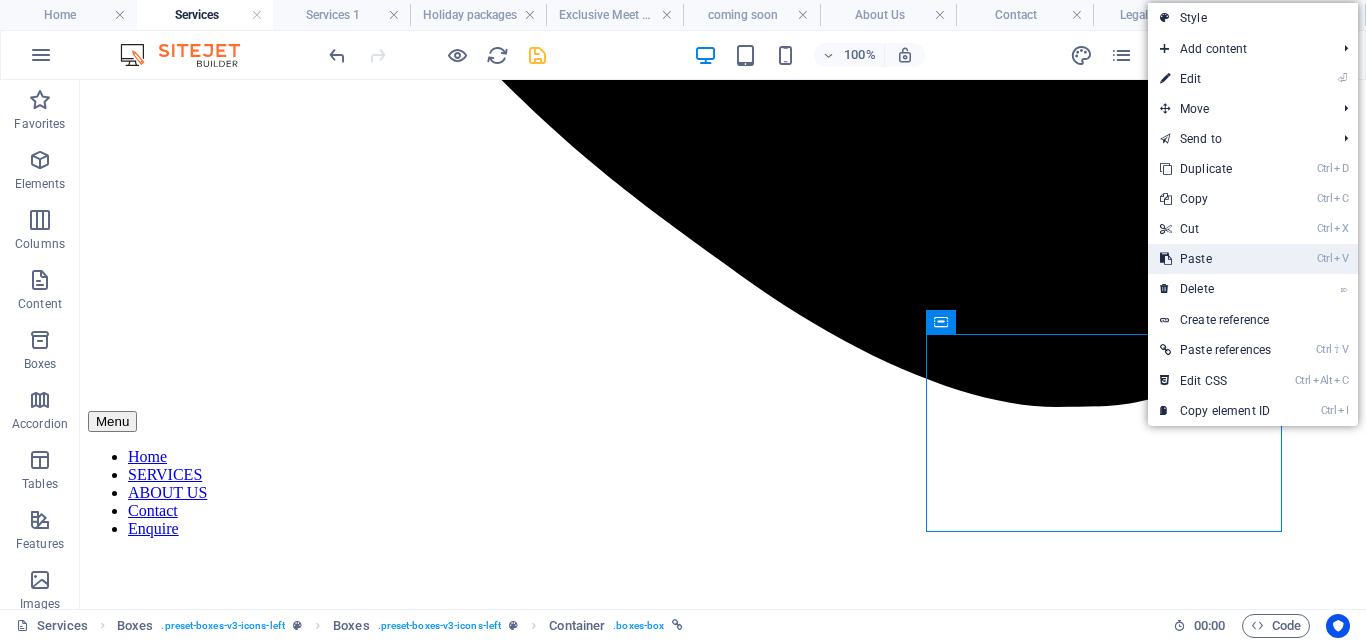click on "Ctrl V  Paste" at bounding box center [1215, 259] 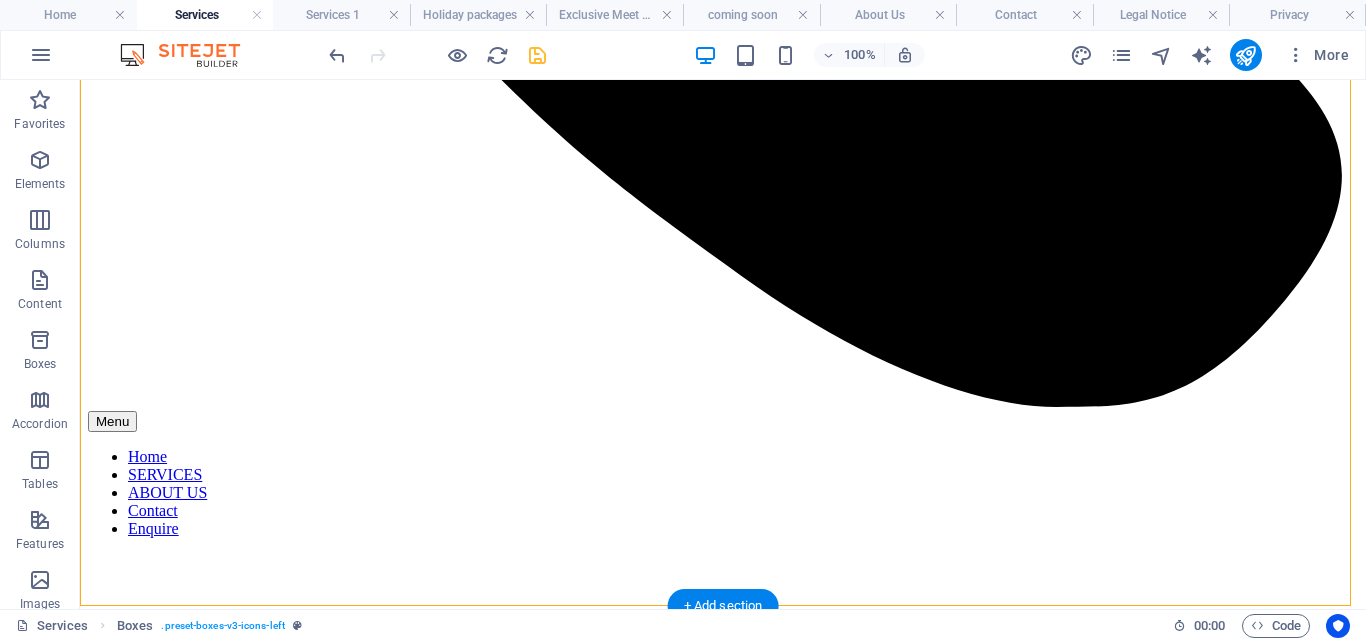 drag, startPoint x: 956, startPoint y: 552, endPoint x: 1118, endPoint y: 395, distance: 225.59477 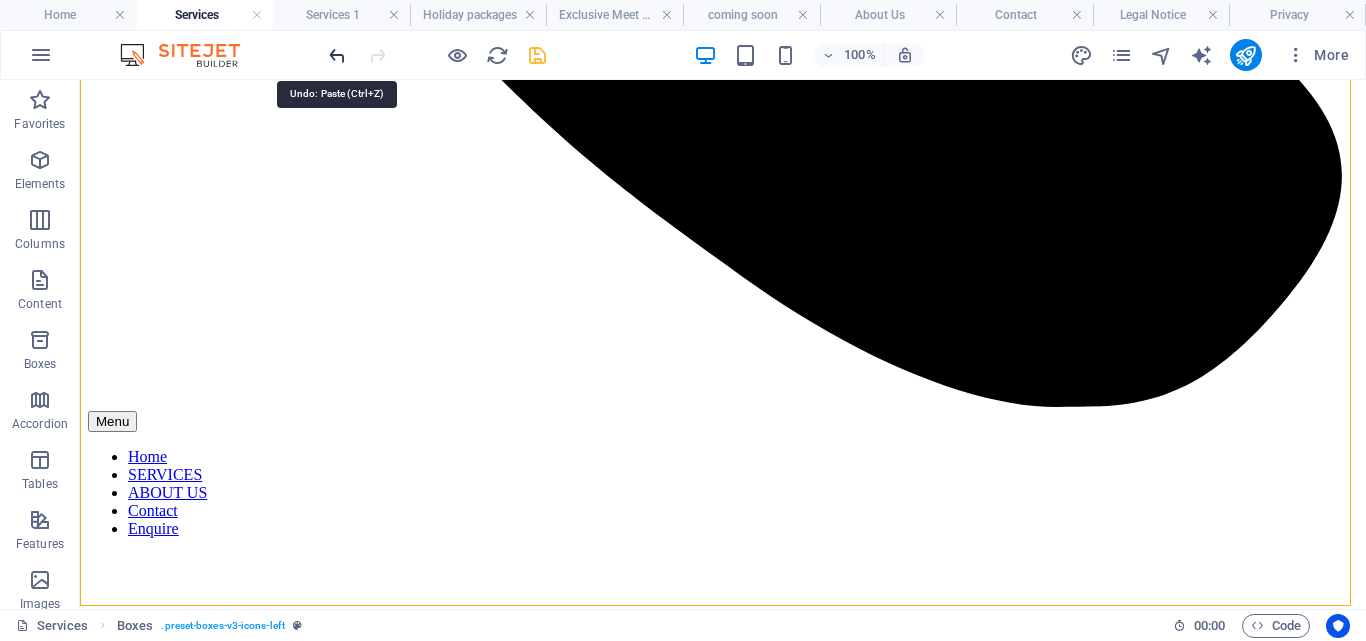 click at bounding box center (337, 55) 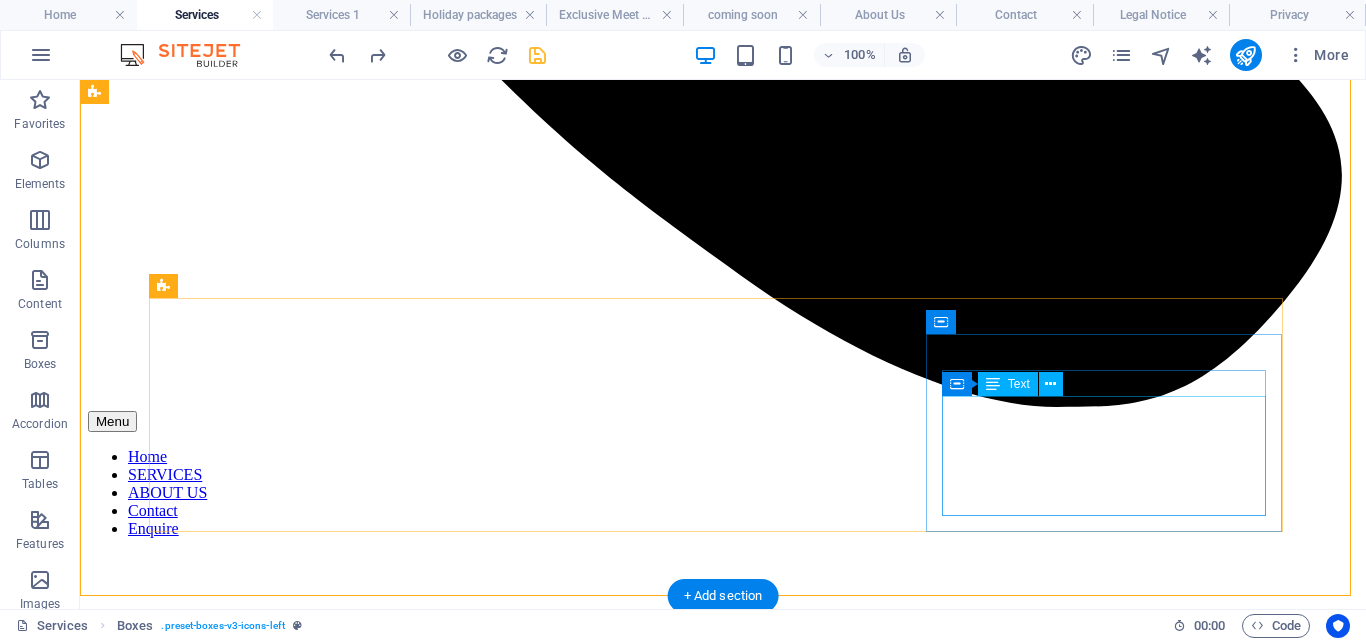 click on "Book local and regional bus tickets with ease. We help you find reliable routes, comfortable buses, and affordable fares—making your journey smooth from start to finish. Travel smart, travel with confidence." at bounding box center (723, 13211) 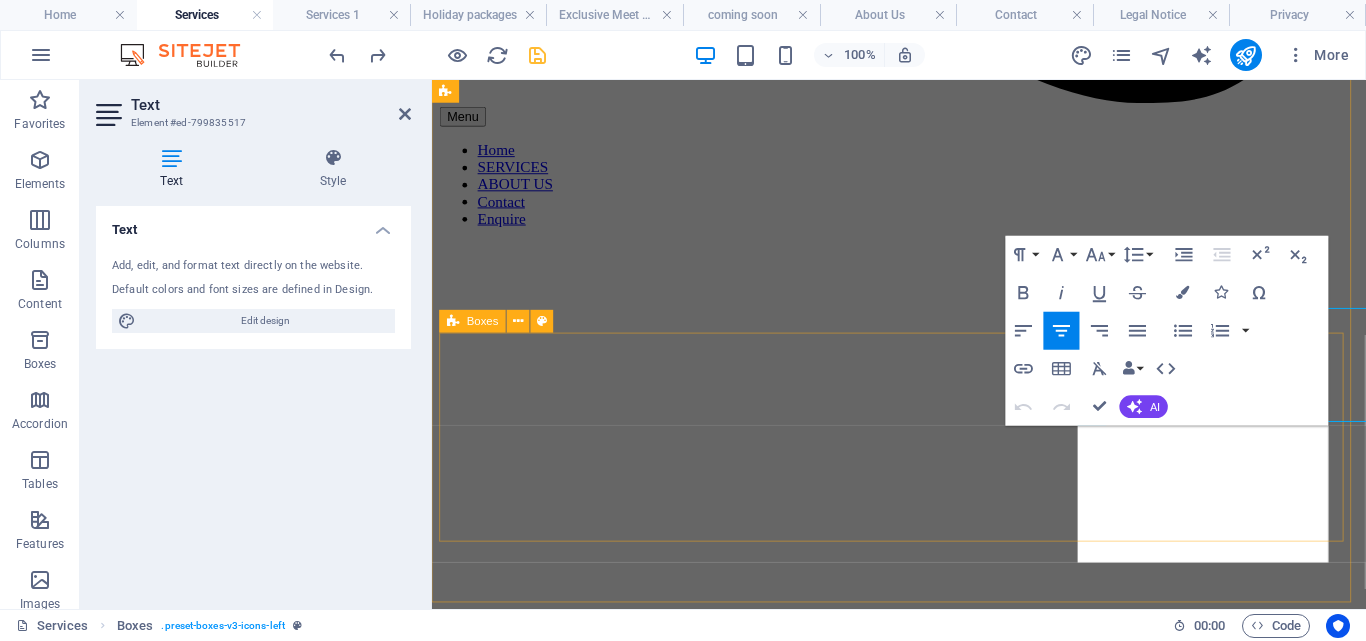 scroll, scrollTop: 1253, scrollLeft: 0, axis: vertical 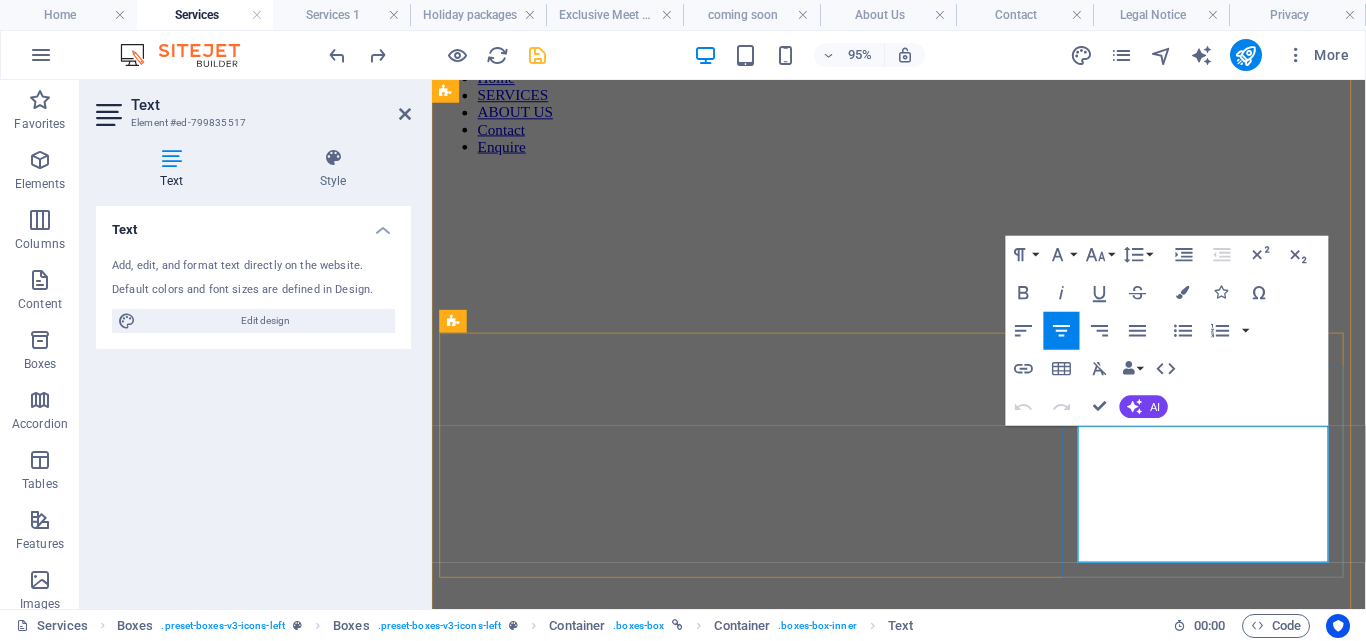 click on "Book local and regional bus tickets with ease. We help you find reliable routes, comfortable buses, and affordable fares—making your journey smooth from start to finish. Travel smart, travel with confidence." at bounding box center [922, 10341] 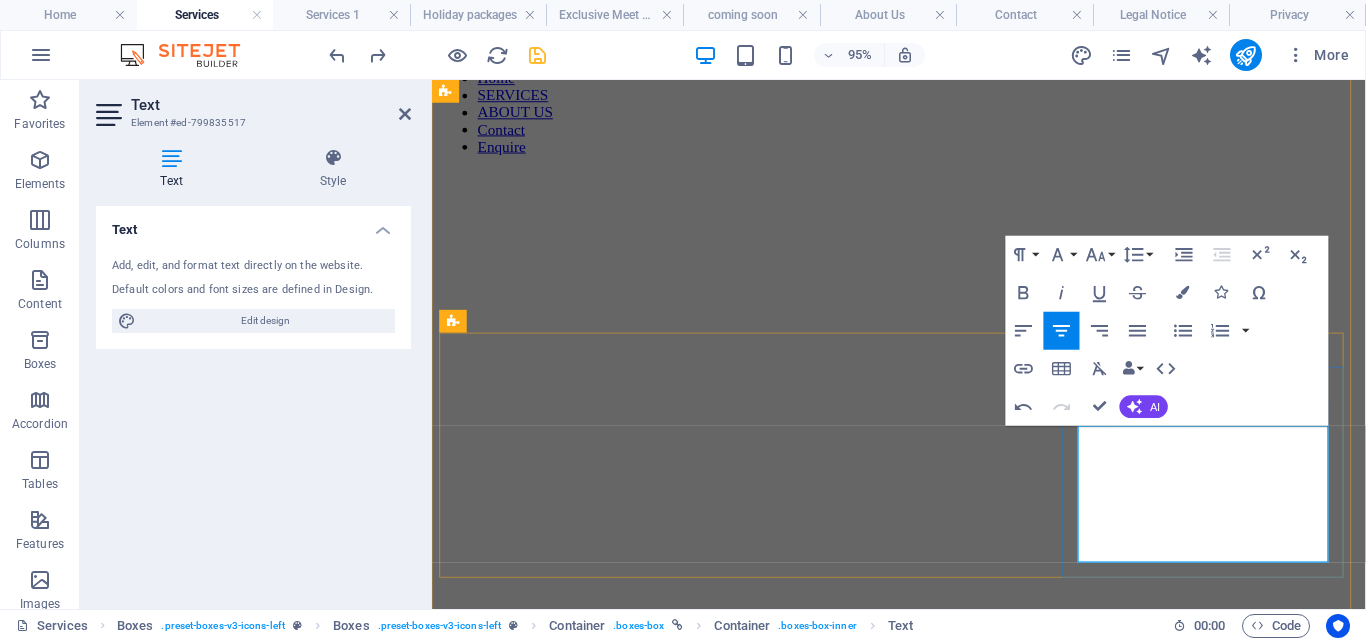 type 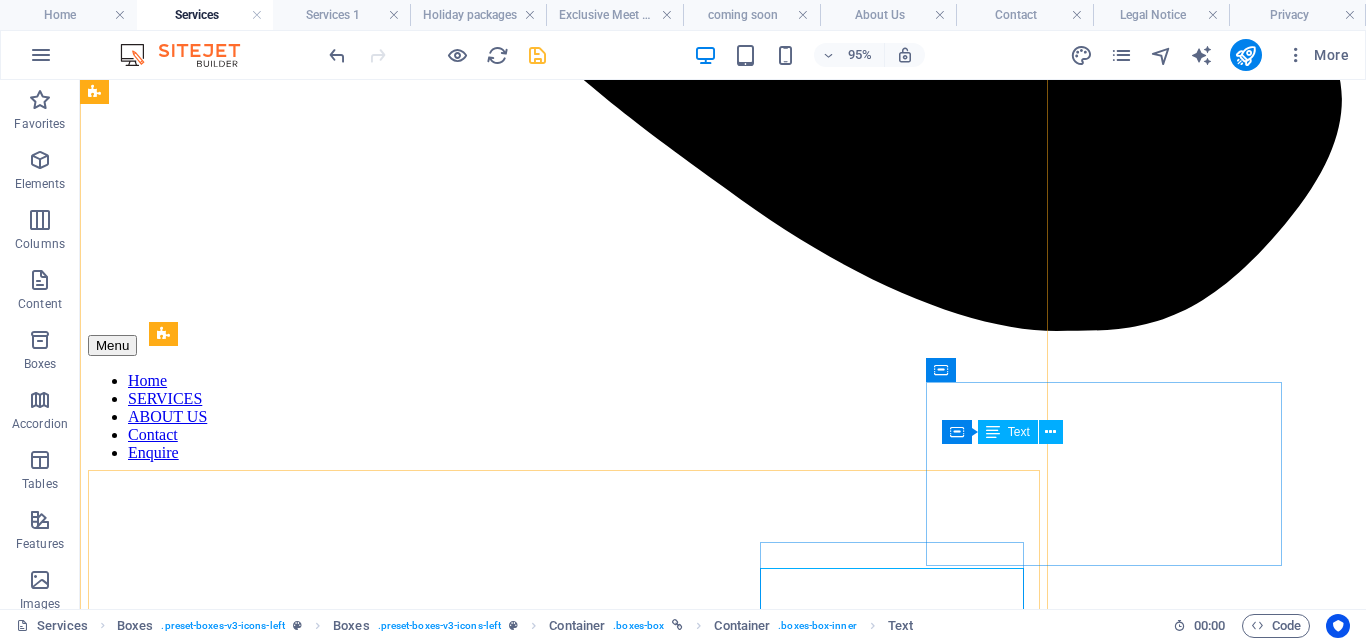scroll, scrollTop: 1129, scrollLeft: 0, axis: vertical 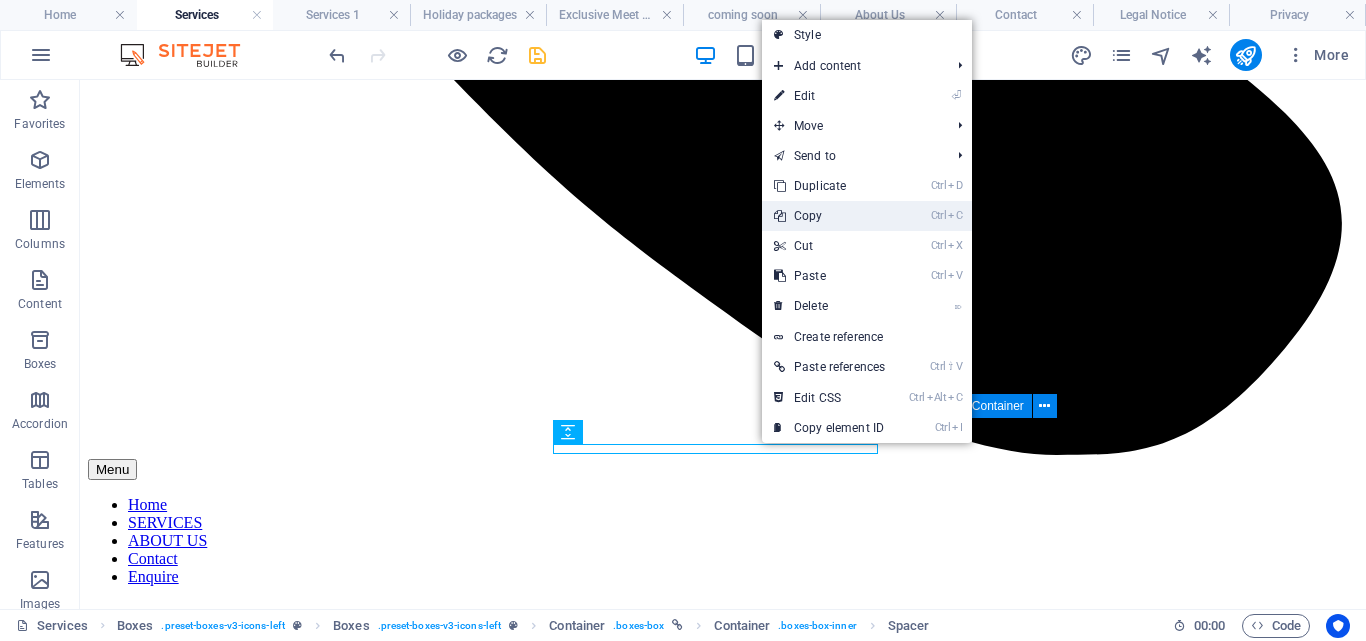 click on "Ctrl C  Copy" at bounding box center [829, 216] 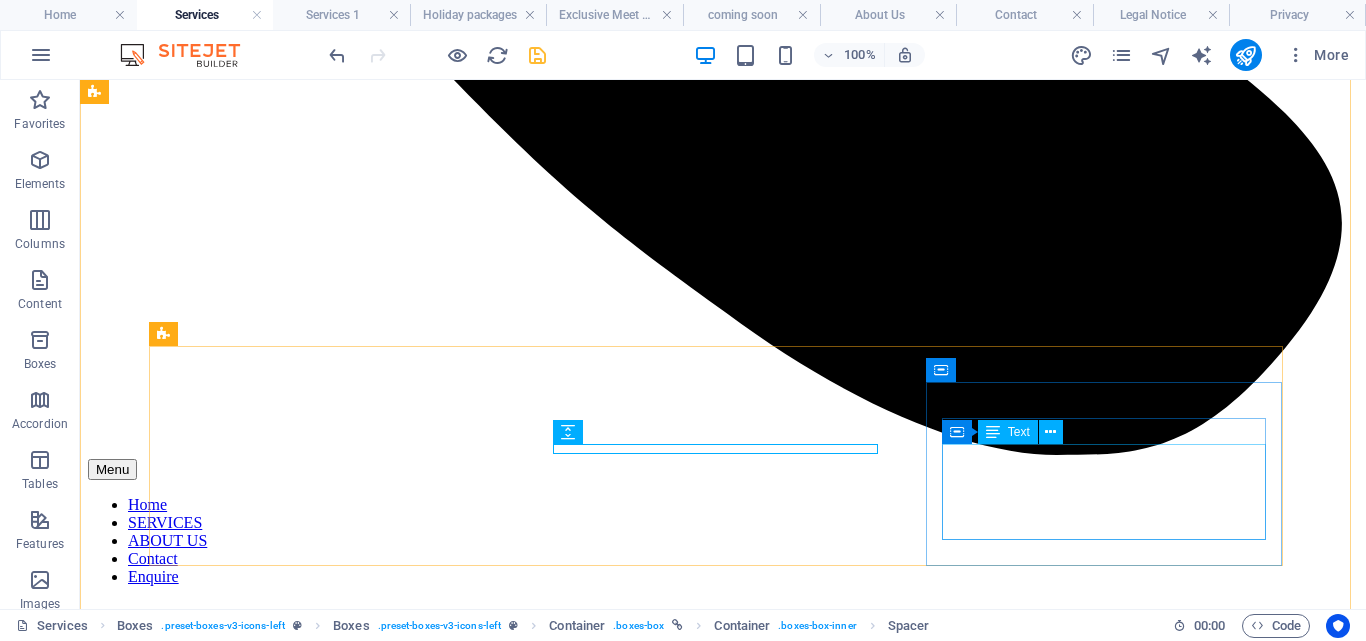 click on "We help you find reliable routes, comfortable buses, and affordable fares making your journey smooth from start to finish. Travel smart, travel with confidence." at bounding box center (723, 13250) 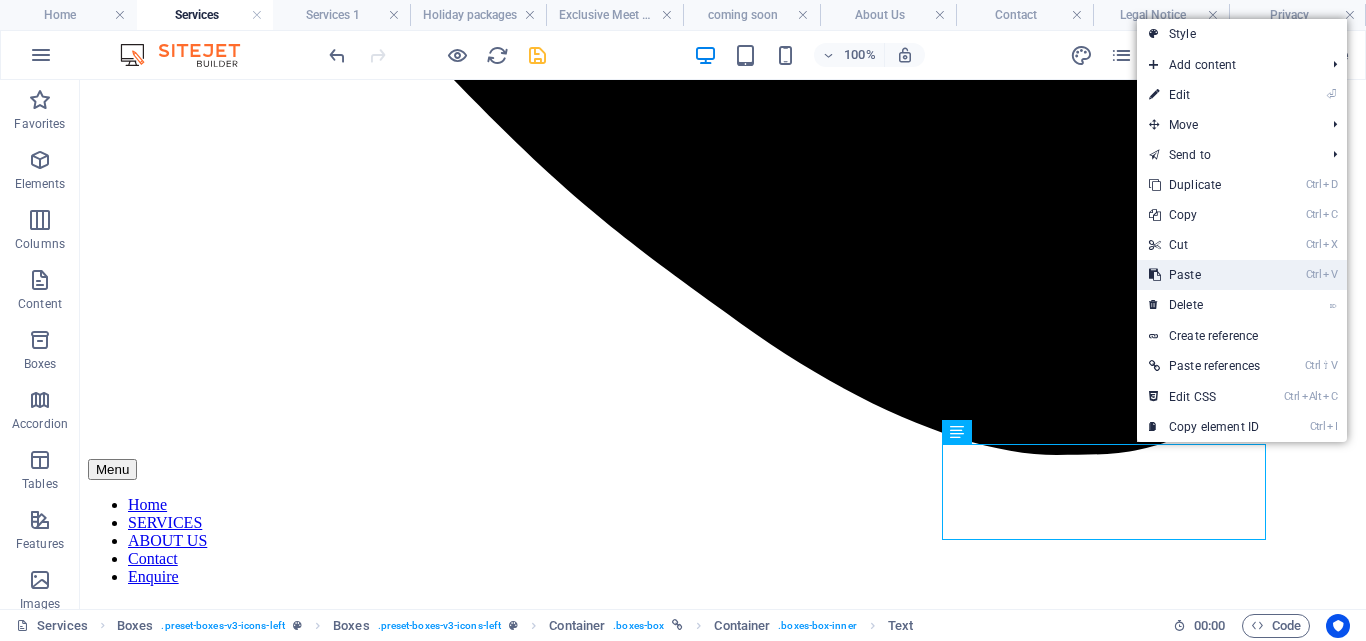 click on "Ctrl V  Paste" at bounding box center [1204, 275] 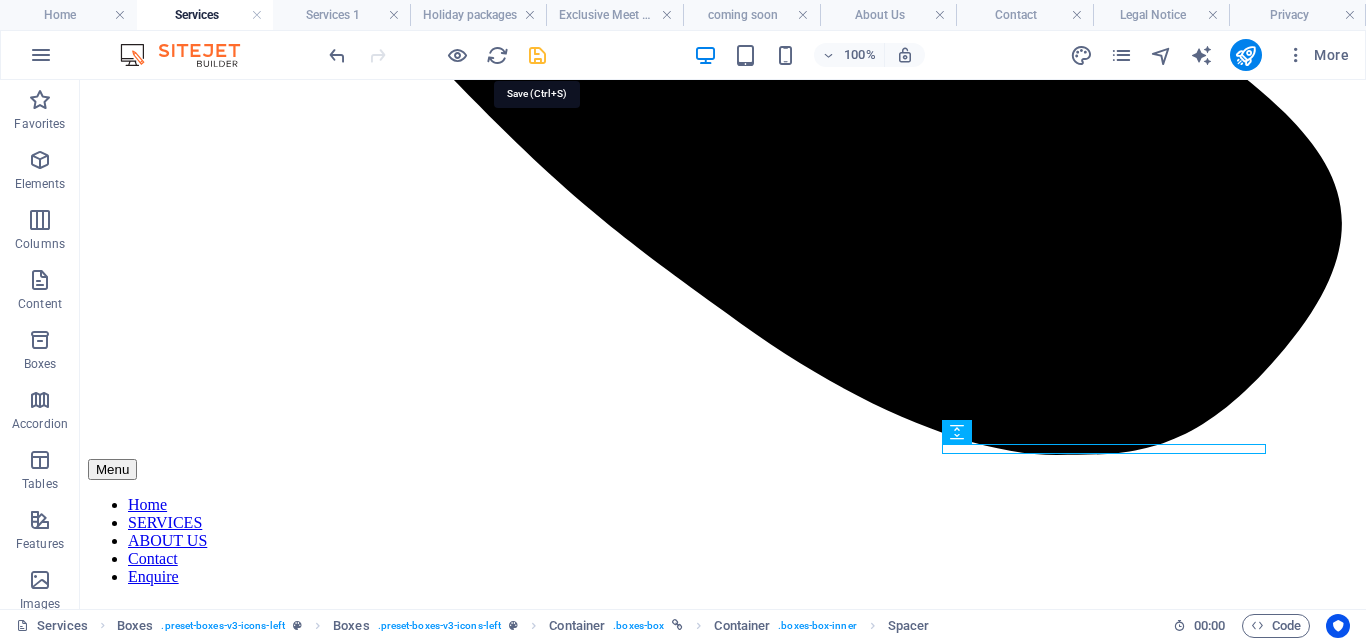 click at bounding box center (537, 55) 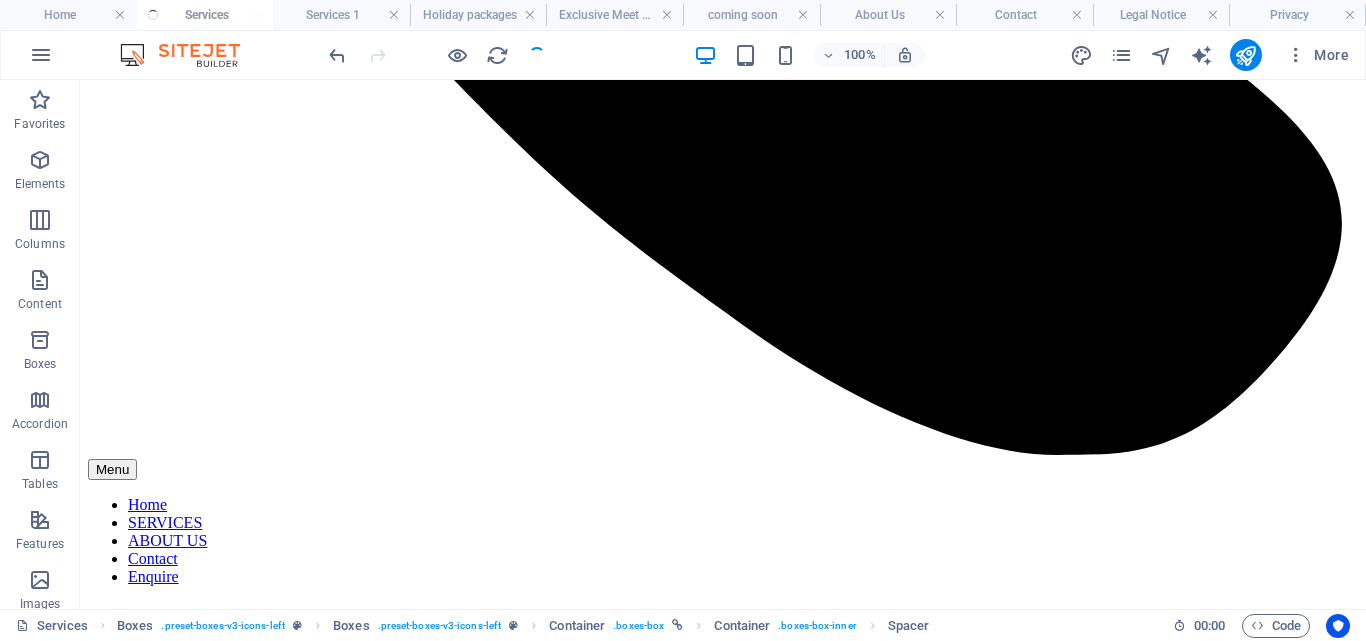 click at bounding box center [437, 55] 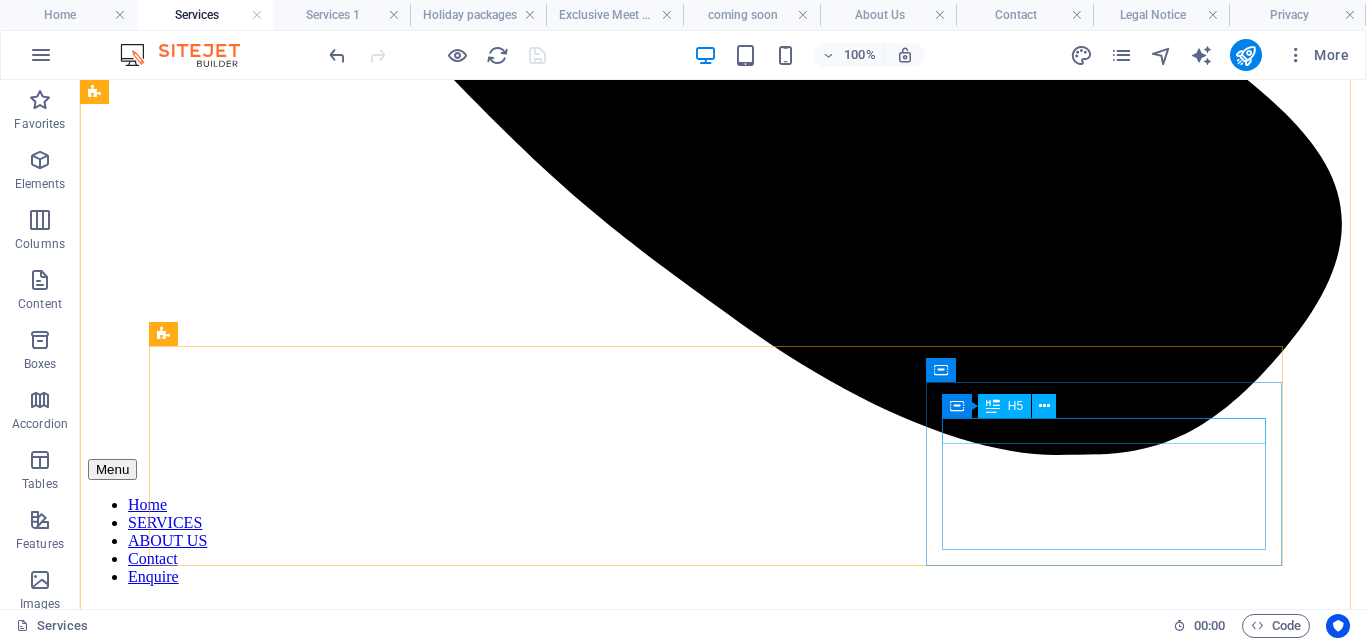 click on "Bus Ticketing Services" at bounding box center (723, 13211) 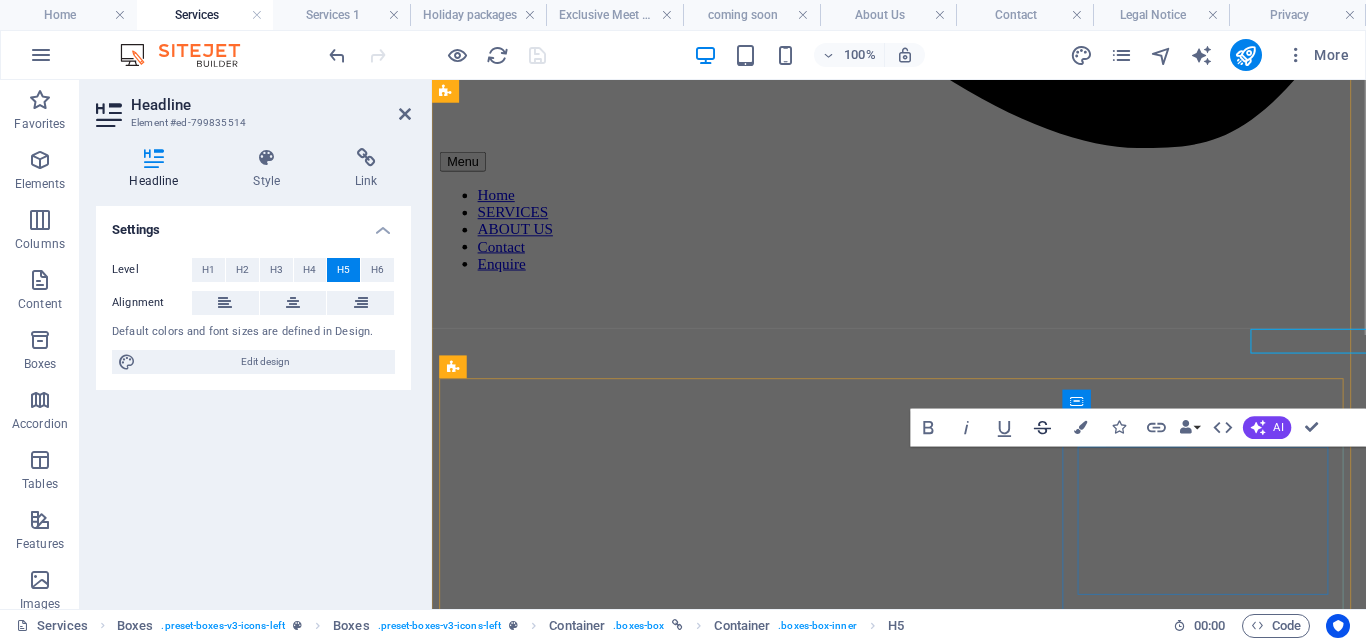 scroll, scrollTop: 1205, scrollLeft: 0, axis: vertical 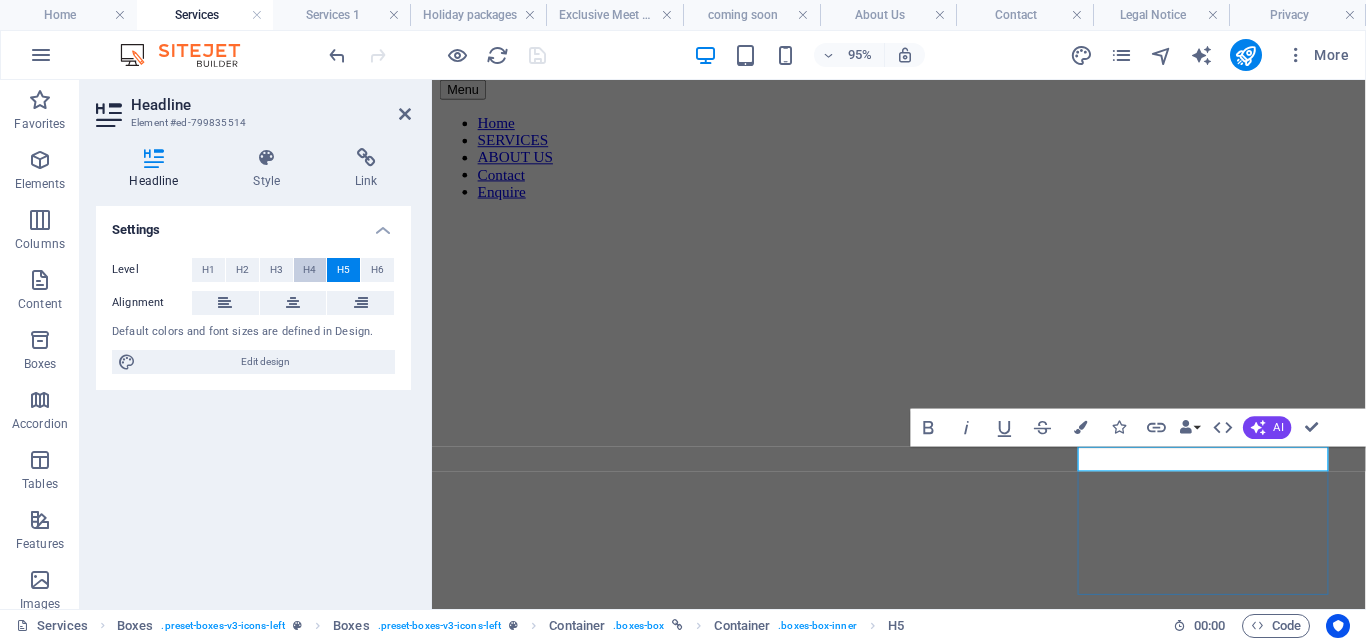 click on "H4" at bounding box center [309, 270] 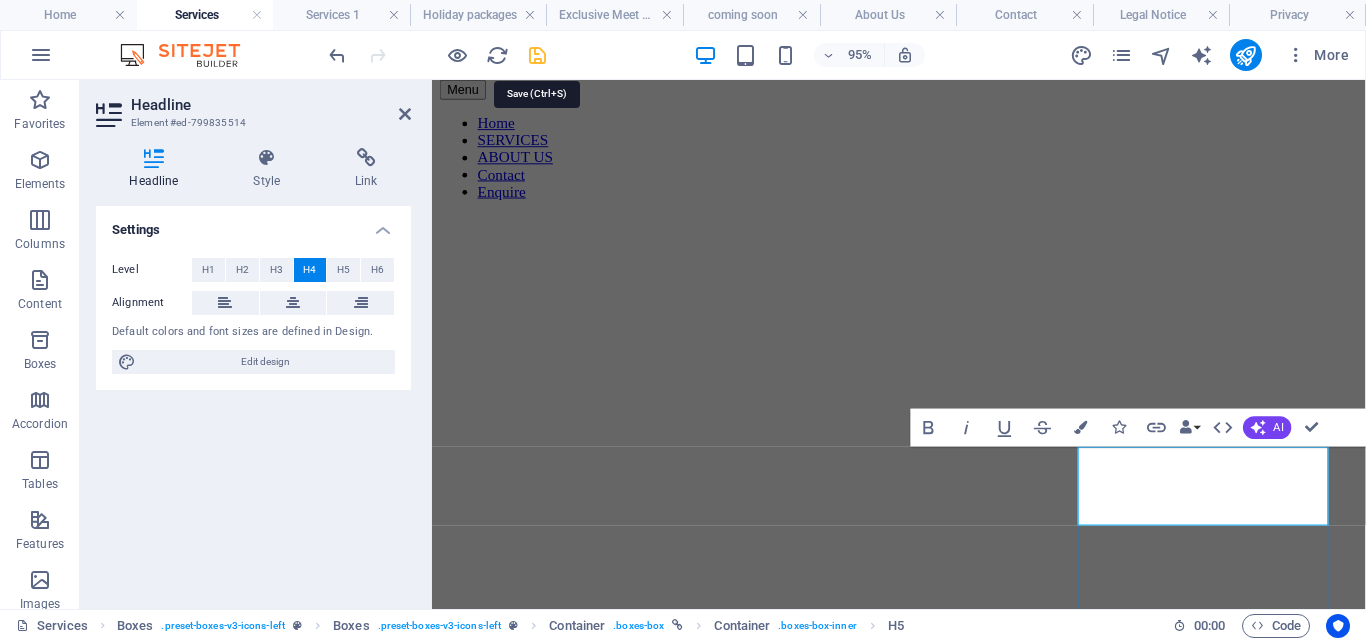 click at bounding box center [537, 55] 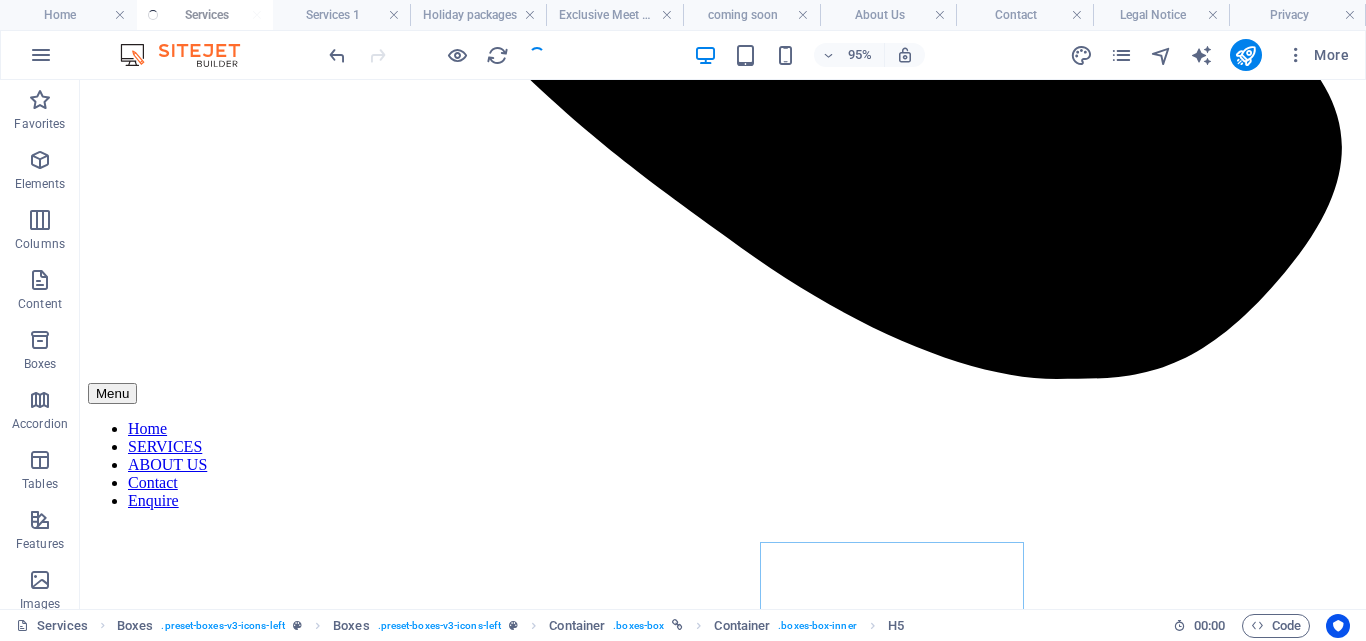 drag, startPoint x: 534, startPoint y: 65, endPoint x: 528, endPoint y: 55, distance: 11.661903 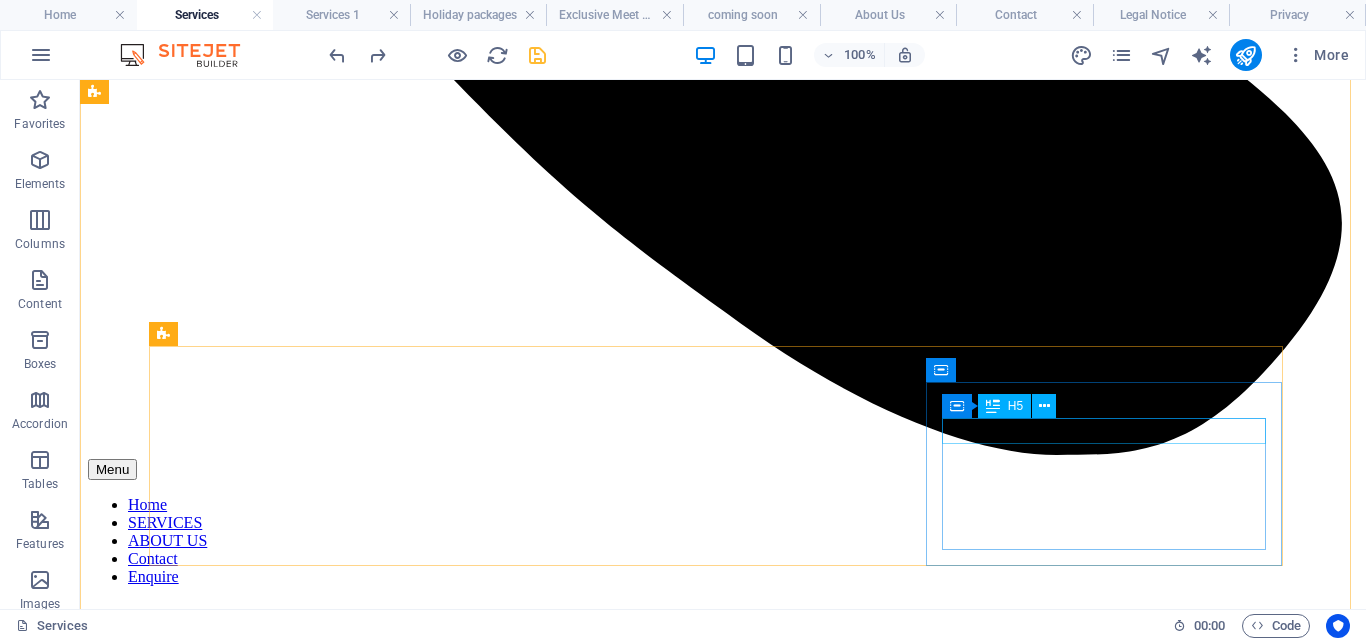 click on "Bus Ticketing Services" at bounding box center [723, 13211] 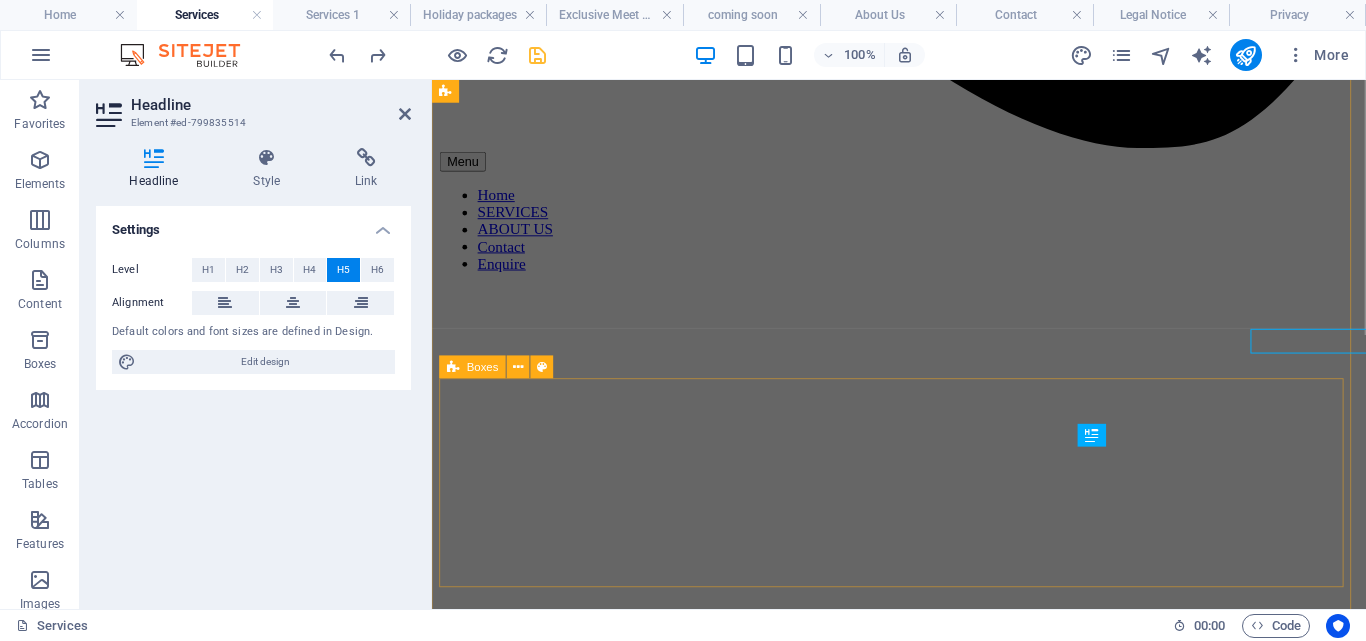 scroll, scrollTop: 1205, scrollLeft: 0, axis: vertical 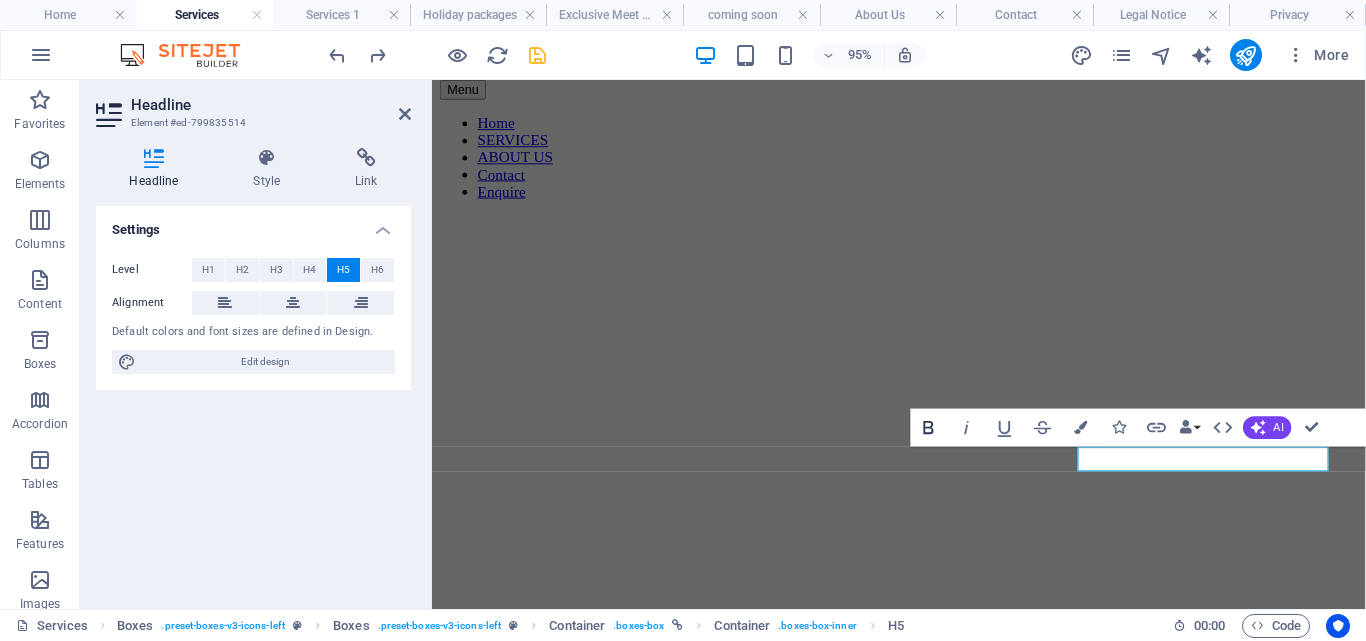 click 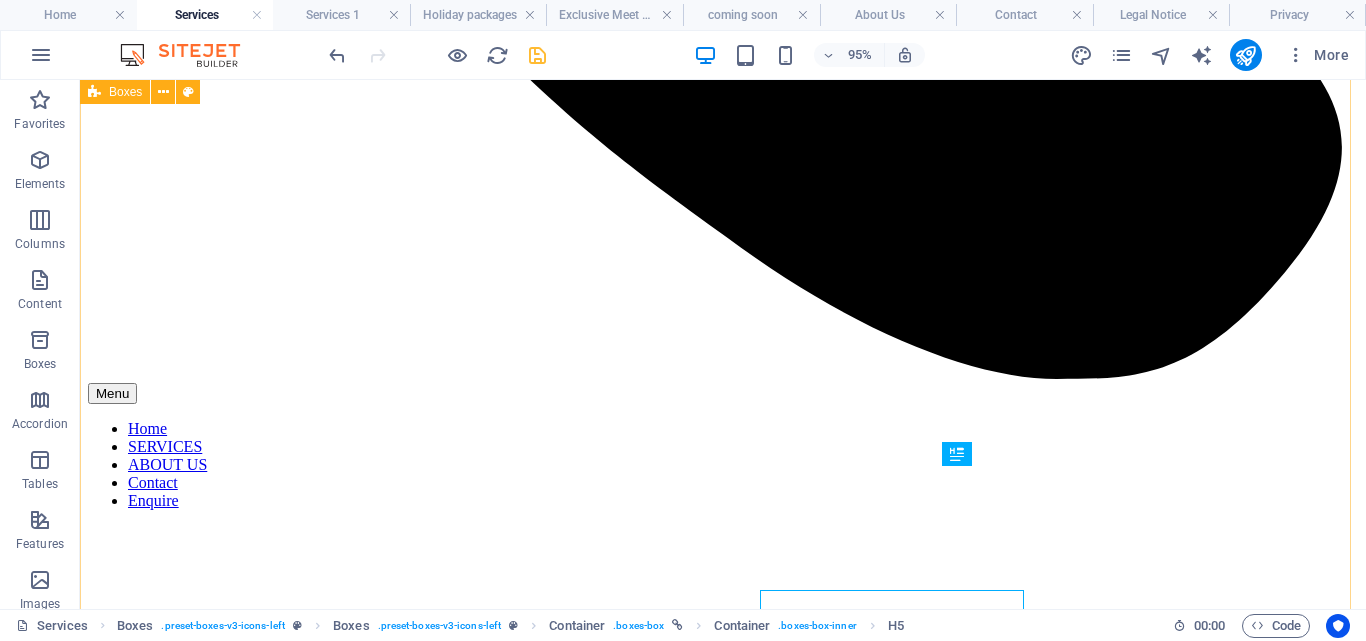scroll, scrollTop: 1081, scrollLeft: 0, axis: vertical 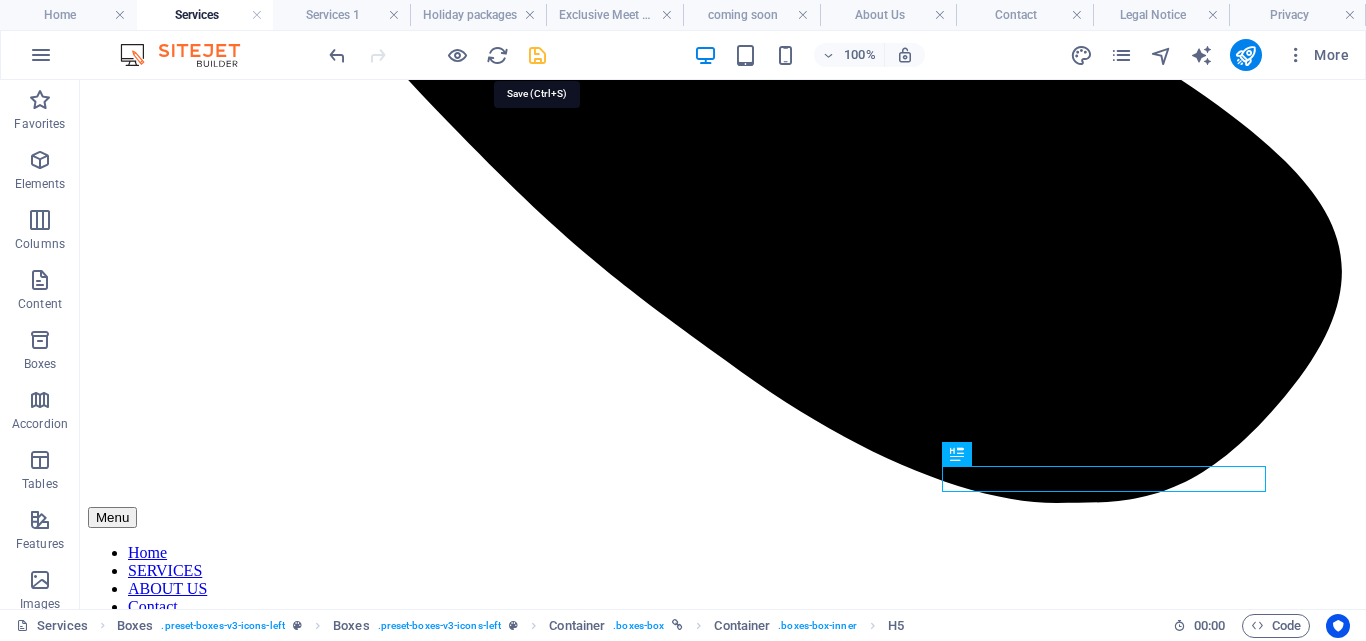 click at bounding box center [537, 55] 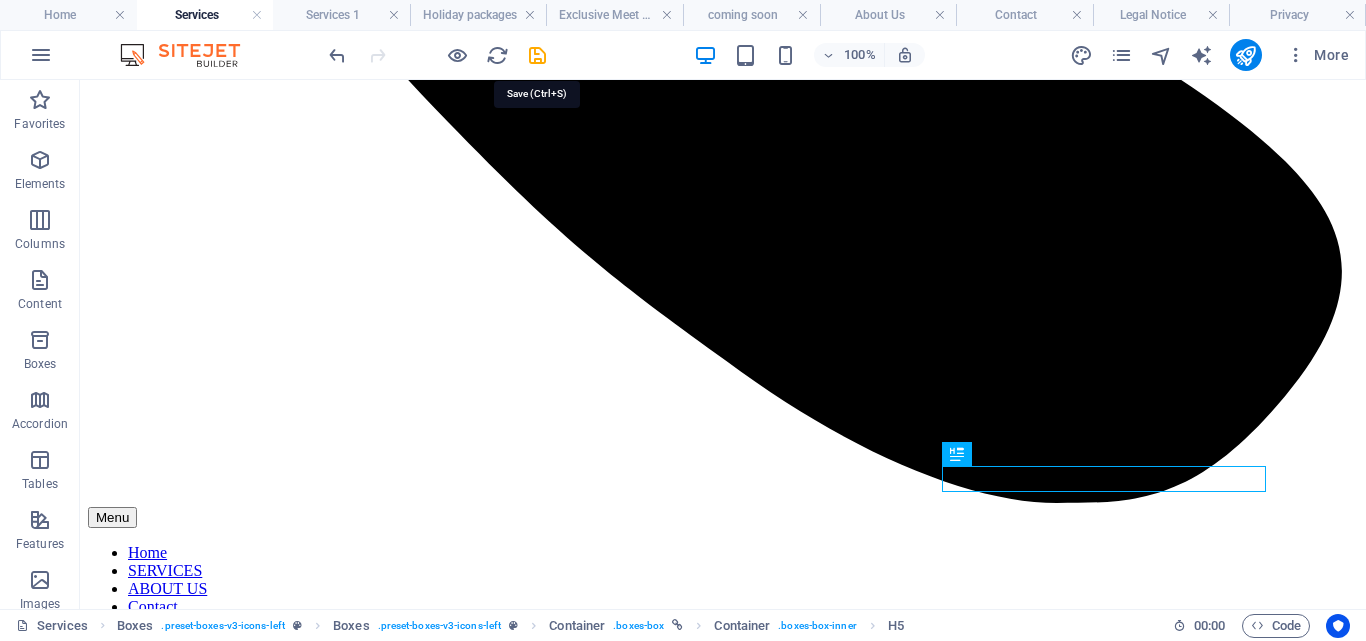 click at bounding box center (437, 55) 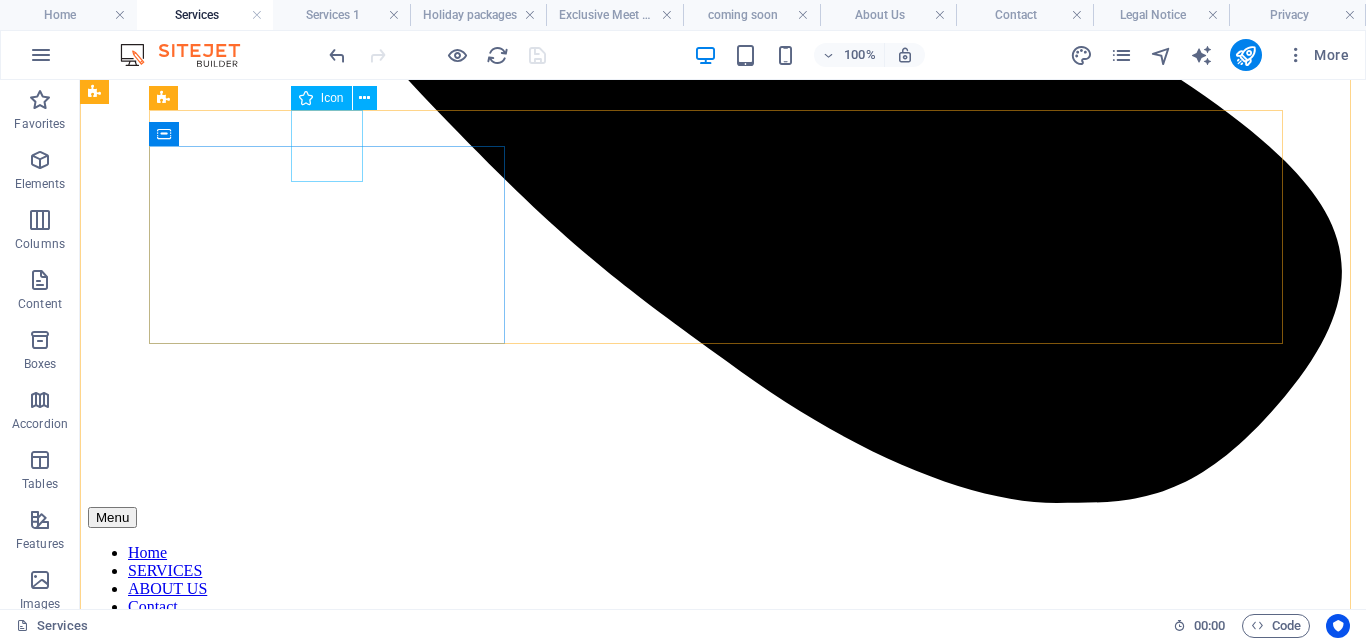 click at bounding box center (723, 5423) 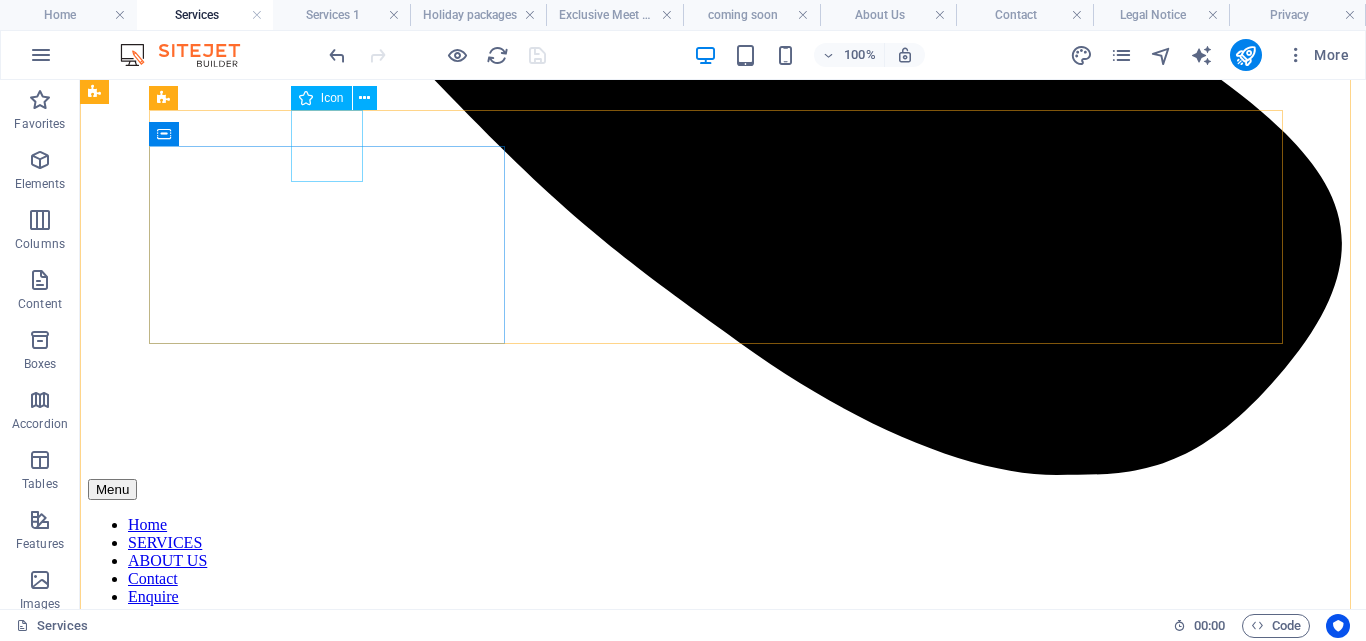 select on "xMidYMid" 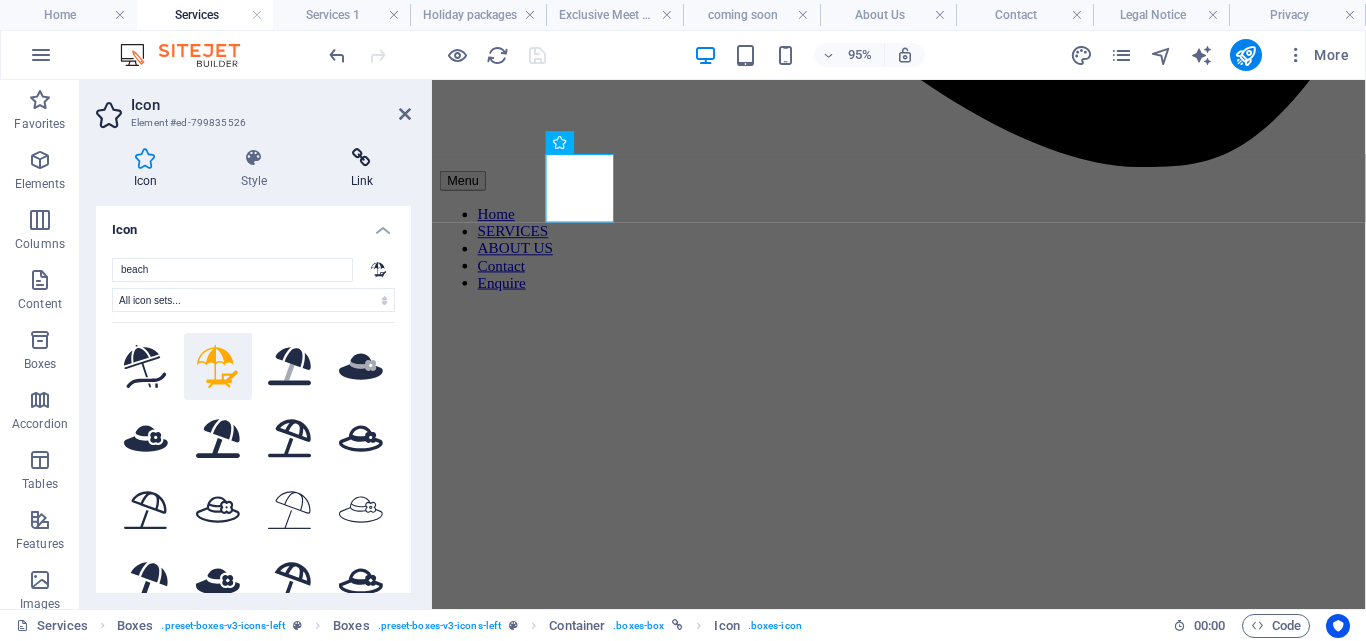 click at bounding box center [362, 158] 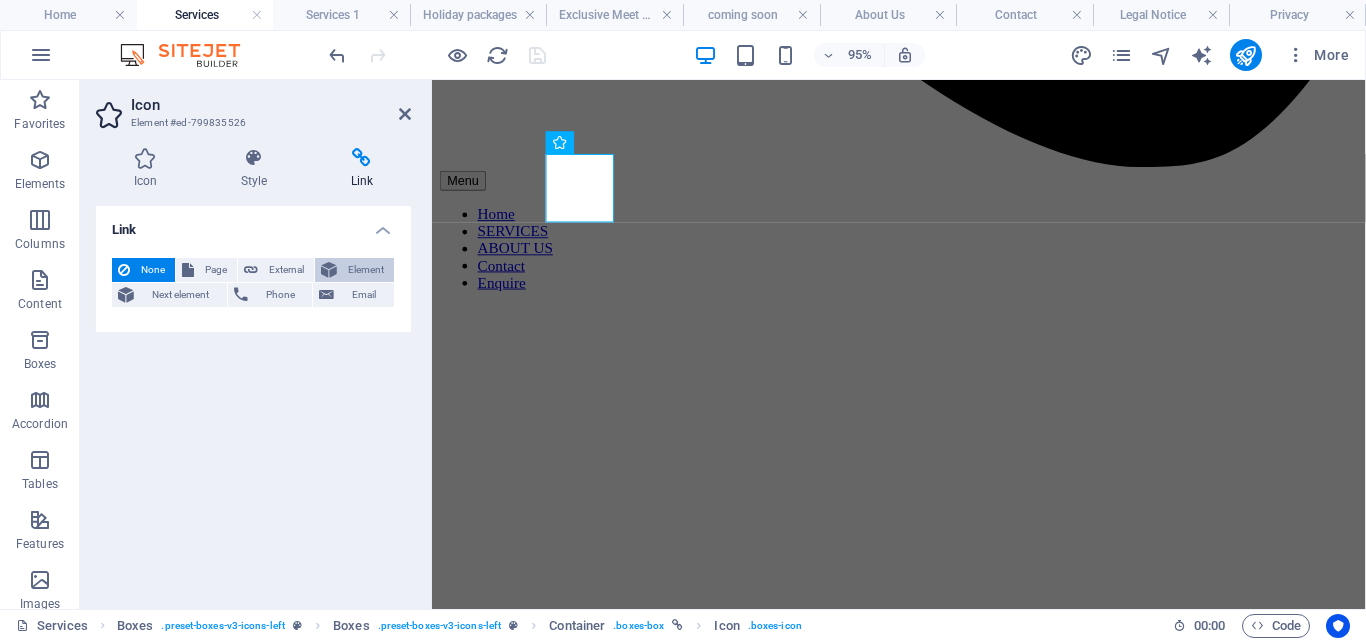 click on "Element" at bounding box center [365, 270] 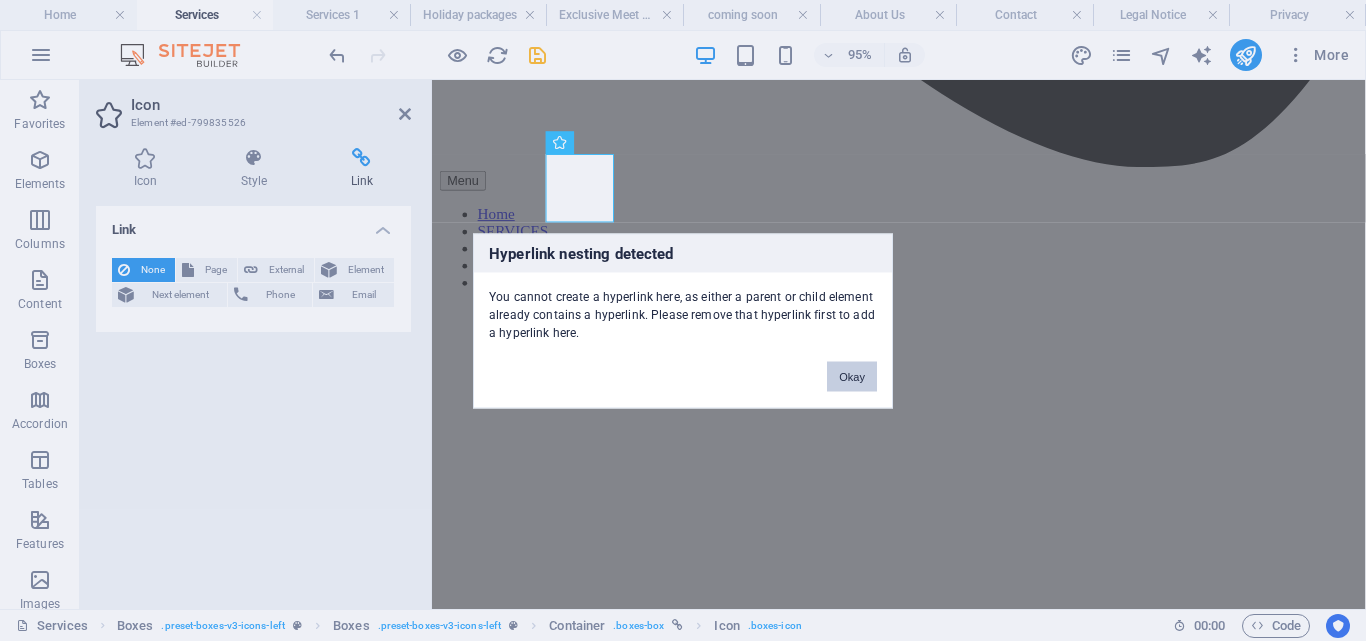 click on "Okay" at bounding box center (852, 376) 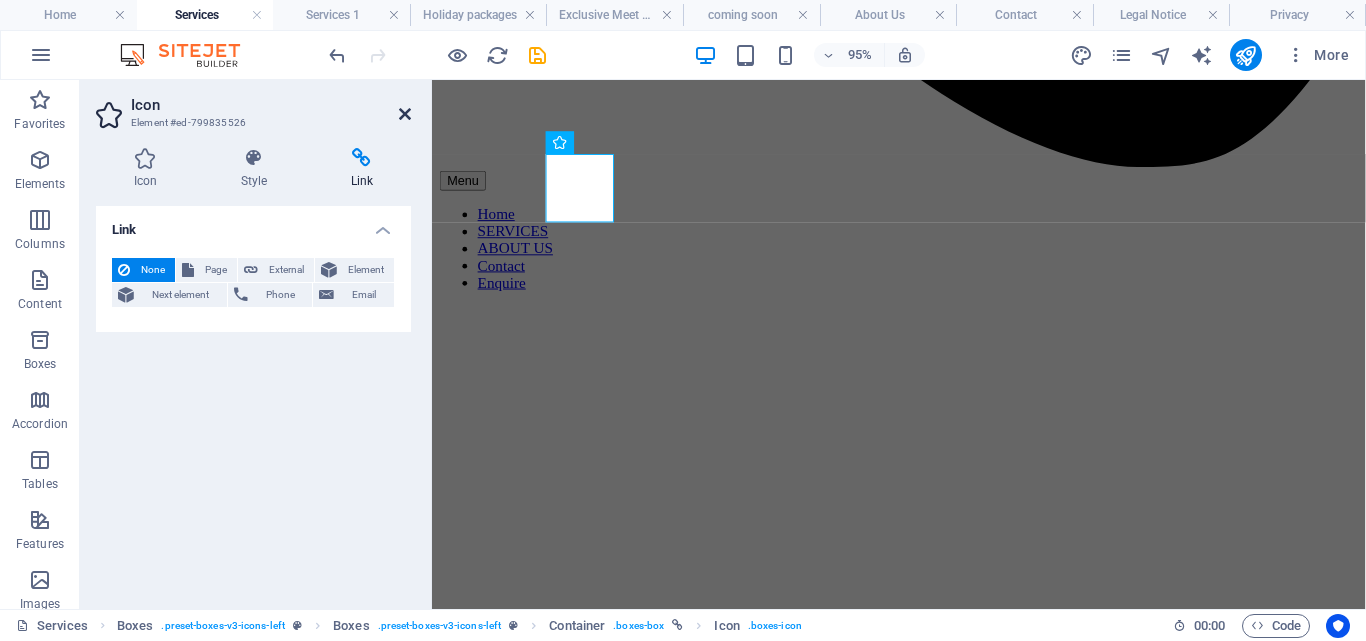click at bounding box center [405, 114] 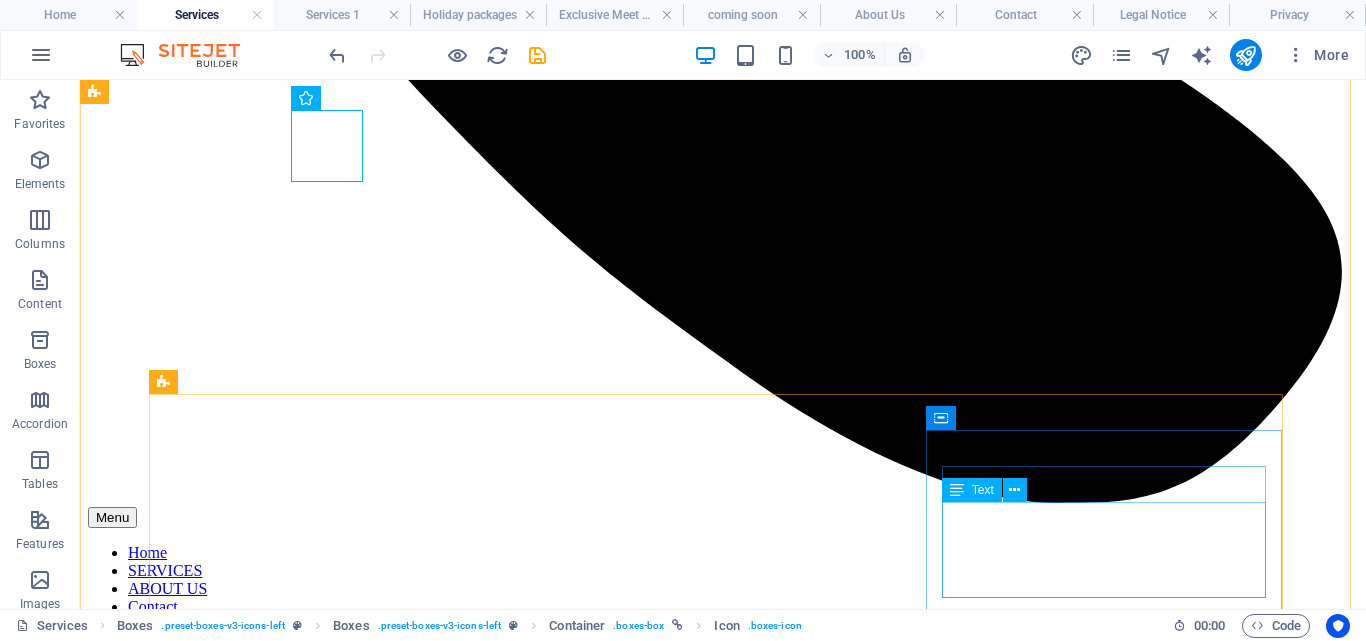 click on "We help you find reliable routes, comfortable buses, and affordable fares making your journey smooth from start to finish. Travel smart, travel with confidence." at bounding box center (723, 13324) 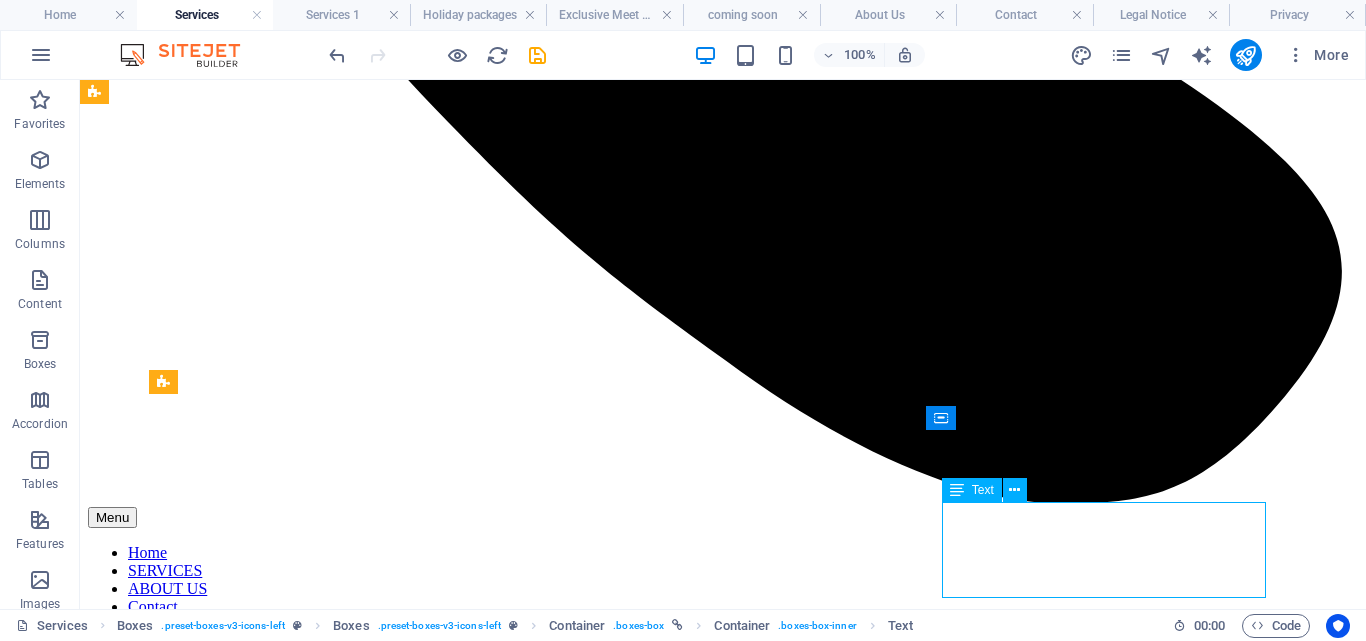 click on "We help you find reliable routes, comfortable buses, and affordable fares making your journey smooth from start to finish. Travel smart, travel with confidence." at bounding box center [723, 13324] 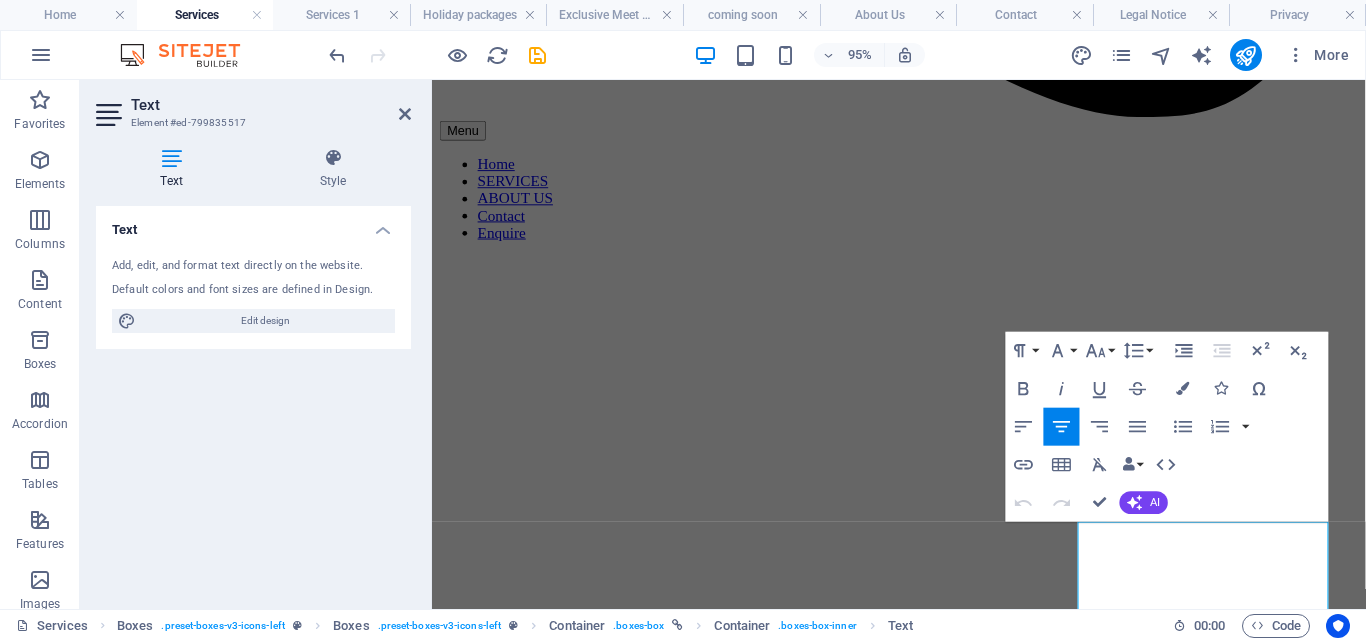 scroll, scrollTop: 1186, scrollLeft: 0, axis: vertical 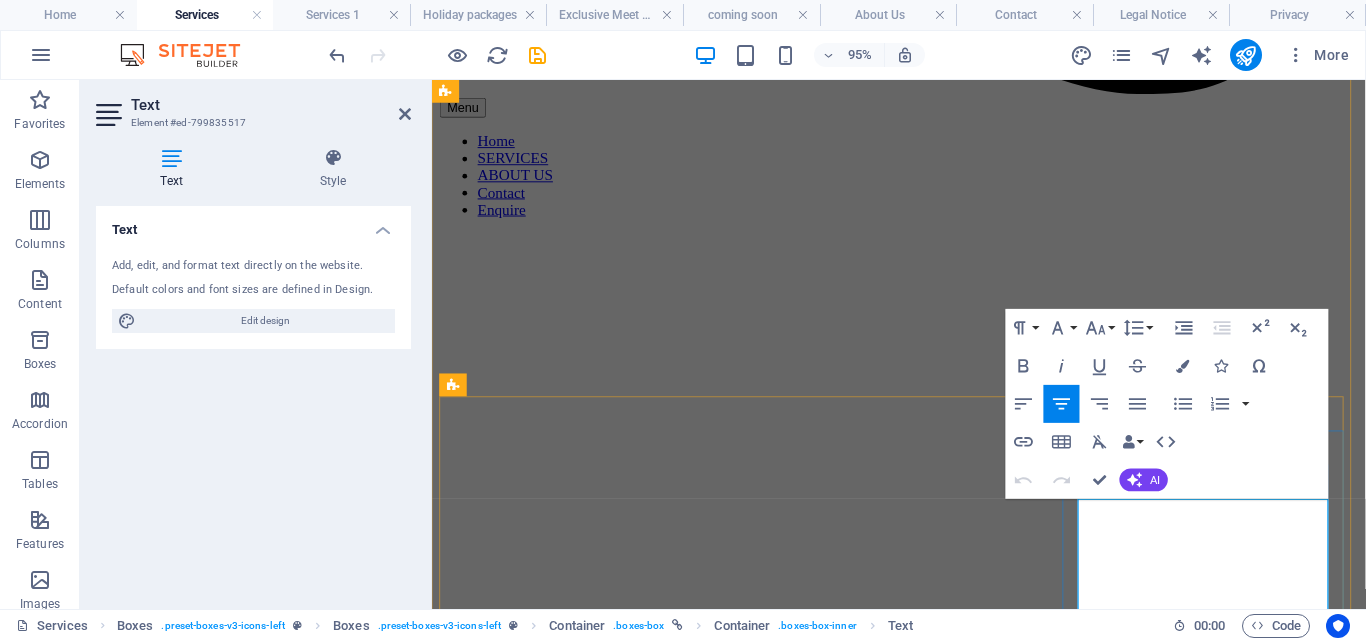 click on "We help you find reliable routes, comfortable buses, and affordable fares making your journey smooth from start to finish. Travel smart, travel with confidence." at bounding box center (923, 10435) 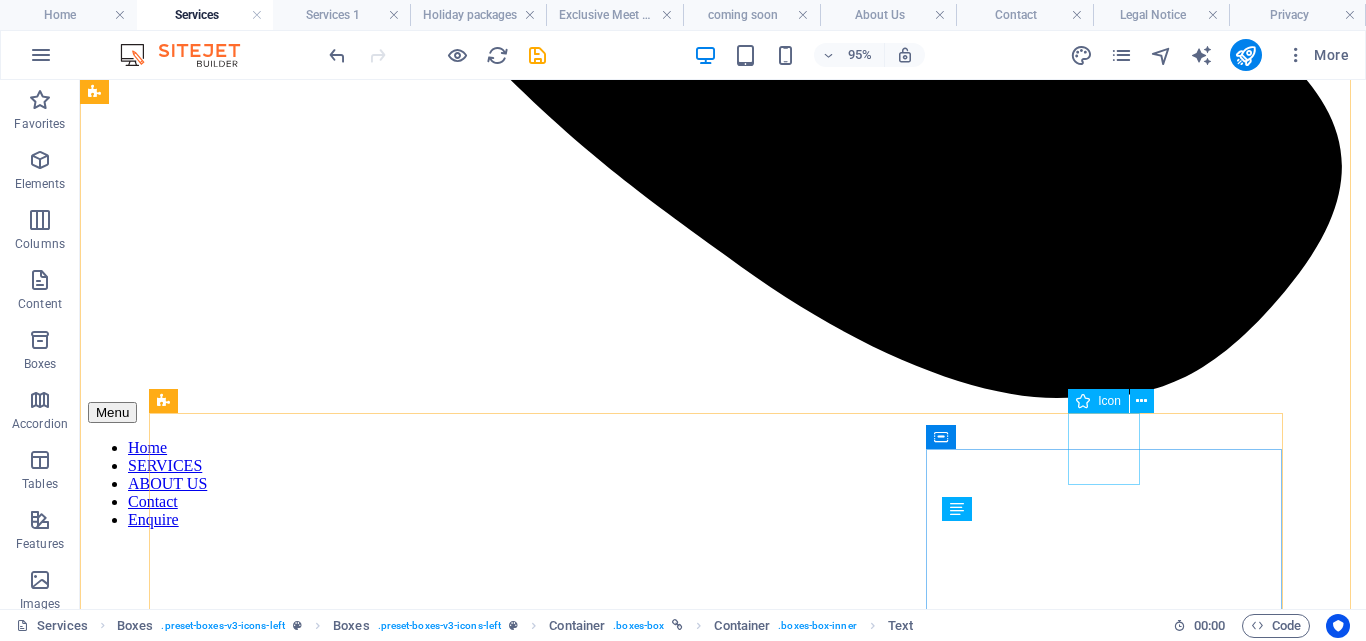 scroll, scrollTop: 1062, scrollLeft: 0, axis: vertical 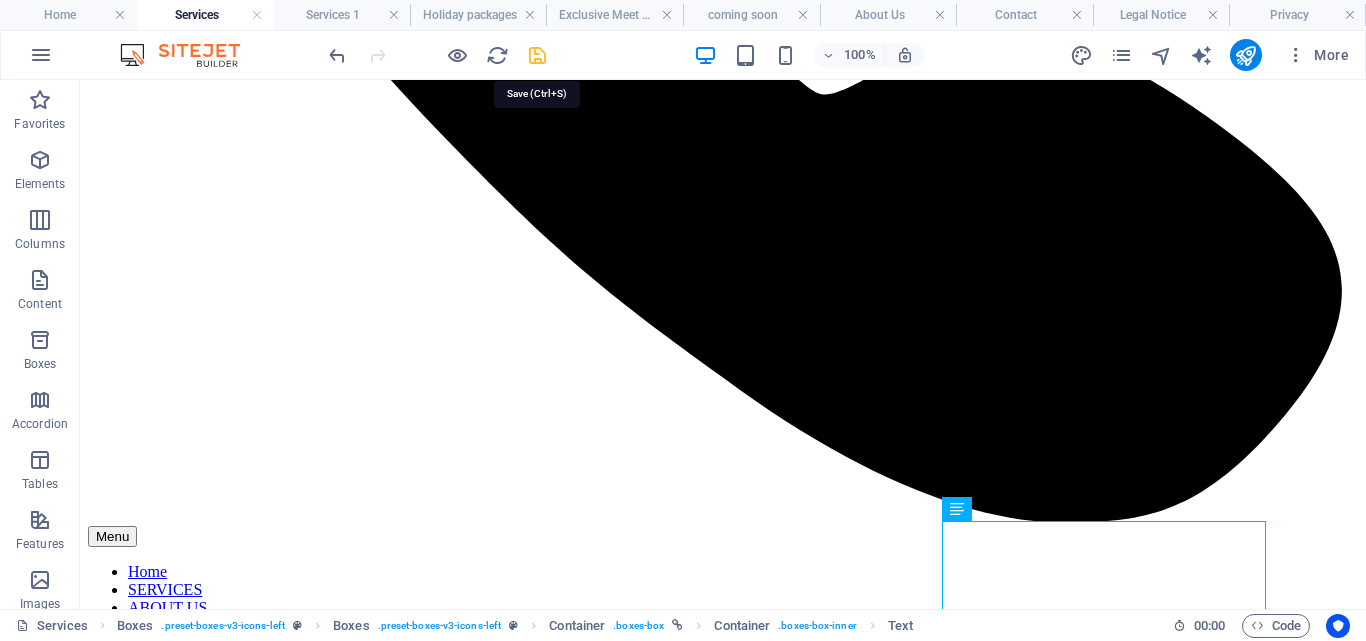 click at bounding box center (537, 55) 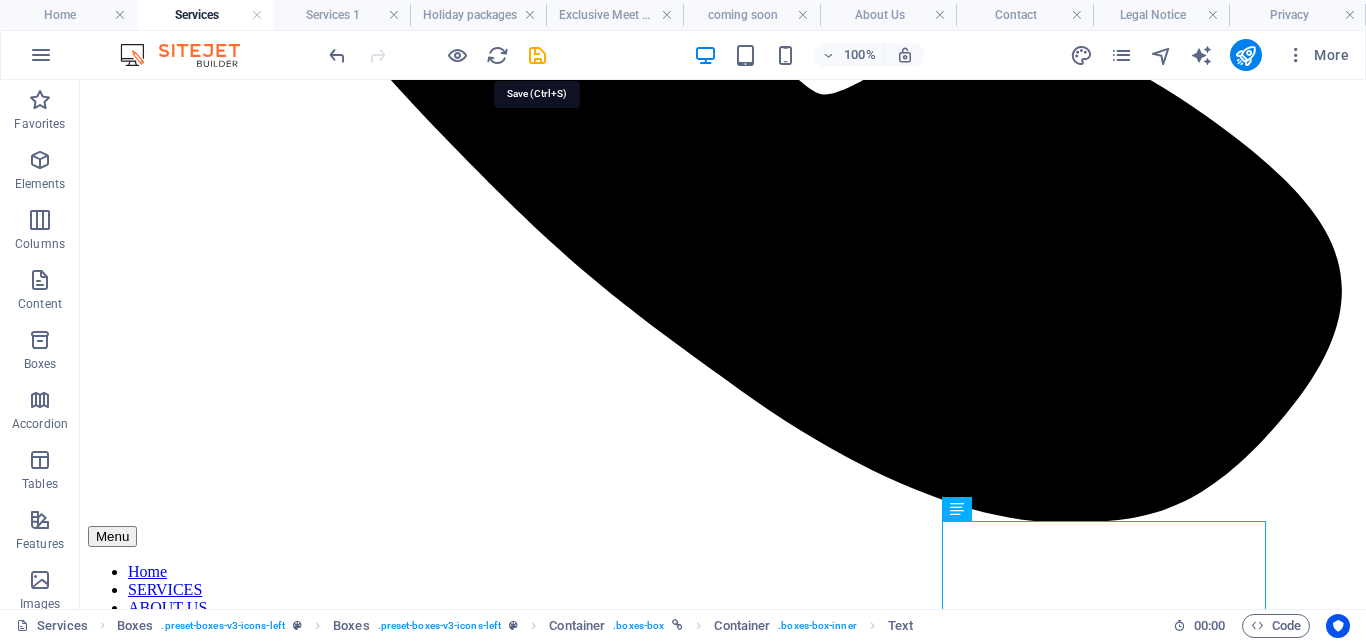 click at bounding box center [437, 55] 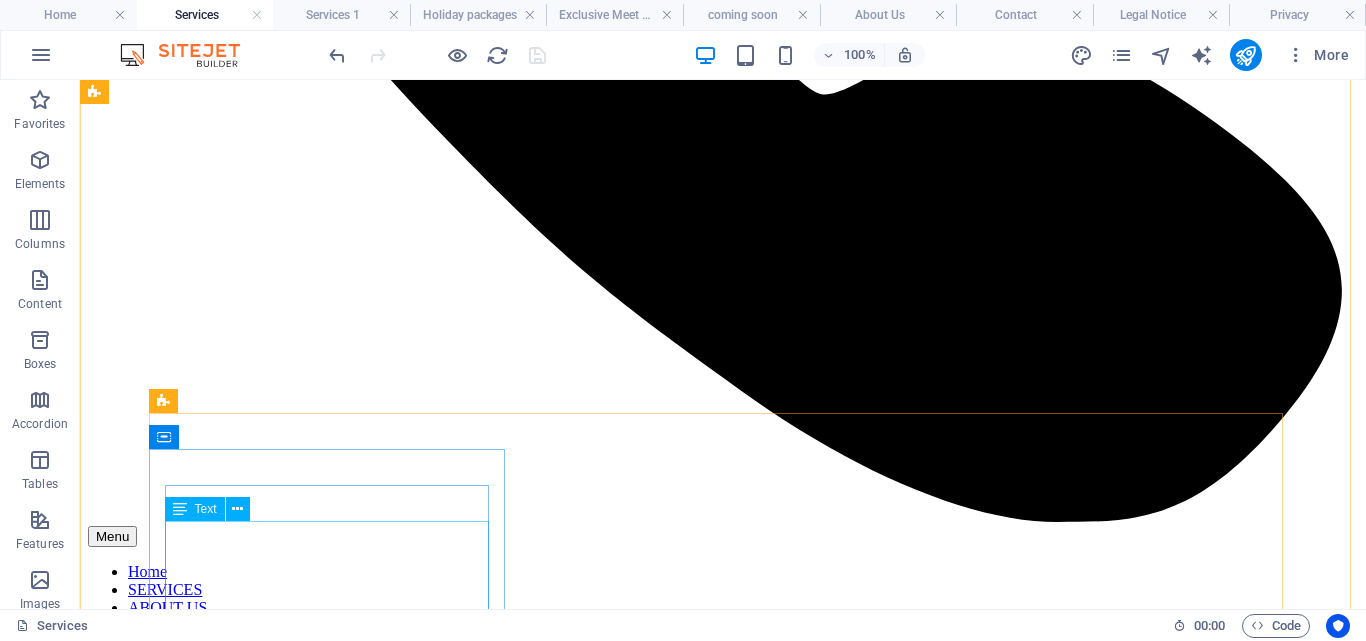click on "Access top cruise lines effortlessly and explore amazing destinations with comfort and convenience. Start your adventure with a single booking." at bounding box center [723, 10521] 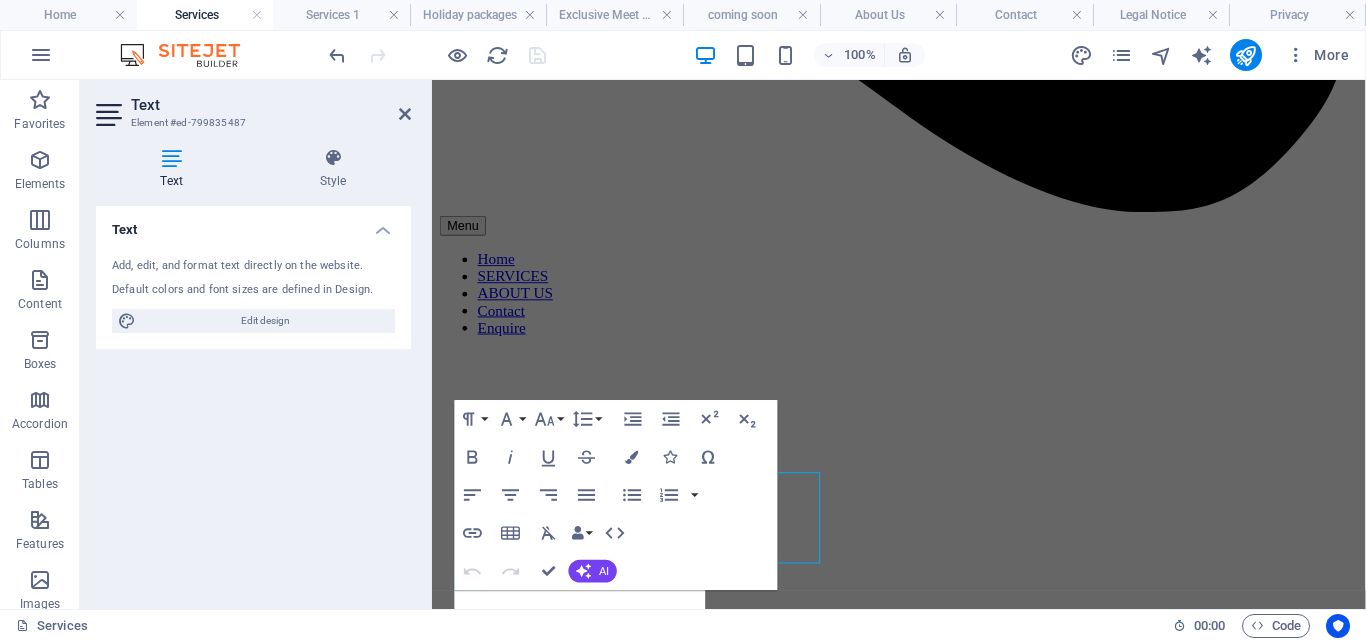 scroll, scrollTop: 1090, scrollLeft: 0, axis: vertical 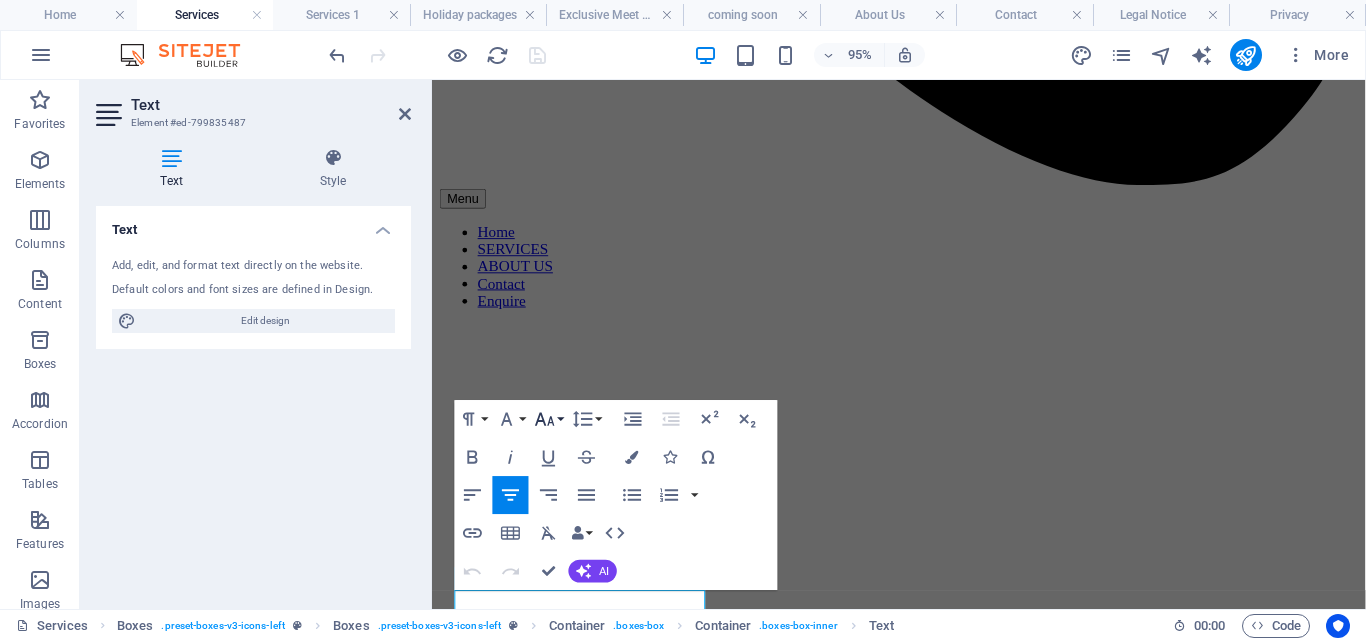 click on "Font Size" at bounding box center [549, 419] 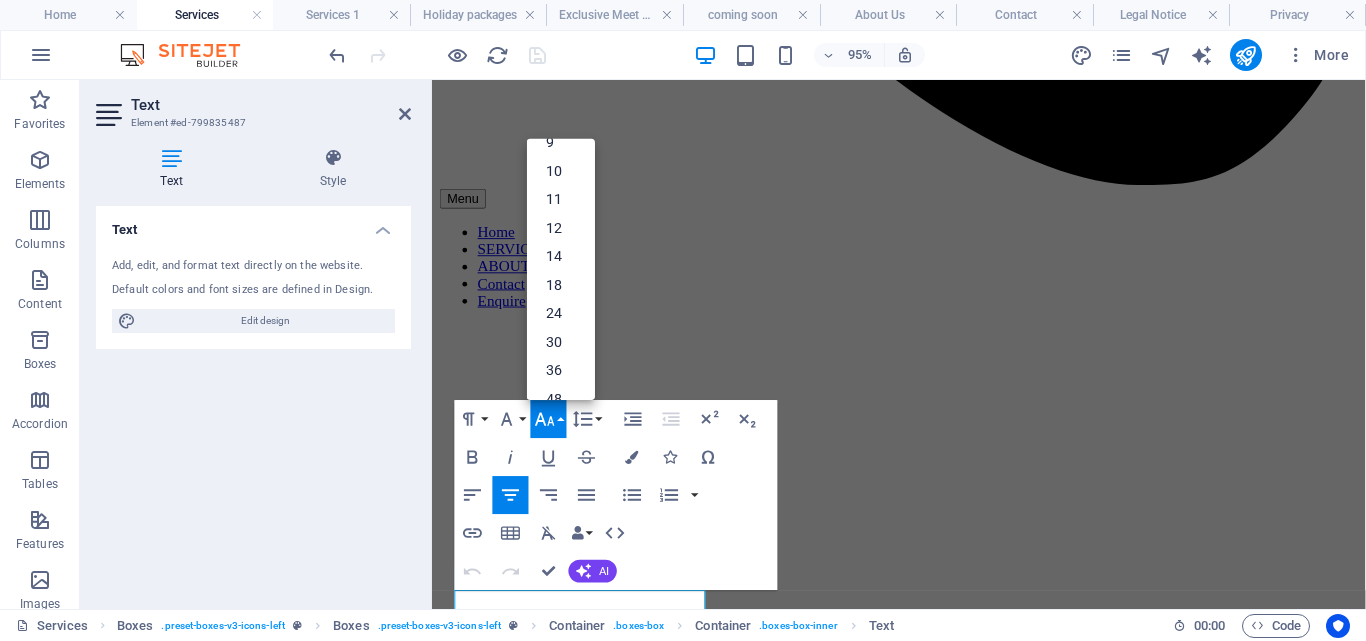 scroll, scrollTop: 0, scrollLeft: 0, axis: both 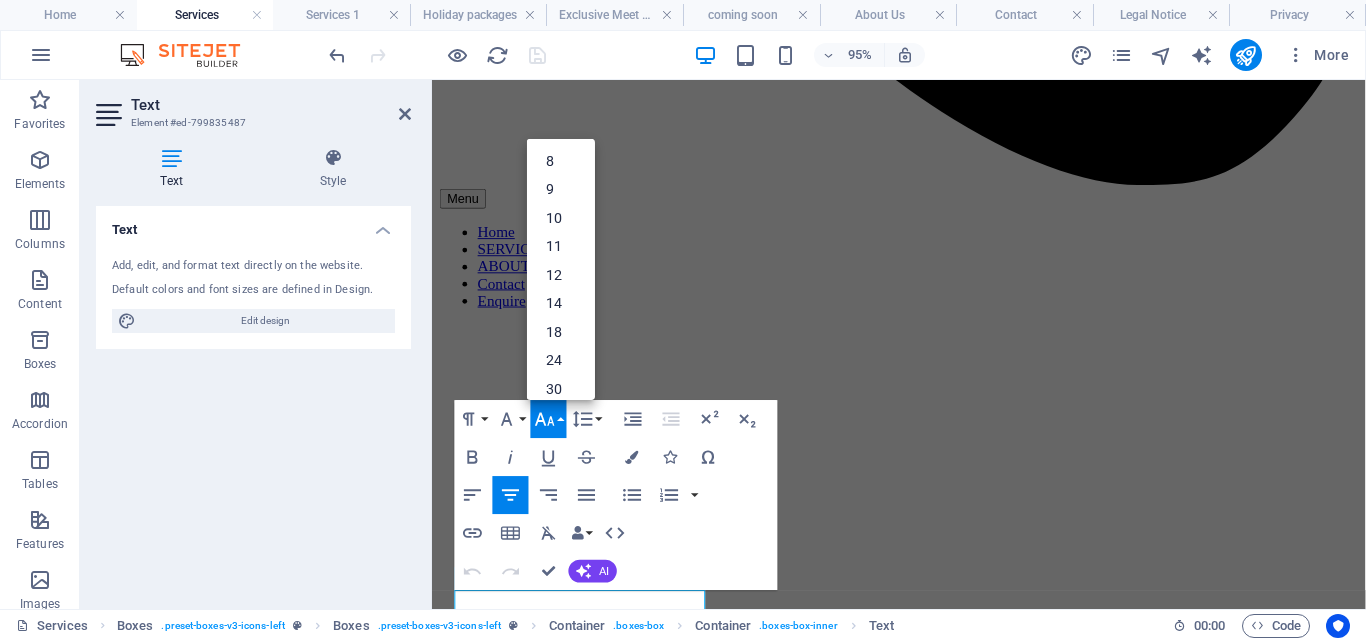 drag, startPoint x: 596, startPoint y: 286, endPoint x: 178, endPoint y: 110, distance: 453.54163 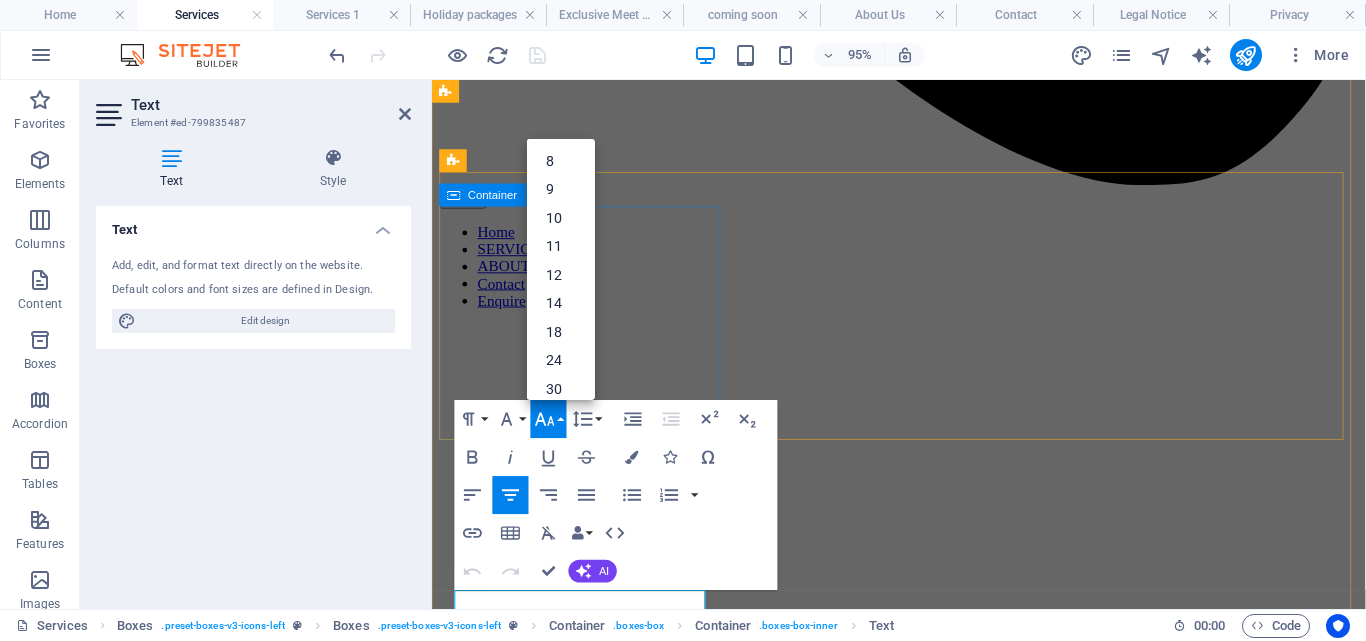 type 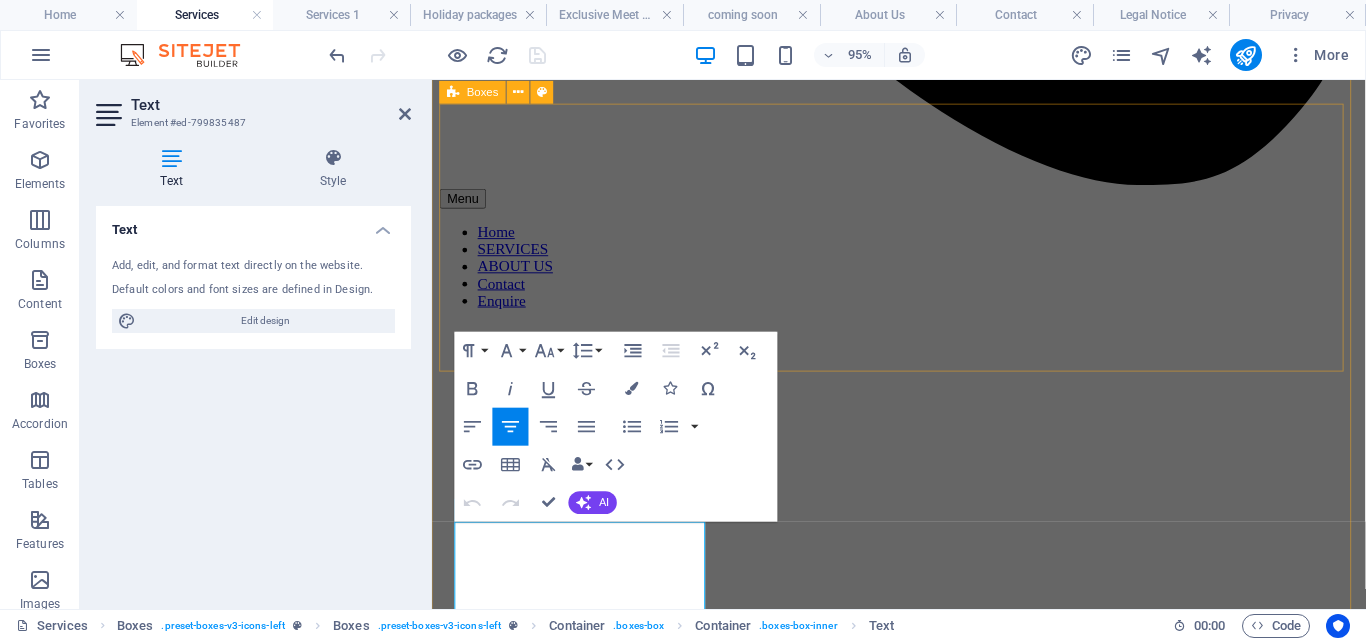 scroll, scrollTop: 1162, scrollLeft: 0, axis: vertical 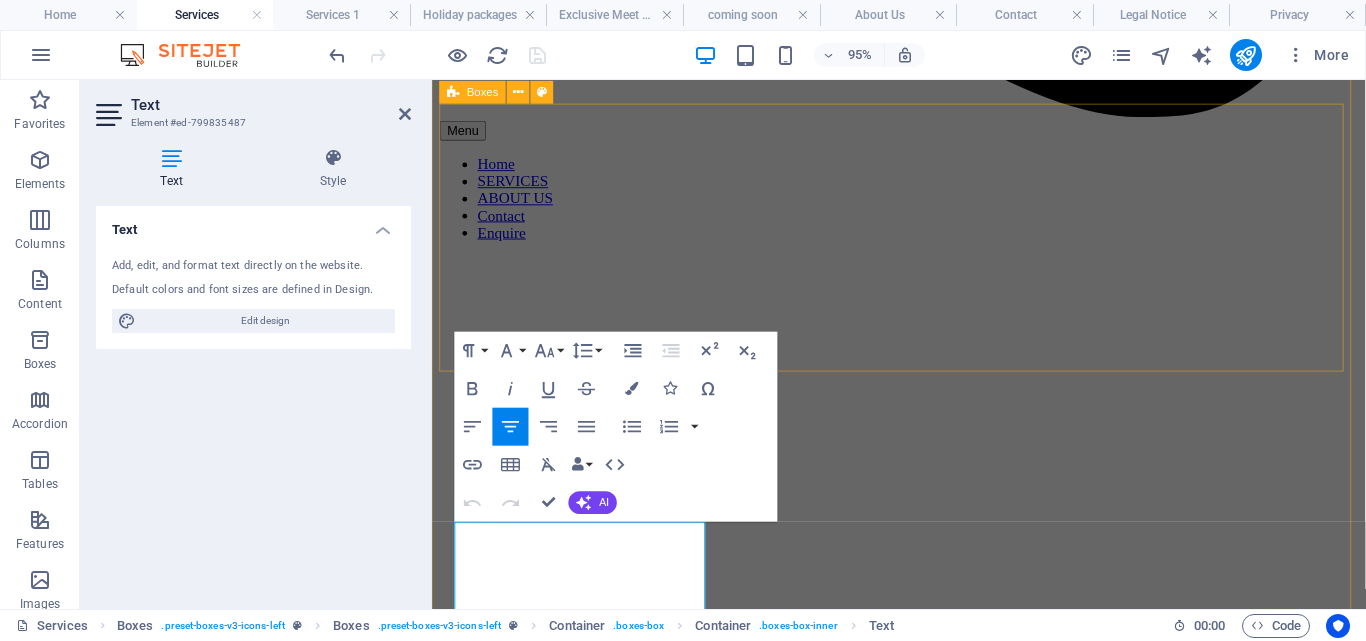 type 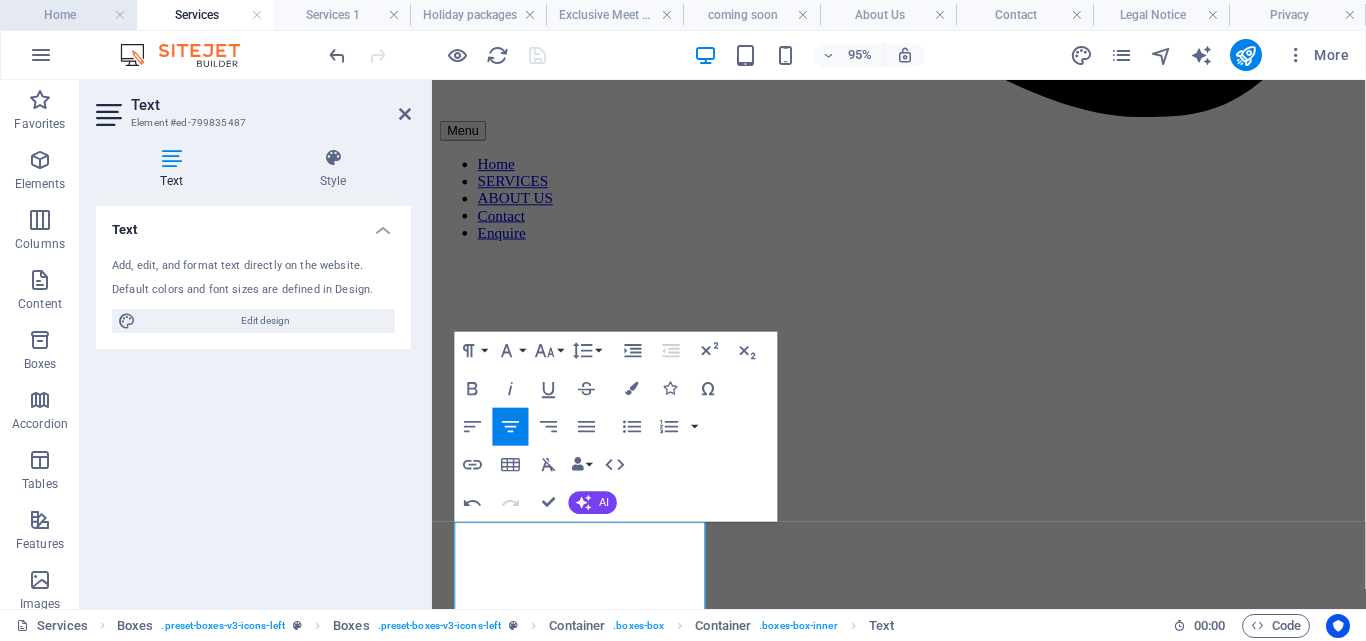 click on "Home" at bounding box center [68, 15] 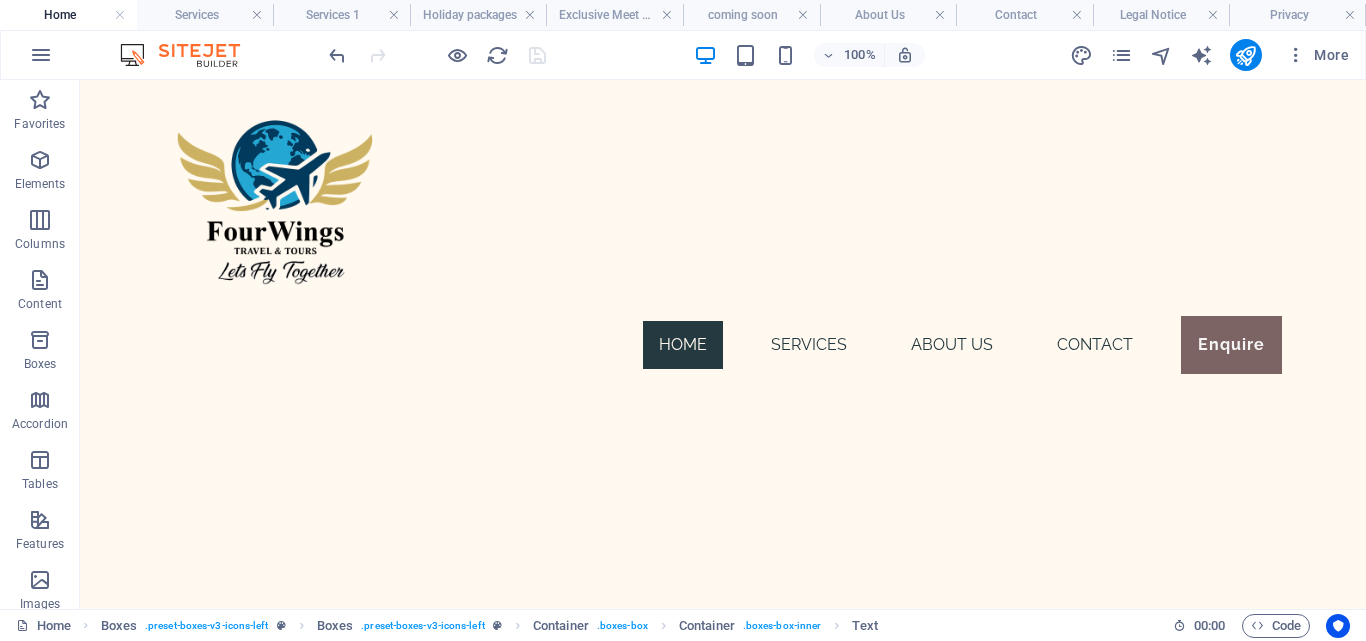 scroll, scrollTop: 4198, scrollLeft: 0, axis: vertical 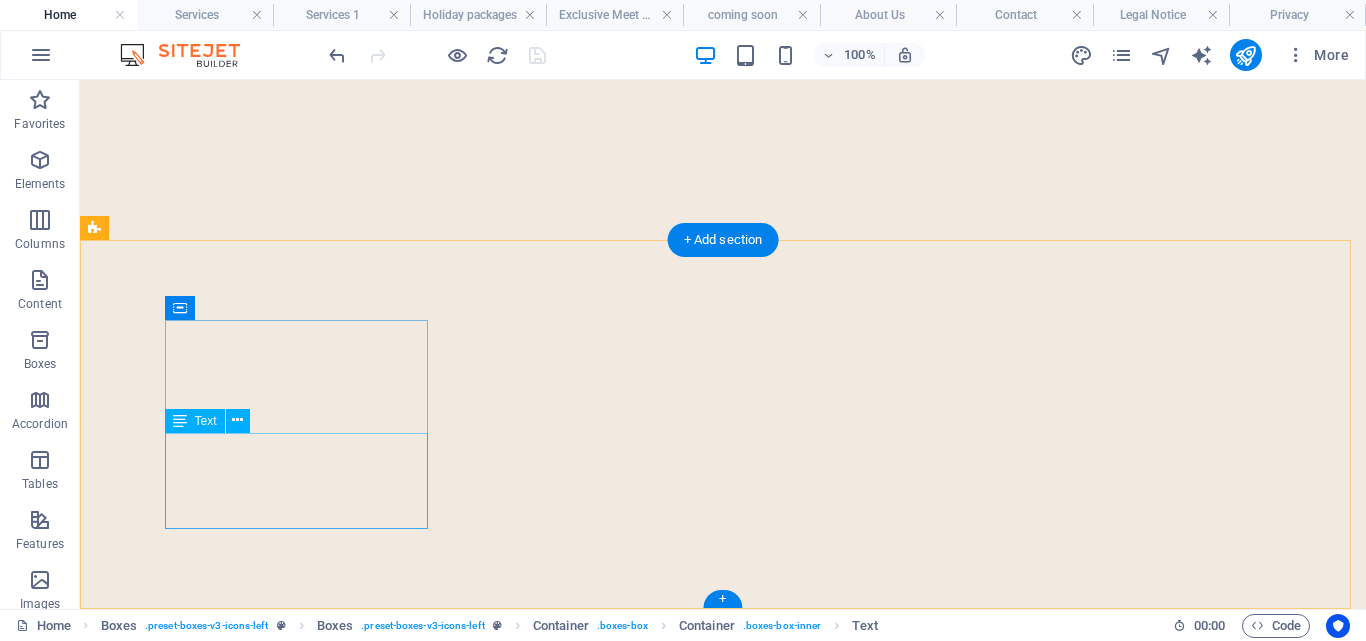 click on "Lorem ipsum dolor sit amet, consectetuer adipiscing elit. Aenean commodo ligula eget dolor." at bounding box center [236, 13594] 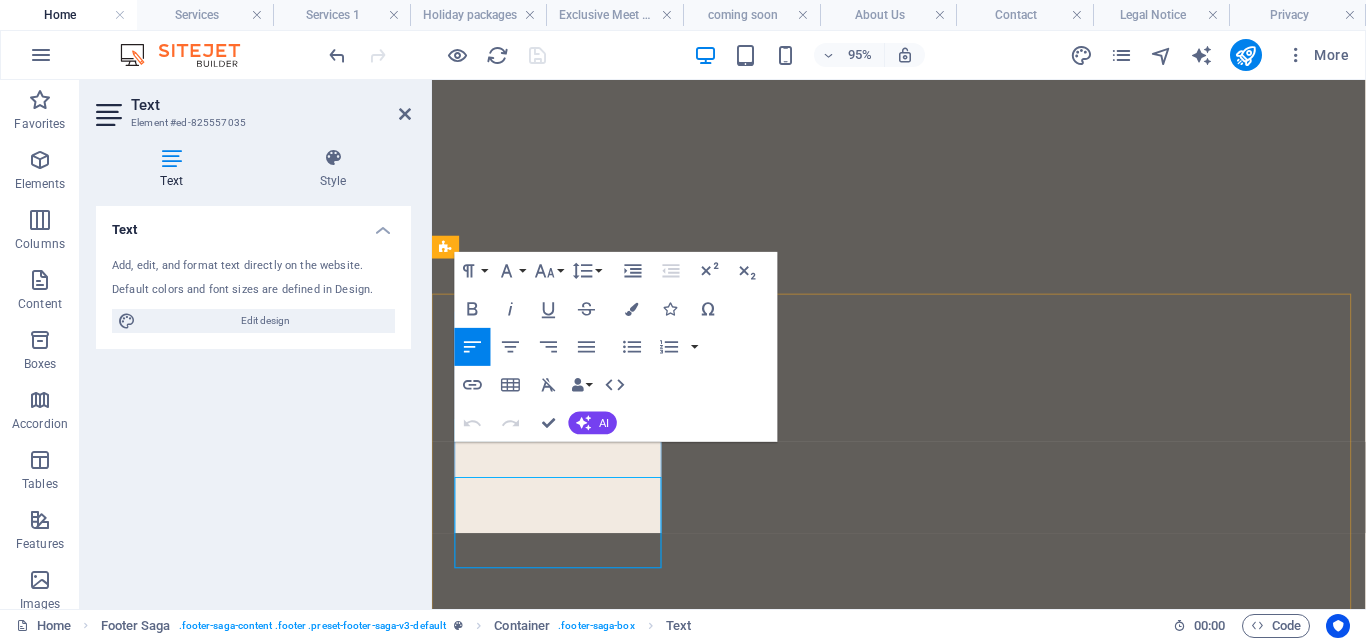 click on "Lorem ipsum dolor sit amet, consectetuer adipiscing elit. Aenean commodo ligula eget dolor." at bounding box center (567, 12478) 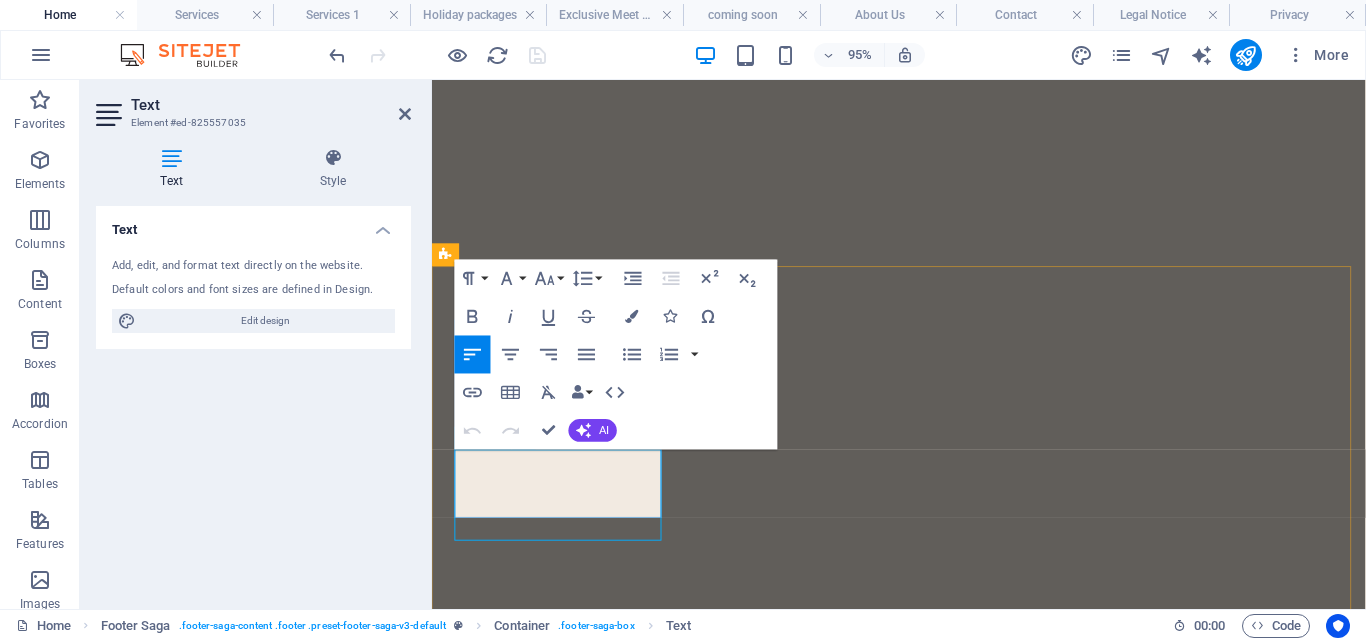scroll, scrollTop: 4177, scrollLeft: 0, axis: vertical 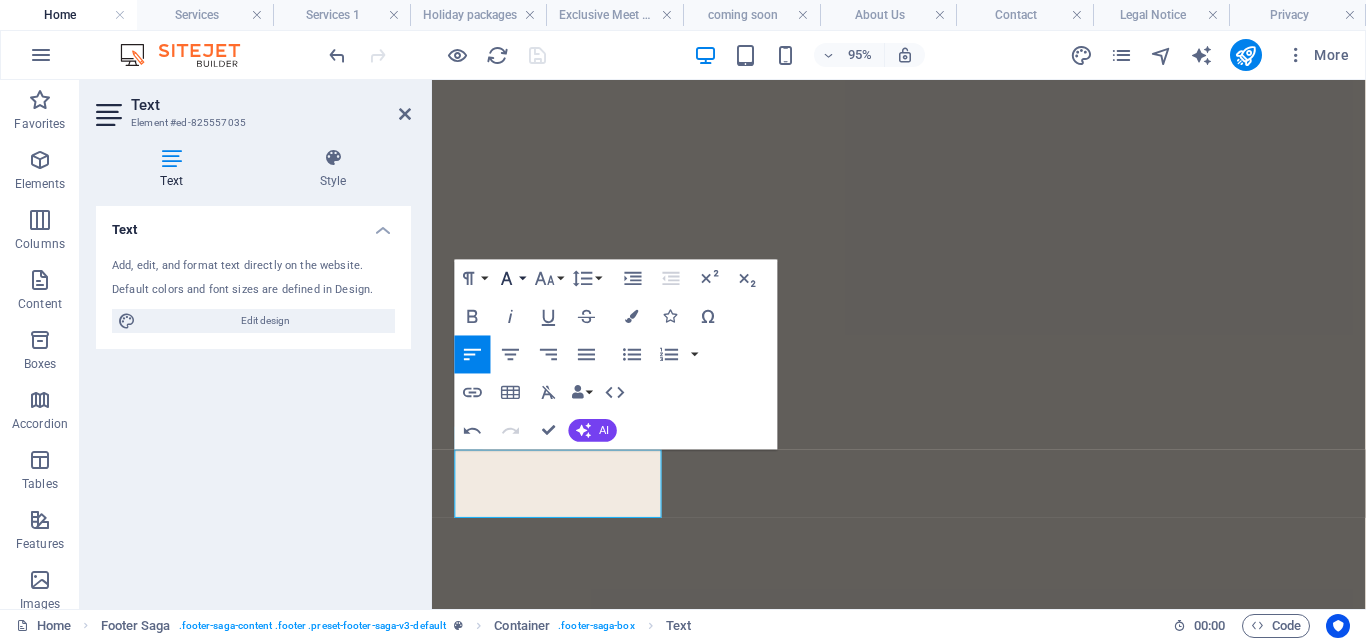 click 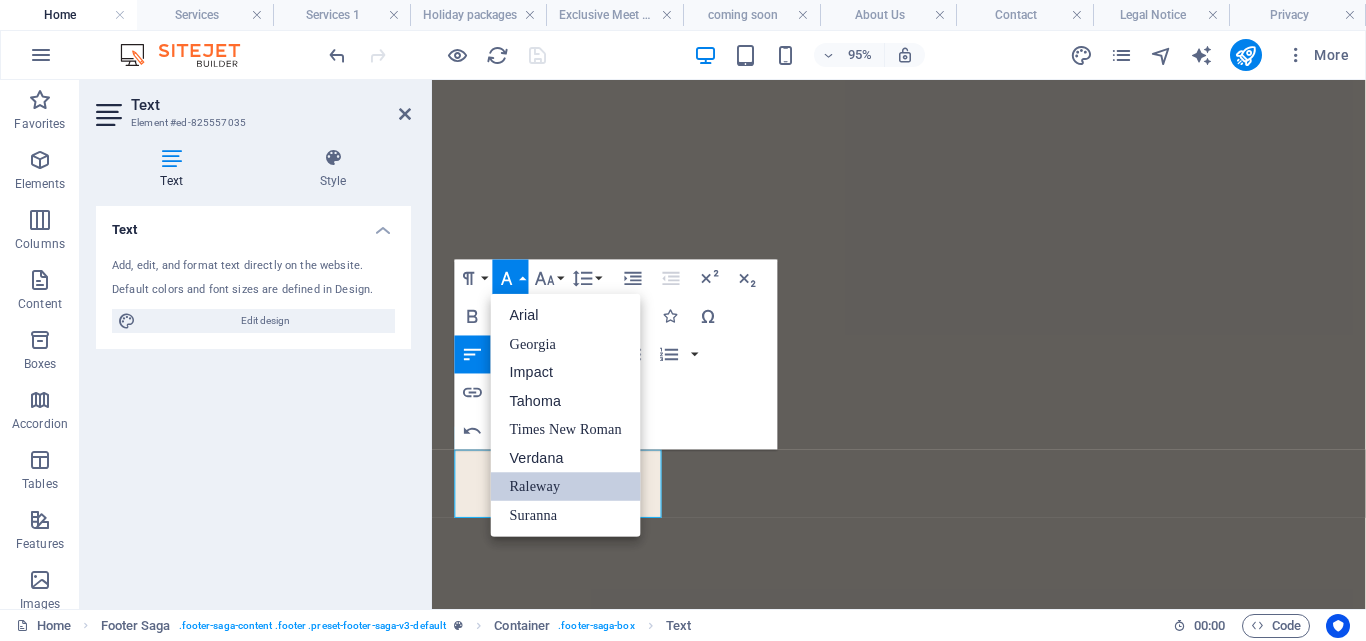 scroll, scrollTop: 0, scrollLeft: 0, axis: both 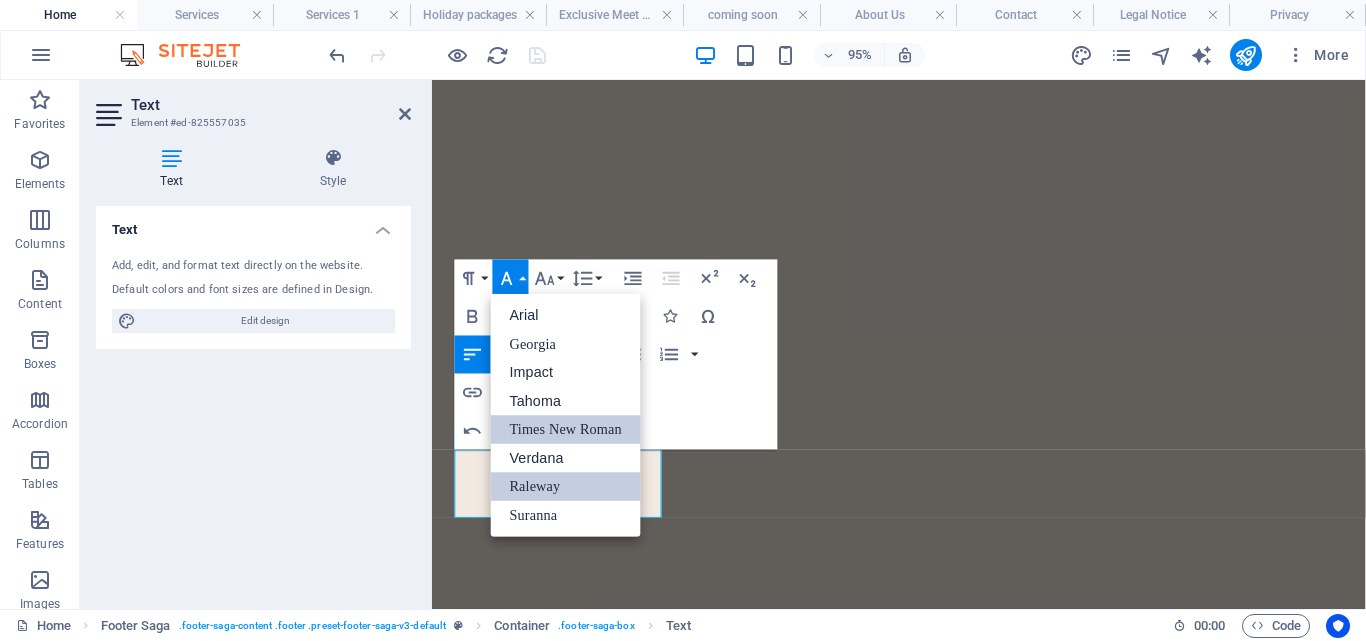click on "Times New Roman" at bounding box center (566, 429) 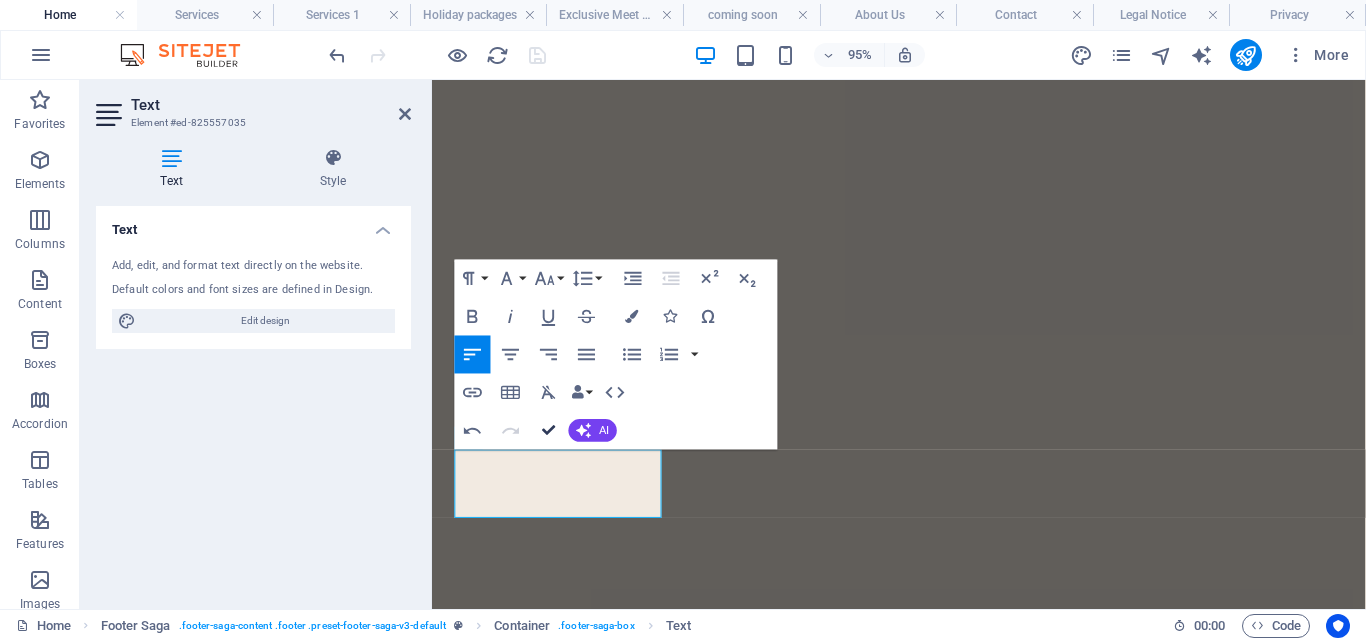click on "Nhc House Samora Avenue" at bounding box center (559, 12624) 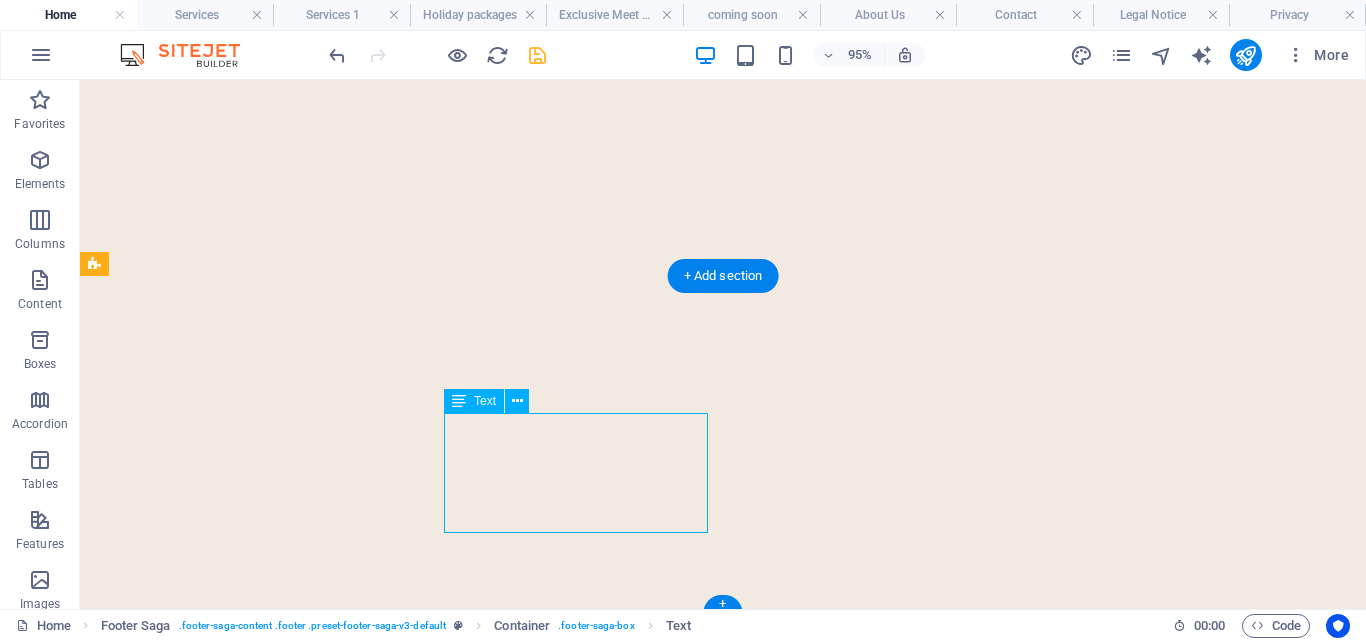 scroll, scrollTop: 4162, scrollLeft: 0, axis: vertical 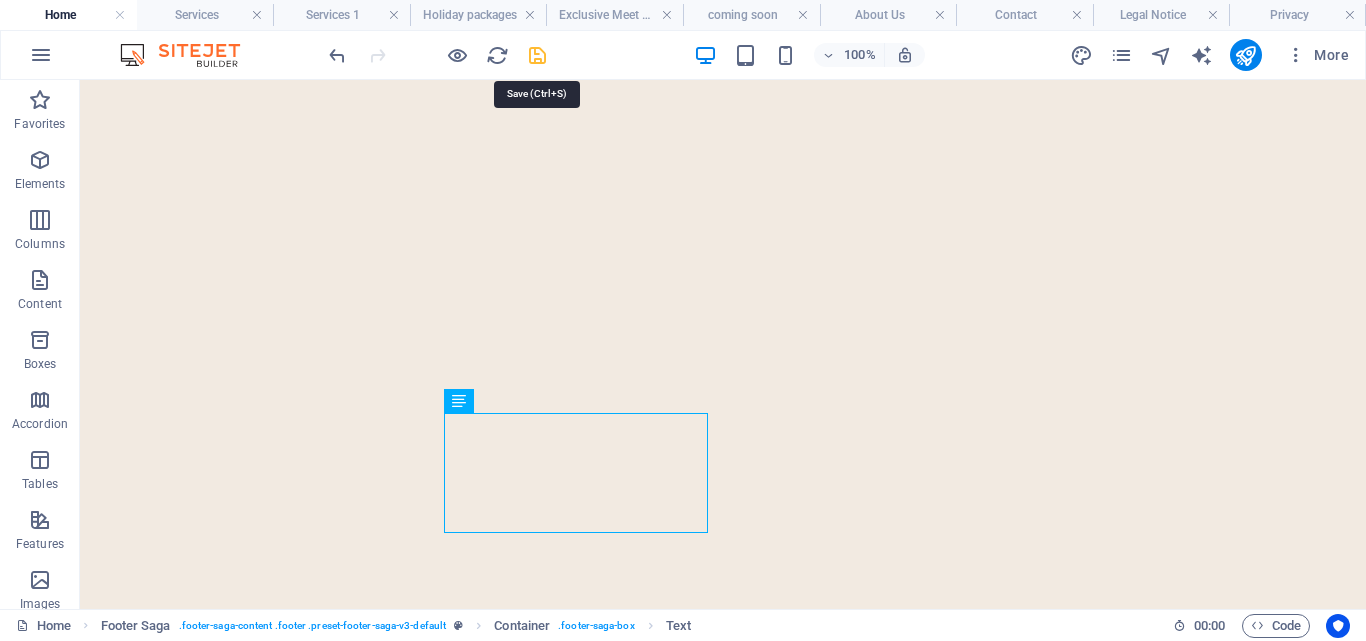 click at bounding box center (537, 55) 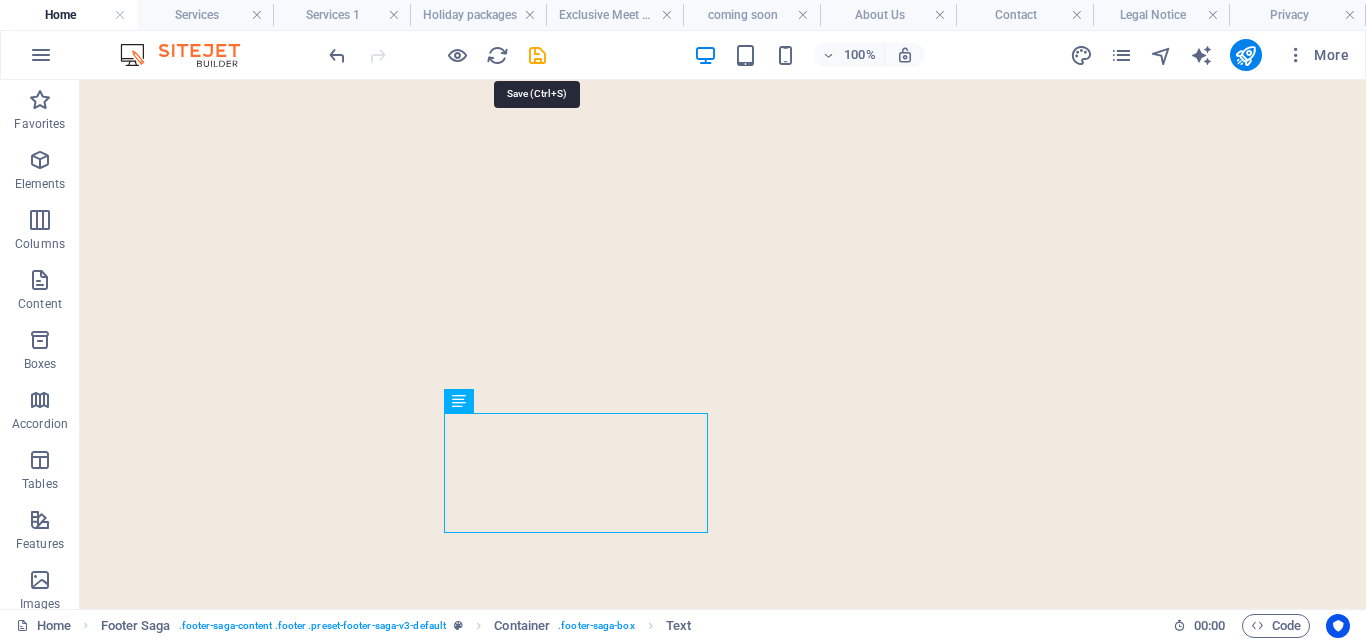 click at bounding box center [437, 55] 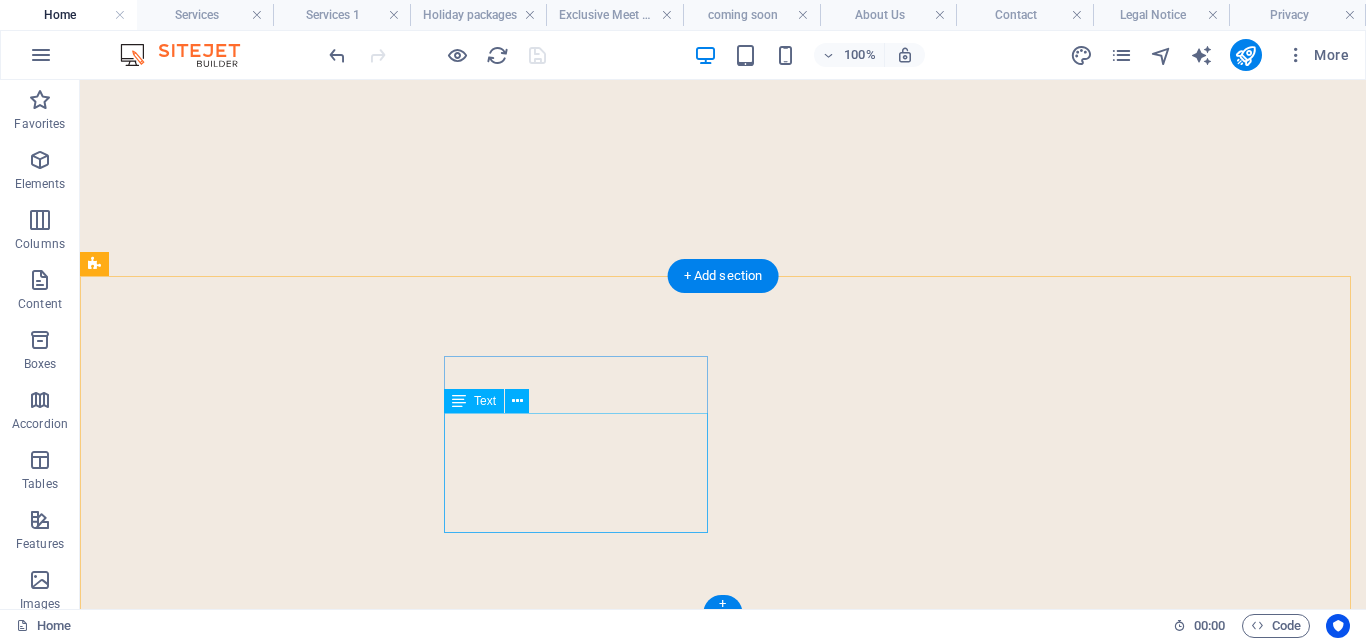 click on "[STREET] [NUMBER] Dar es salaam Phone:  +255 [PHONE] Mobile:  +255 [PHONE] Email:  [EMAIL]" at bounding box center [236, 13768] 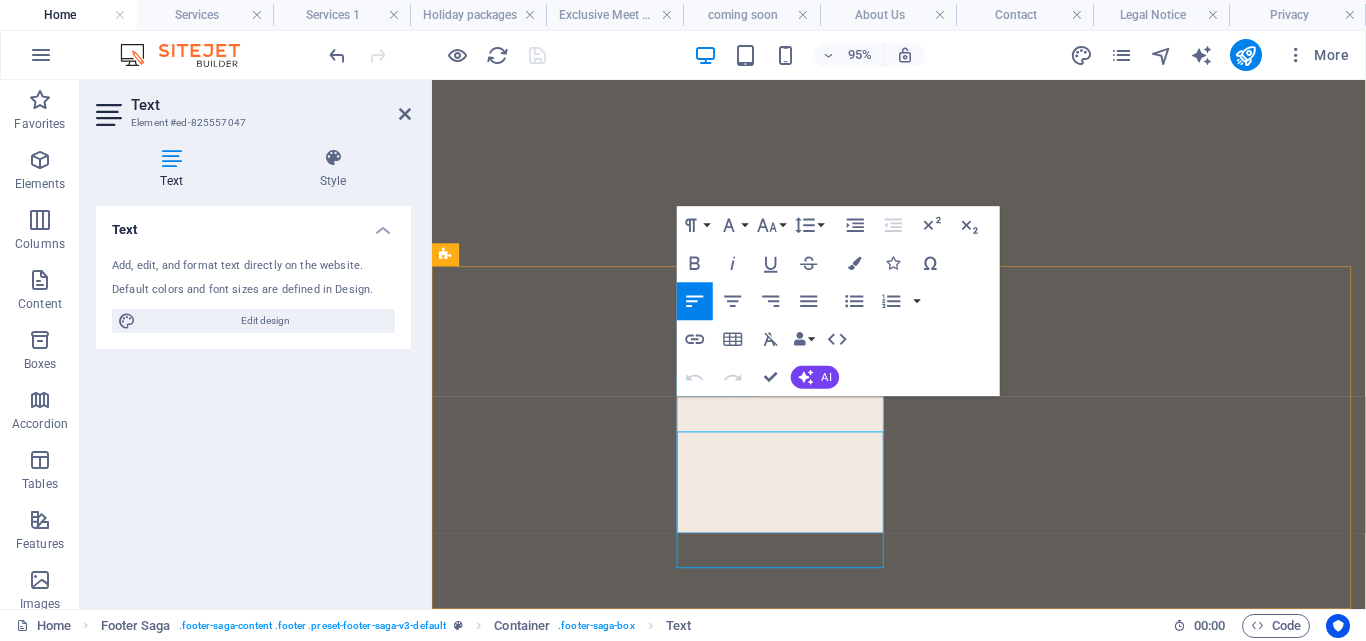 scroll, scrollTop: 4177, scrollLeft: 0, axis: vertical 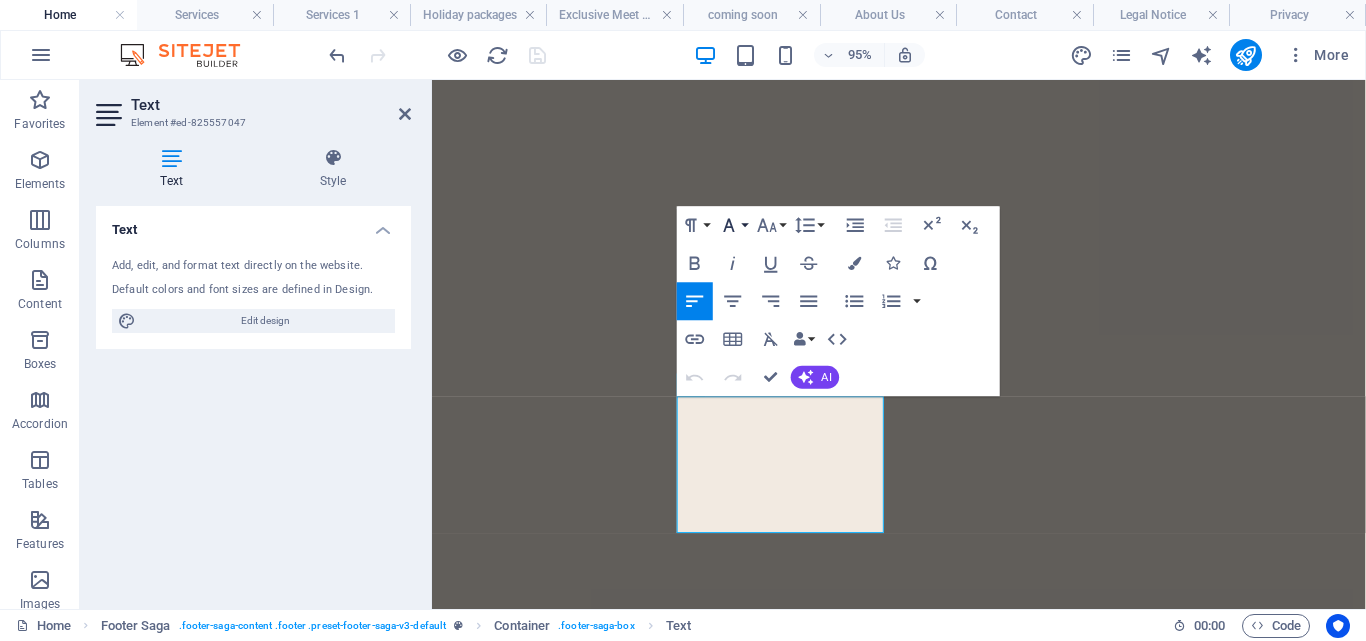 click on "Font Family" at bounding box center [733, 226] 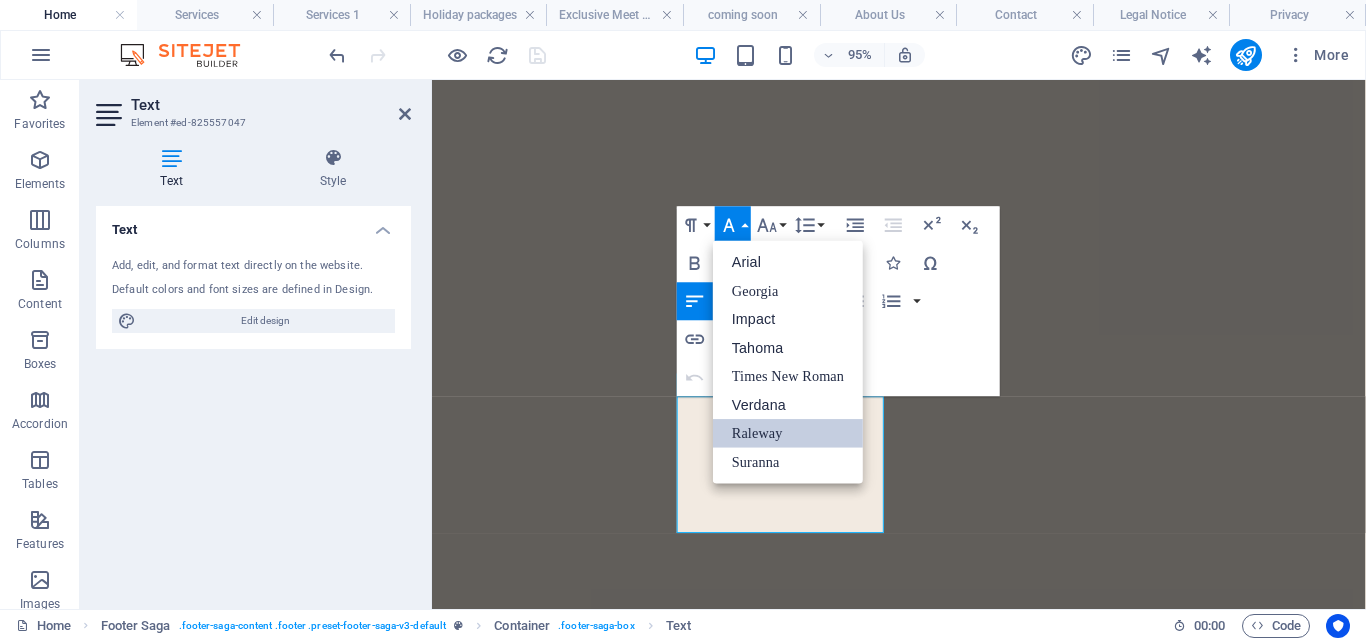 scroll, scrollTop: 0, scrollLeft: 0, axis: both 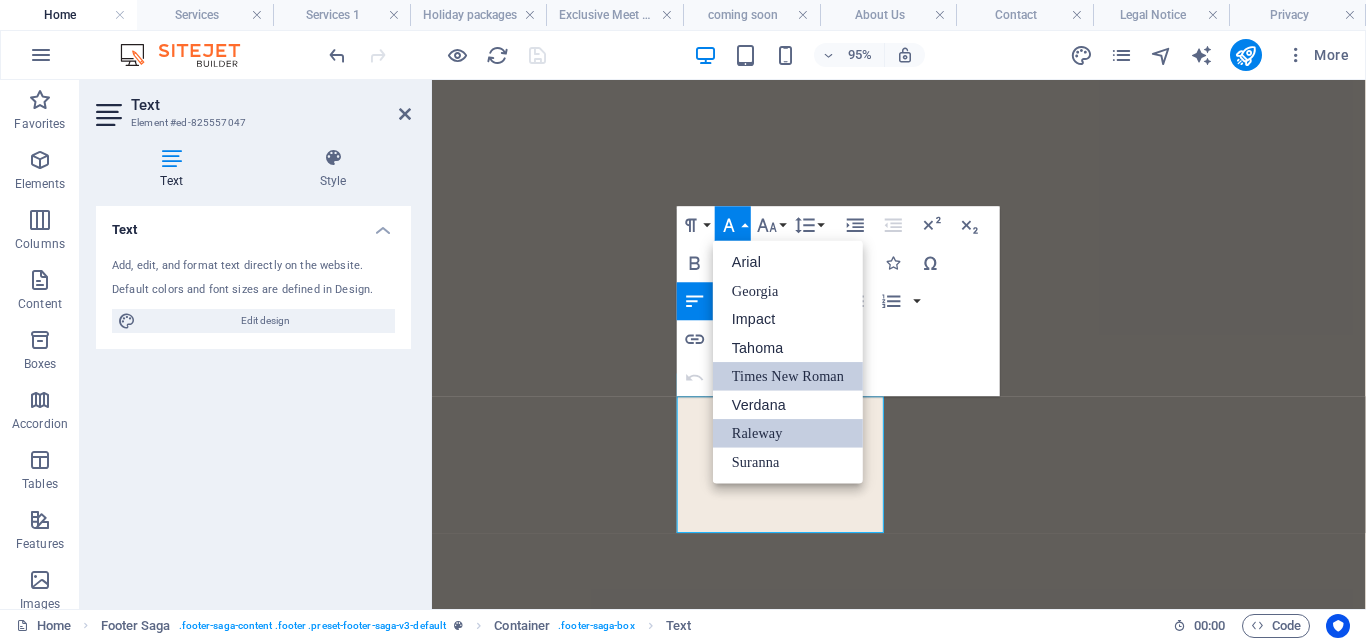 click on "Times New Roman" at bounding box center (788, 376) 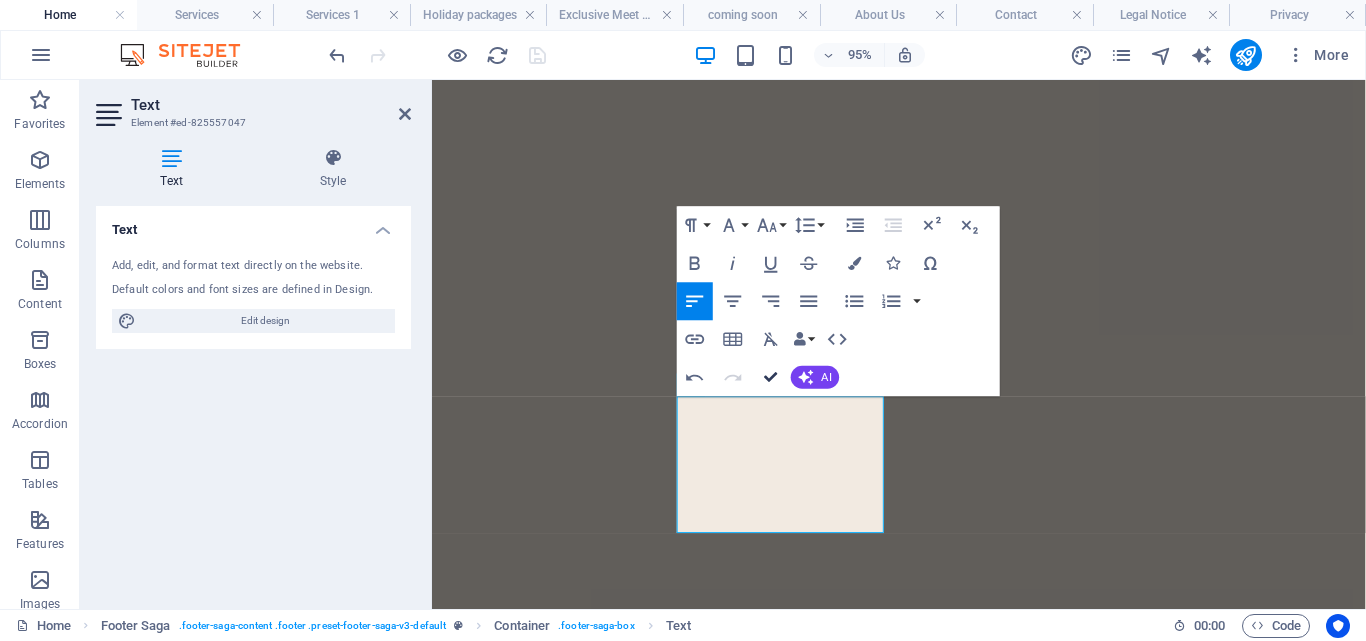 scroll, scrollTop: 4125, scrollLeft: 0, axis: vertical 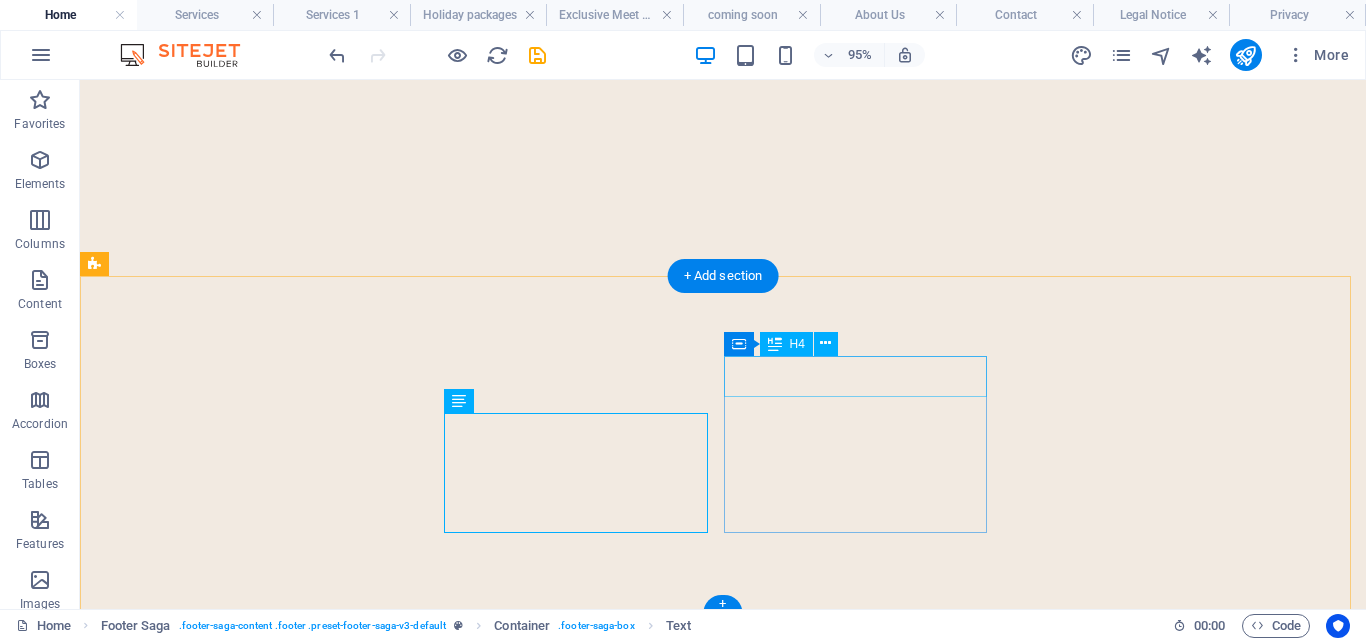 click on "Navigation" at bounding box center (236, 12738) 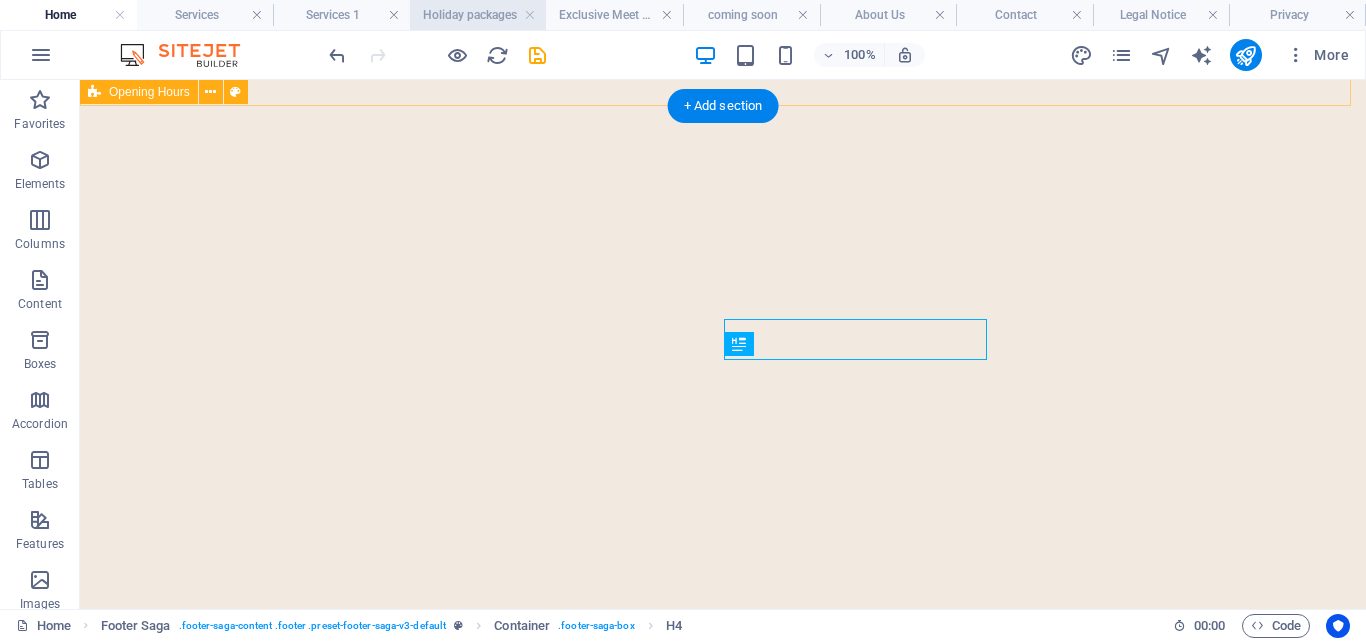 scroll, scrollTop: 4162, scrollLeft: 0, axis: vertical 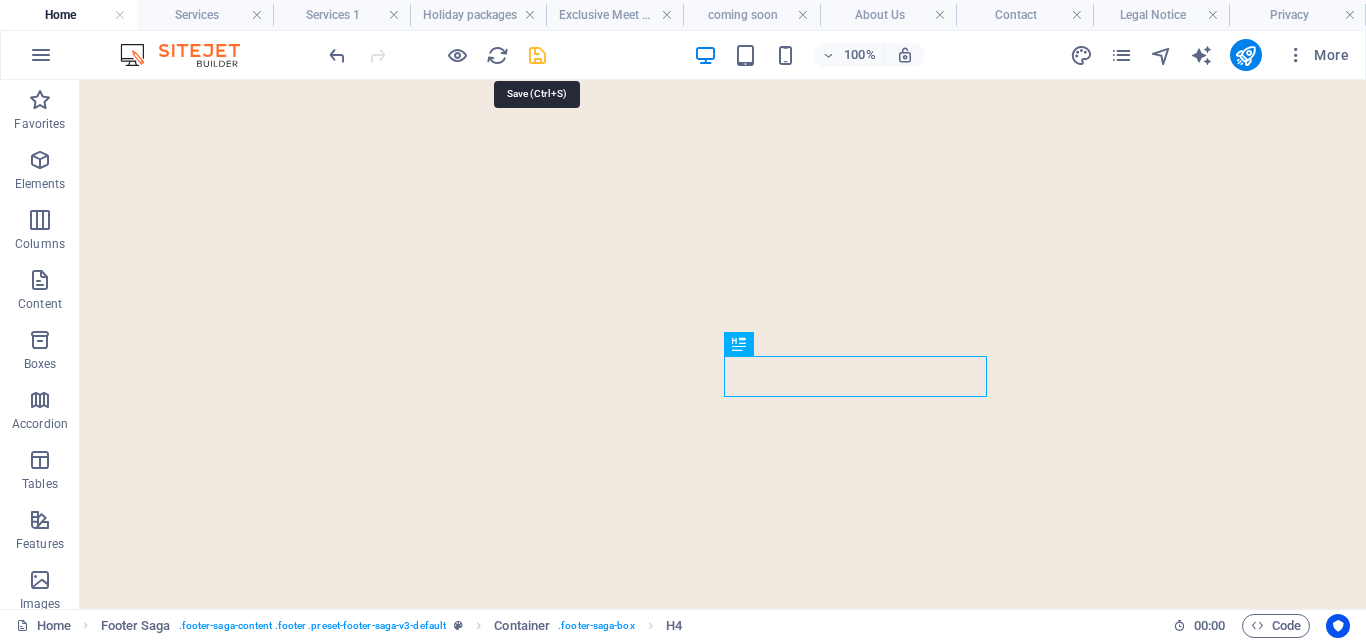 click at bounding box center (537, 55) 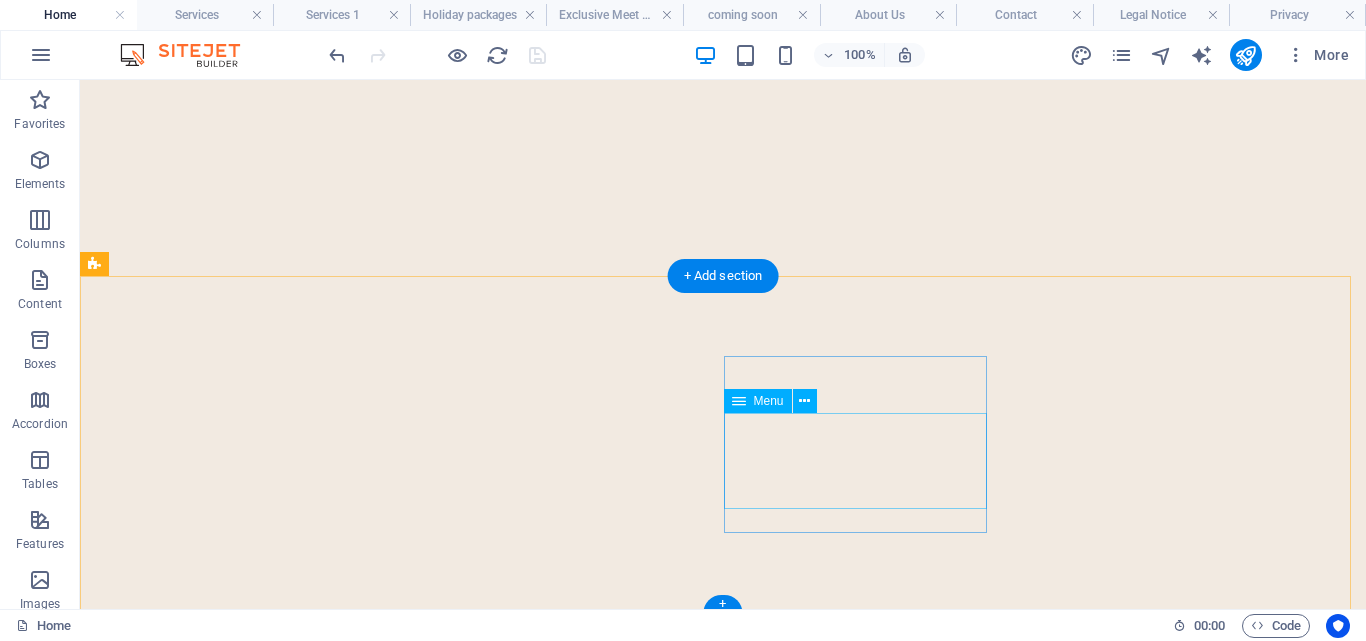 click on "Home About Service Contact" at bounding box center [236, 13953] 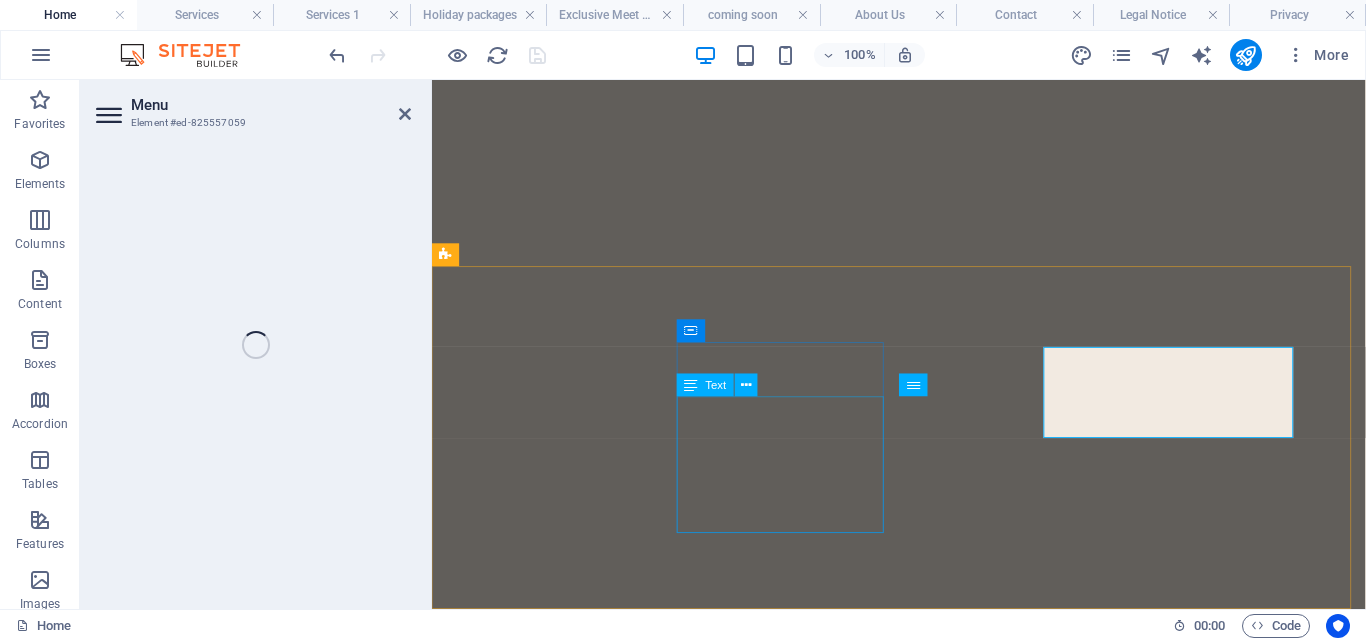 select 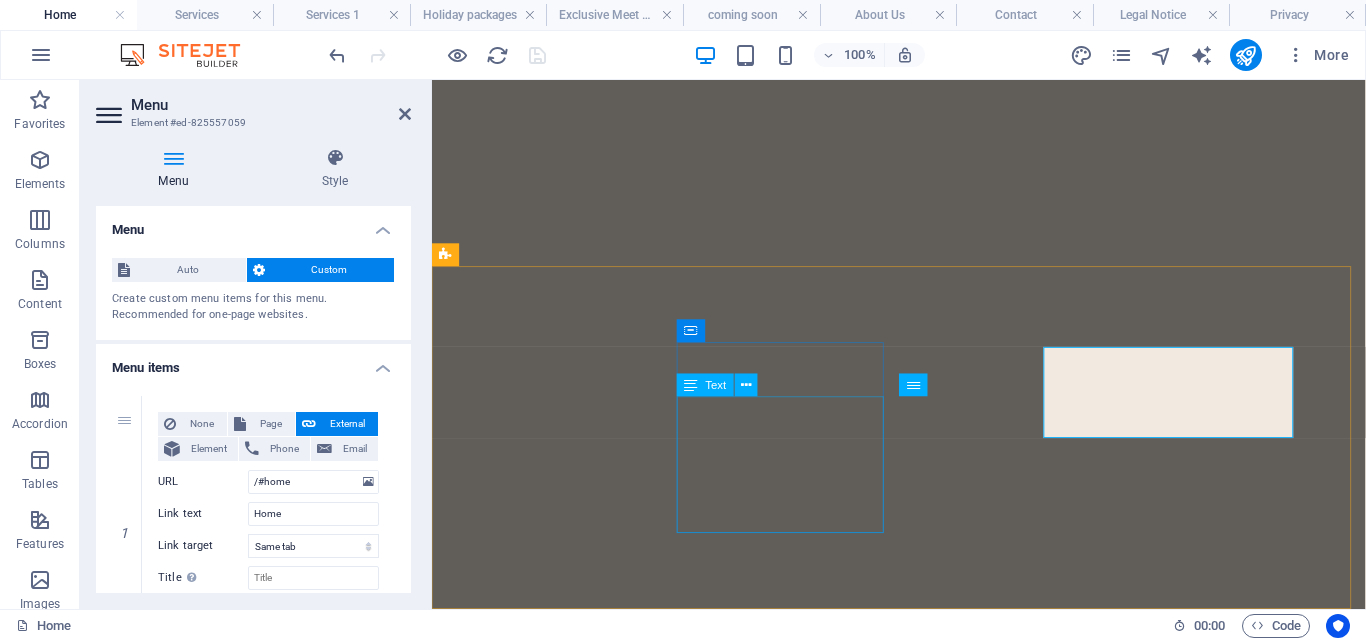 scroll, scrollTop: 4214, scrollLeft: 0, axis: vertical 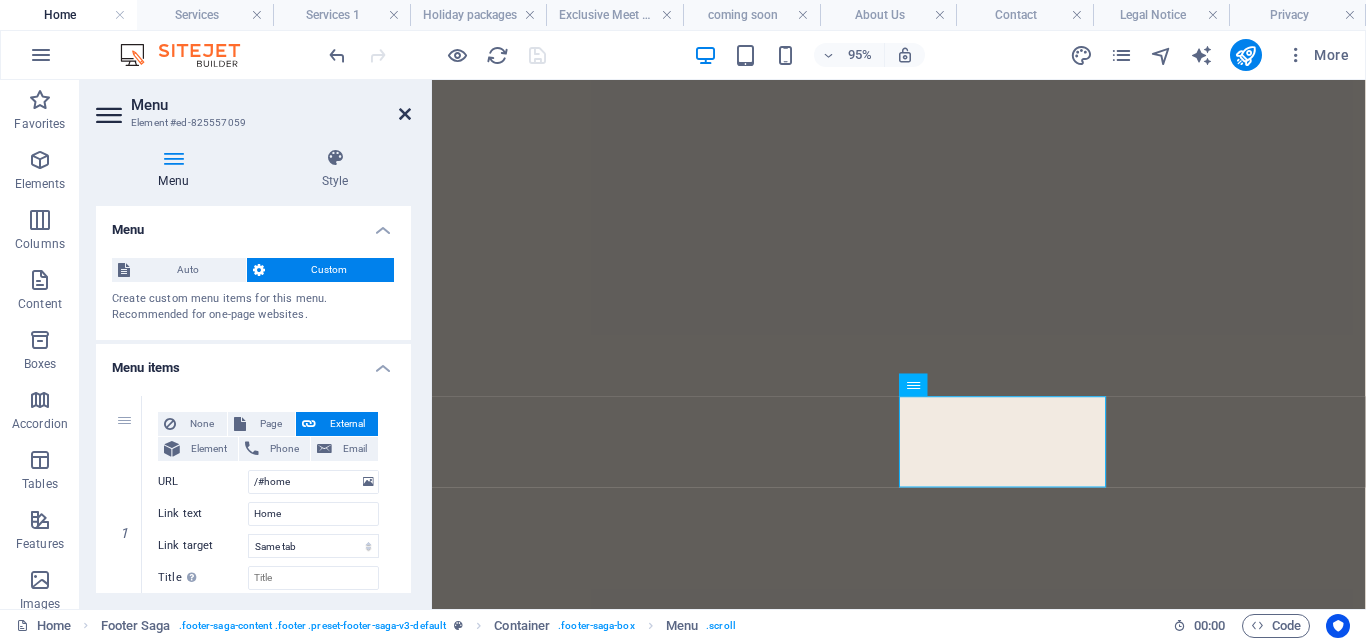 click at bounding box center (405, 114) 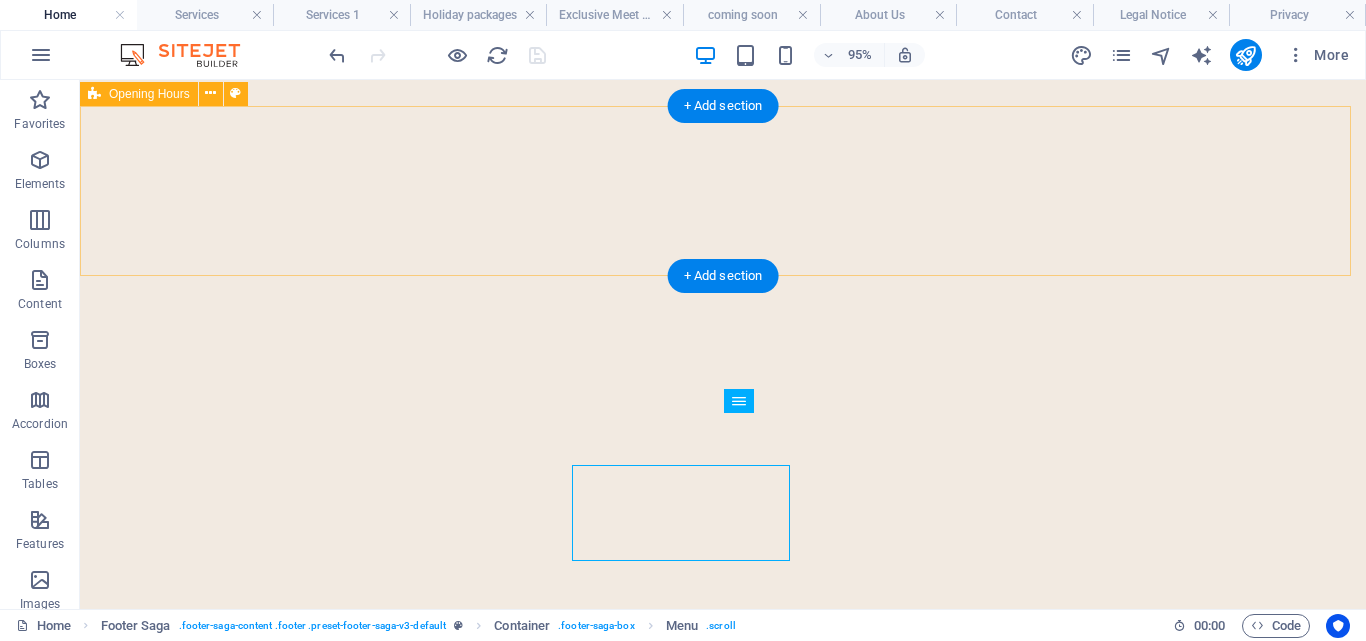 scroll, scrollTop: 4162, scrollLeft: 0, axis: vertical 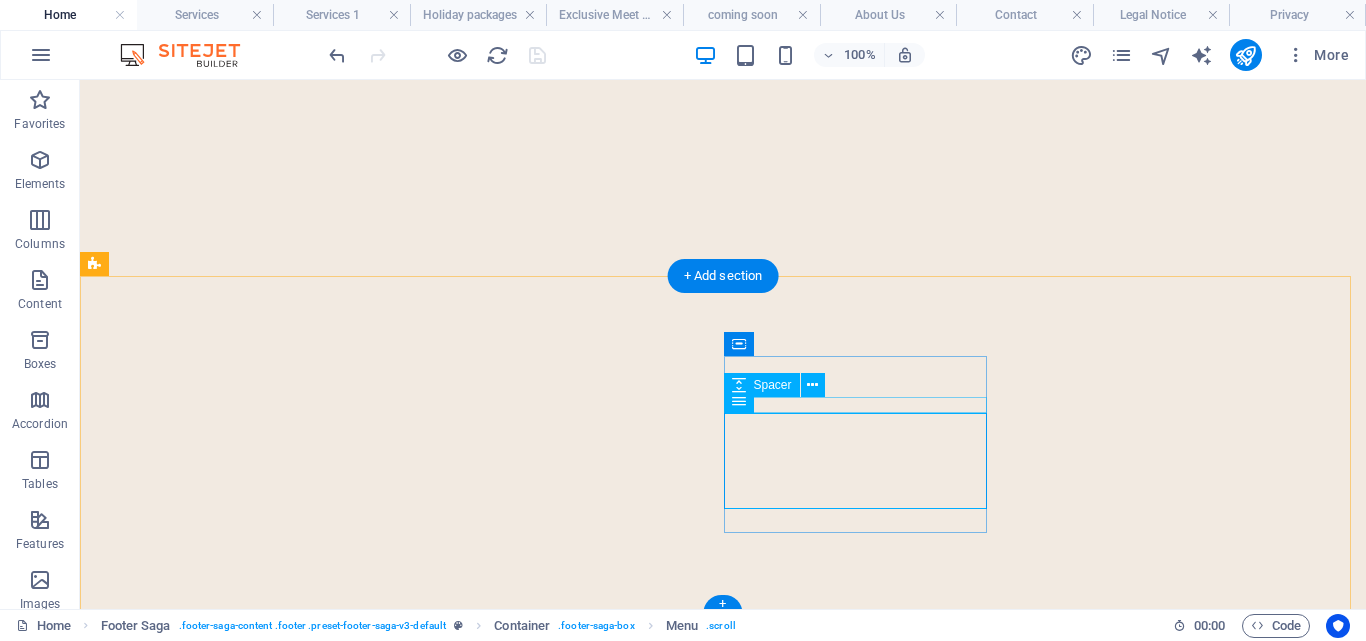 click at bounding box center [236, 13897] 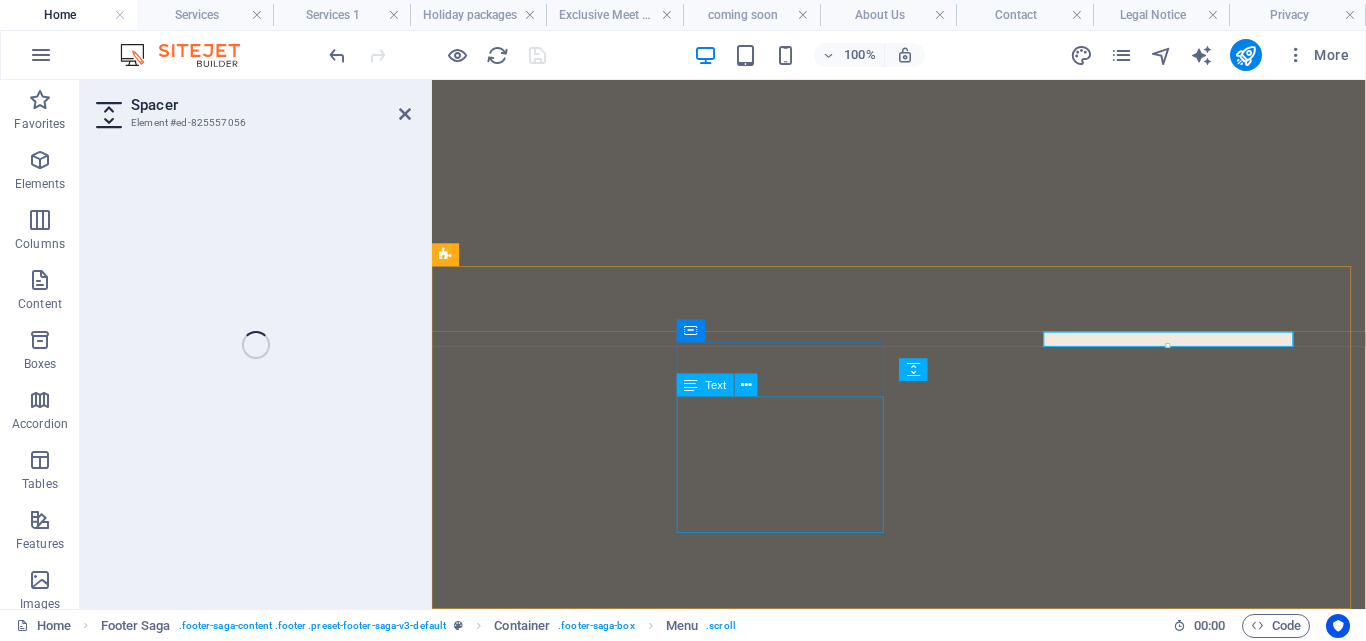 select on "px" 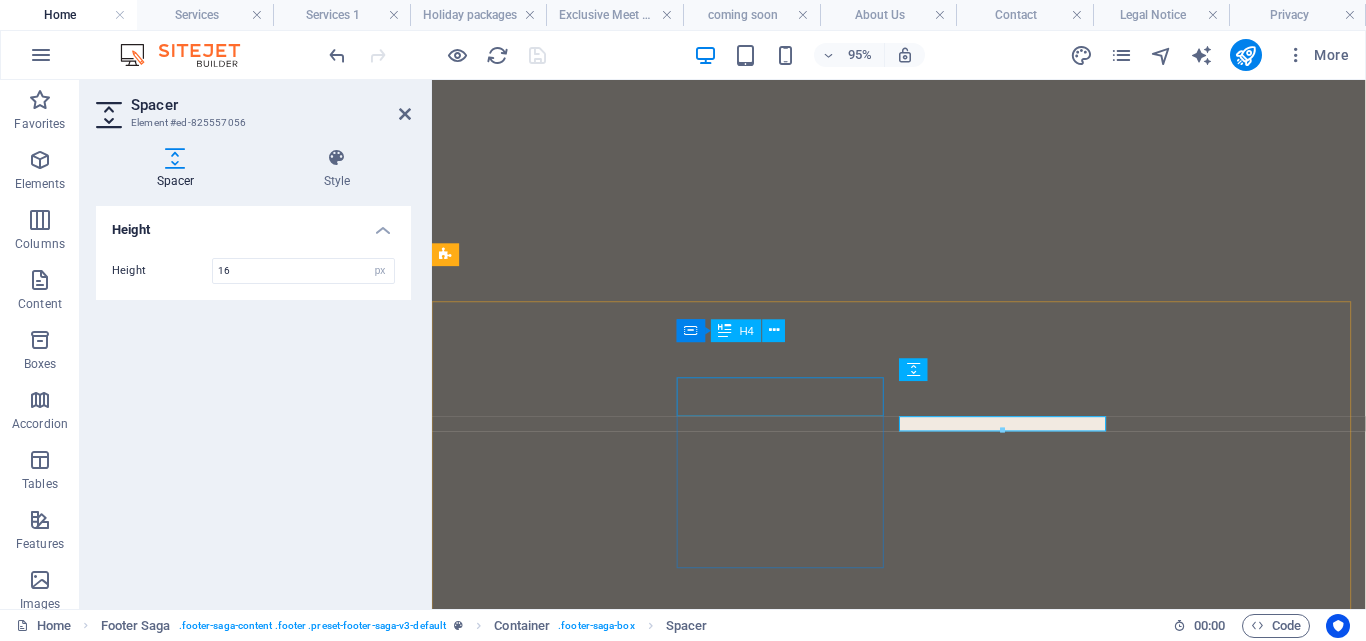 scroll, scrollTop: 4177, scrollLeft: 0, axis: vertical 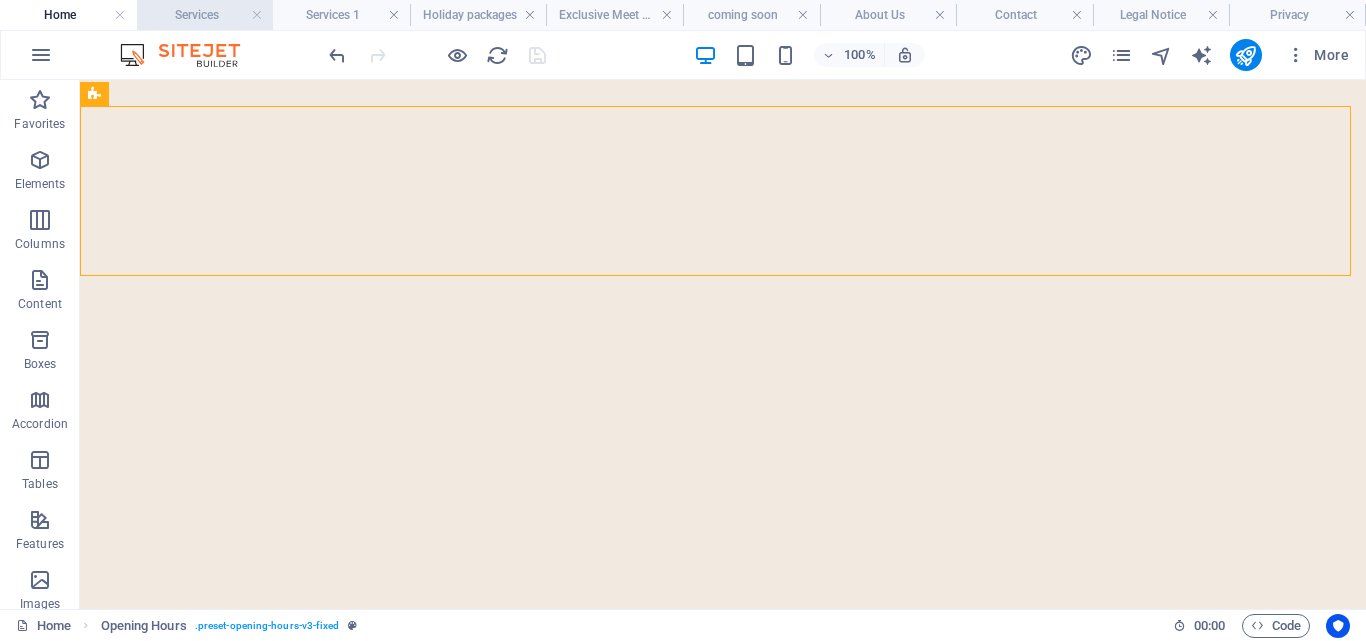 click on "Services" at bounding box center [205, 15] 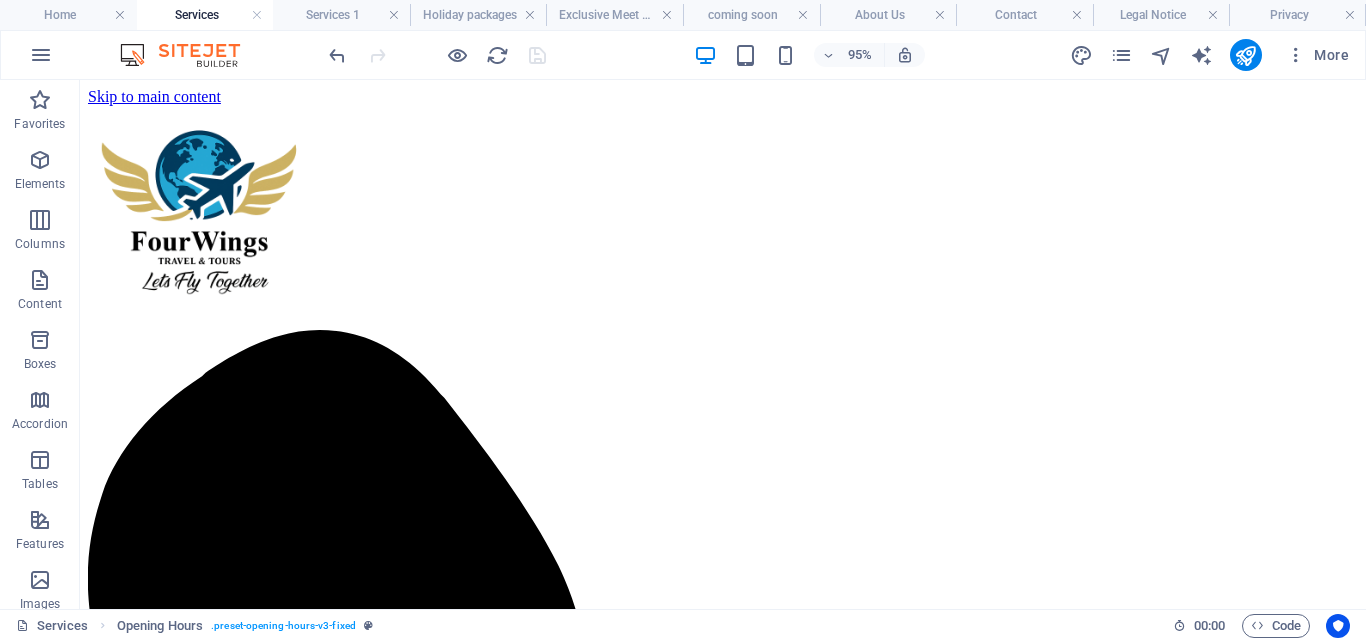 scroll, scrollTop: 1162, scrollLeft: 0, axis: vertical 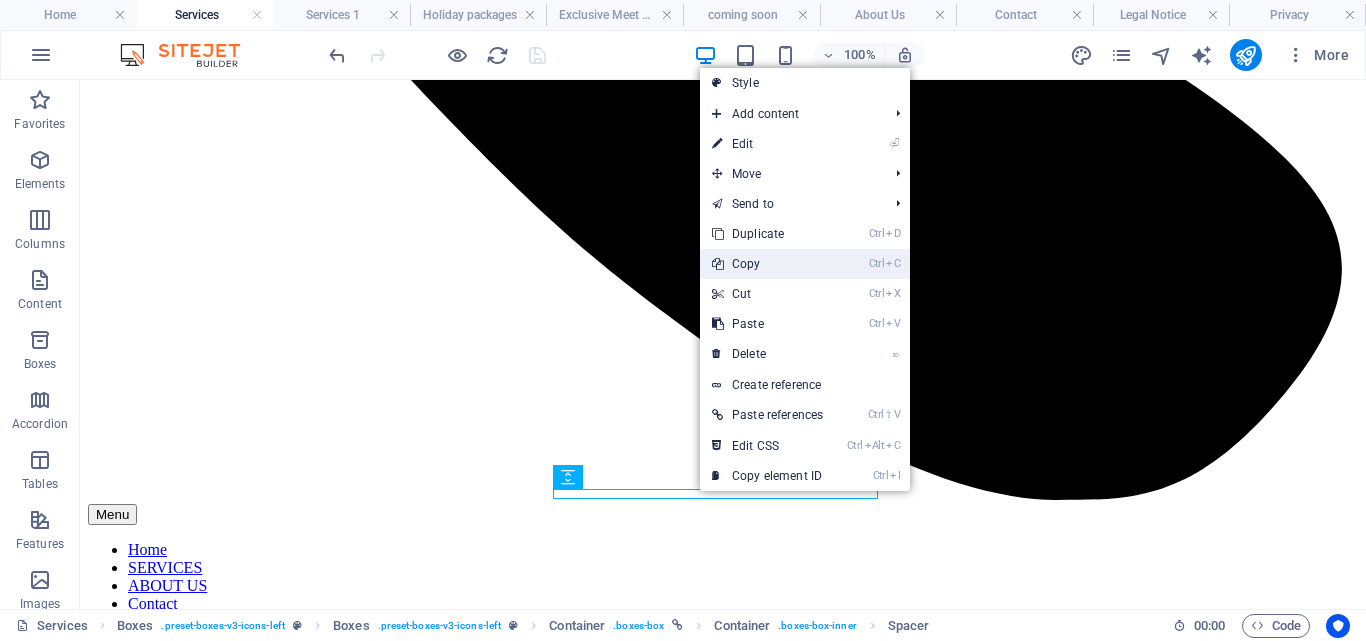 click on "Ctrl C  Copy" at bounding box center [767, 264] 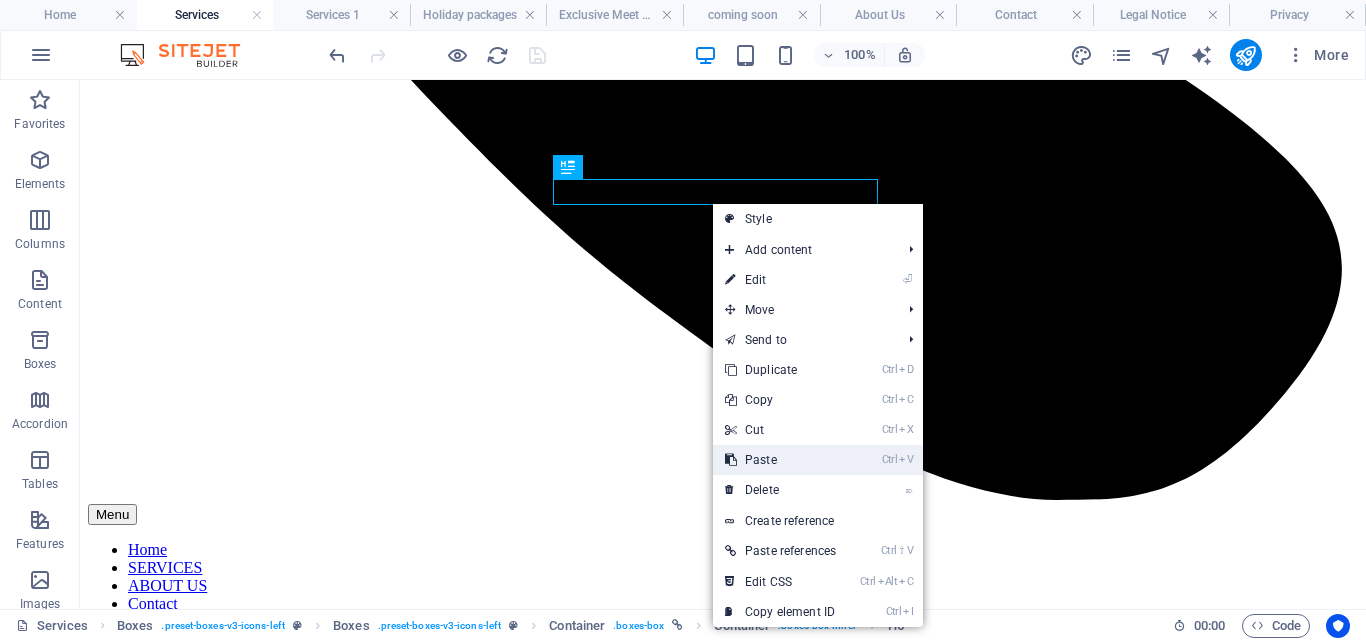 click on "Ctrl V  Paste" at bounding box center [780, 460] 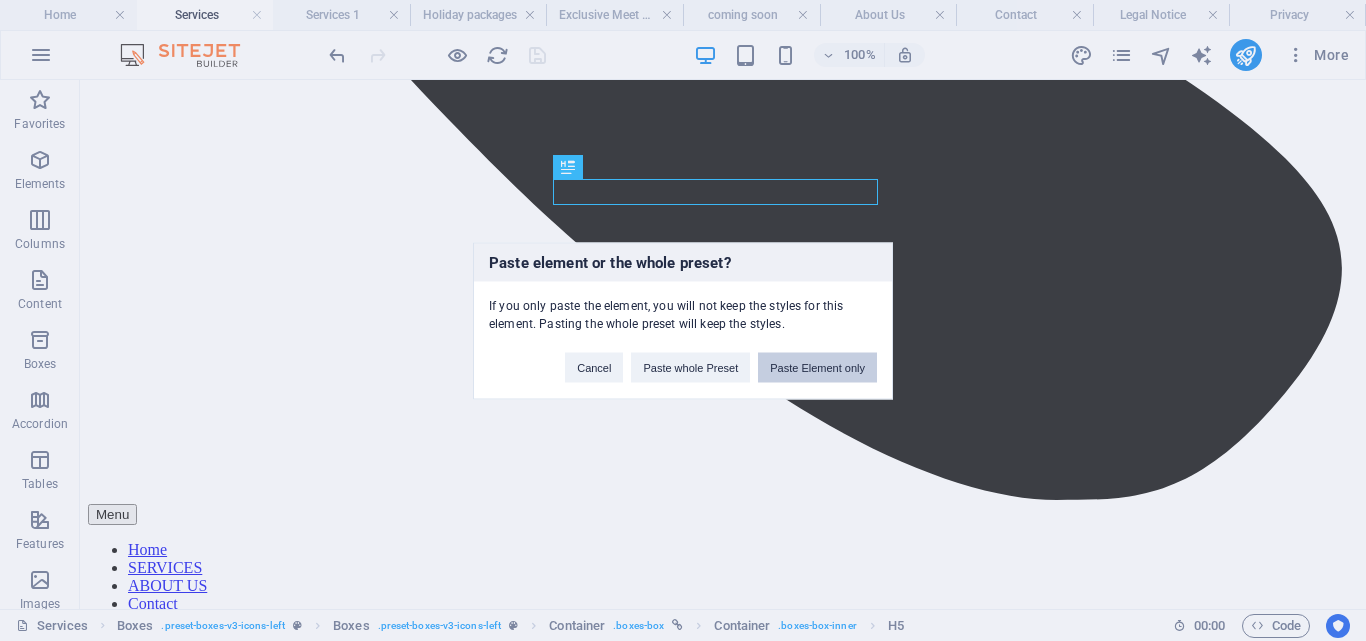 click on "Paste Element only" at bounding box center [817, 367] 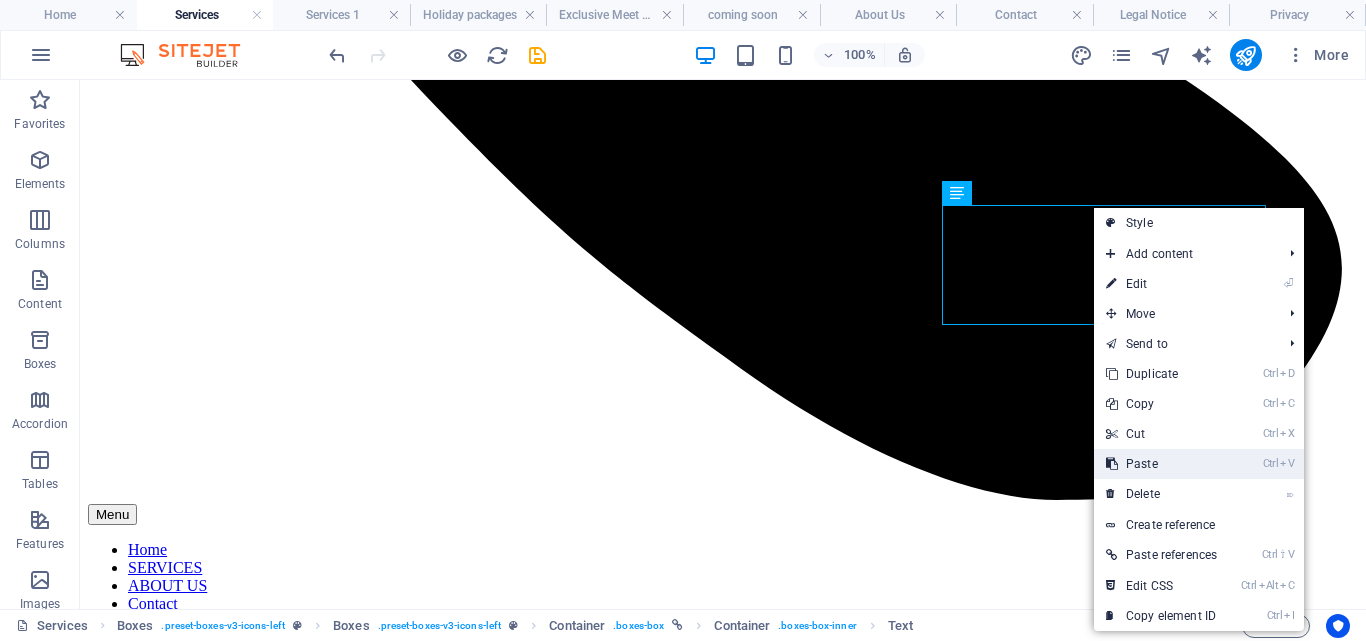 click on "Ctrl V  Paste" at bounding box center [1161, 464] 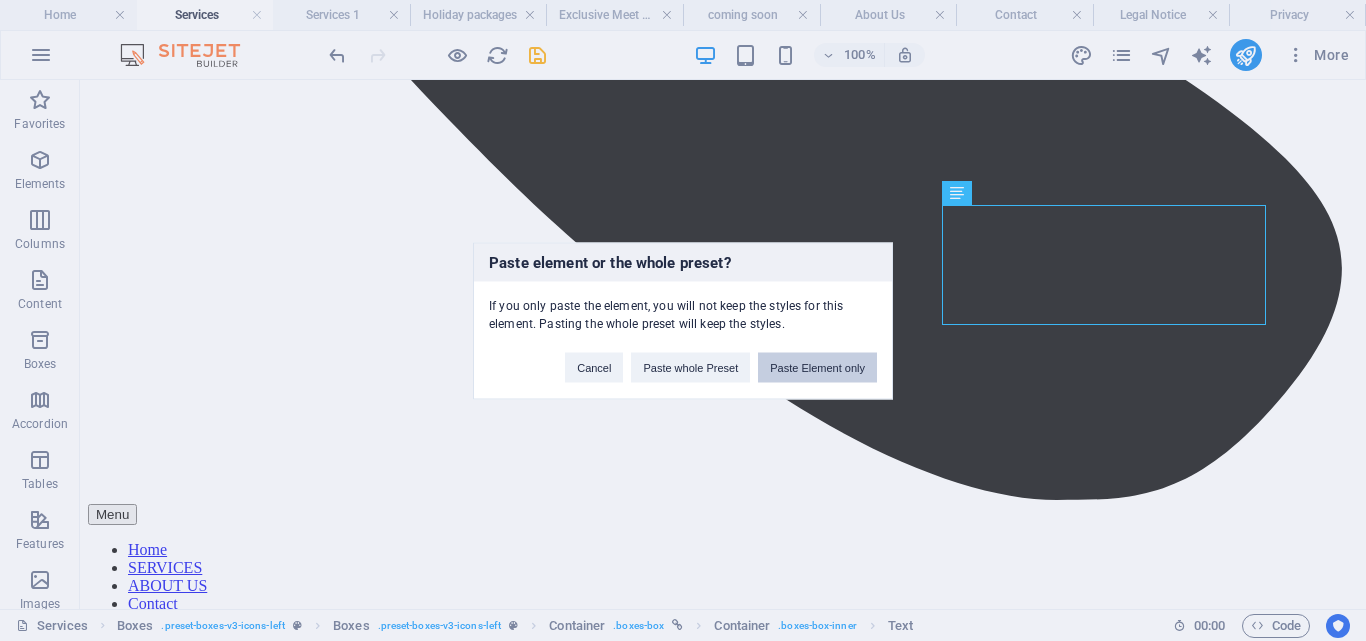 click on "Paste Element only" at bounding box center [817, 367] 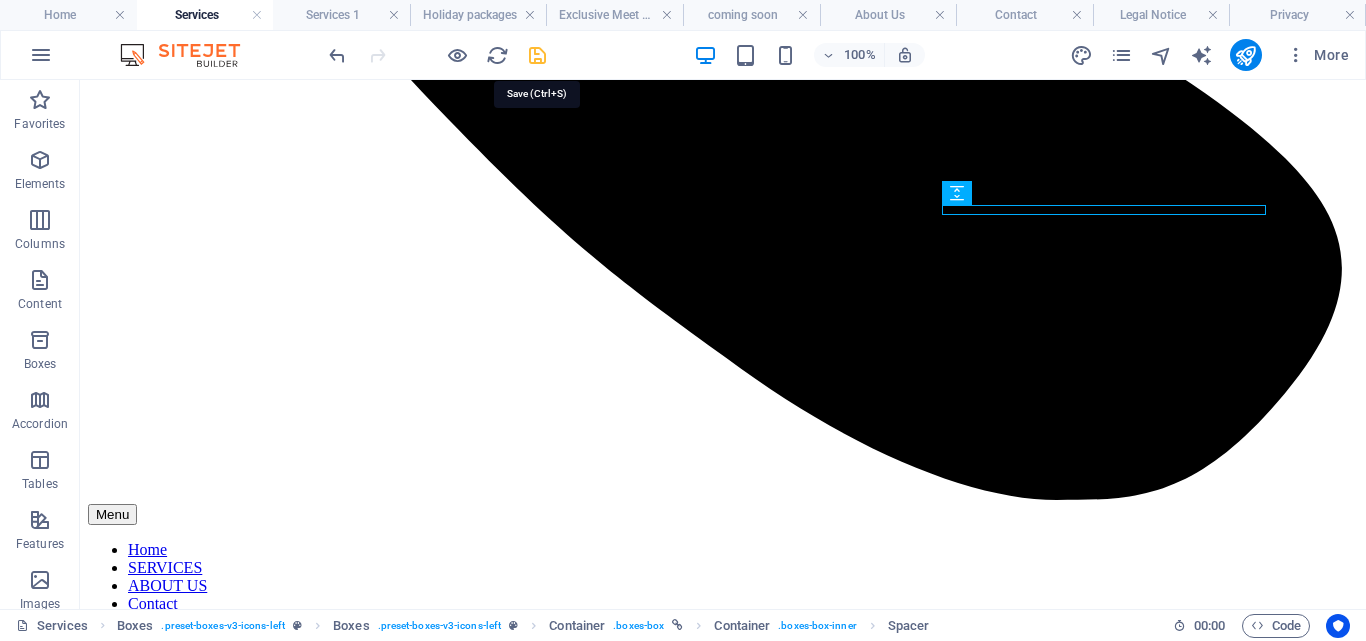 click at bounding box center (537, 55) 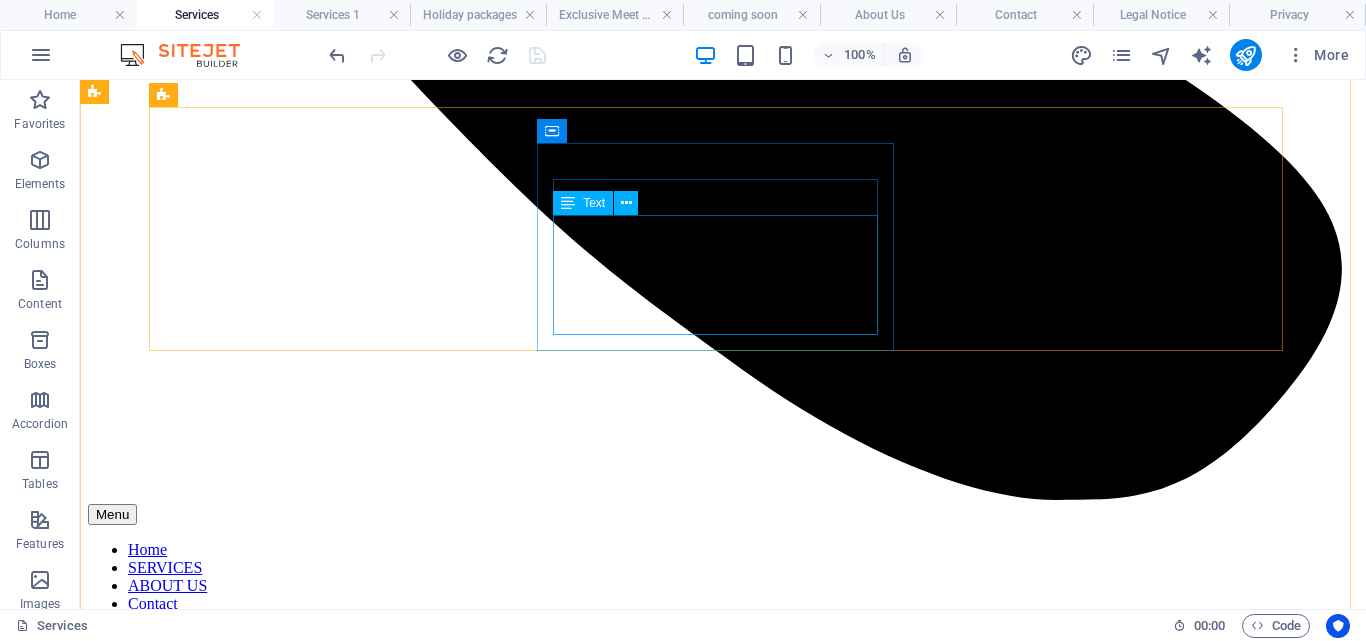 click on "Make lasting memories with our family-friendly trips. We offer fun, safe adventures with kid-friendly activities and comfortable accommodations for an unforgettable getaway." at bounding box center (723, 7555) 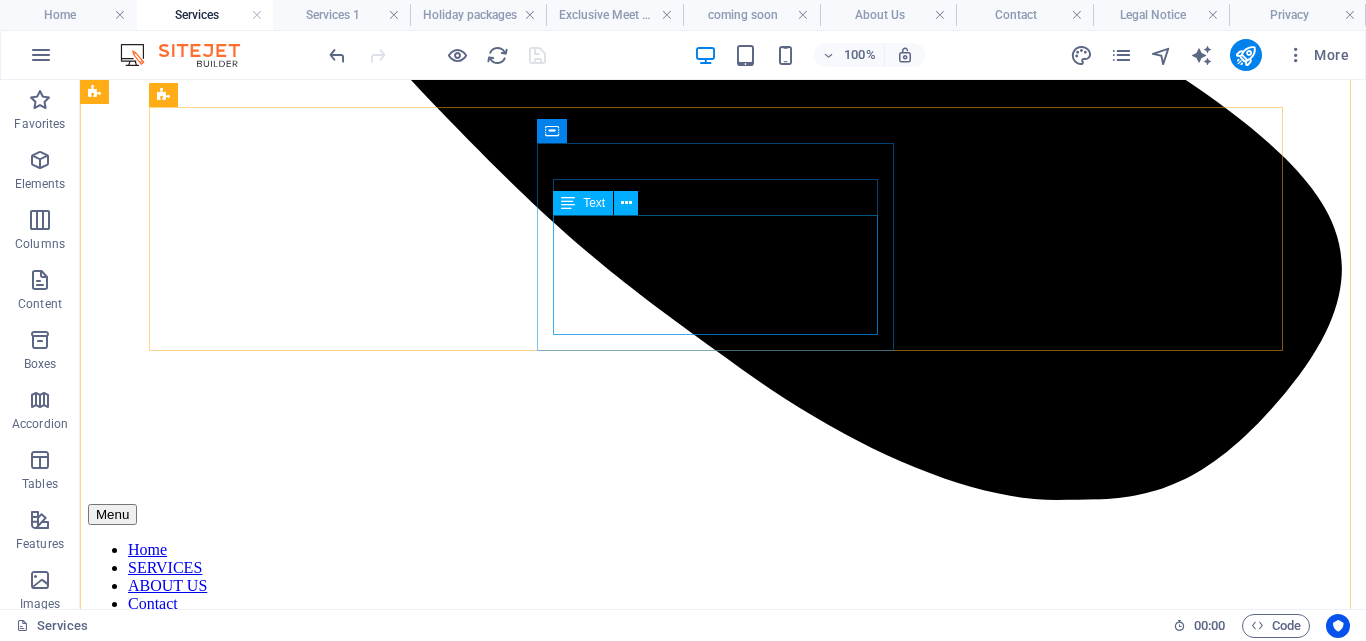 click on "Make lasting memories with our family-friendly trips. We offer fun, safe adventures with kid-friendly activities and comfortable accommodations for an unforgettable getaway." at bounding box center [723, 7555] 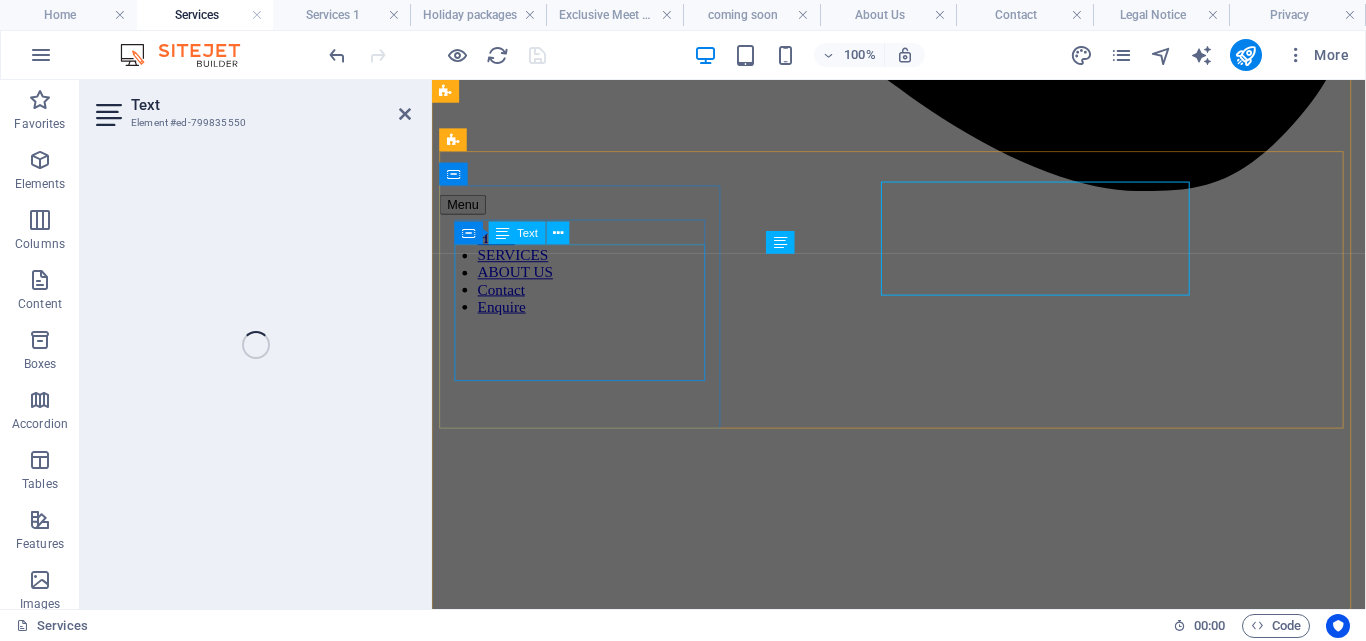 scroll, scrollTop: 1112, scrollLeft: 0, axis: vertical 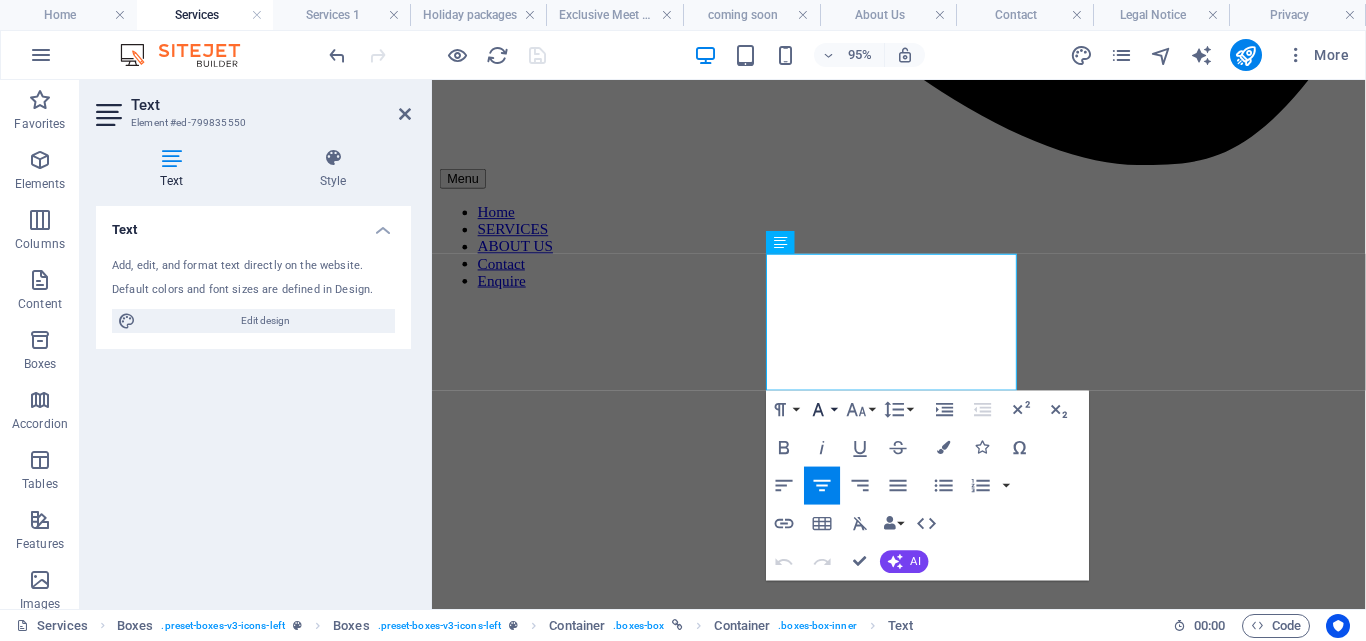 click 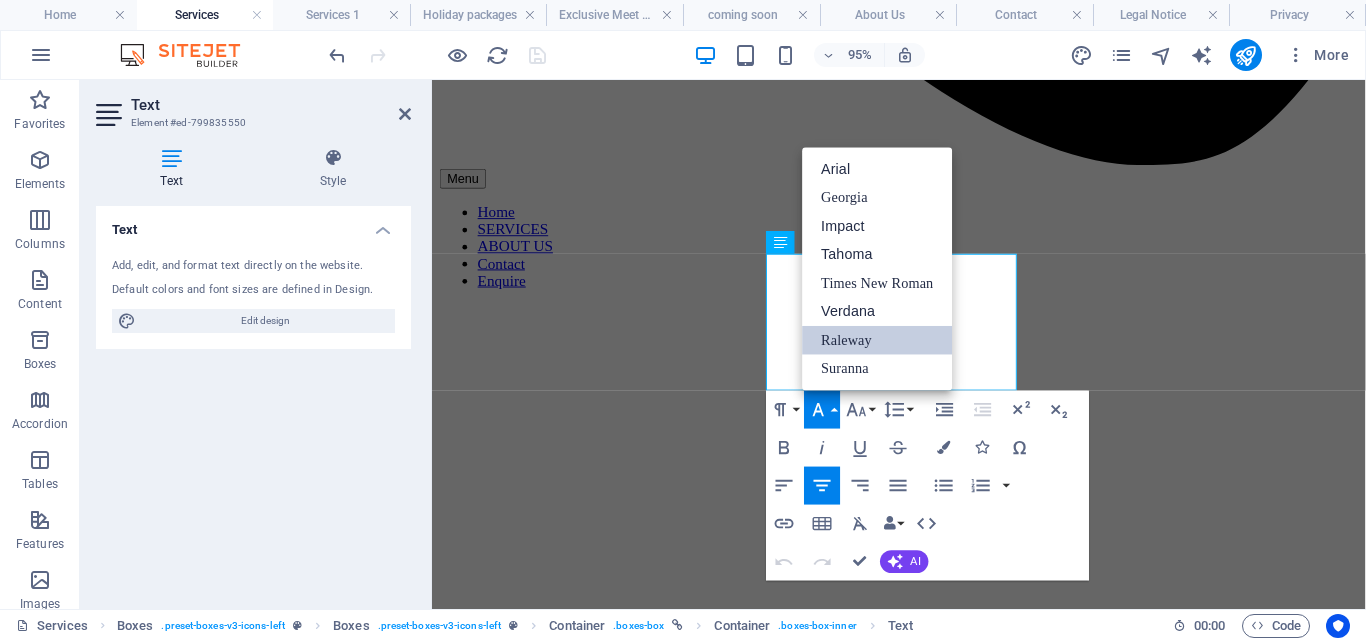 scroll, scrollTop: 0, scrollLeft: 0, axis: both 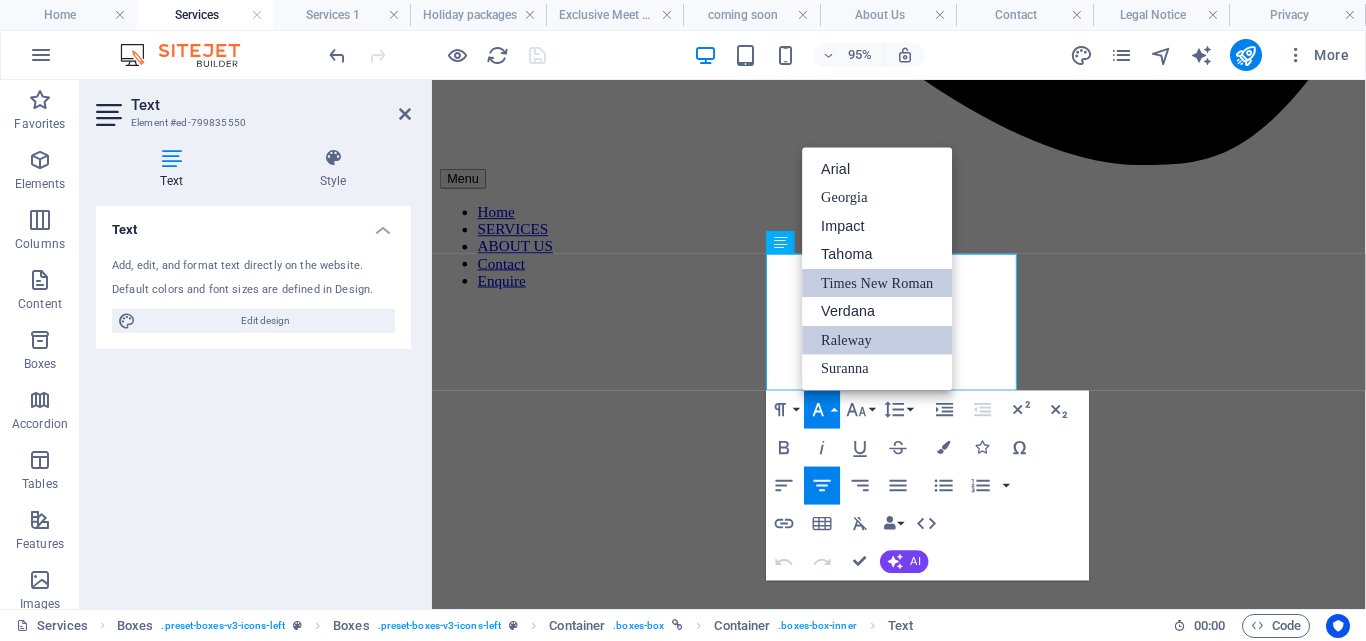 click on "Times New Roman" at bounding box center [877, 283] 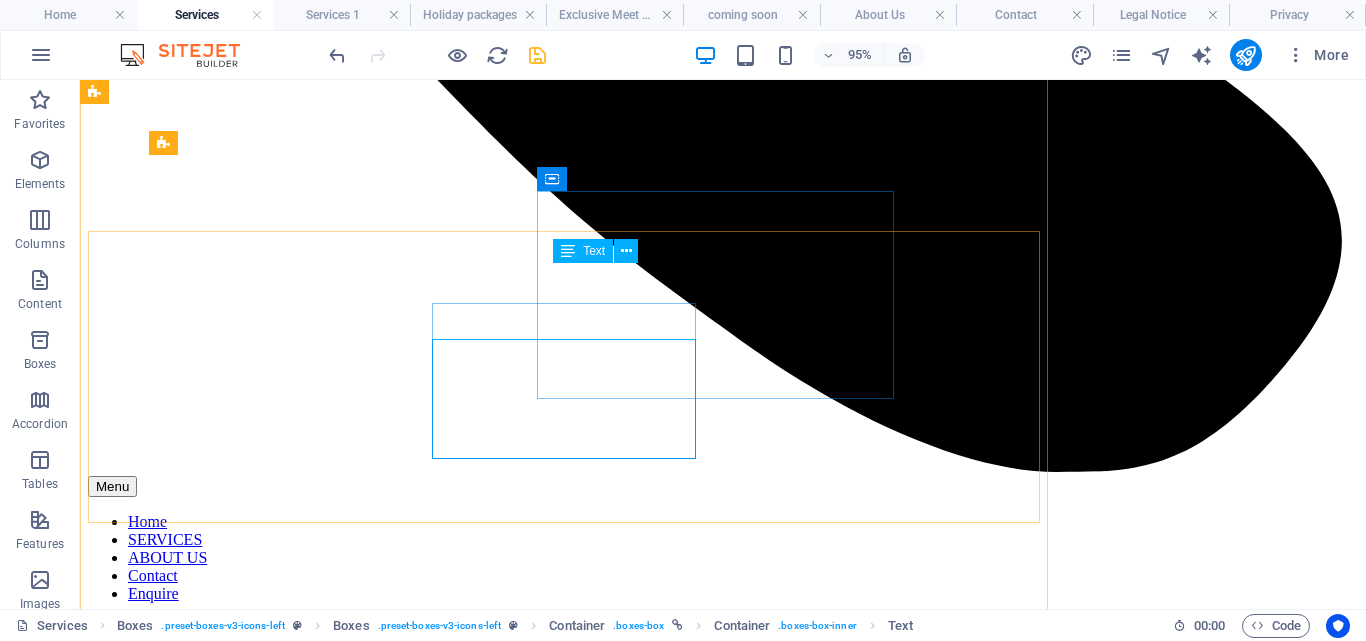 scroll, scrollTop: 1036, scrollLeft: 0, axis: vertical 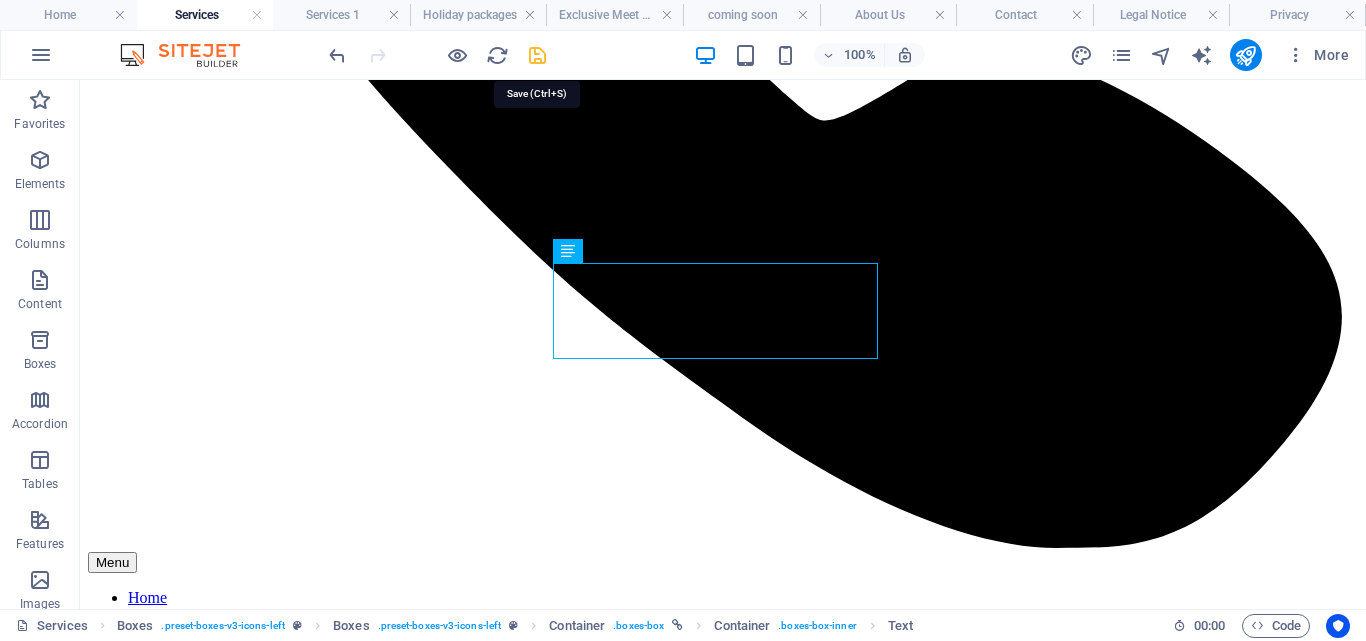 click at bounding box center (537, 55) 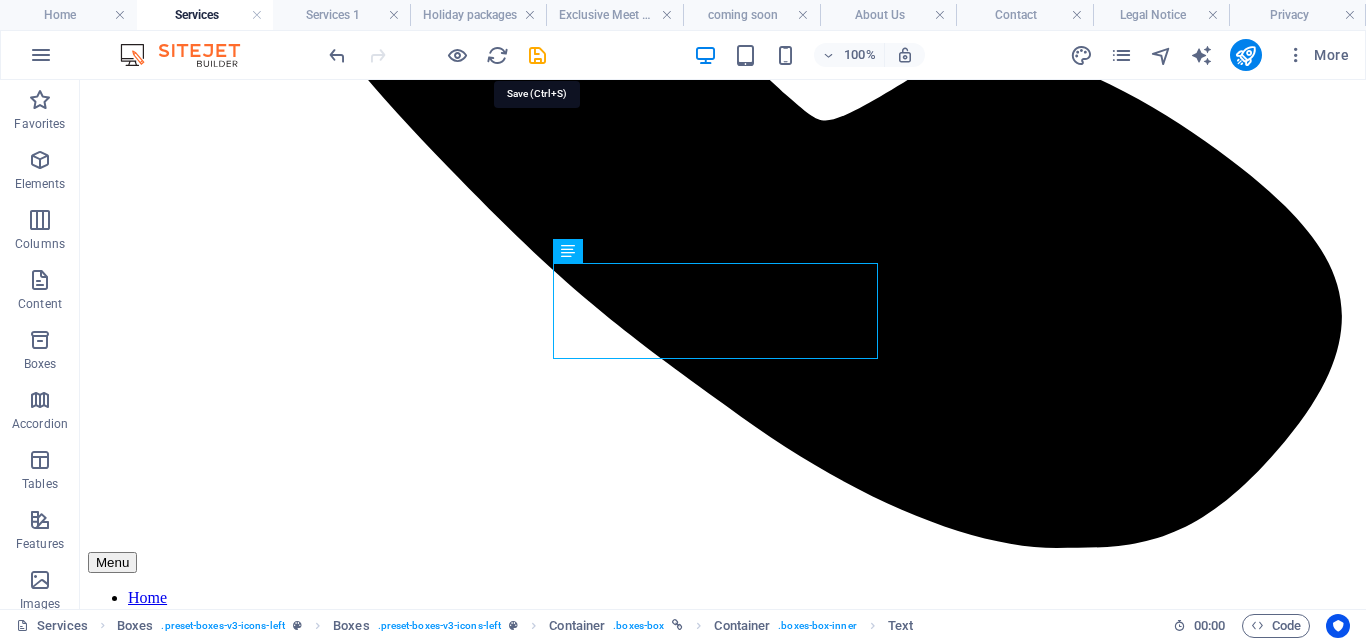 click at bounding box center [437, 55] 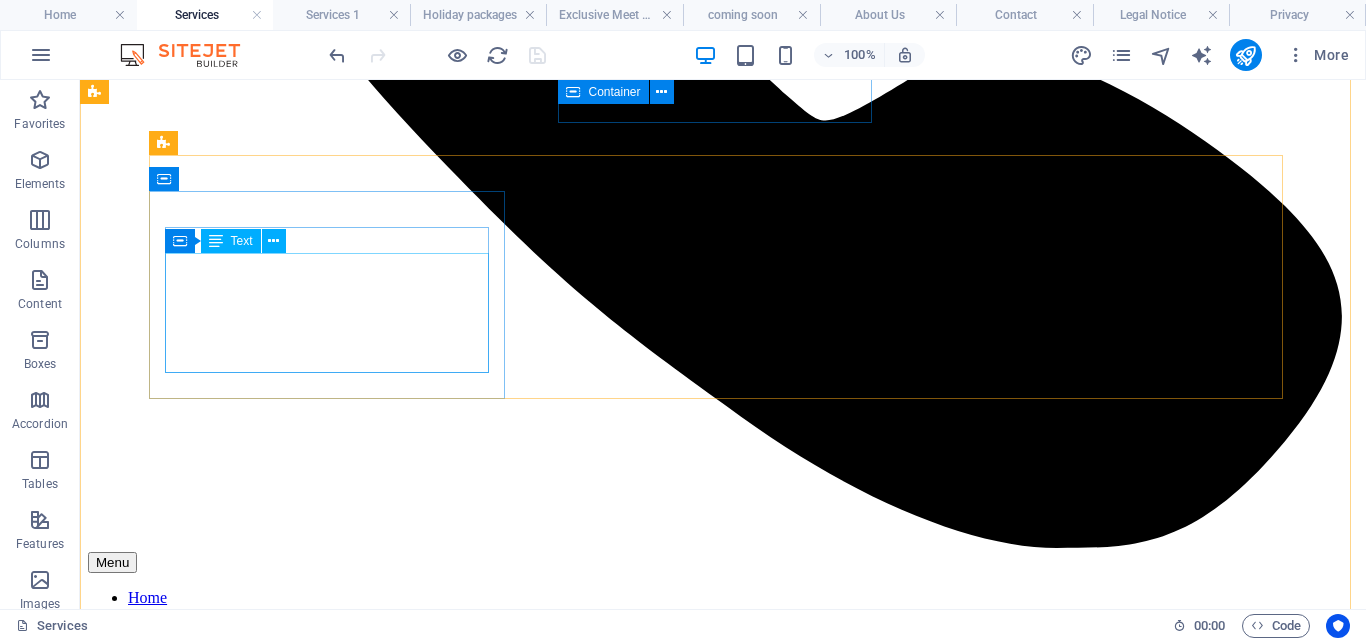 click on "Looking for the perfect holiday? We’ve got you covered. From beaches to lively cities, our holiday packages include flights, stays, and activities planned with care, so you can enjoy every moment." at bounding box center [723, 6209] 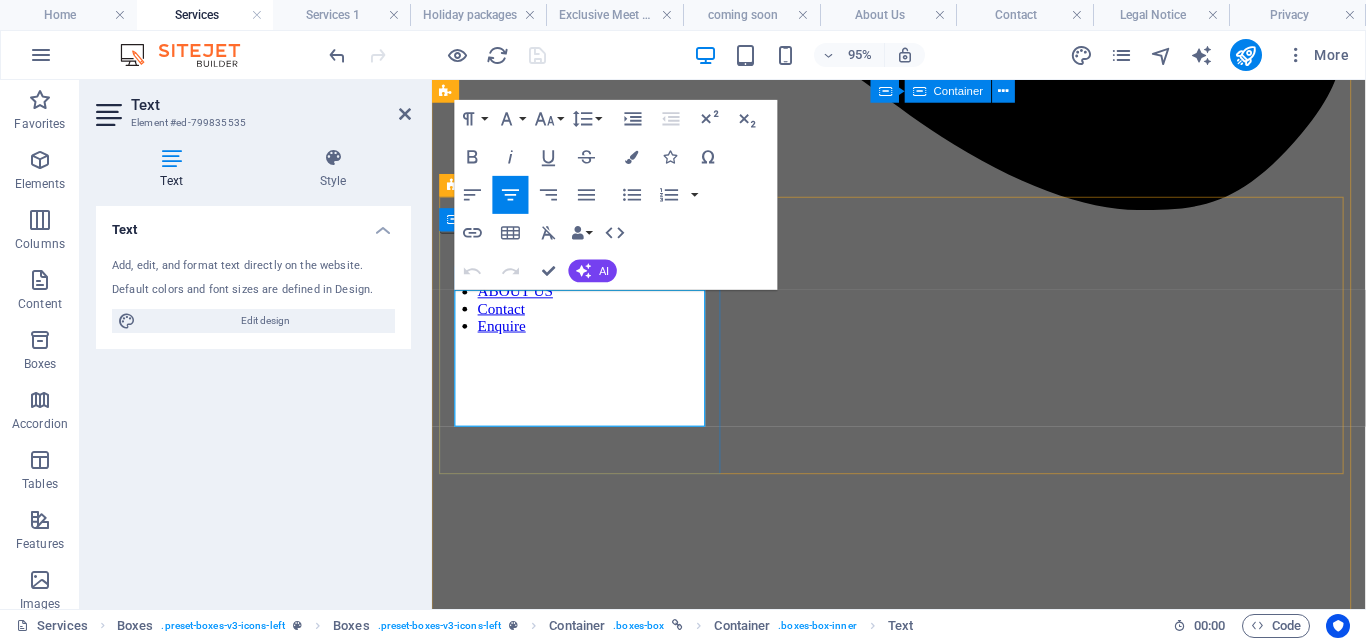 click on "Looking for the perfect holiday? We’ve got you covered. From beaches to lively cities, our holiday packages include flights, stays, and activities planned with care, so you can enjoy every moment." at bounding box center (923, 4917) 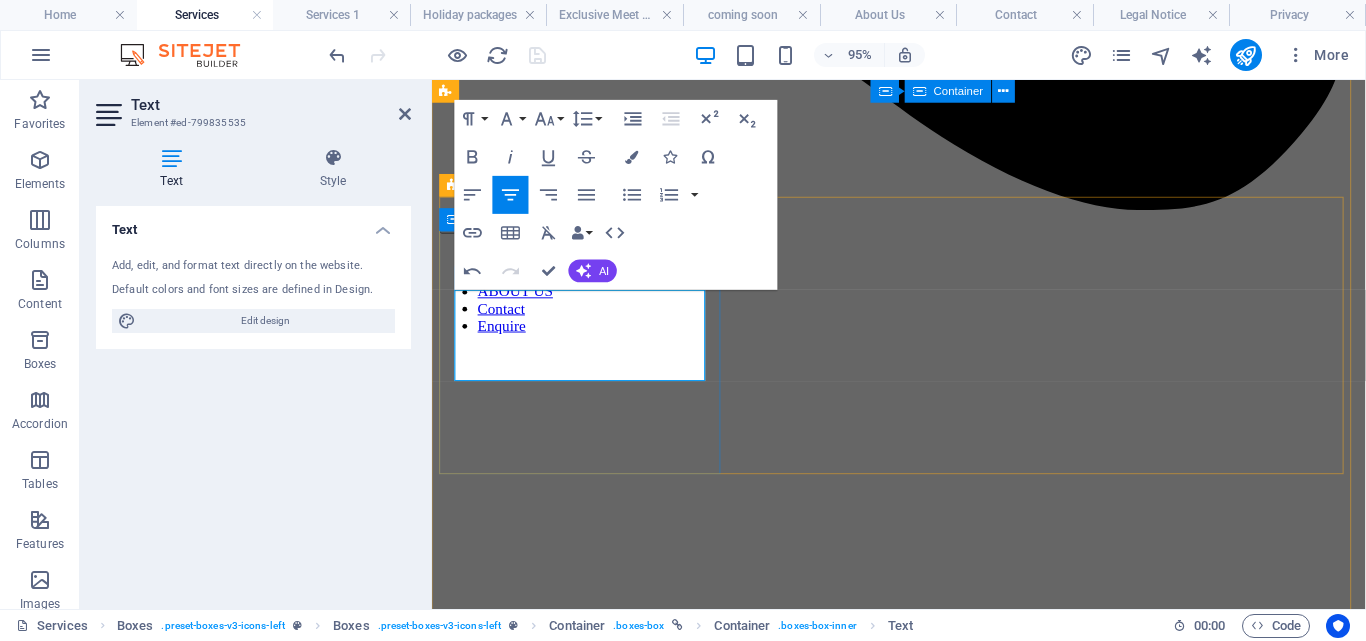 type 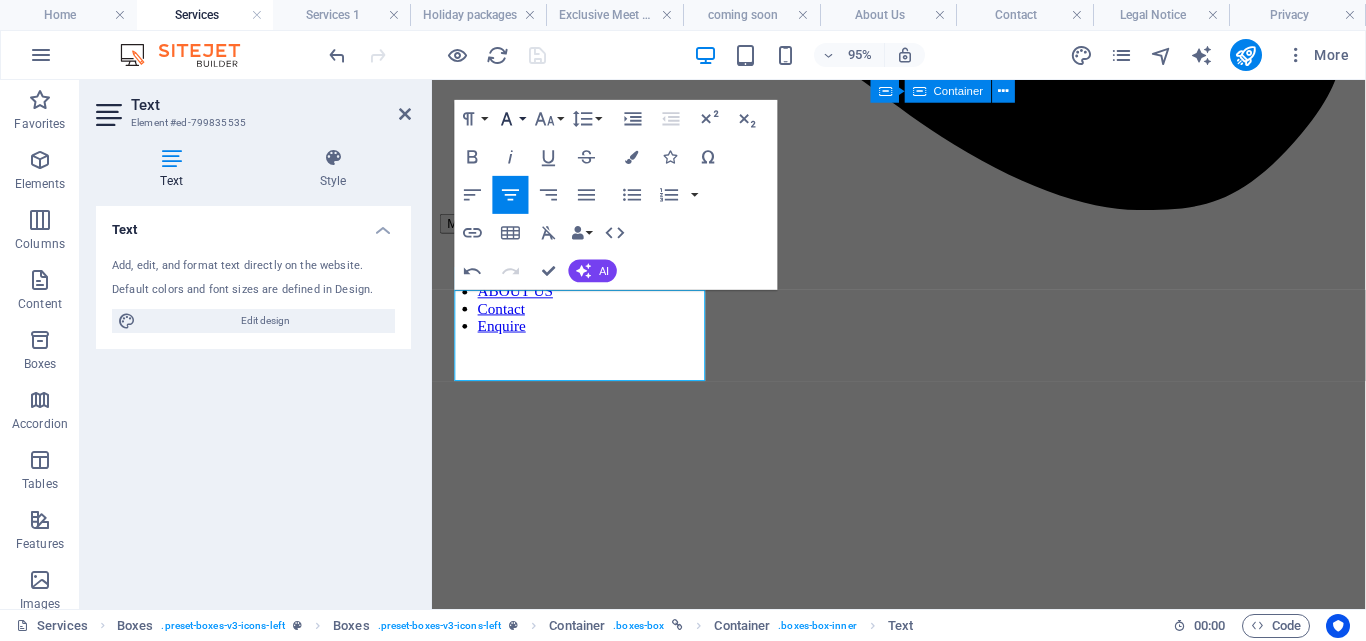 click 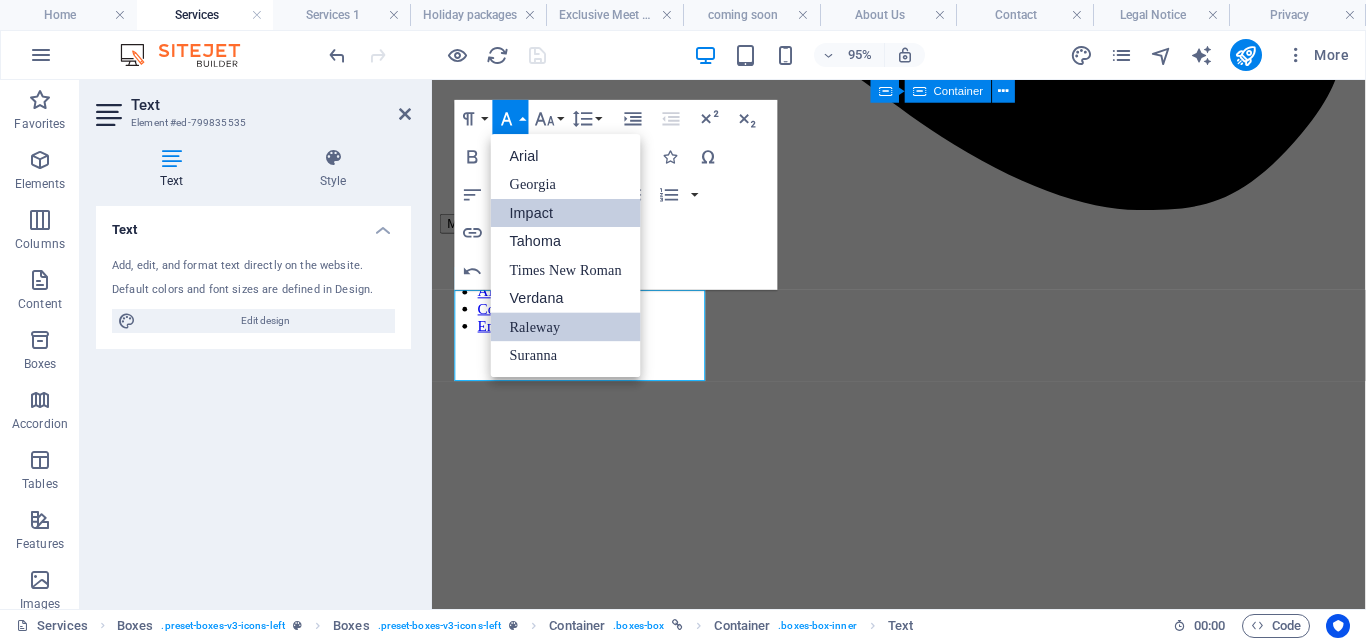 scroll, scrollTop: 0, scrollLeft: 0, axis: both 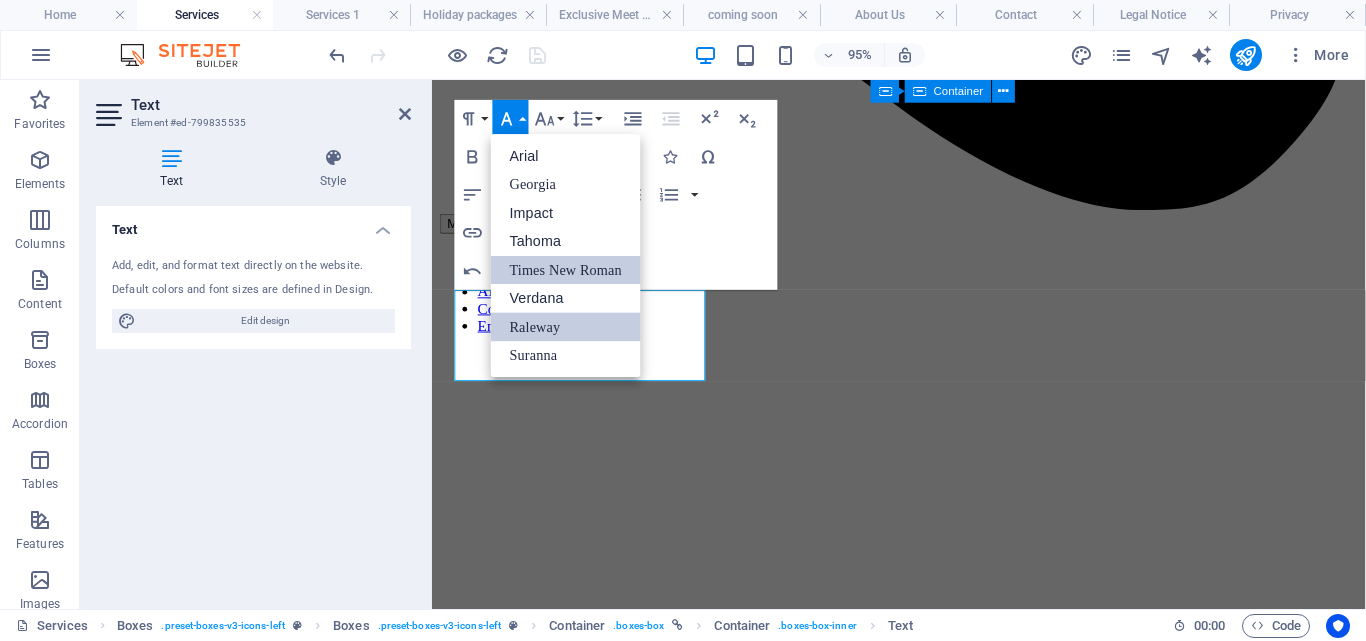 click on "Times New Roman" at bounding box center (566, 270) 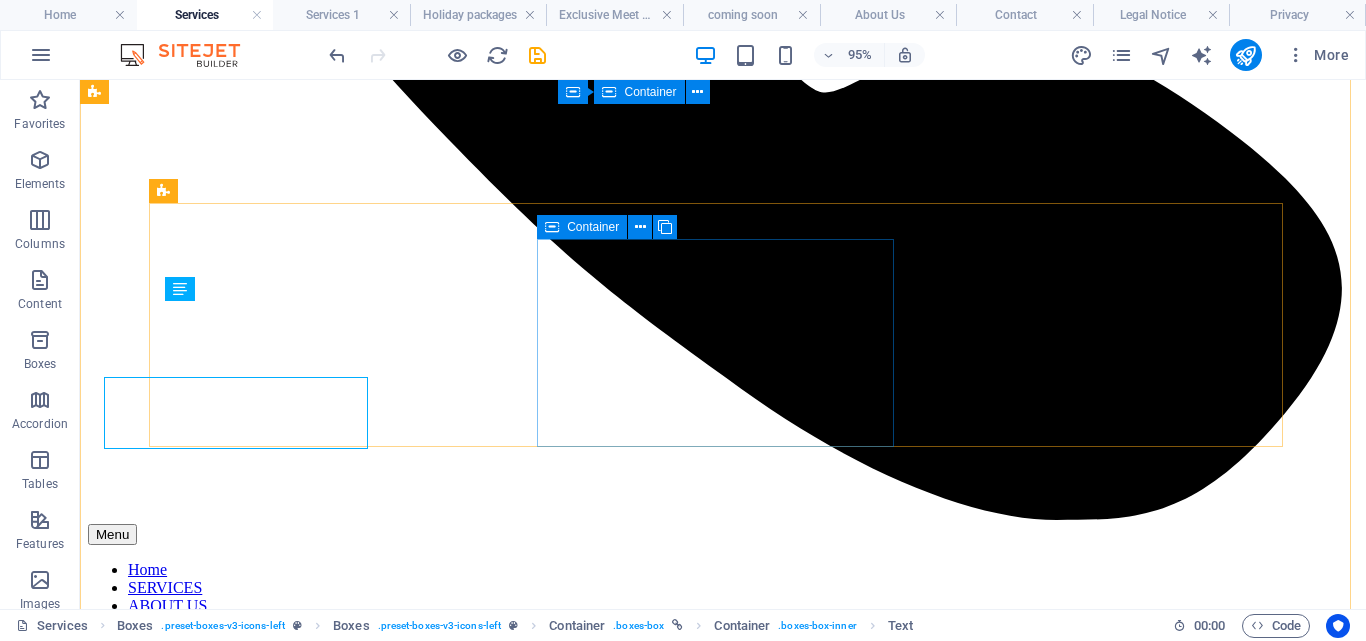 scroll, scrollTop: 988, scrollLeft: 0, axis: vertical 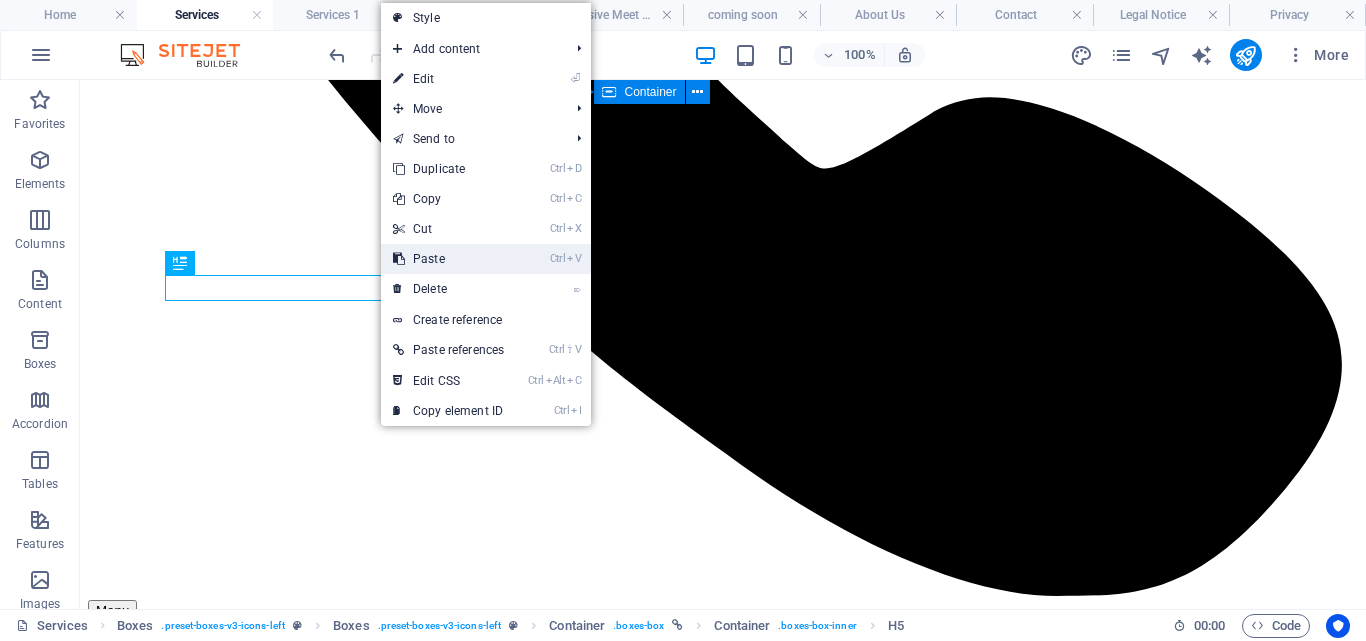 click on "Ctrl V  Paste" at bounding box center [448, 259] 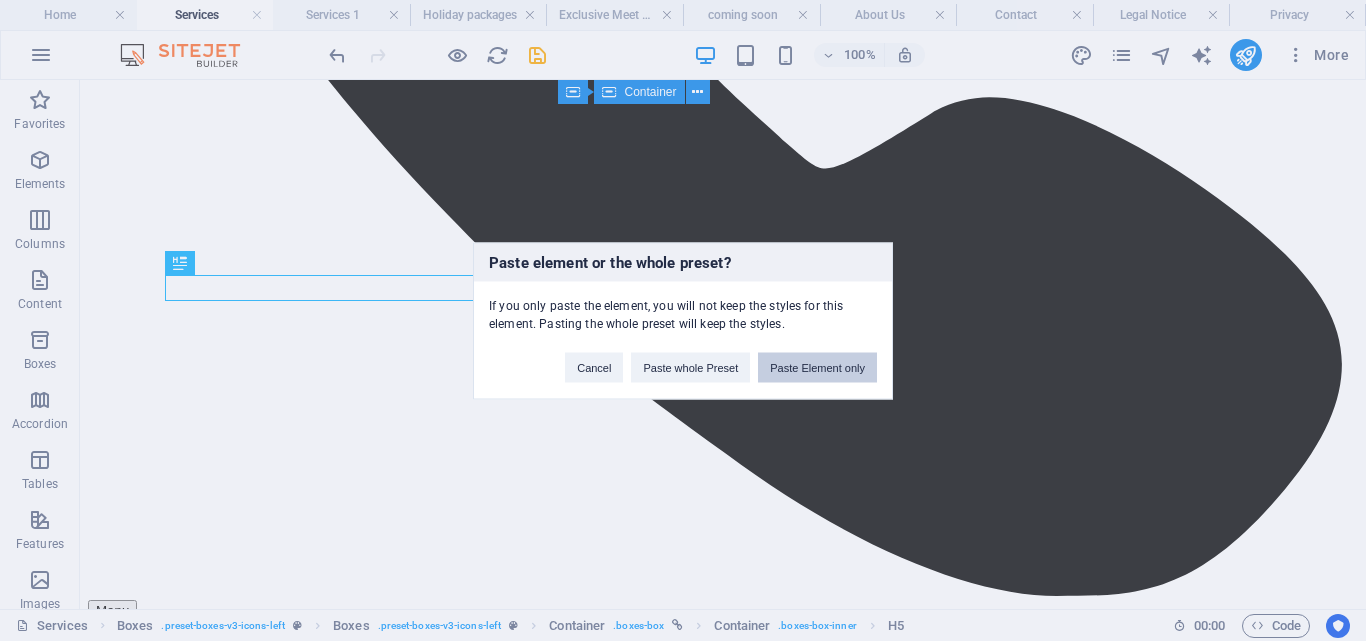 click on "Paste Element only" at bounding box center [817, 367] 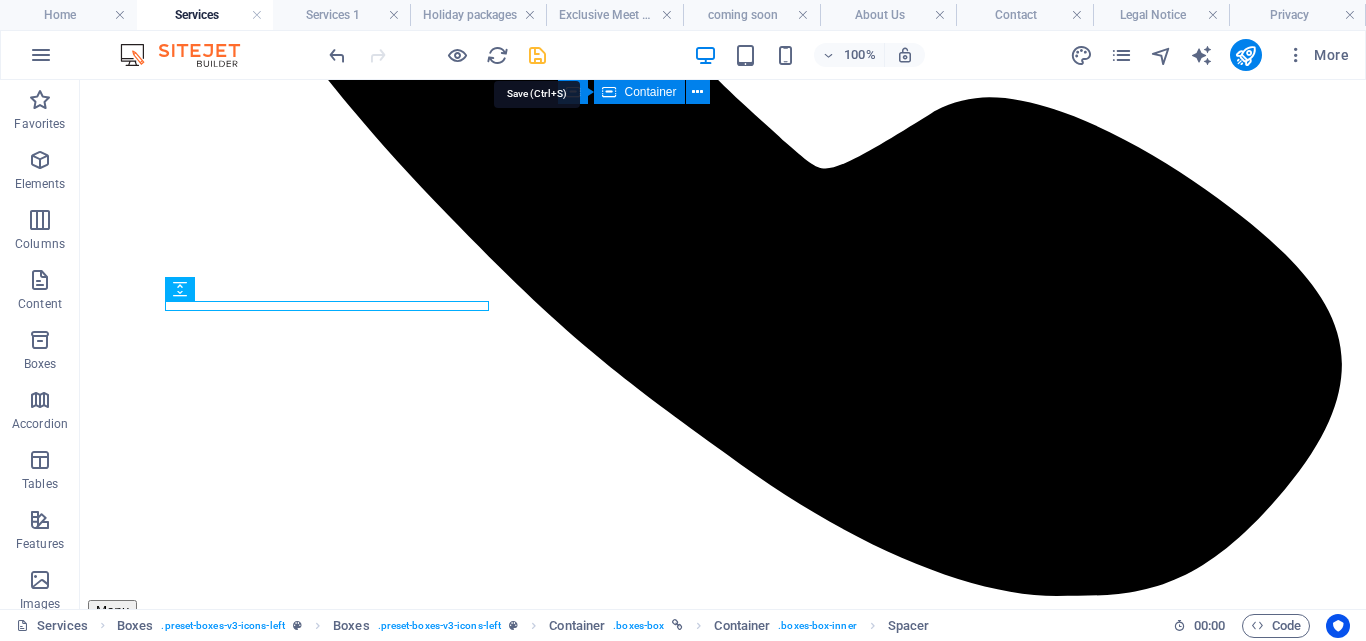 click at bounding box center [537, 55] 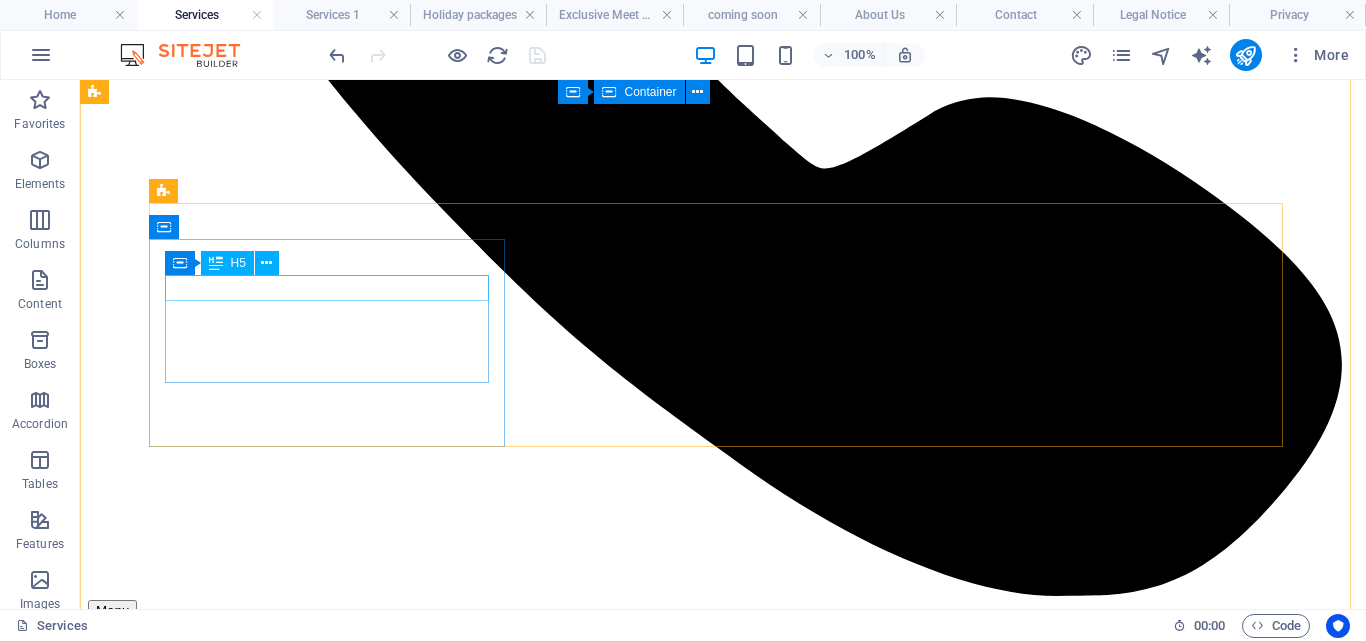 click on "Holiday Packages" at bounding box center (723, 6218) 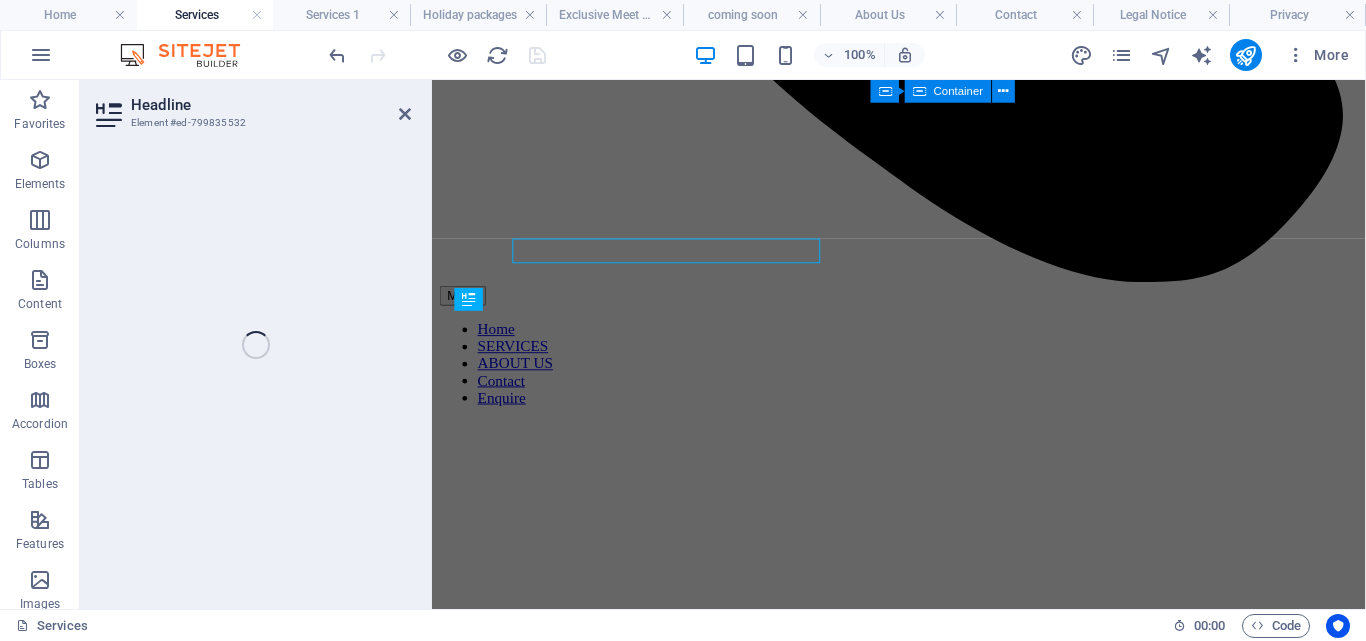 scroll, scrollTop: 1016, scrollLeft: 0, axis: vertical 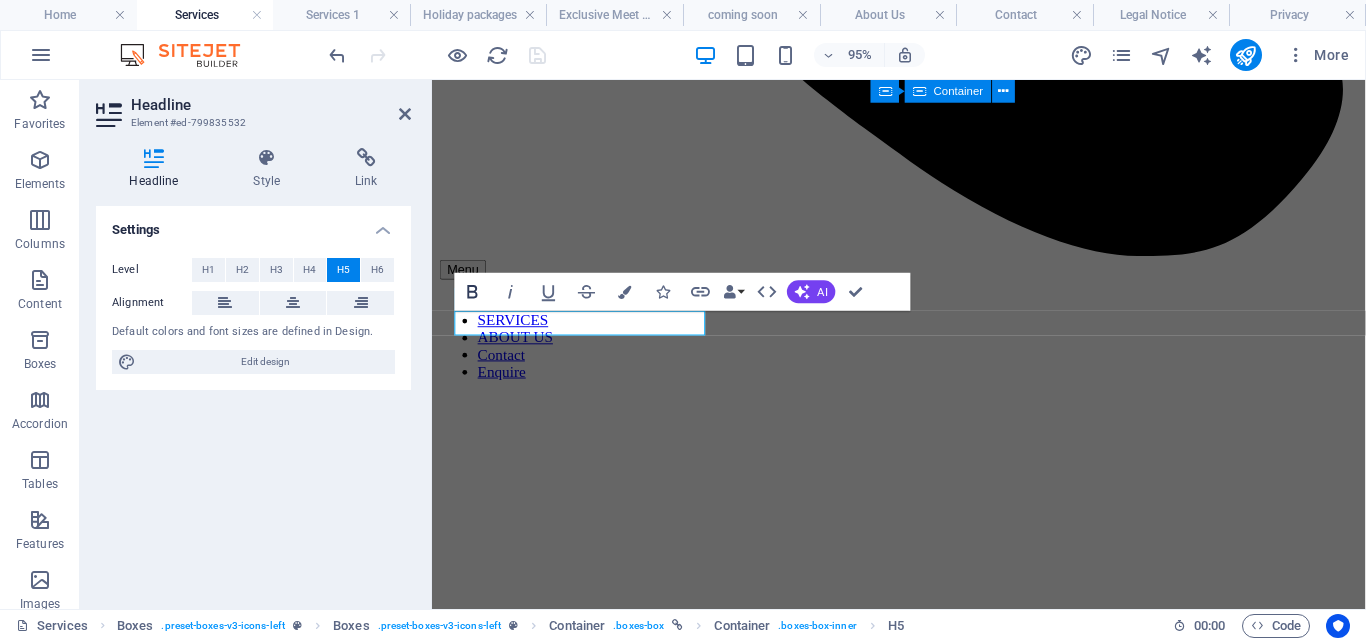 click 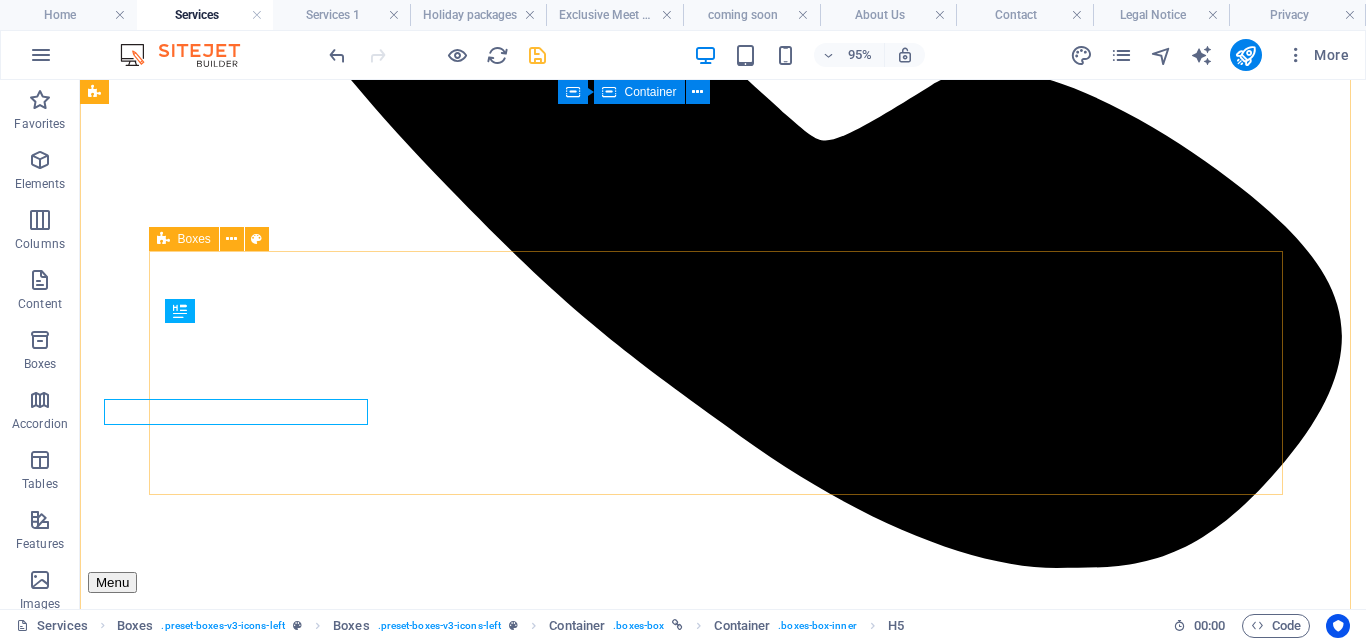 scroll, scrollTop: 940, scrollLeft: 0, axis: vertical 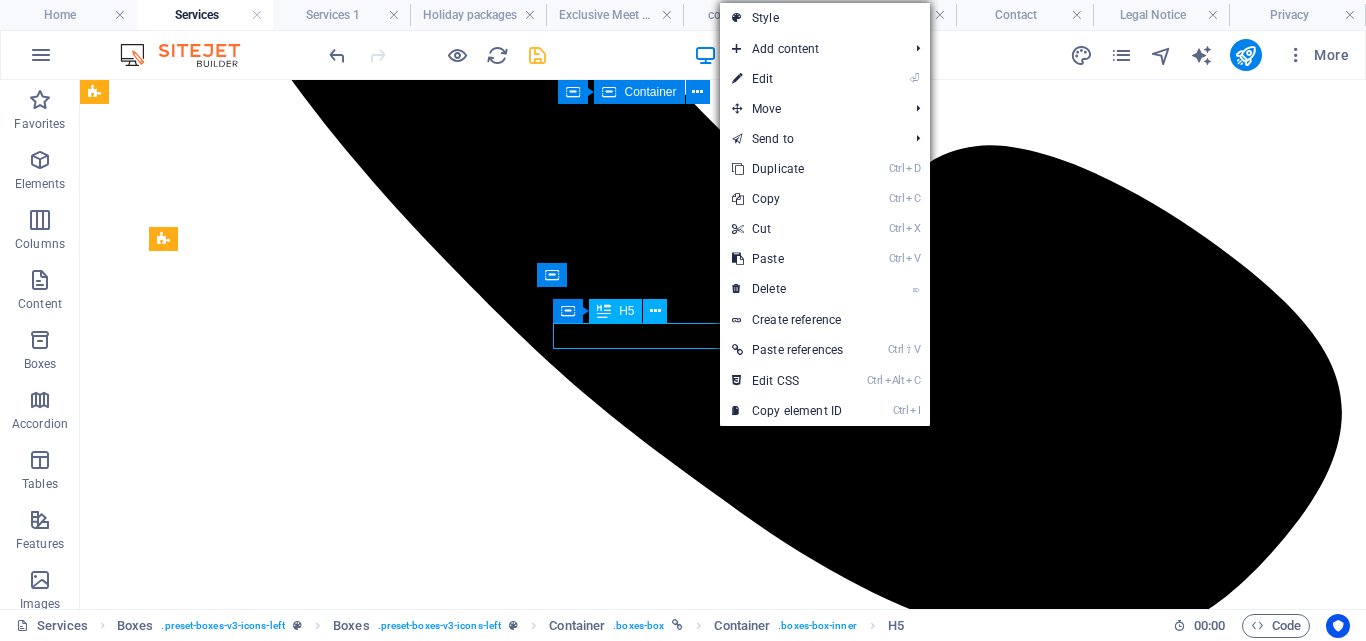 click on "Family Trips" at bounding box center [723, 7660] 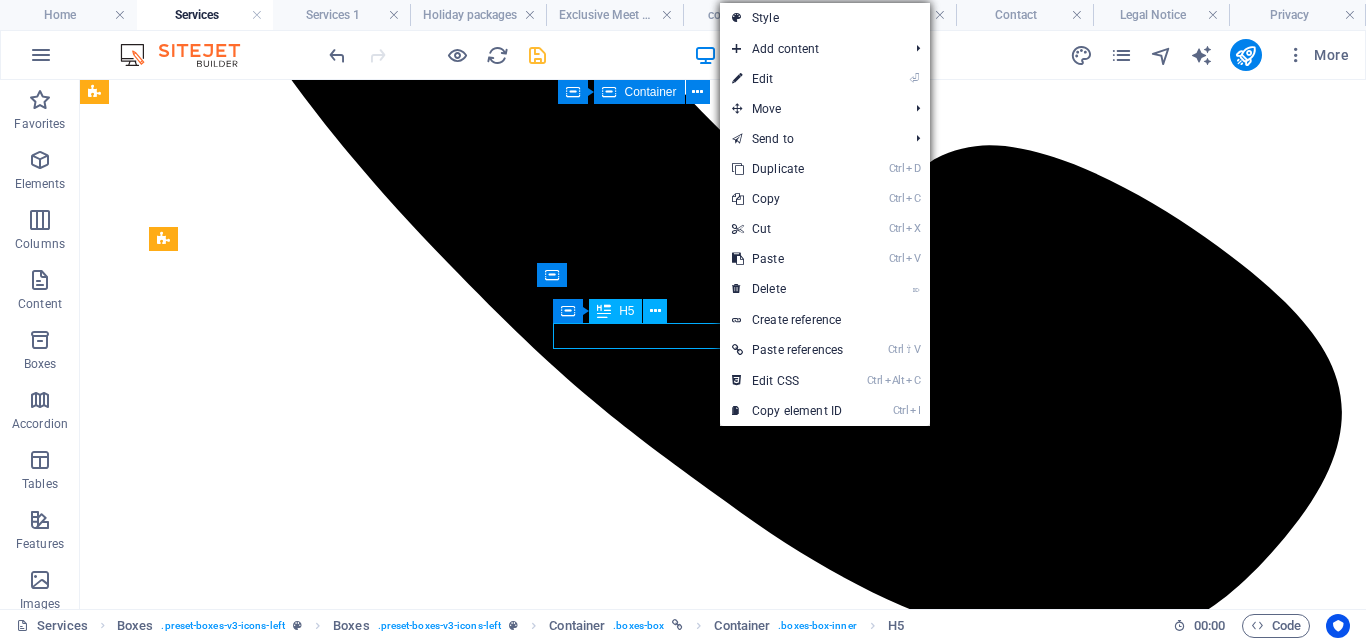 click on "Family Trips" at bounding box center (723, 7660) 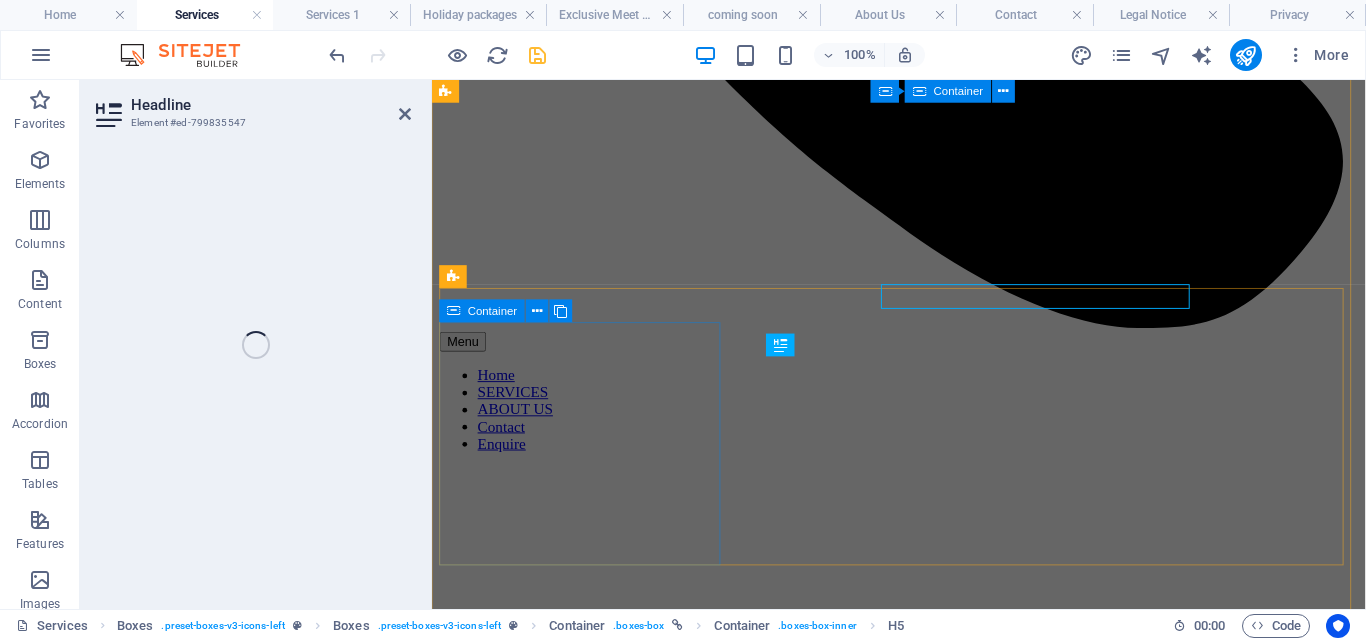 scroll, scrollTop: 968, scrollLeft: 0, axis: vertical 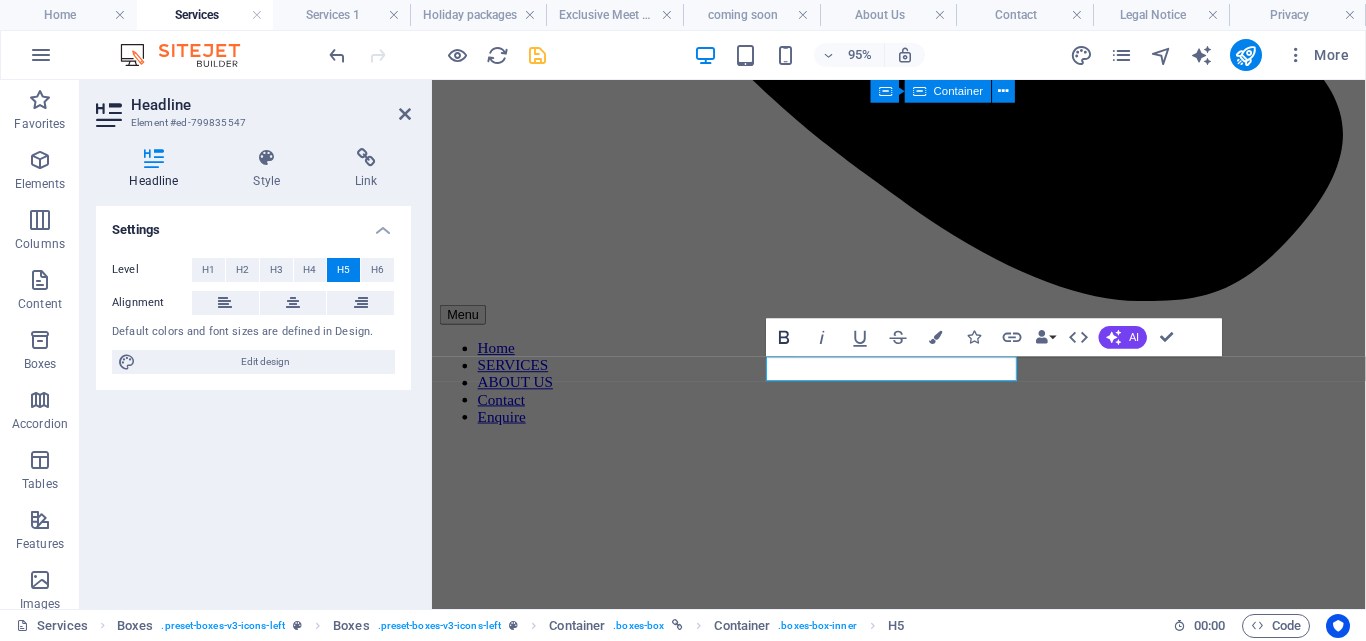 click 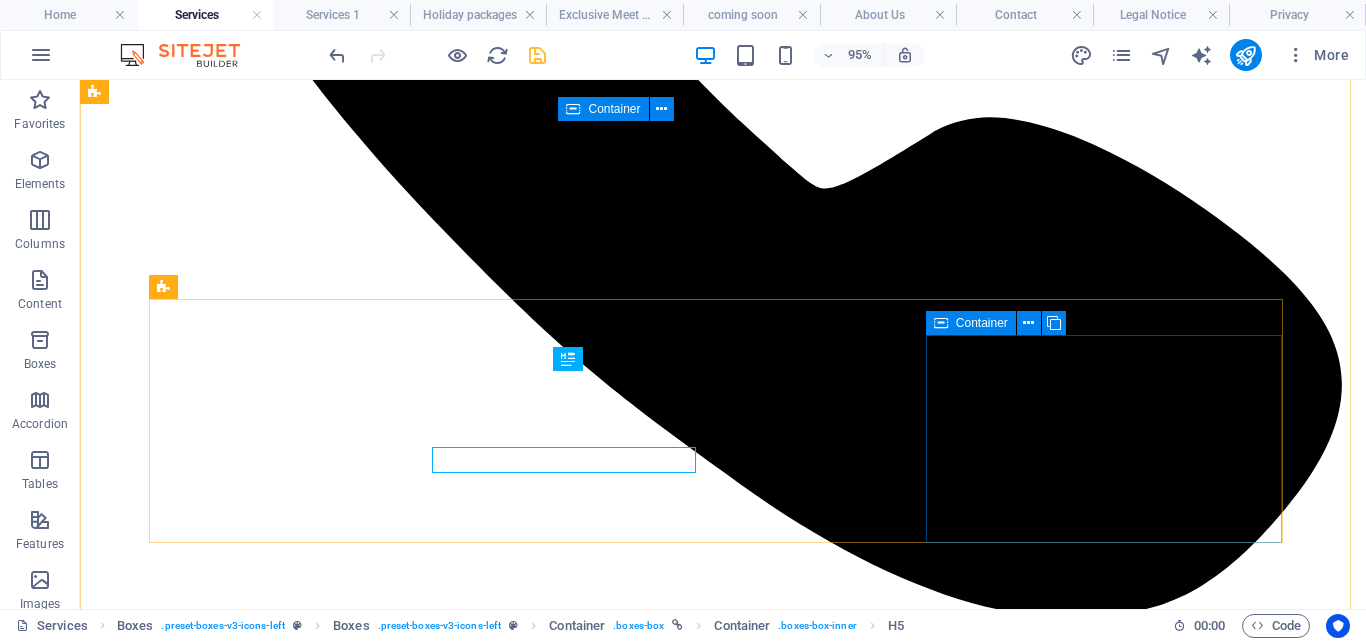 scroll, scrollTop: 892, scrollLeft: 0, axis: vertical 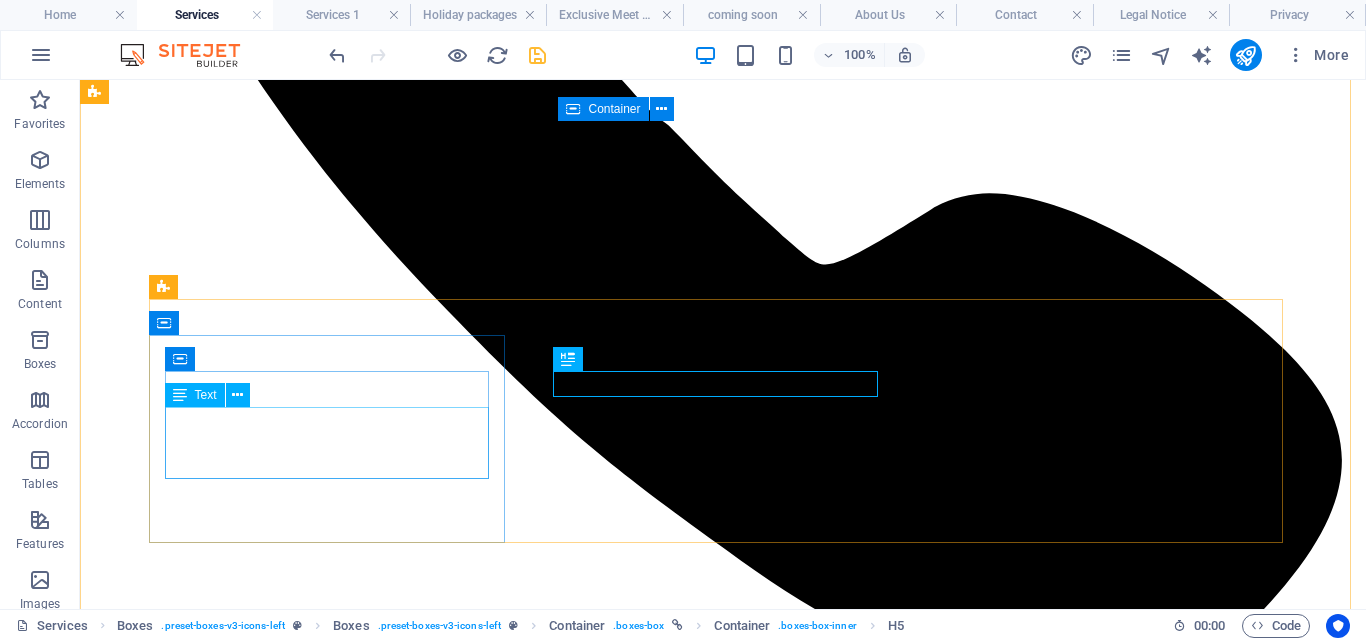 click on "Our holiday packages include flights, stays, and activities planned with care, so you can enjoy every moment." at bounding box center [723, 6379] 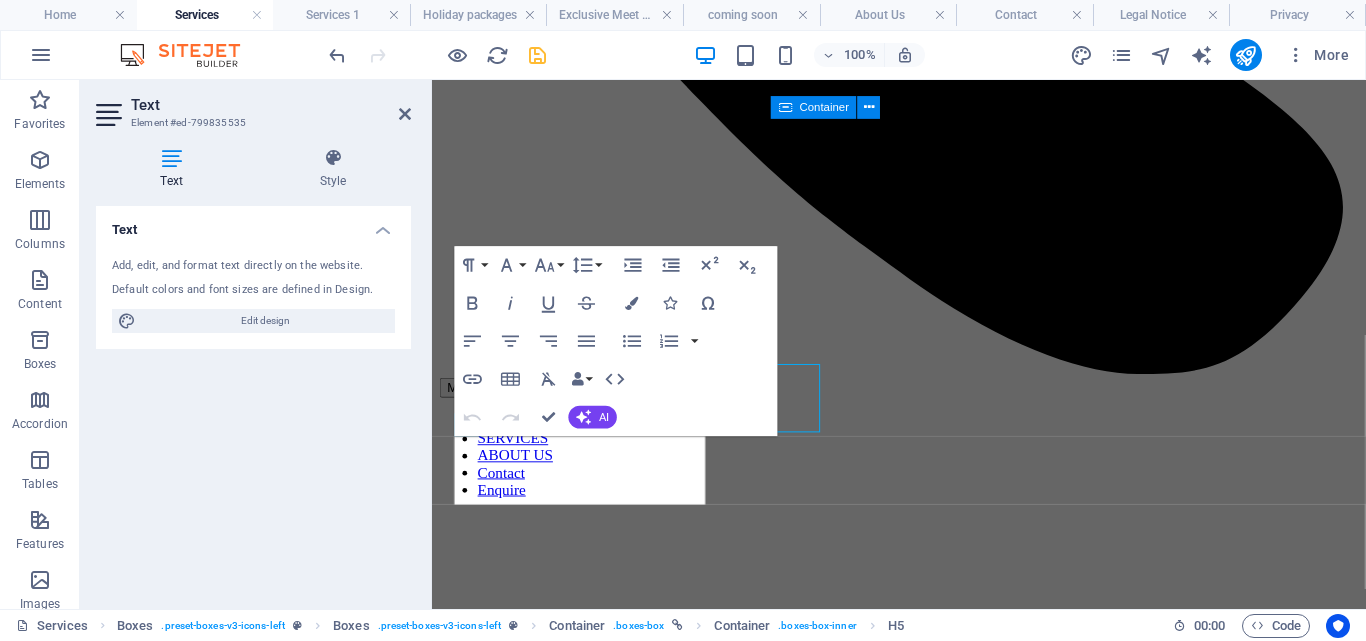 scroll, scrollTop: 920, scrollLeft: 0, axis: vertical 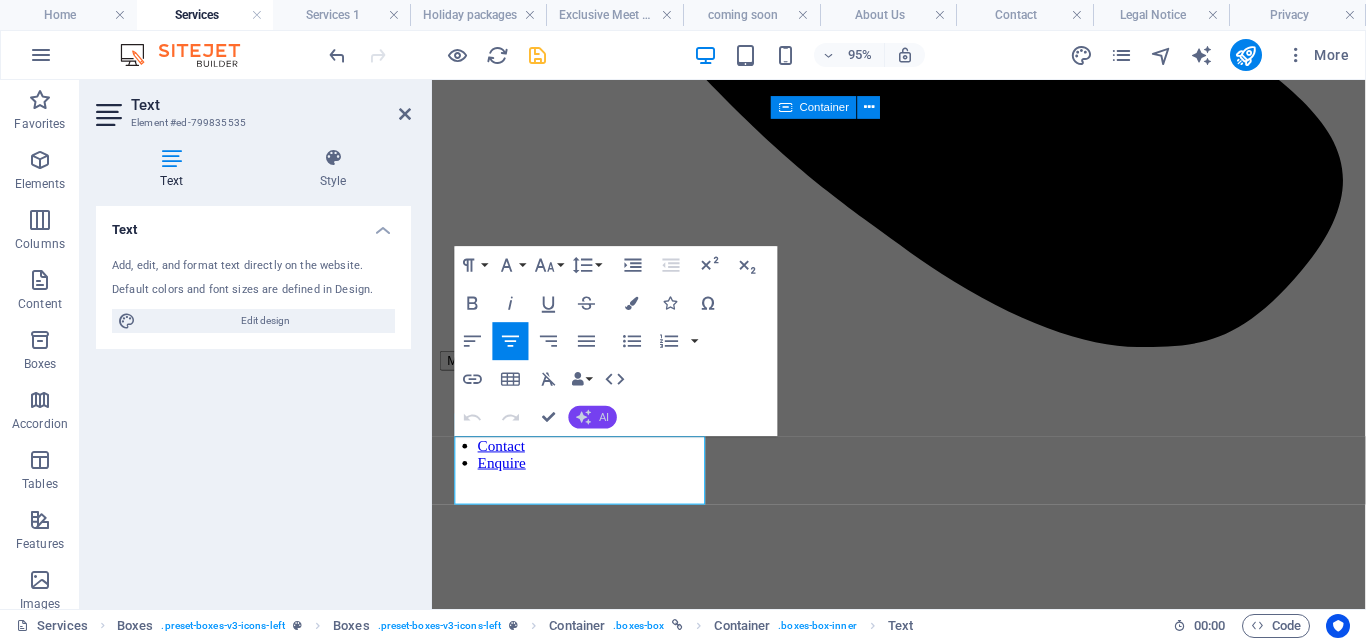 click 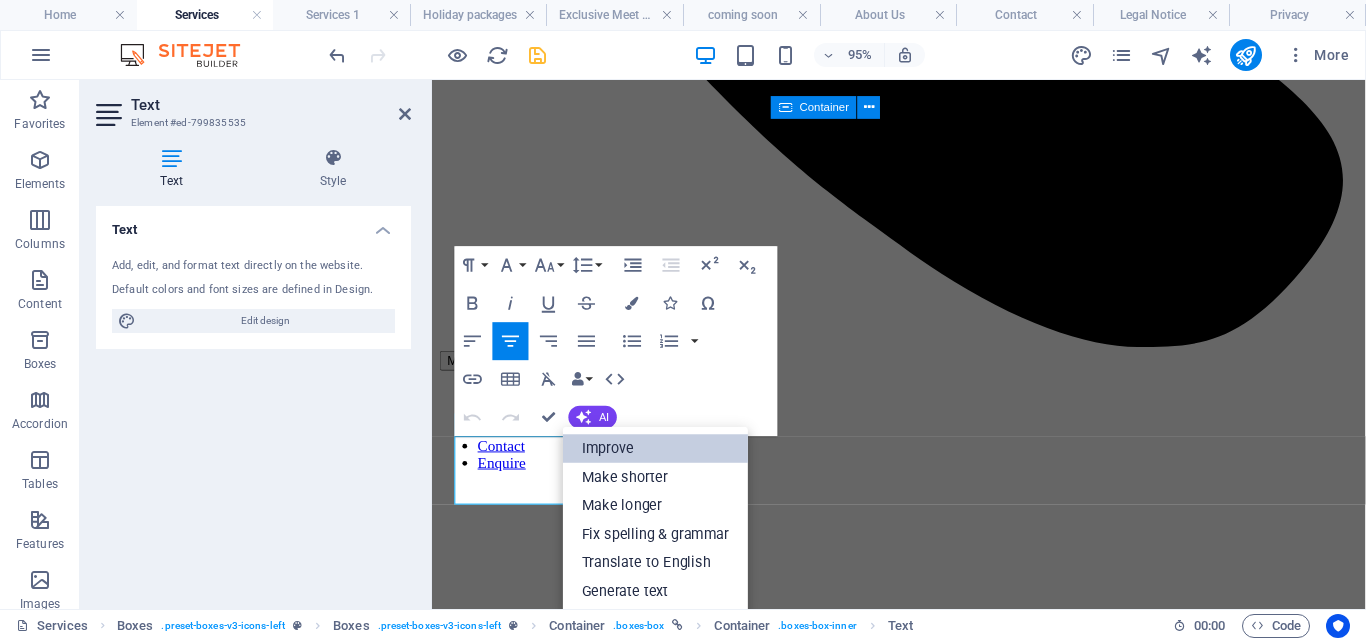click on "Improve" at bounding box center (655, 448) 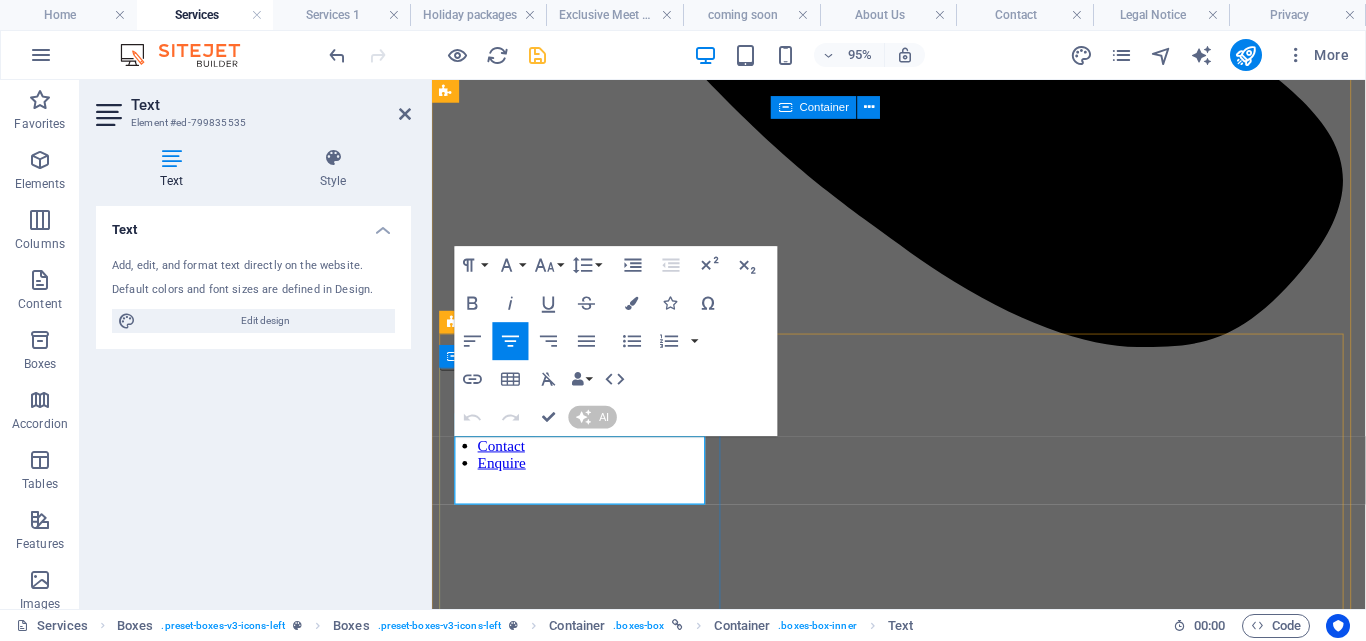 type 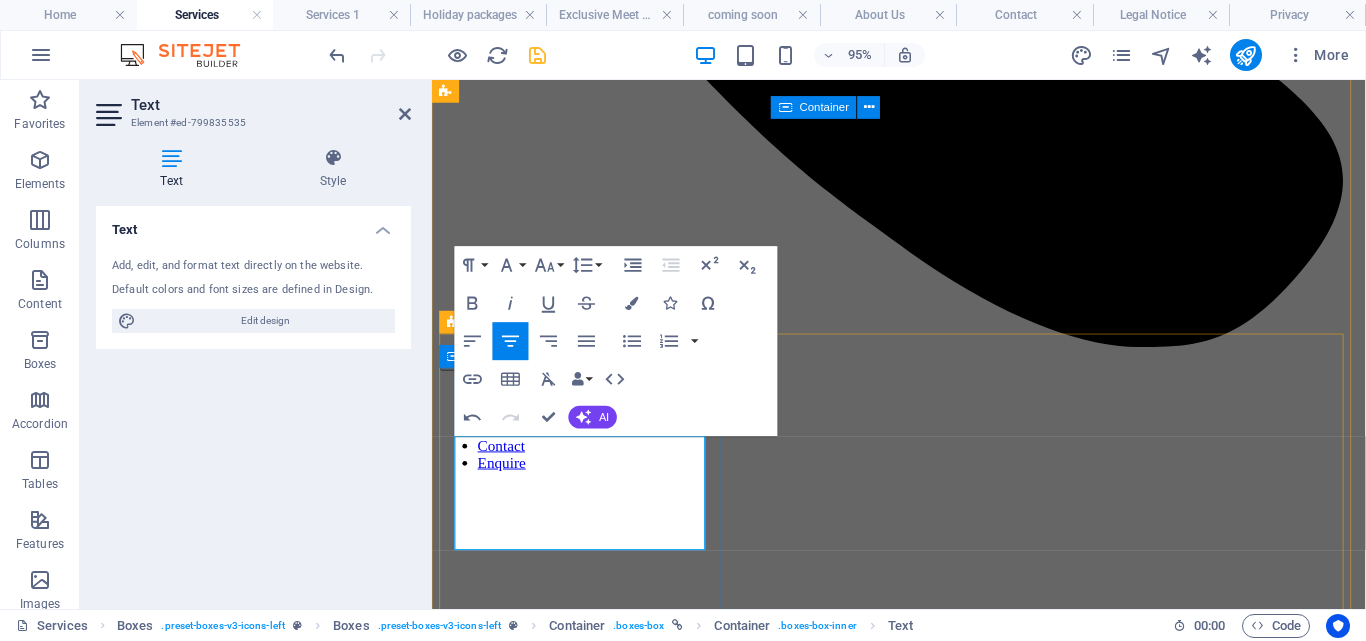 click on "Our holiday packages feature carefully curated flights, accommodations, and activities, ensuring you can savor every moment." at bounding box center (923, 5078) 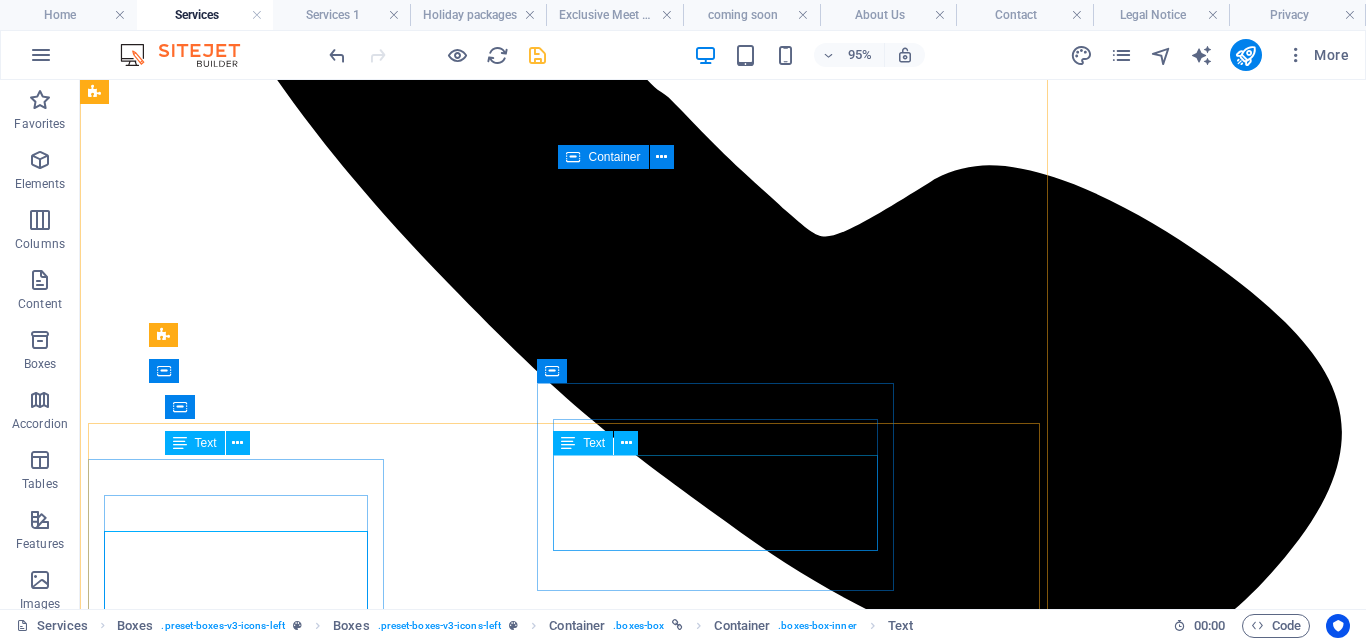 scroll, scrollTop: 844, scrollLeft: 0, axis: vertical 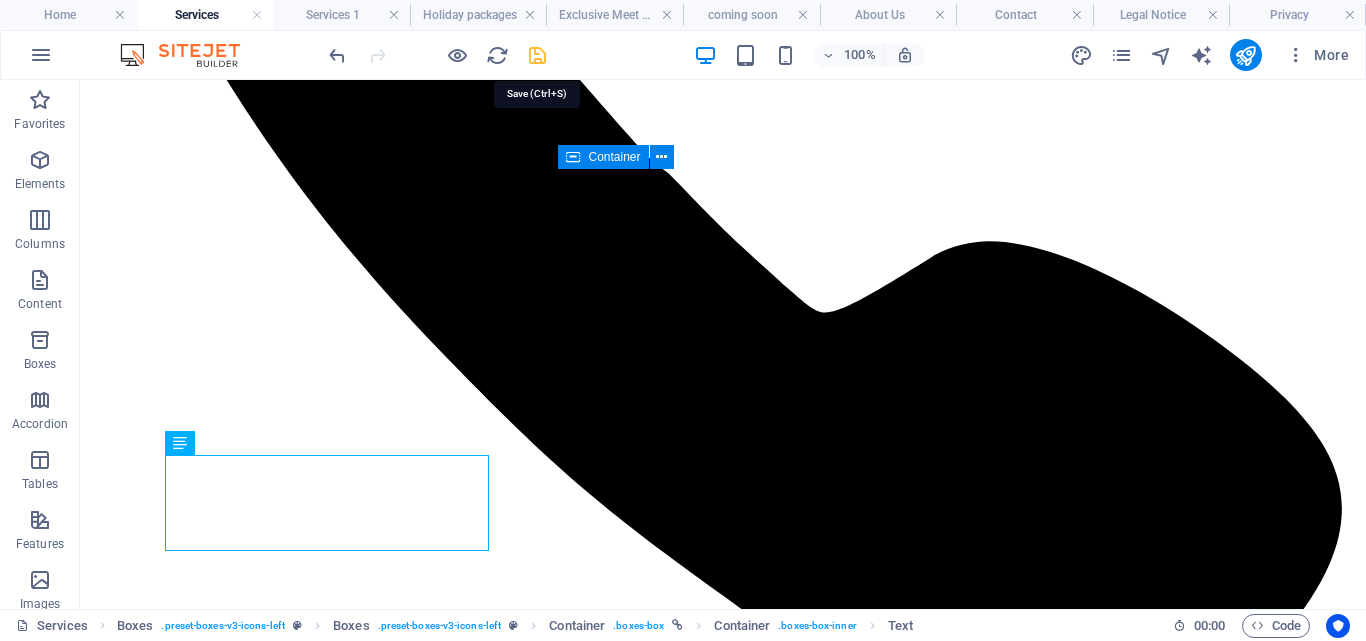 click at bounding box center (537, 55) 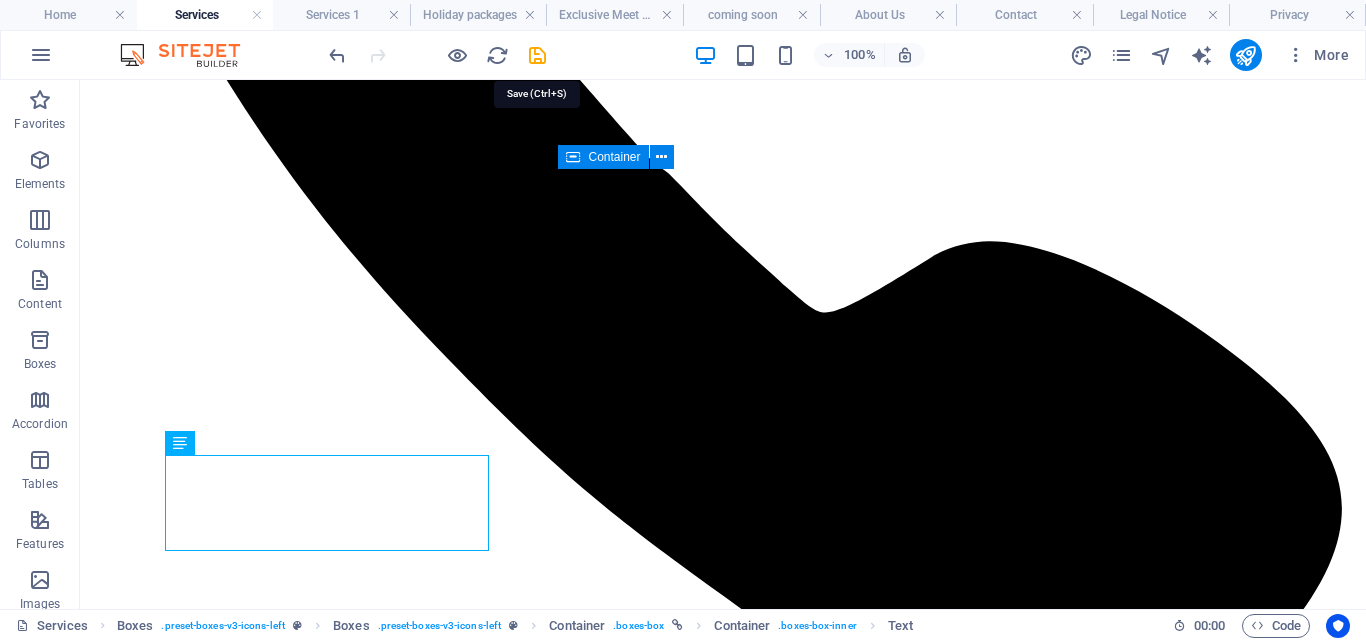 click on "Our holiday packages feature carefully curated flights, accommodations, and activities, ensuring you can enjoy every moment." at bounding box center (723, 6427) 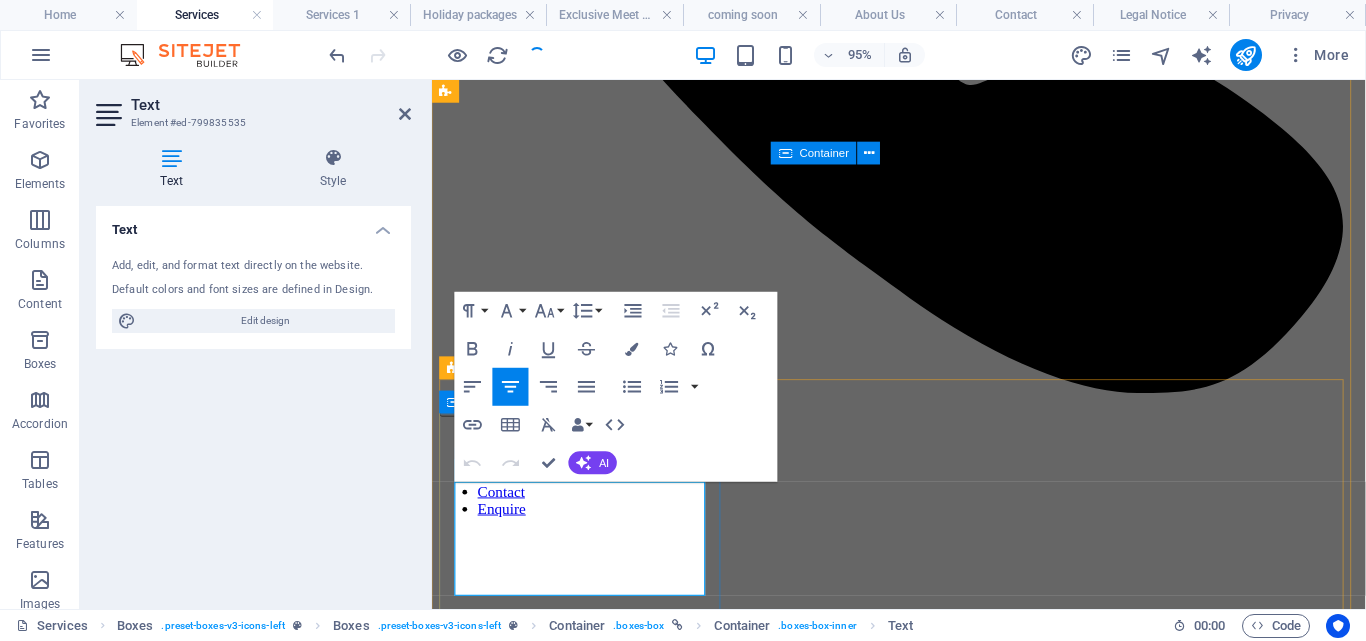click on "Our holiday packages feature carefully curated flights, accommodations, and activities, ensuring you can enjoy every moment." at bounding box center [923, 5126] 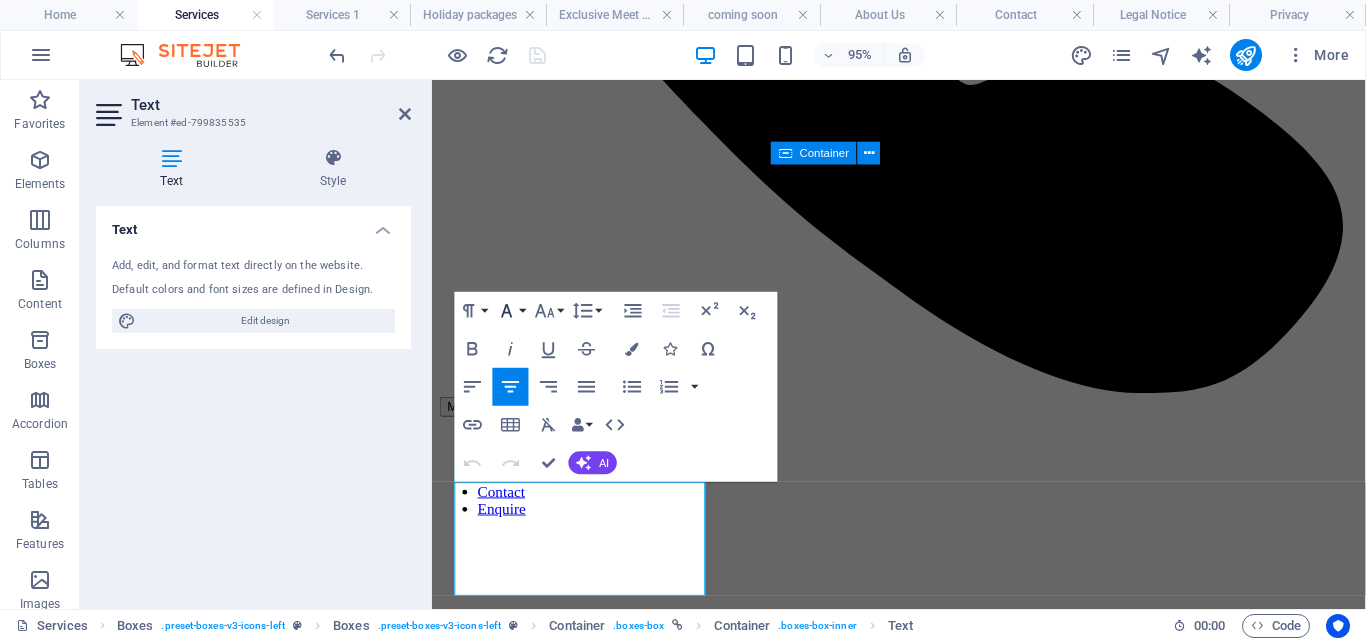 click 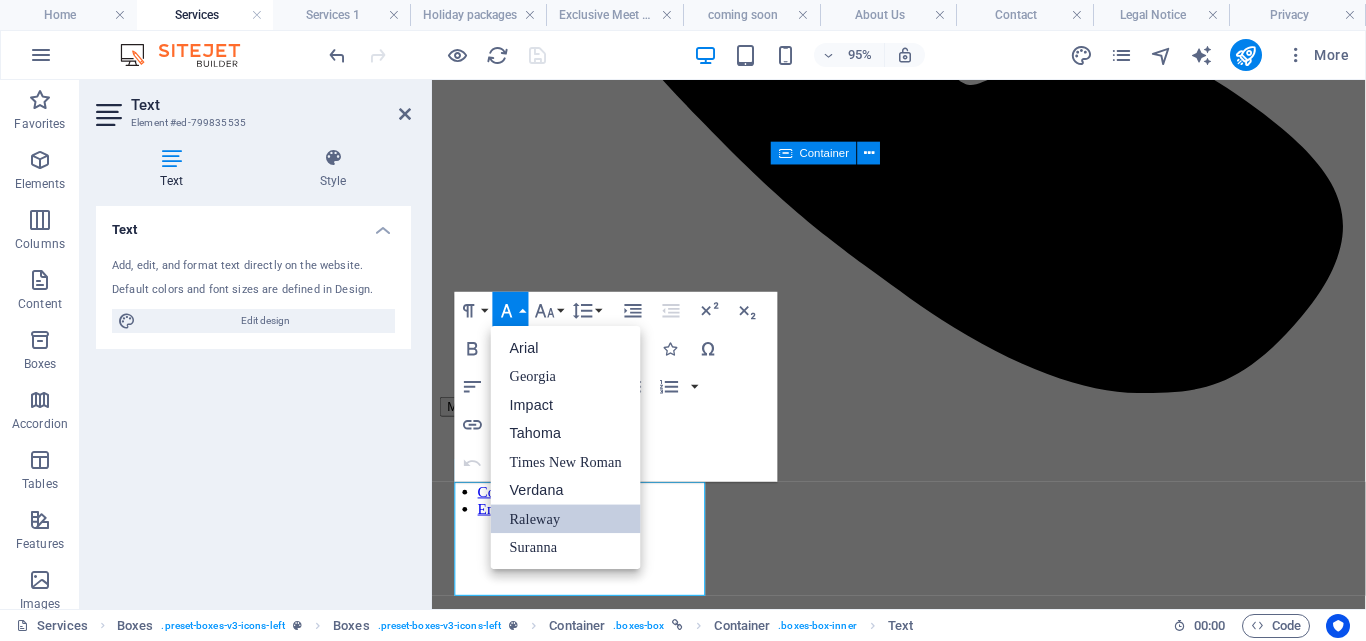 scroll, scrollTop: 0, scrollLeft: 0, axis: both 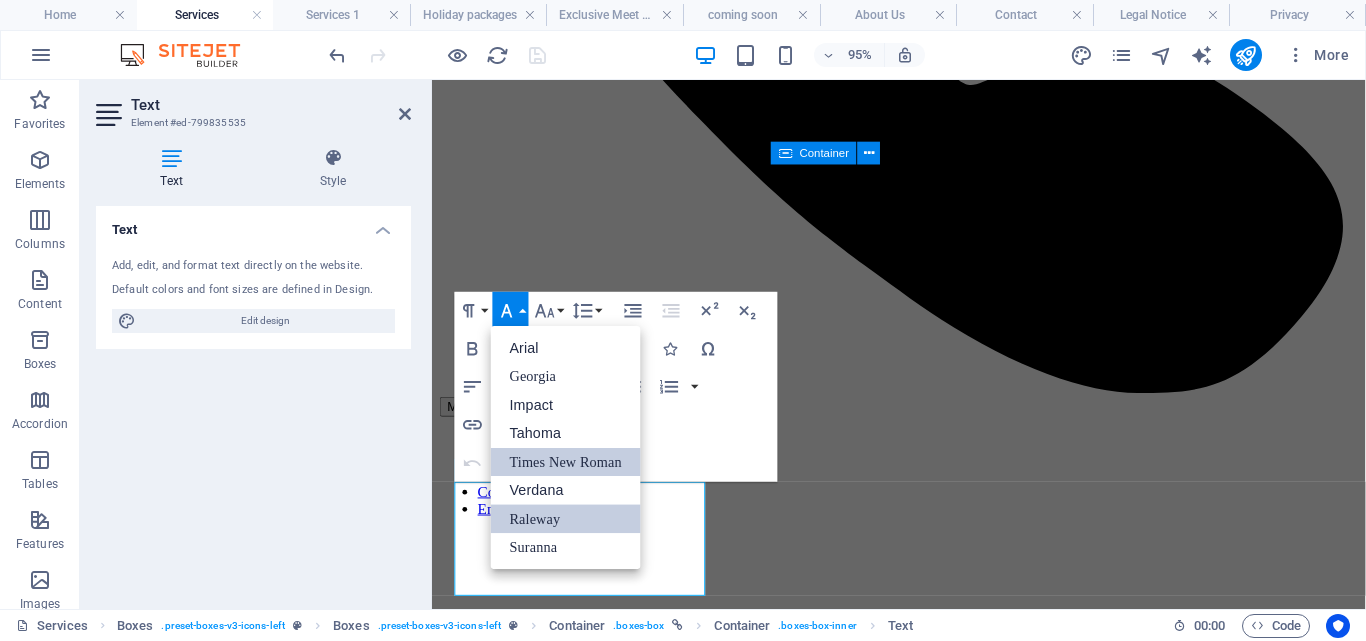 click on "Times New Roman" at bounding box center [566, 462] 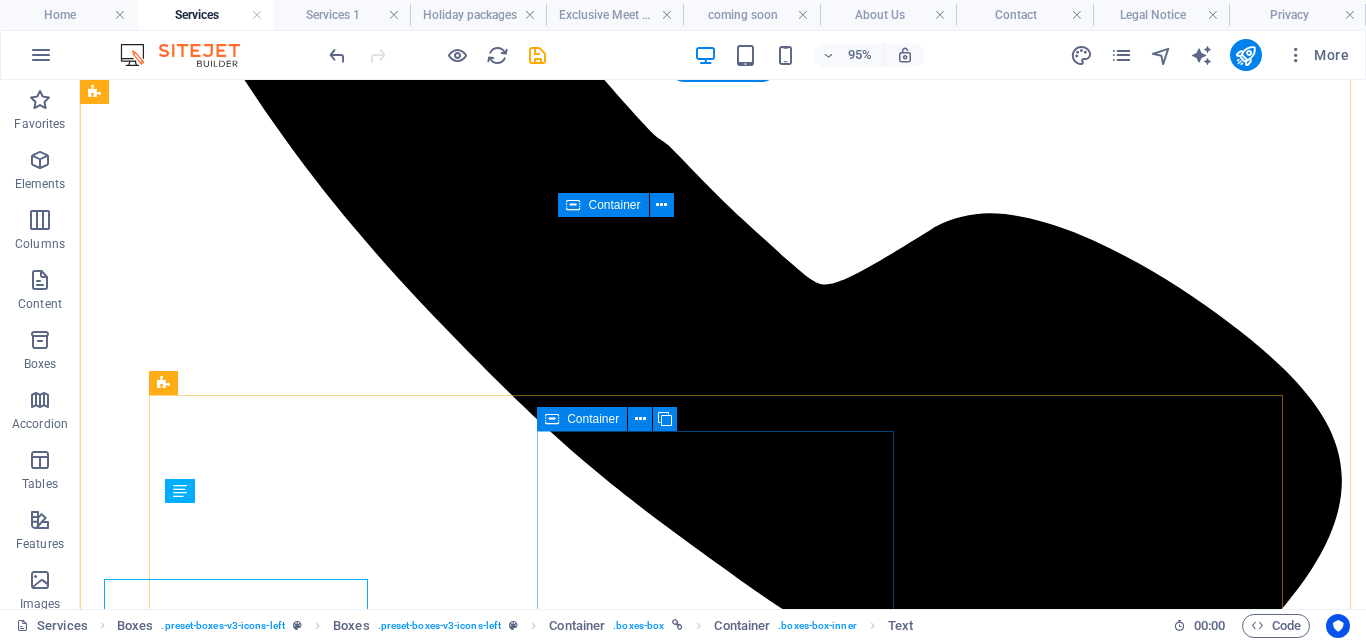 scroll, scrollTop: 796, scrollLeft: 0, axis: vertical 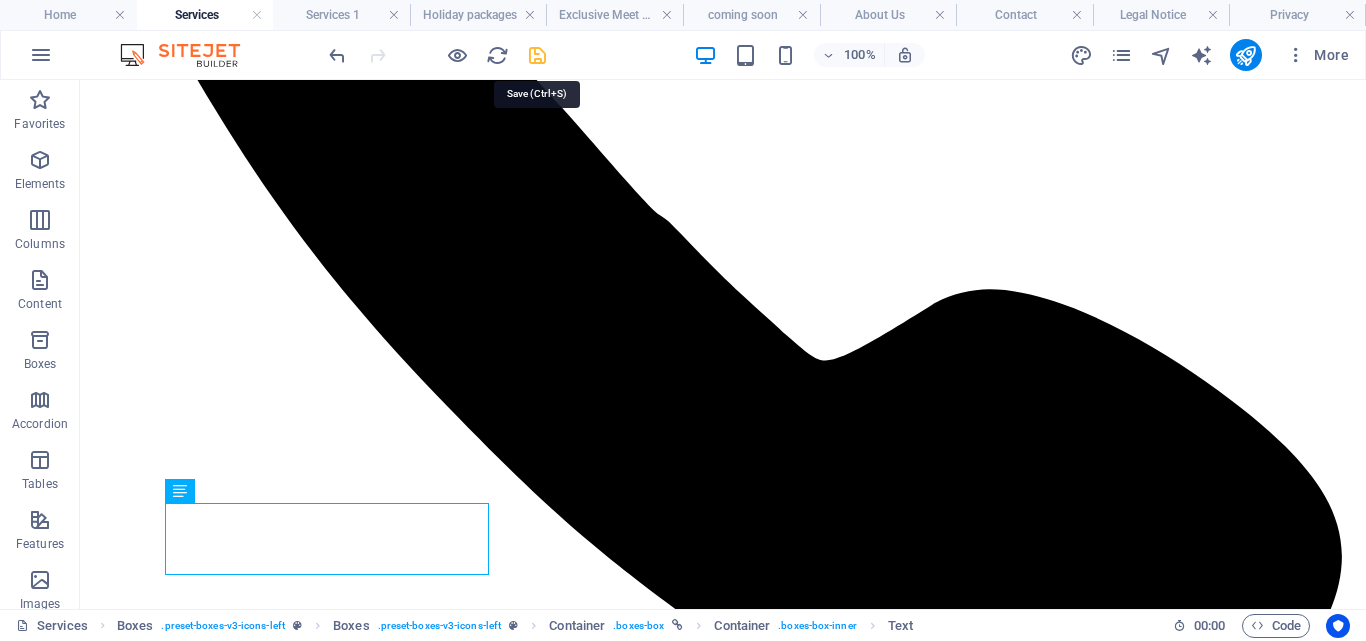 click at bounding box center (537, 55) 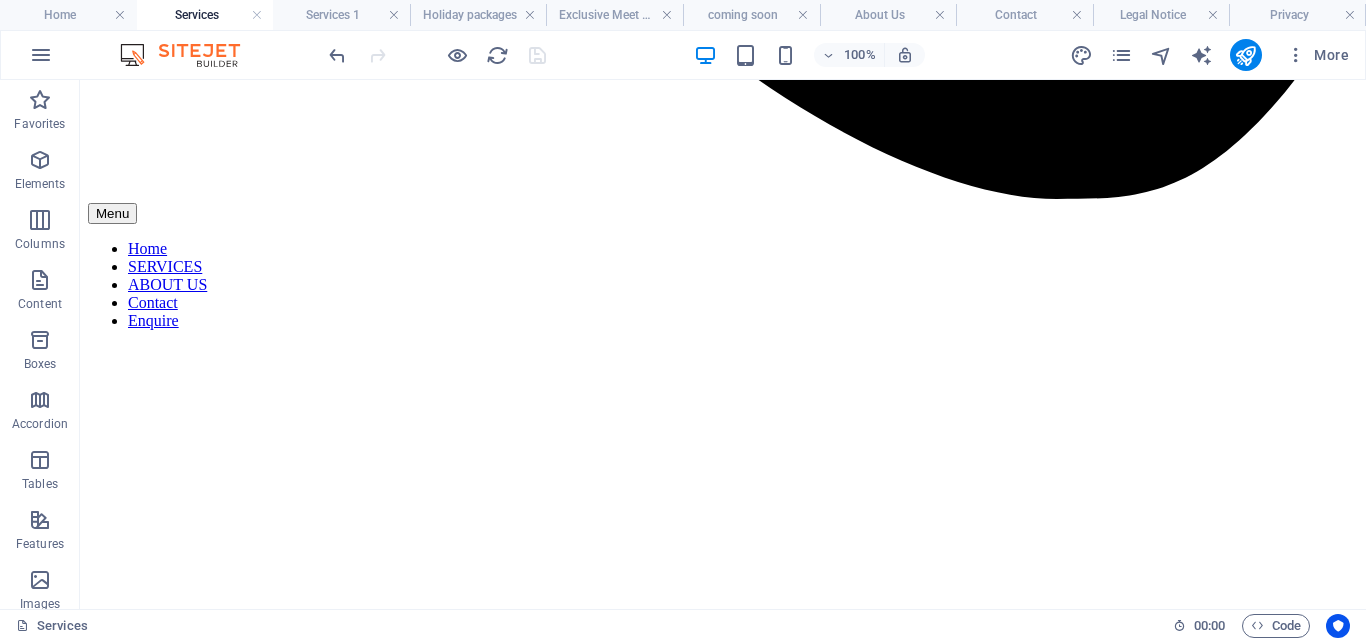 scroll, scrollTop: 1498, scrollLeft: 0, axis: vertical 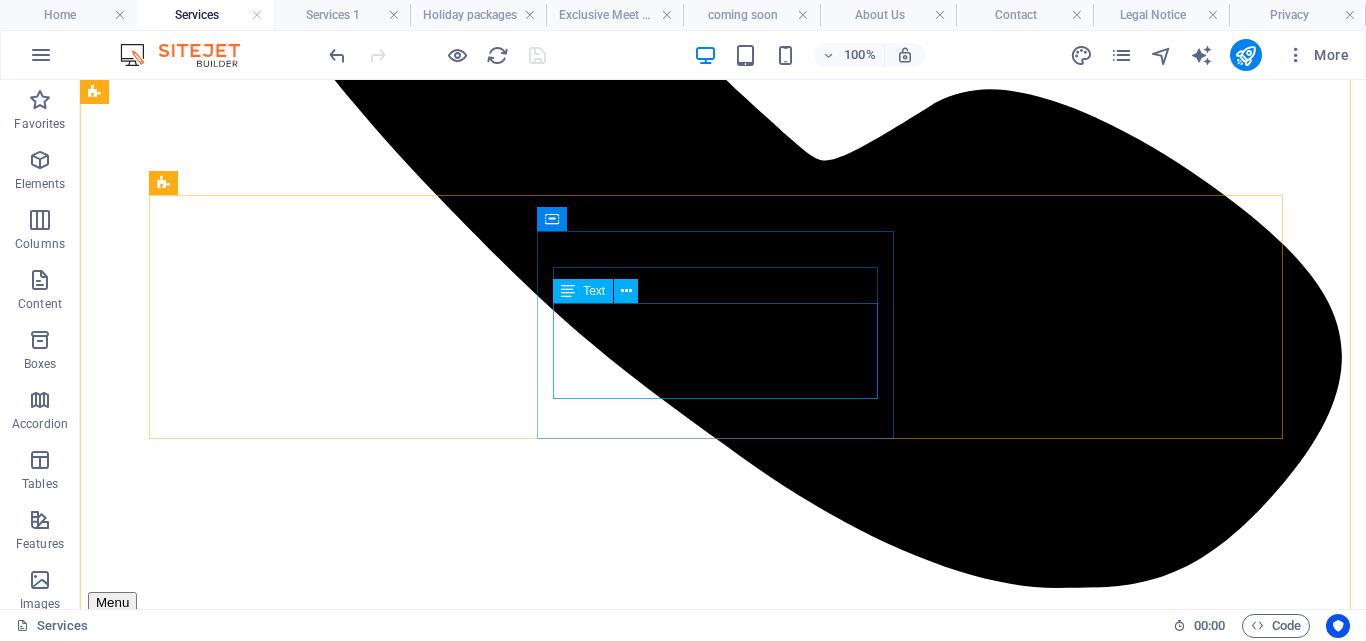 click on "Make lasting memories with our family-friendly trips. We offer fun, safe adventures with kid-friendly activities and comfortable accommodations for an unforgettable getaway." at bounding box center (723, 7669) 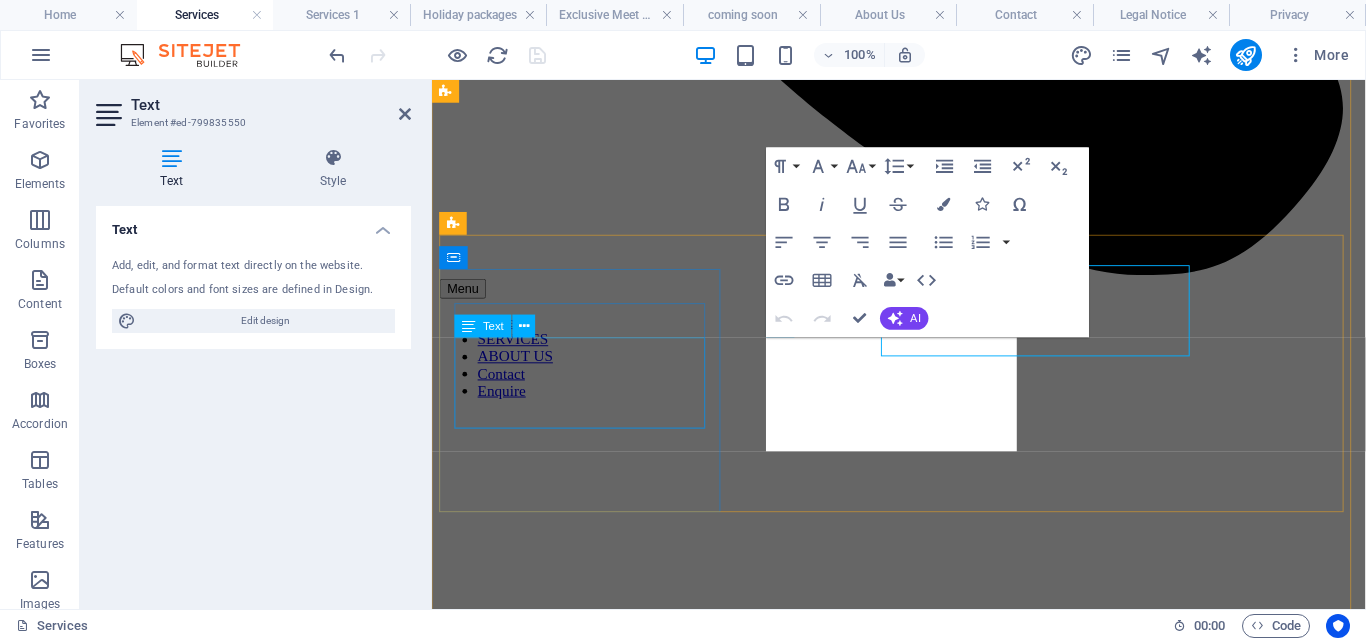 scroll, scrollTop: 1024, scrollLeft: 0, axis: vertical 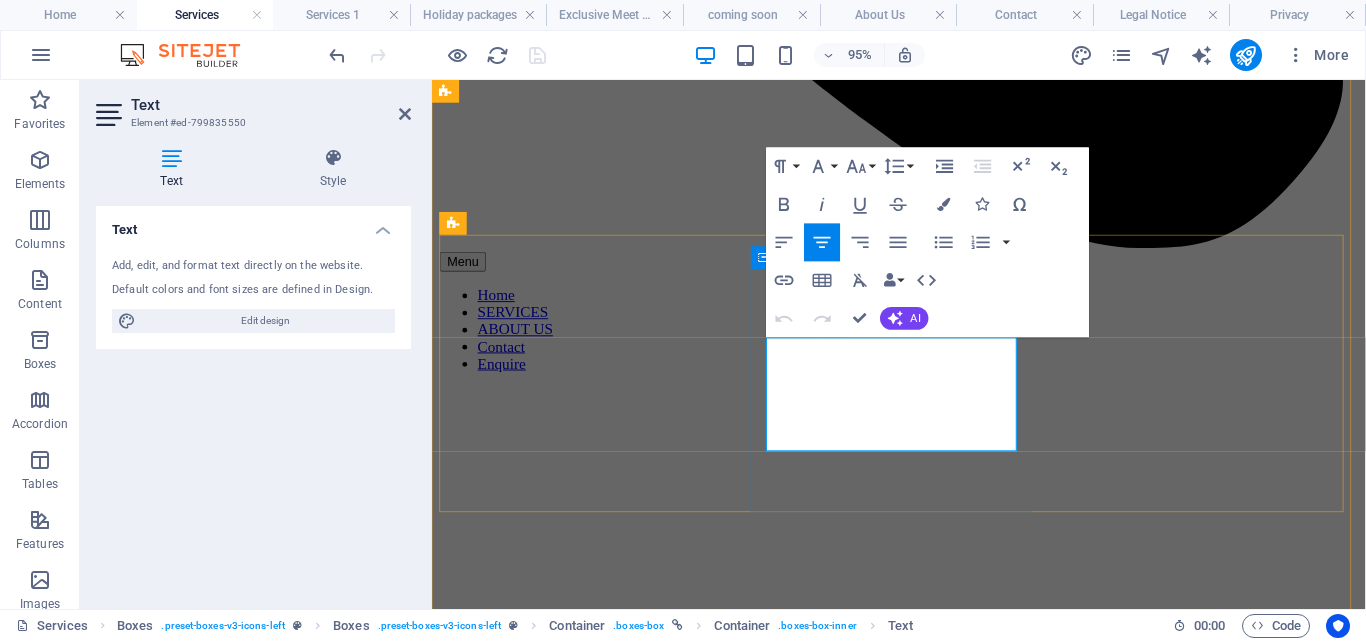 click on "Make lasting memories with our family-friendly trips. We offer fun, safe adventures with kid-friendly activities and comfortable accommodations for an unforgettable getaway." at bounding box center (923, 6073) 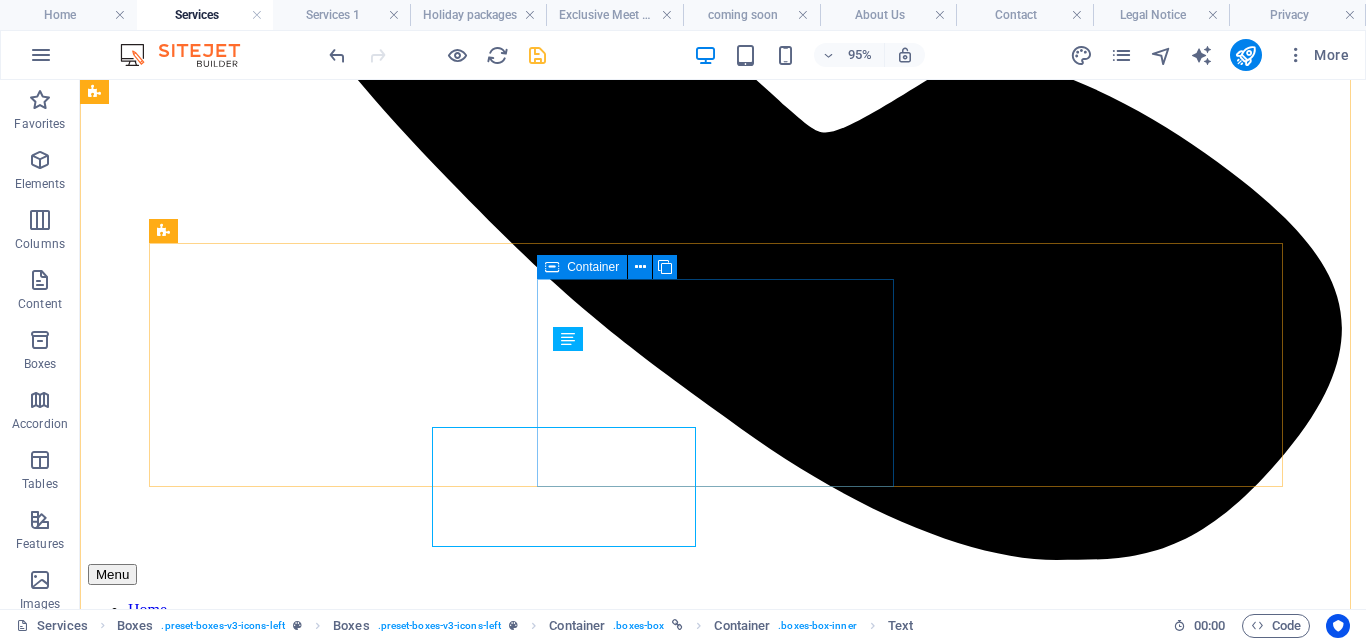 scroll, scrollTop: 948, scrollLeft: 0, axis: vertical 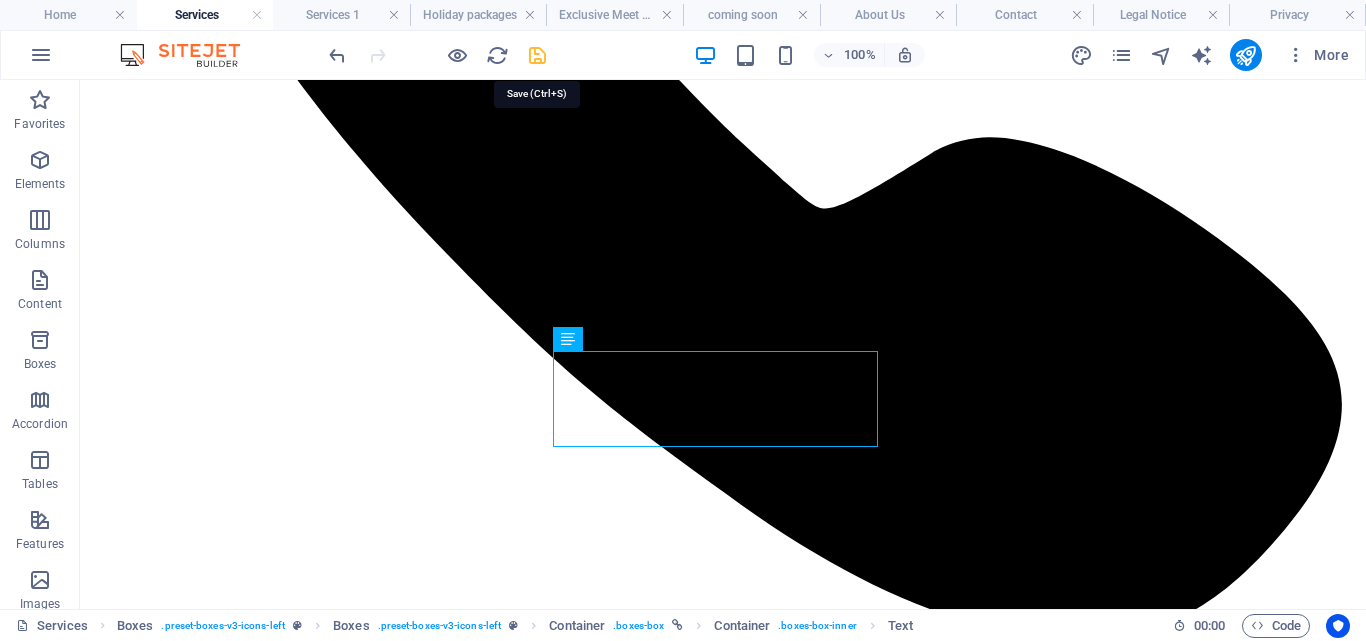 click at bounding box center (537, 55) 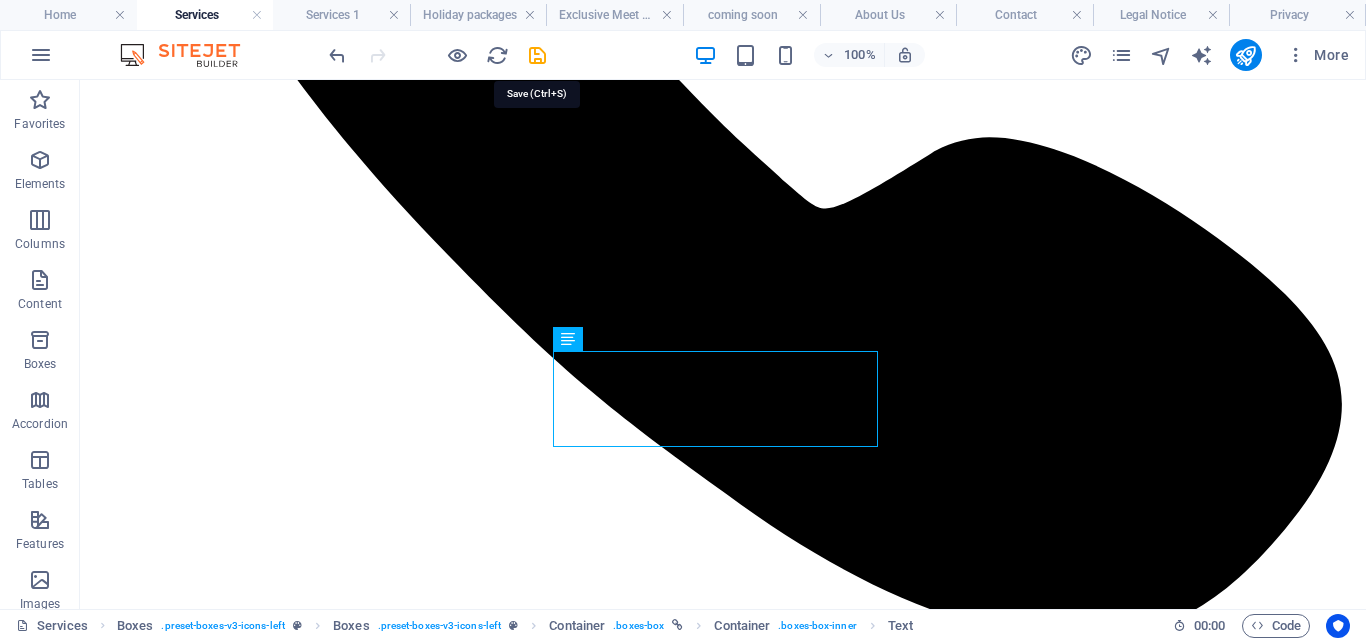 click at bounding box center (437, 55) 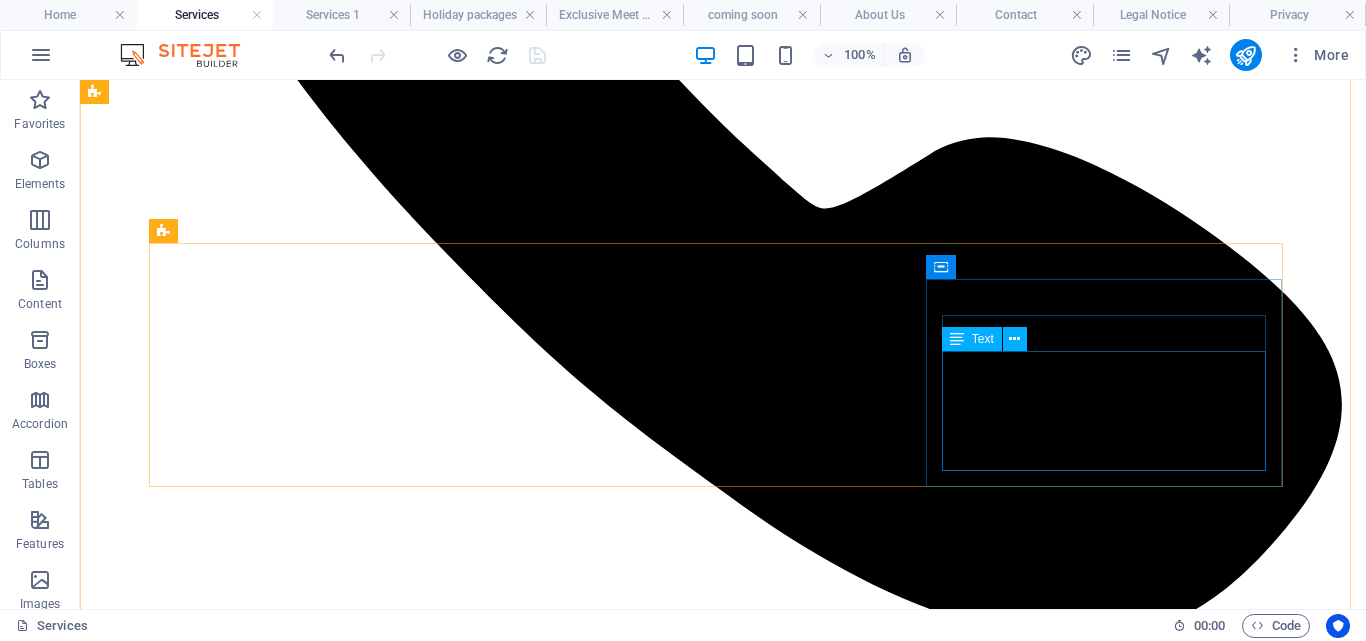 click on "Booking your local SGR tickets is simple with us. Choose your preferred travel time, secure your seat, and enjoy a comfortable, journey across the region. We handle the details so you can focus on your trip." at bounding box center [723, 9302] 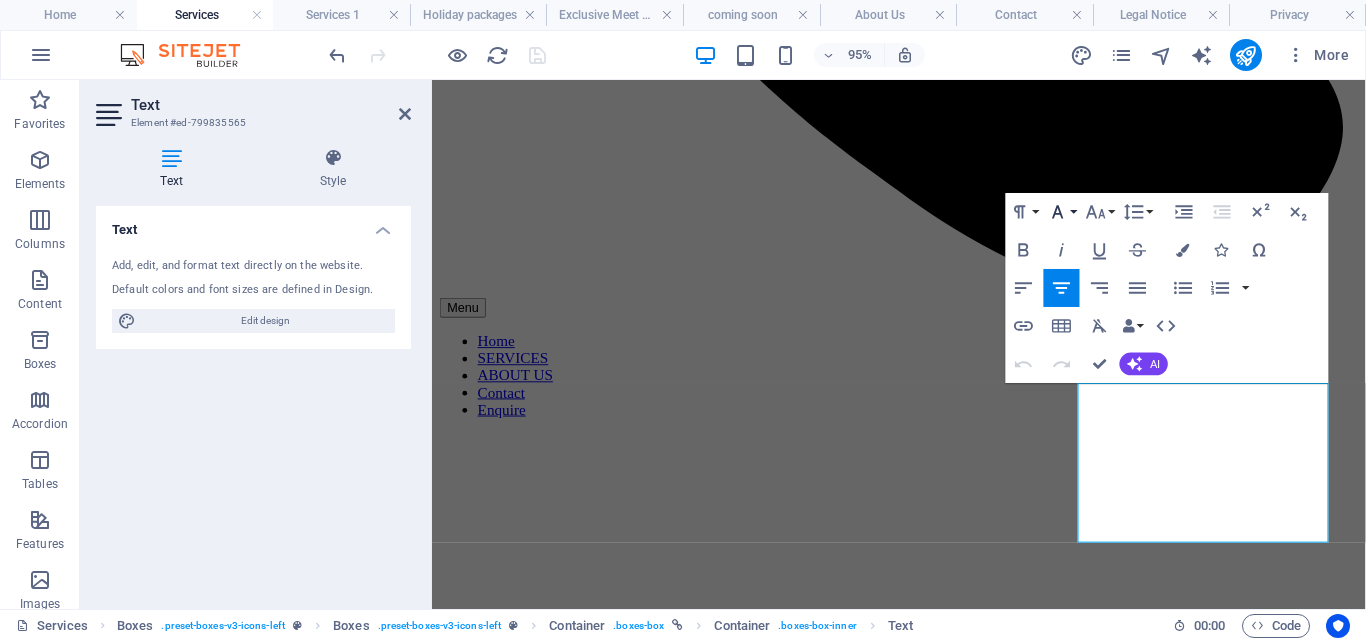 click on "Font Family" at bounding box center (1062, 212) 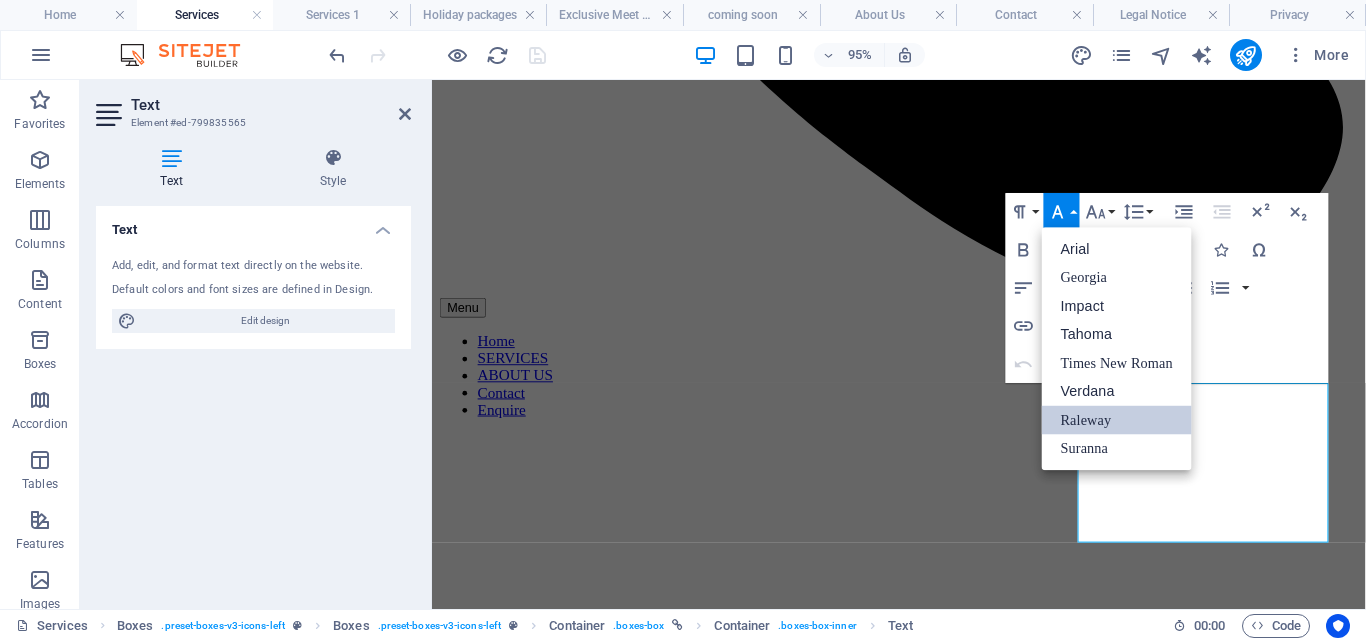scroll, scrollTop: 0, scrollLeft: 0, axis: both 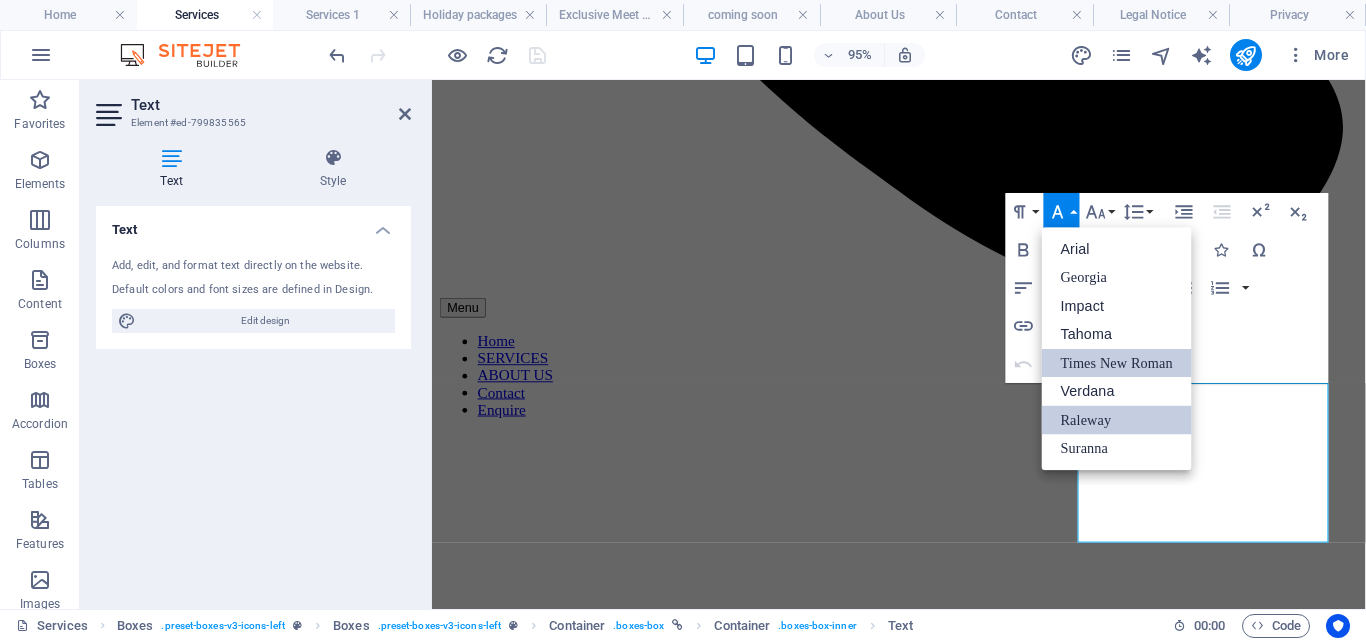 click on "Times New Roman" at bounding box center (1117, 363) 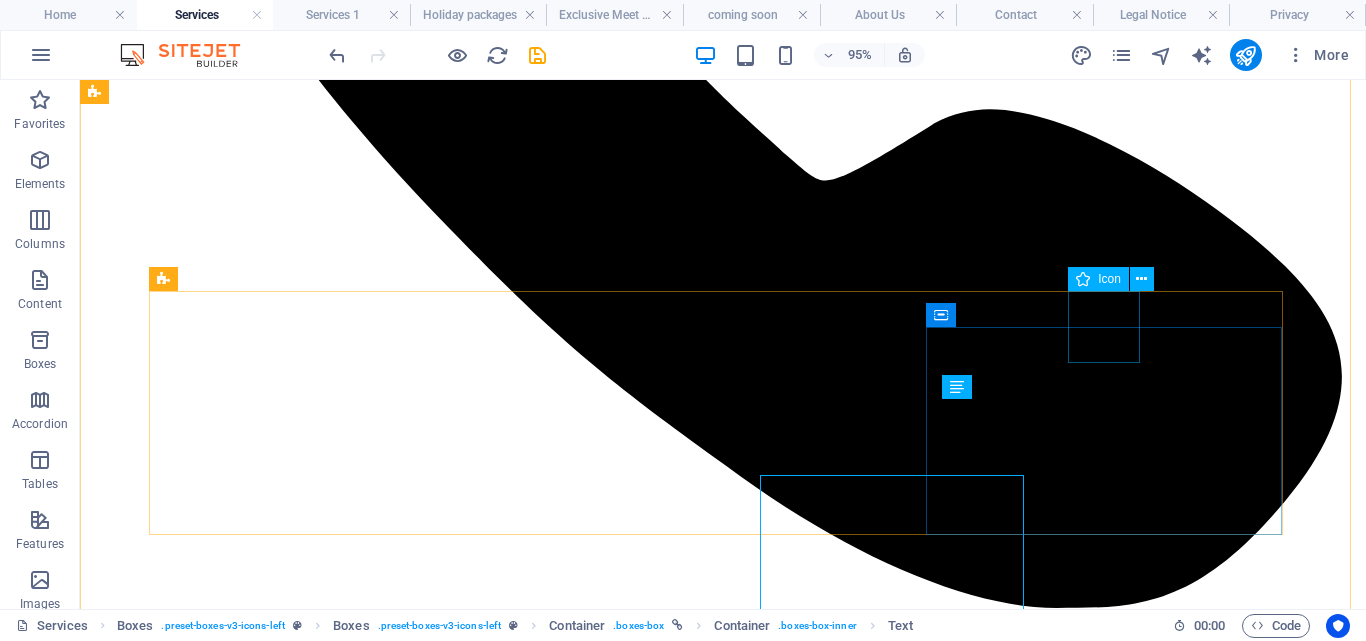 scroll, scrollTop: 900, scrollLeft: 0, axis: vertical 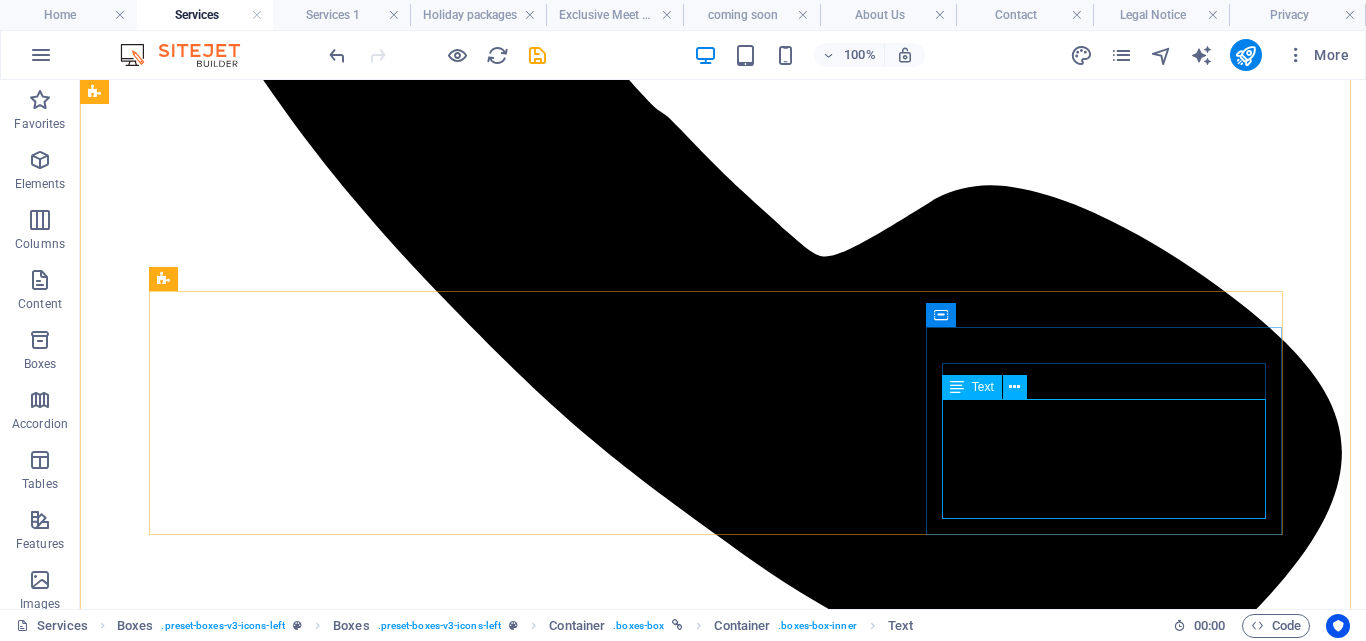 click on "Booking your local SGR tickets is simple with us. Choose your preferred travel time, secure your seat, and enjoy a comfortable, journey across the region. We handle the details so you can focus on your trip." at bounding box center (723, 9350) 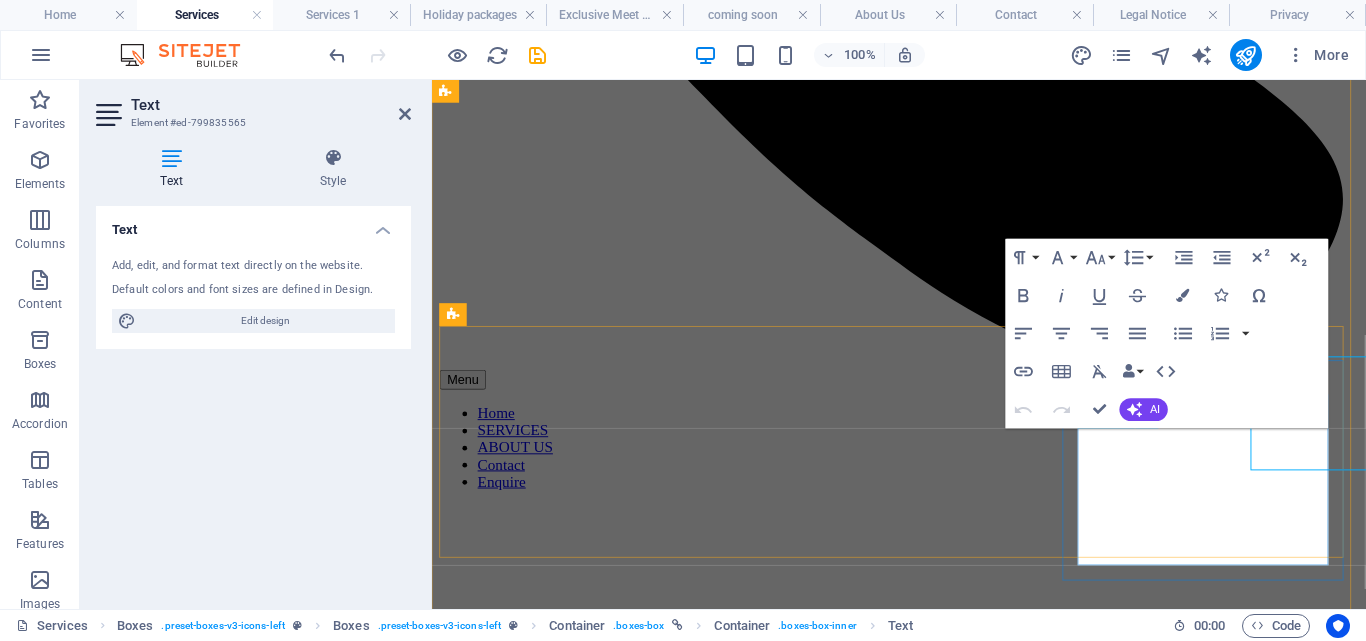 scroll, scrollTop: 928, scrollLeft: 0, axis: vertical 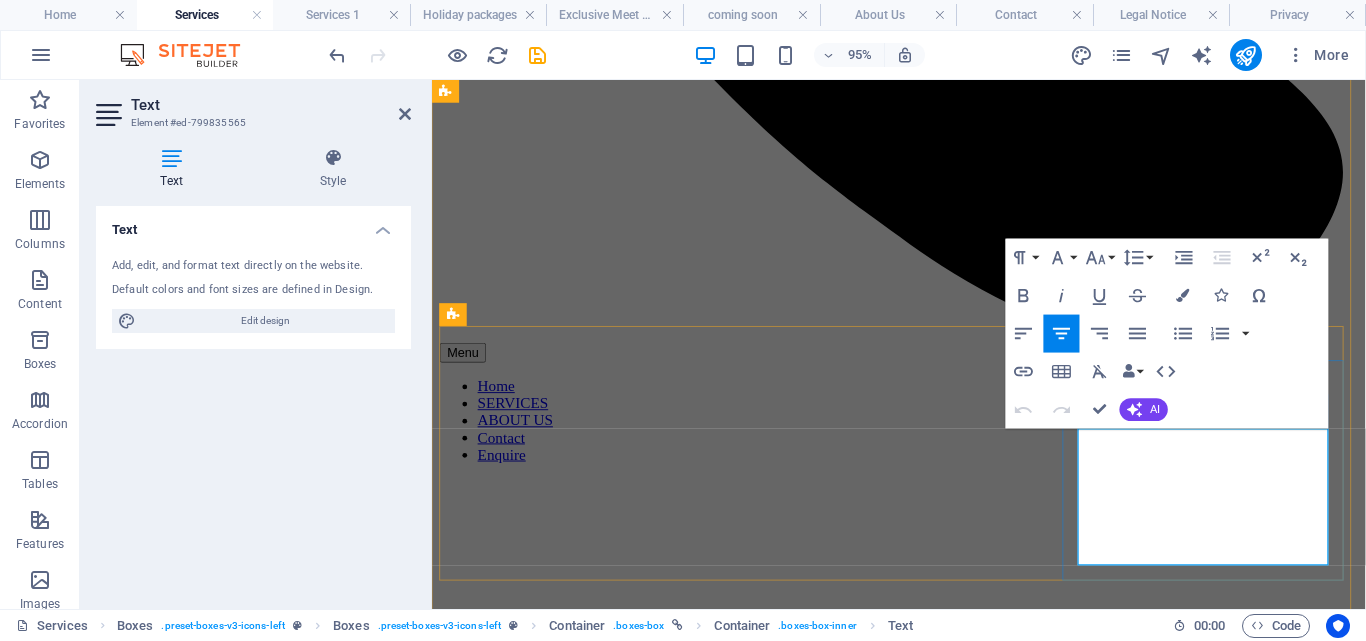 click on "Booking your local SGR tickets is simple with us. Choose your preferred travel time, secure your seat, and enjoy a comfortable, journey across the region. We handle the details so you can focus on your trip." at bounding box center [910, 7399] 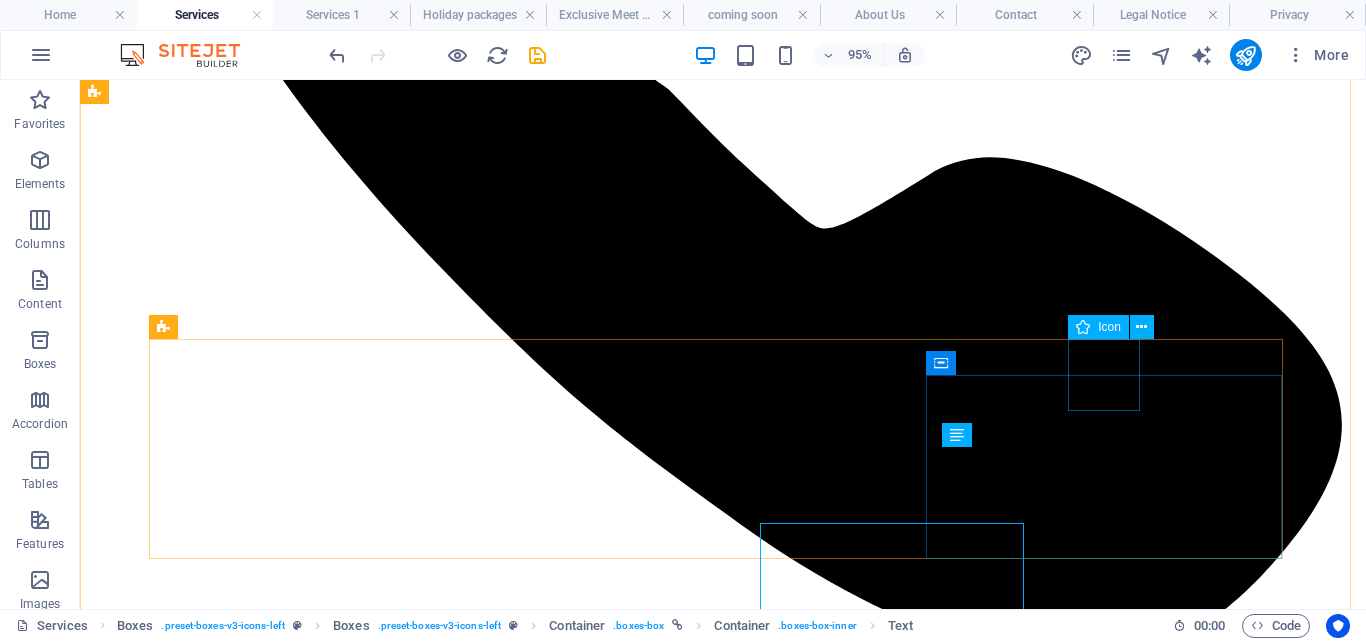 scroll, scrollTop: 852, scrollLeft: 0, axis: vertical 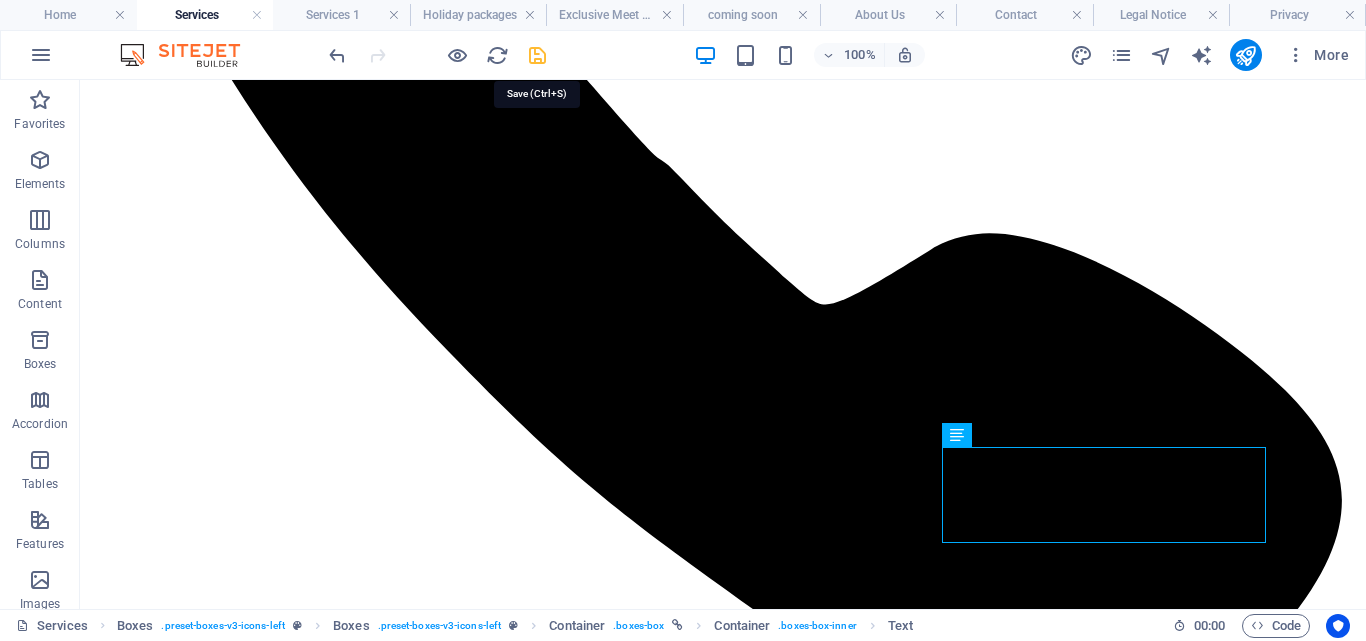 click at bounding box center (537, 55) 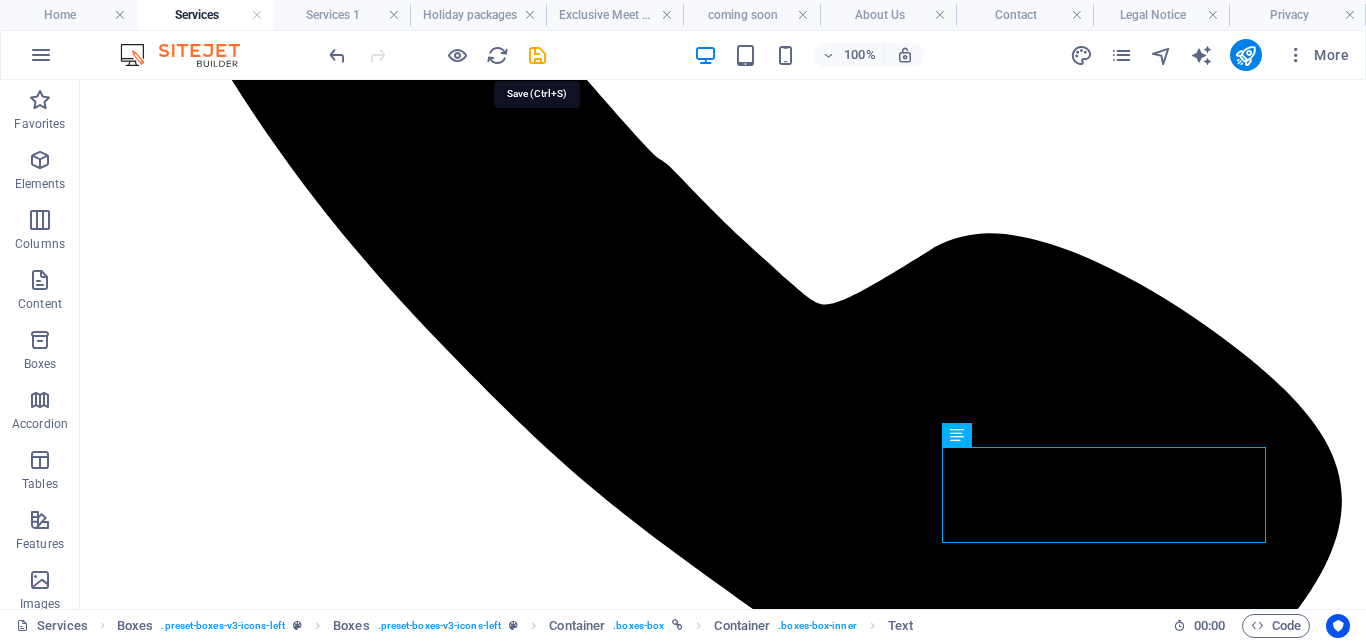 click at bounding box center [437, 55] 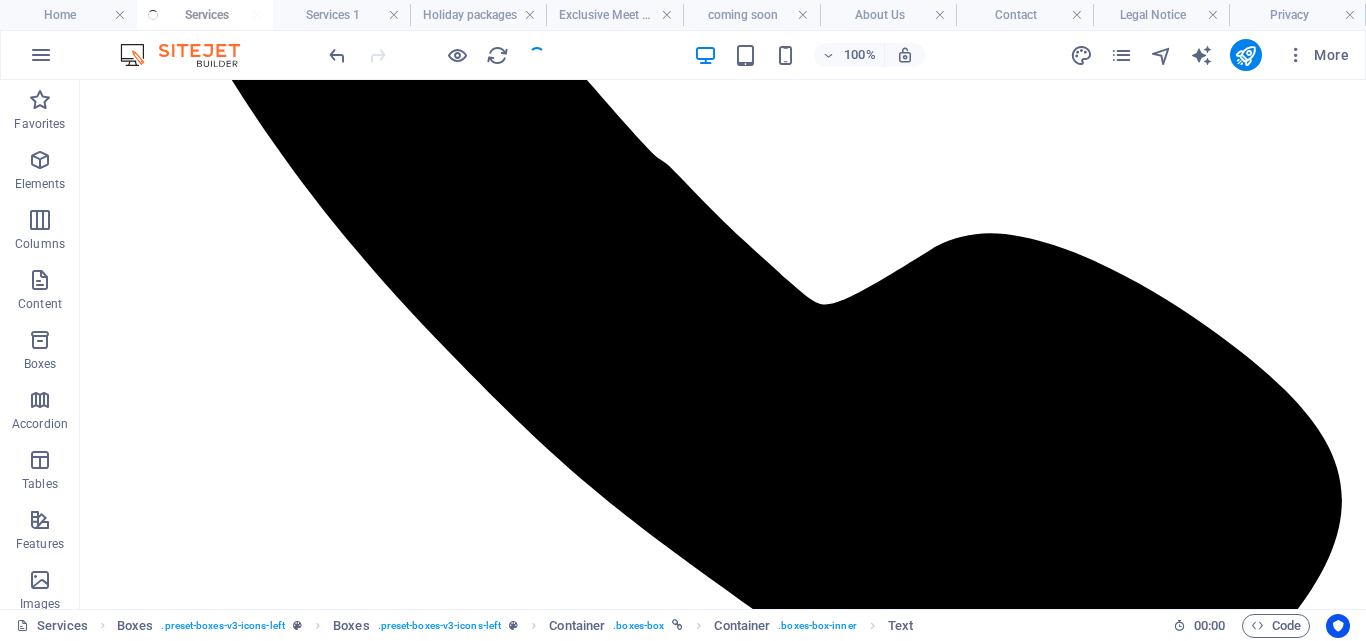 click at bounding box center [437, 55] 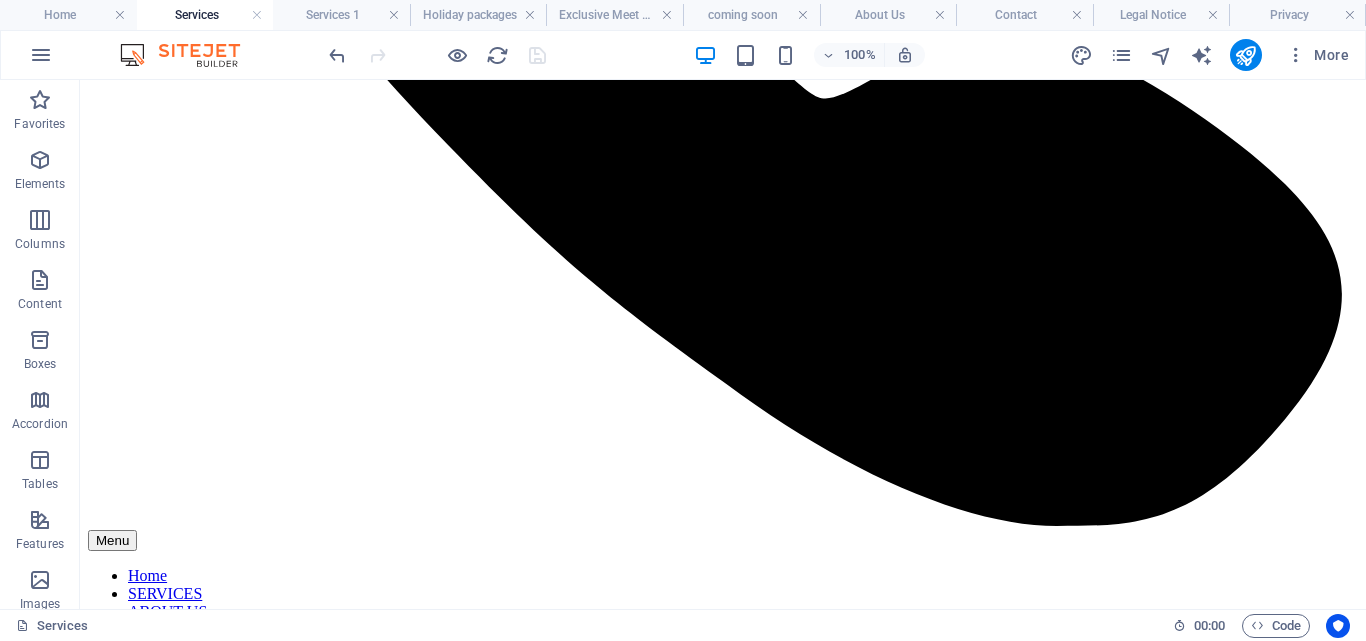 scroll, scrollTop: 1129, scrollLeft: 0, axis: vertical 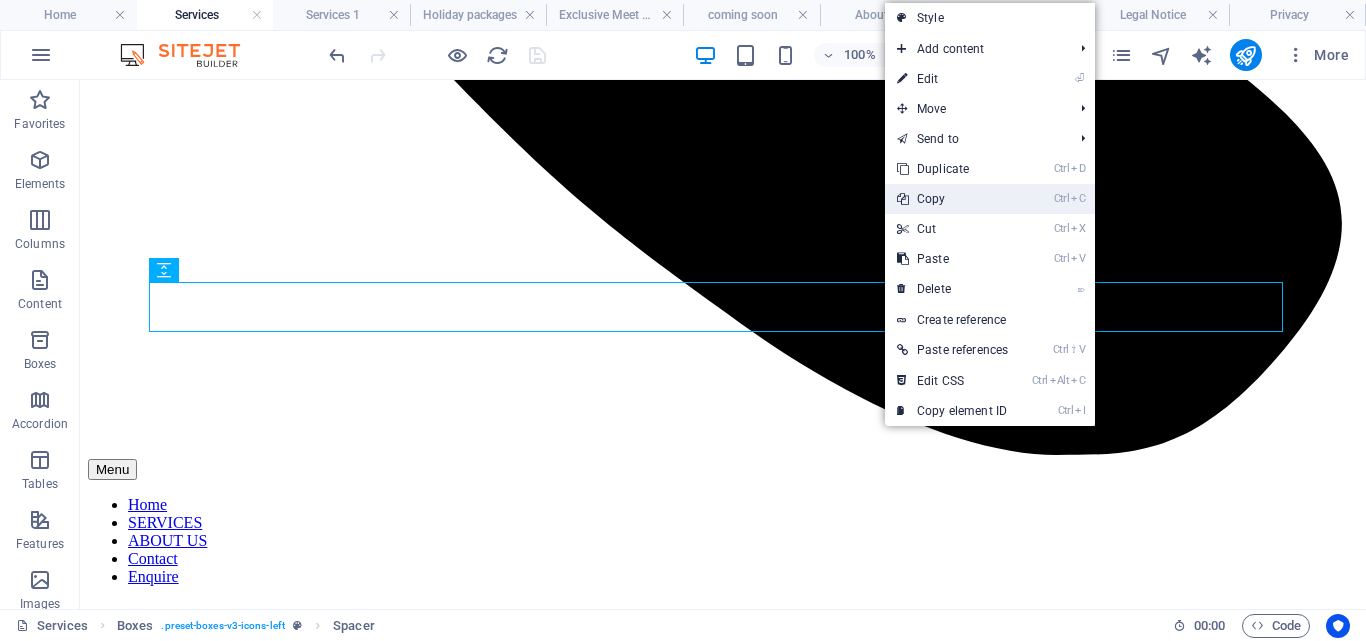 click on "Ctrl C  Copy" at bounding box center [952, 199] 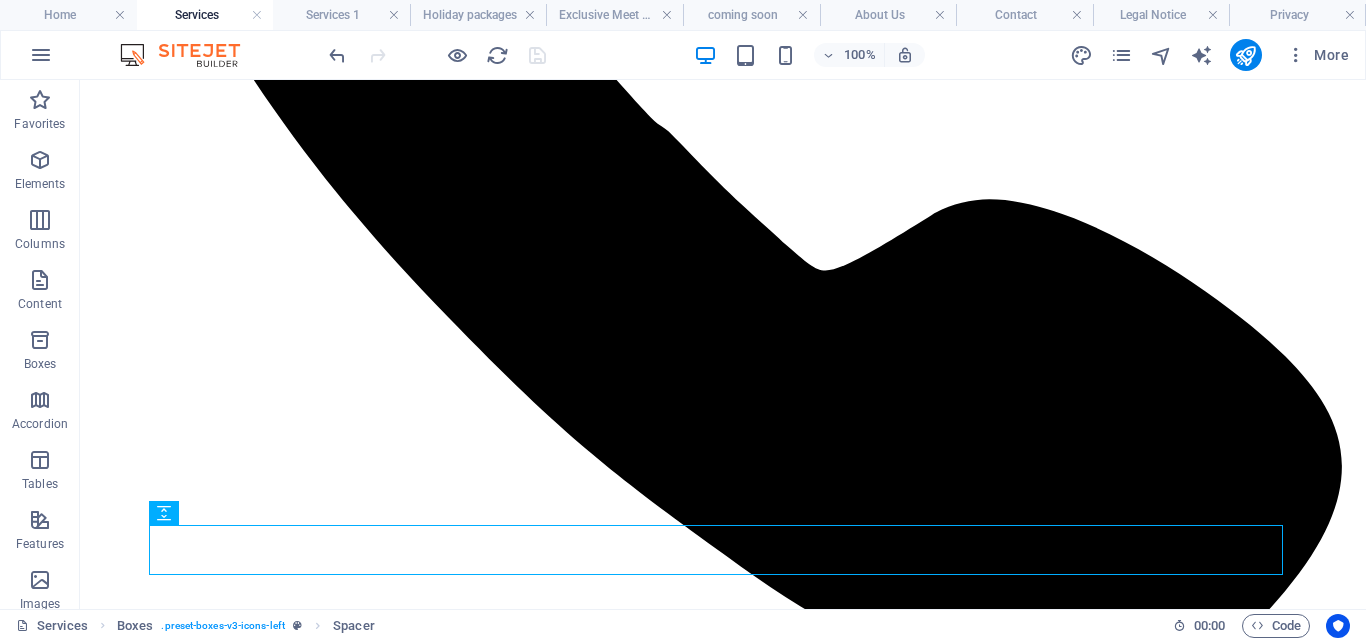 scroll, scrollTop: 857, scrollLeft: 0, axis: vertical 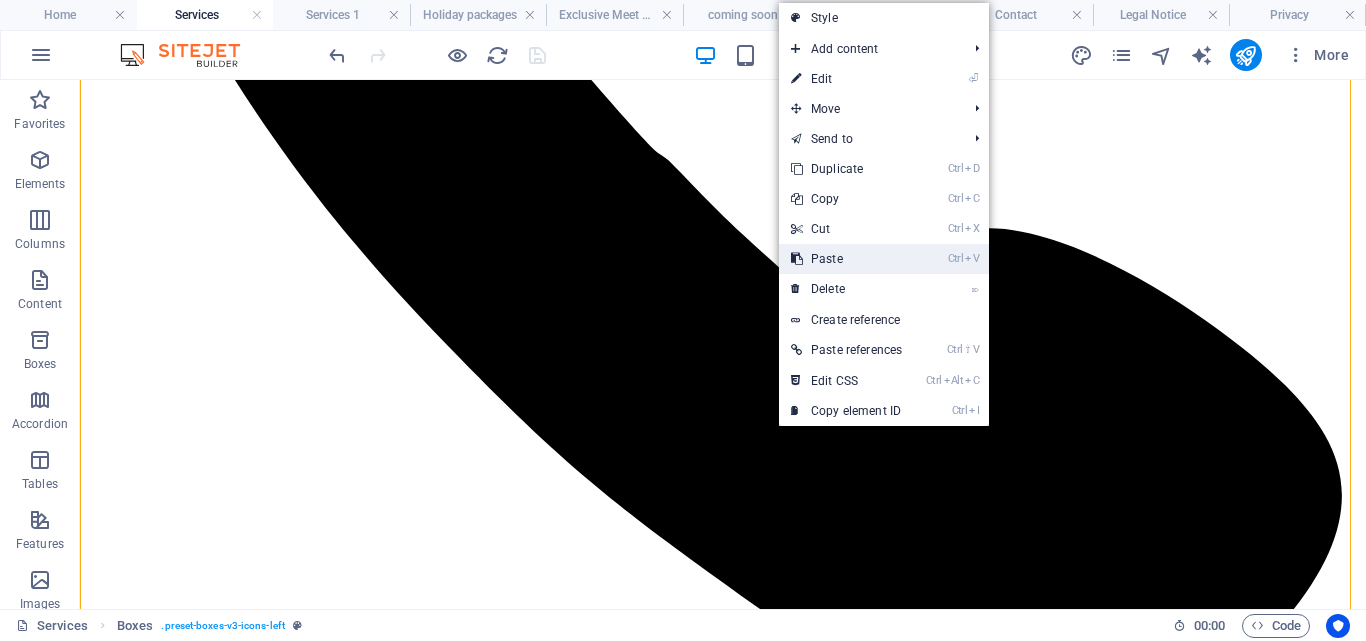 click on "Ctrl V  Paste" at bounding box center (846, 259) 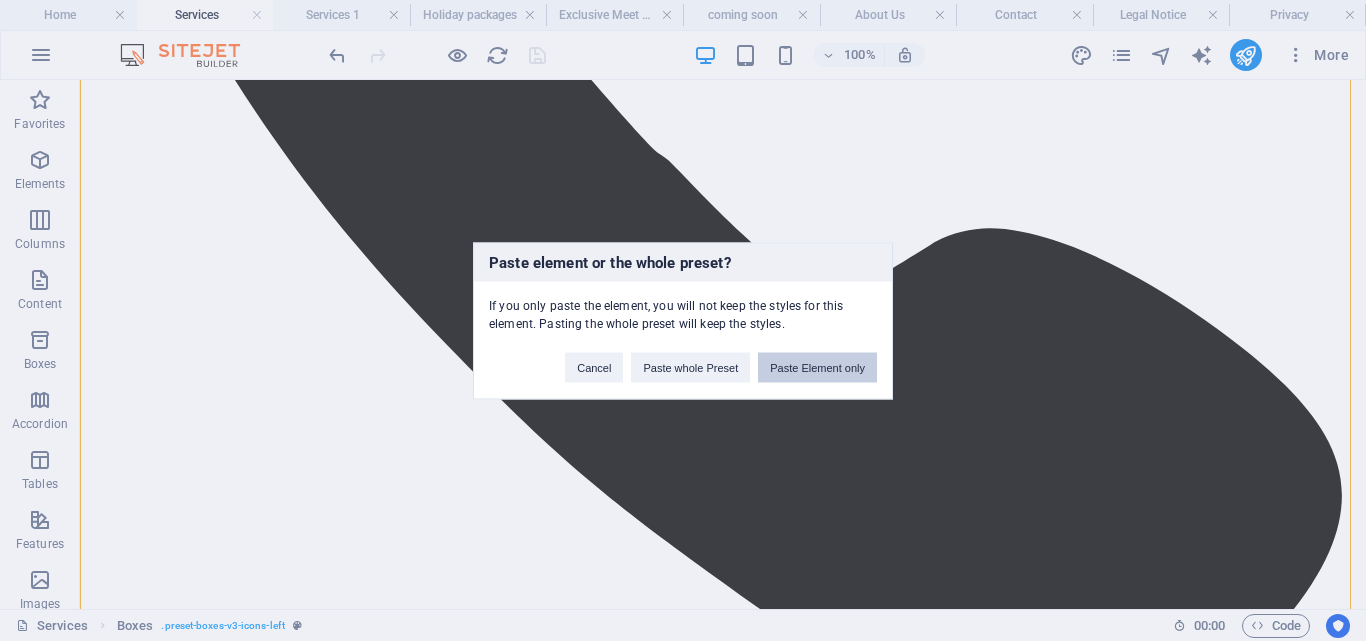 click on "Paste Element only" at bounding box center (817, 367) 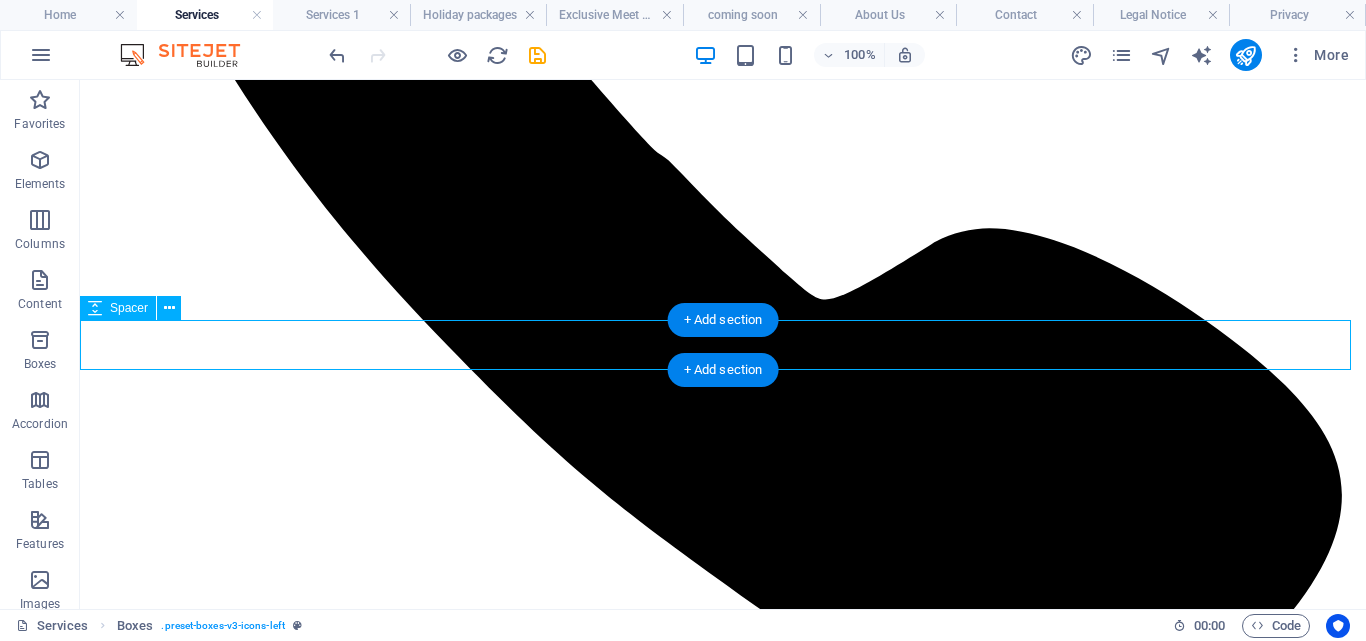 scroll, scrollTop: 1426, scrollLeft: 0, axis: vertical 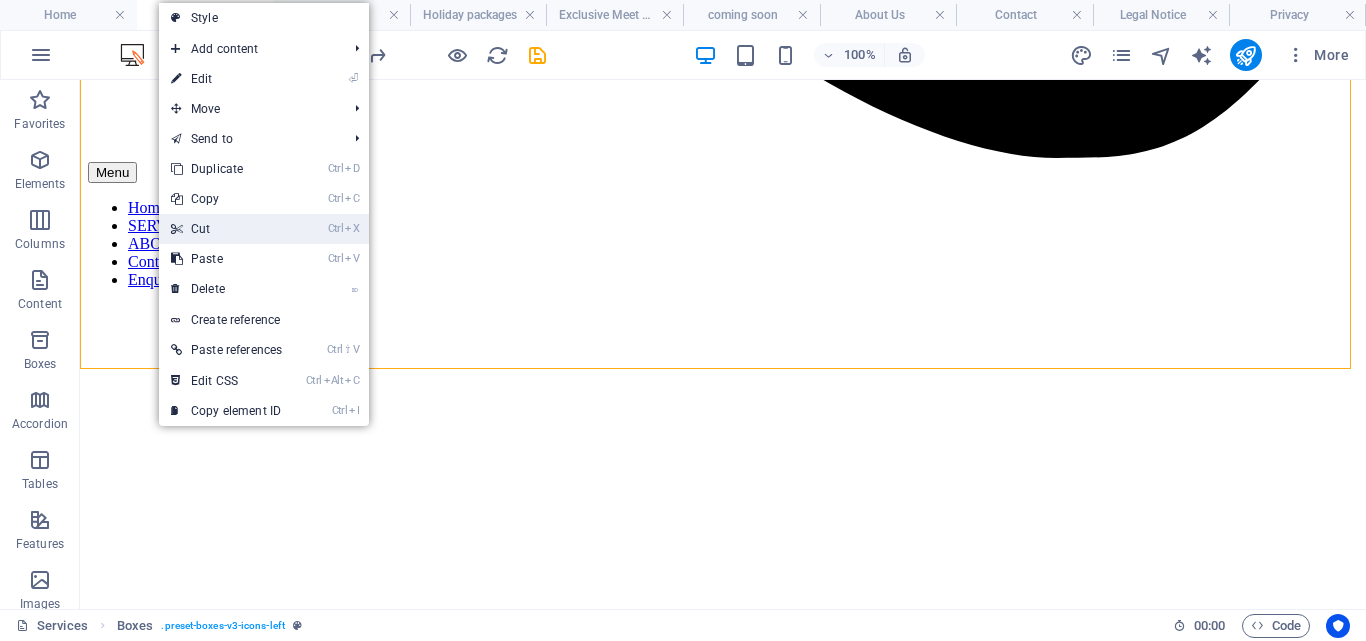 click on "Ctrl X  Cut" at bounding box center (226, 229) 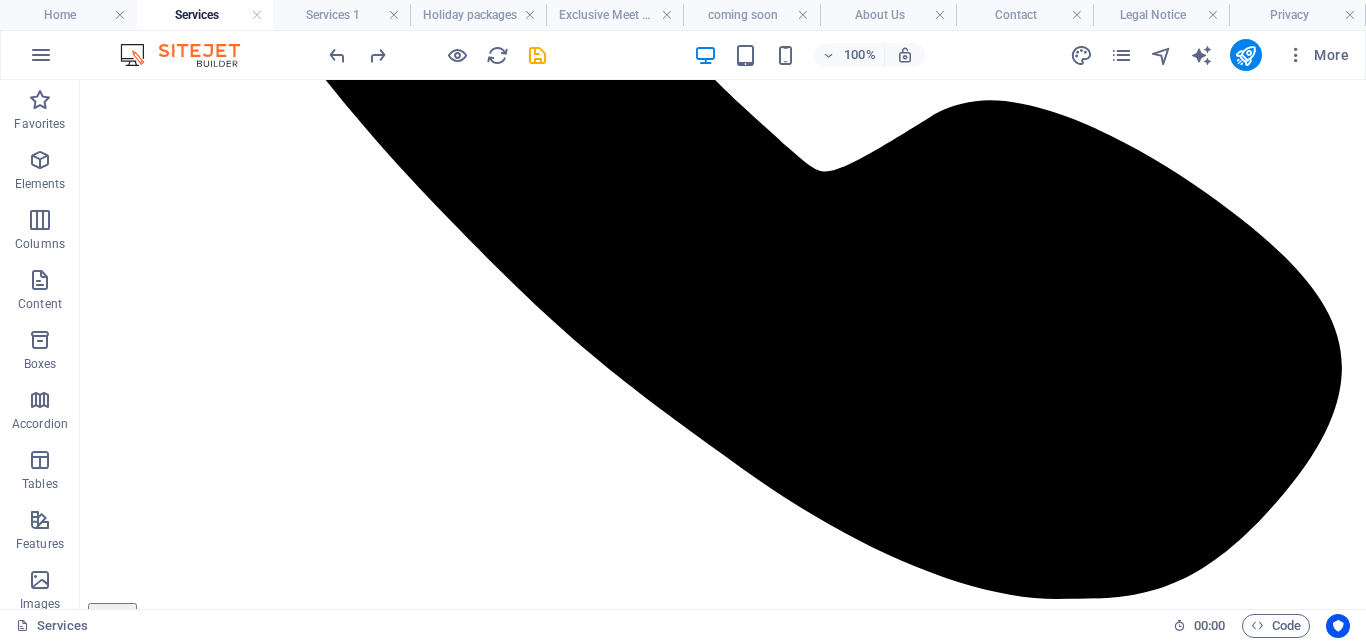 scroll, scrollTop: 931, scrollLeft: 0, axis: vertical 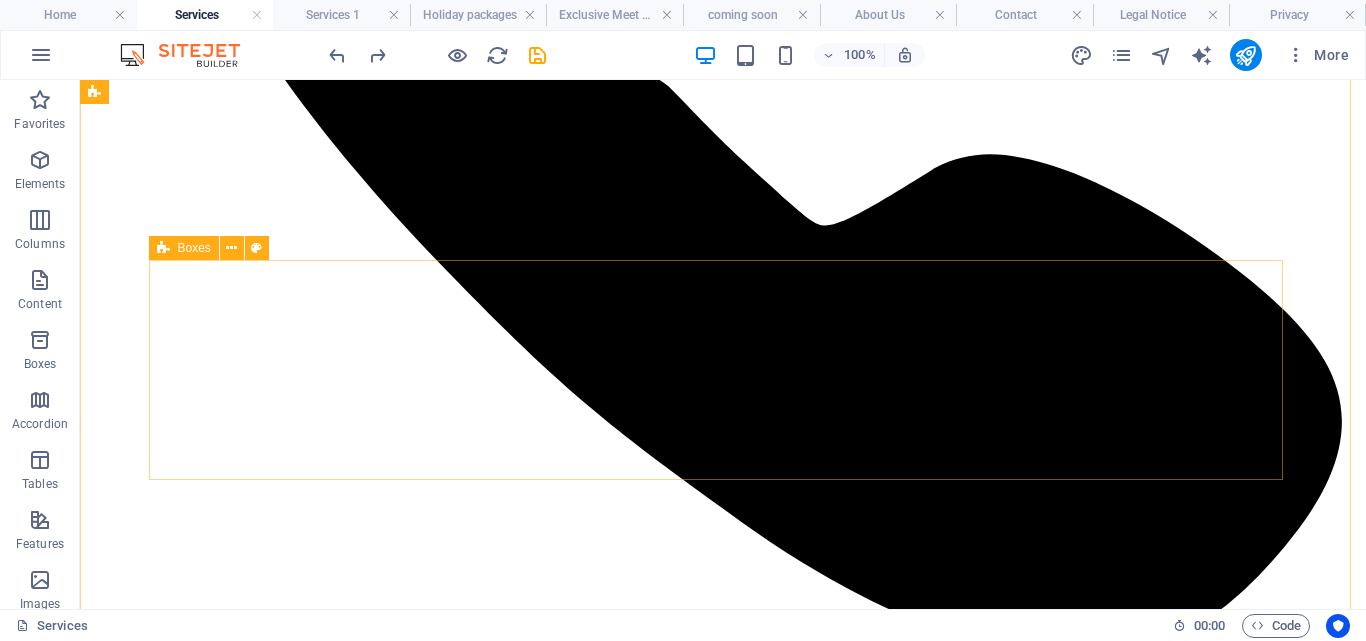 click on "Holiday Packages Our holiday packages feature carefully curated flights, accommodations, and activities, ensuring you can enjoy every moment. Family Trips Make lasting memories with our family-friendly trips. We offer fun, safe adventures and comfortable accommodations for an unforgettable getaway. SGR Ticketing Services Booking your local SGR tickets is simple with us. Choose your preferred travel time, secure your seat, and enjoy a comfortable, journey across the region." at bounding box center [723, 7110] 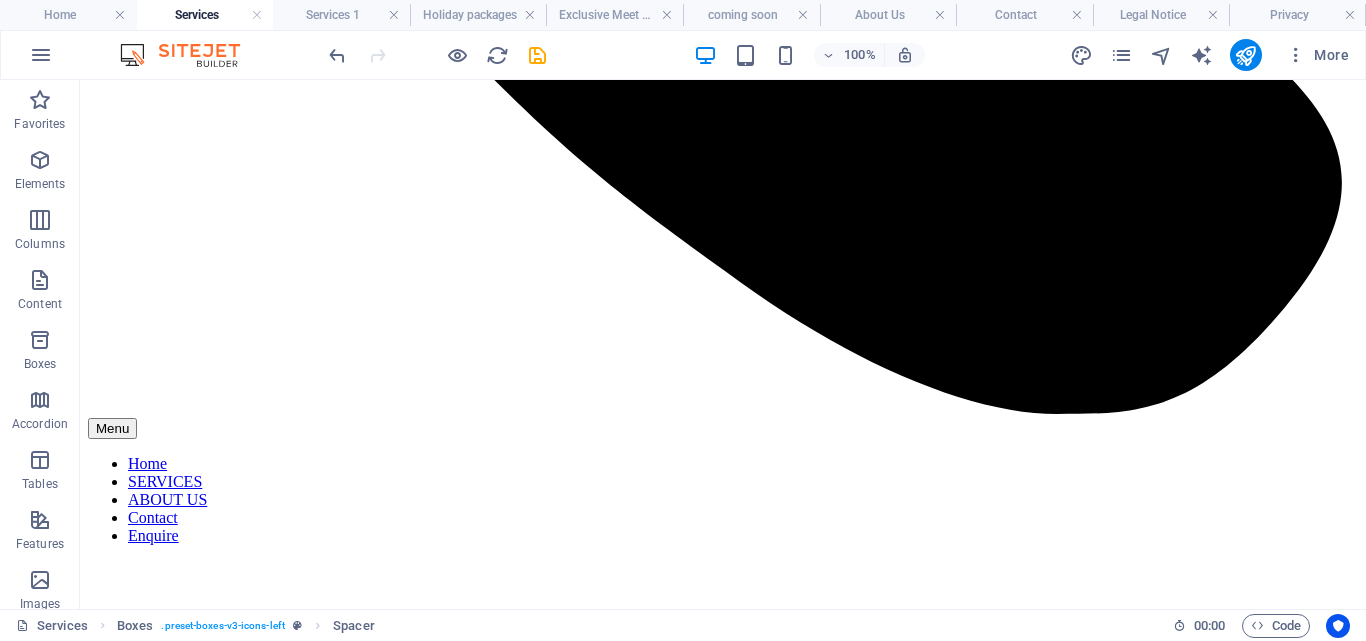 scroll, scrollTop: 1258, scrollLeft: 0, axis: vertical 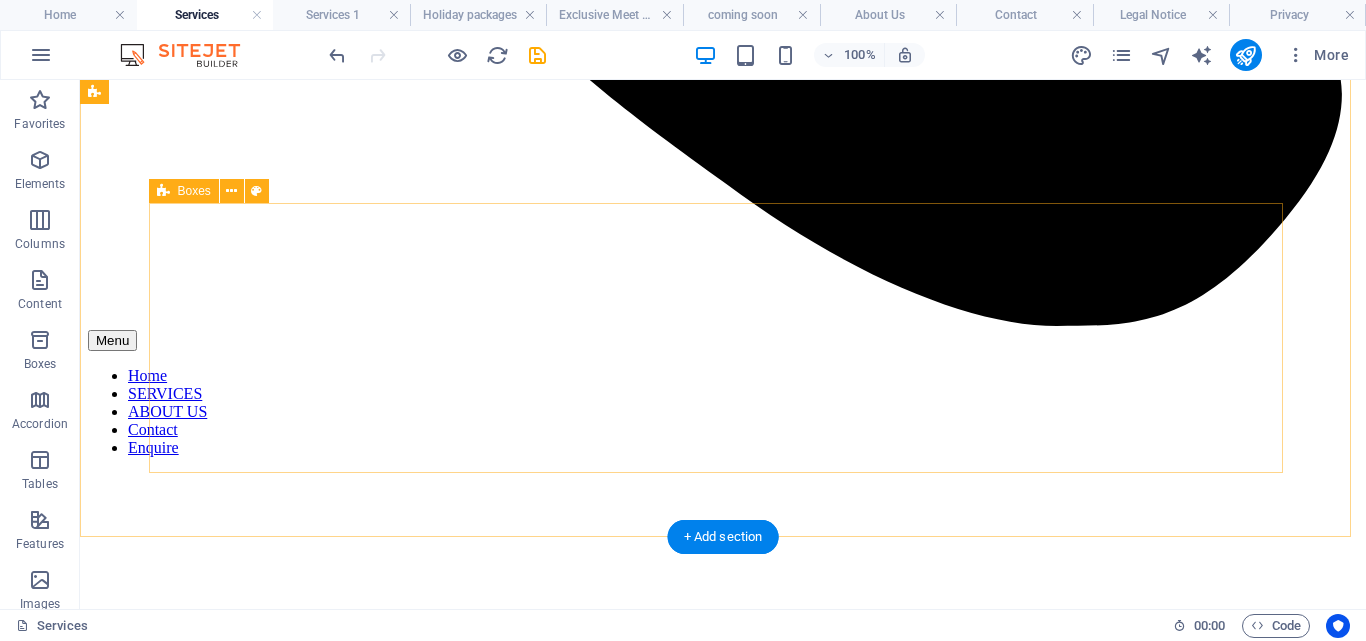 click on "Cruise Ticketing Access top cruise lines effortlessly and explore amazing destinations with comfort and convenience. Start your adventure with a single booking.` Meet & Lounge Services Our meet and lounge services ensure smooth airport transitions and access to cozy lounges for rest, refreshments, and peace of mind. Bus Ticketing Services We help you find comfortable buses, and affordable fares making your journey smooth from start to finish. Travel smart, travel with confidence." at bounding box center [723, 11170] 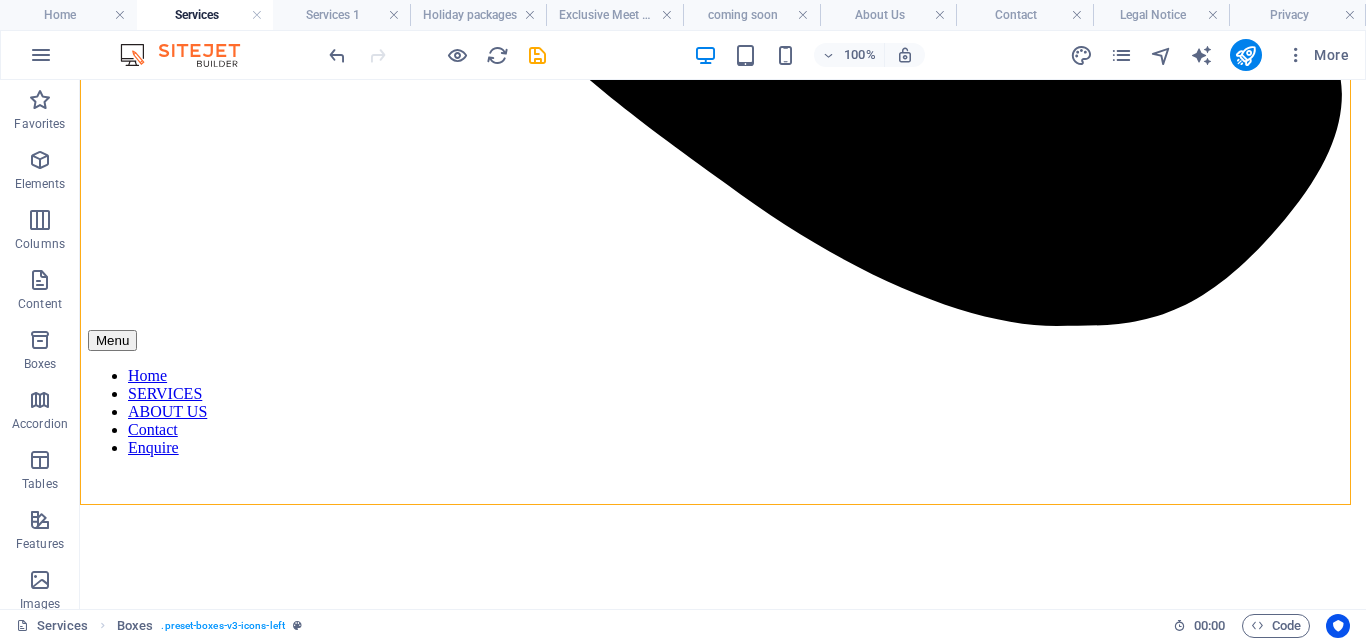 scroll, scrollTop: 1451, scrollLeft: 0, axis: vertical 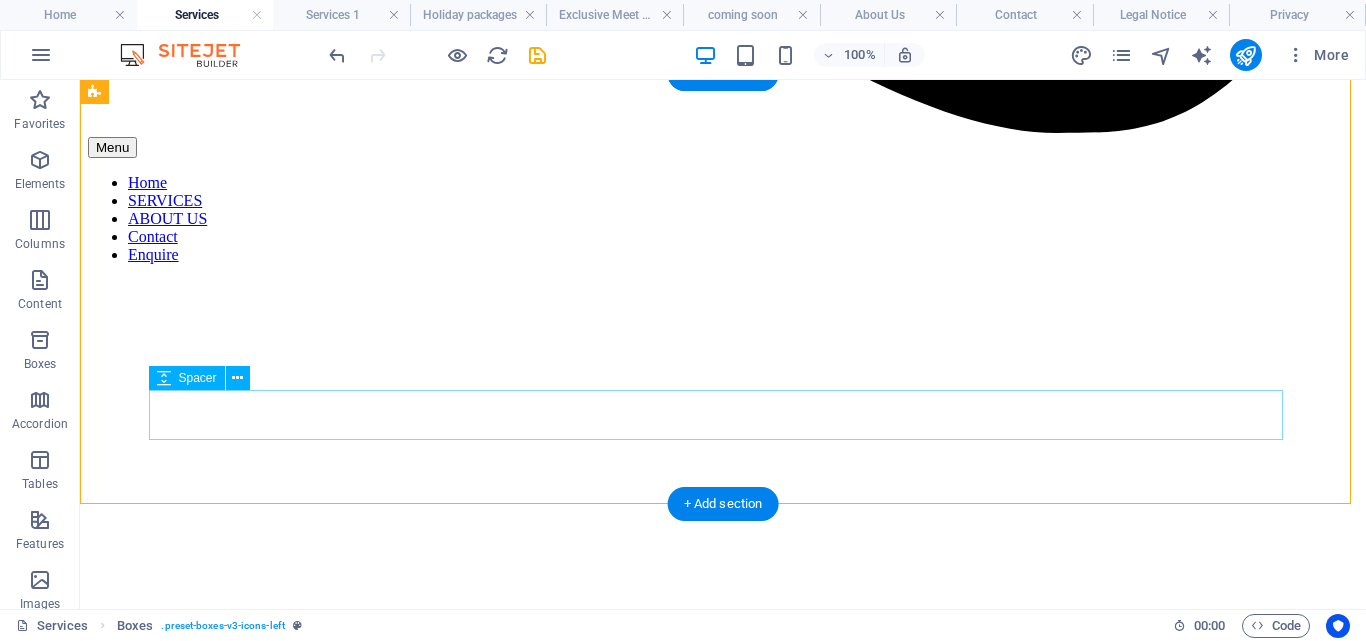 click at bounding box center (723, 13064) 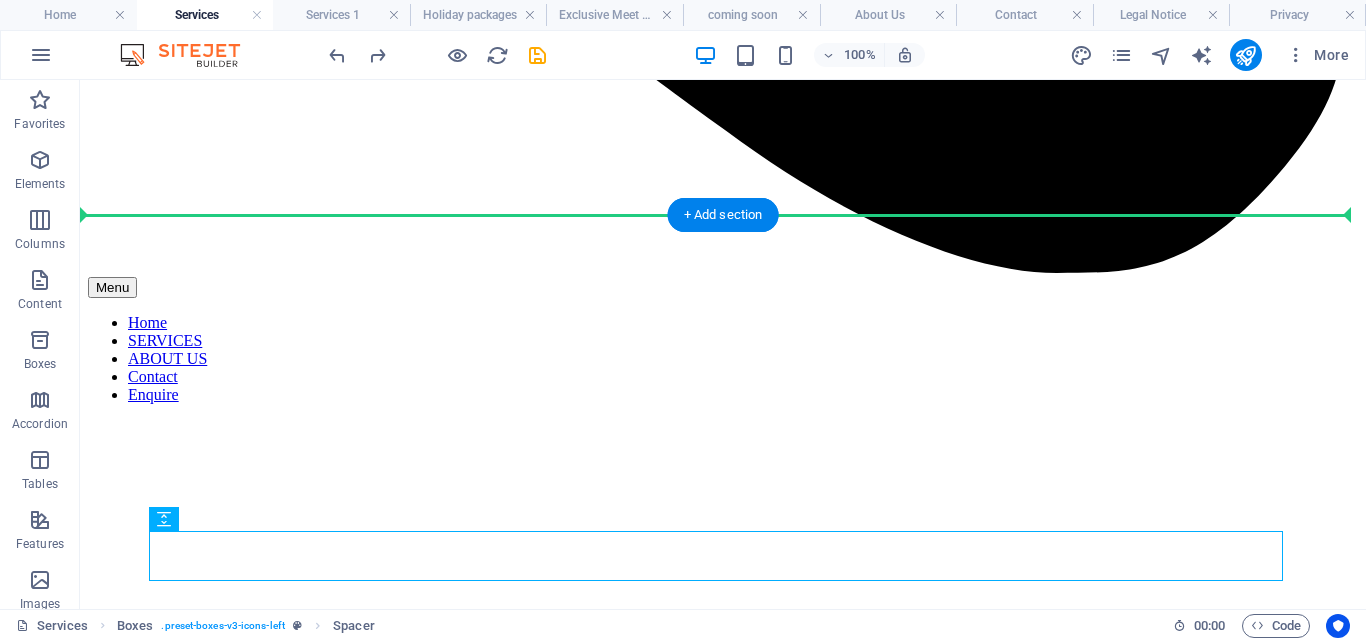 scroll, scrollTop: 1309, scrollLeft: 0, axis: vertical 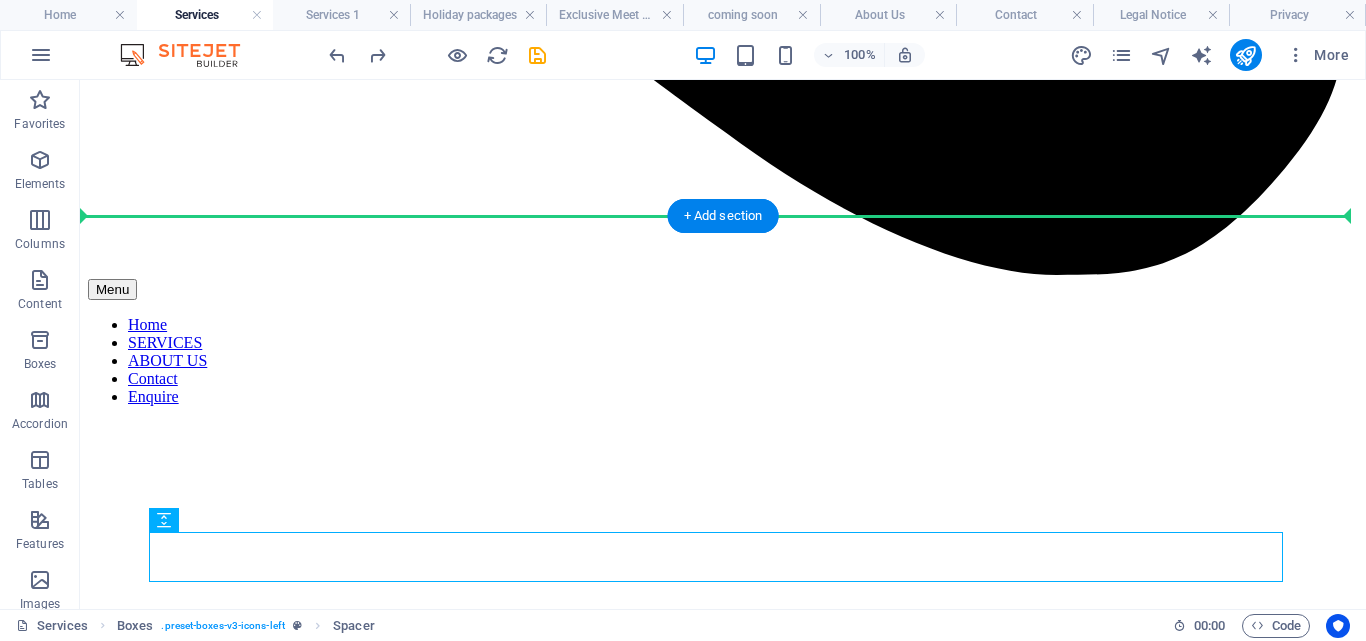 drag, startPoint x: 542, startPoint y: 421, endPoint x: 427, endPoint y: 187, distance: 260.73166 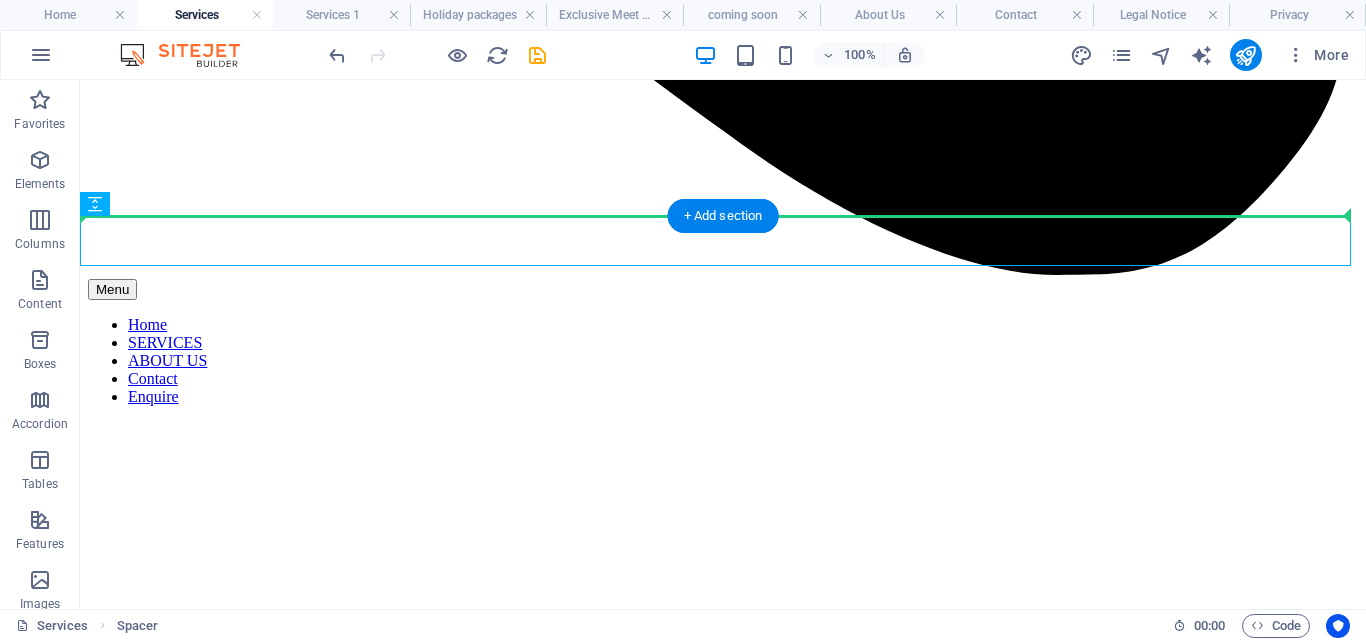 drag, startPoint x: 397, startPoint y: 238, endPoint x: 403, endPoint y: 192, distance: 46.389652 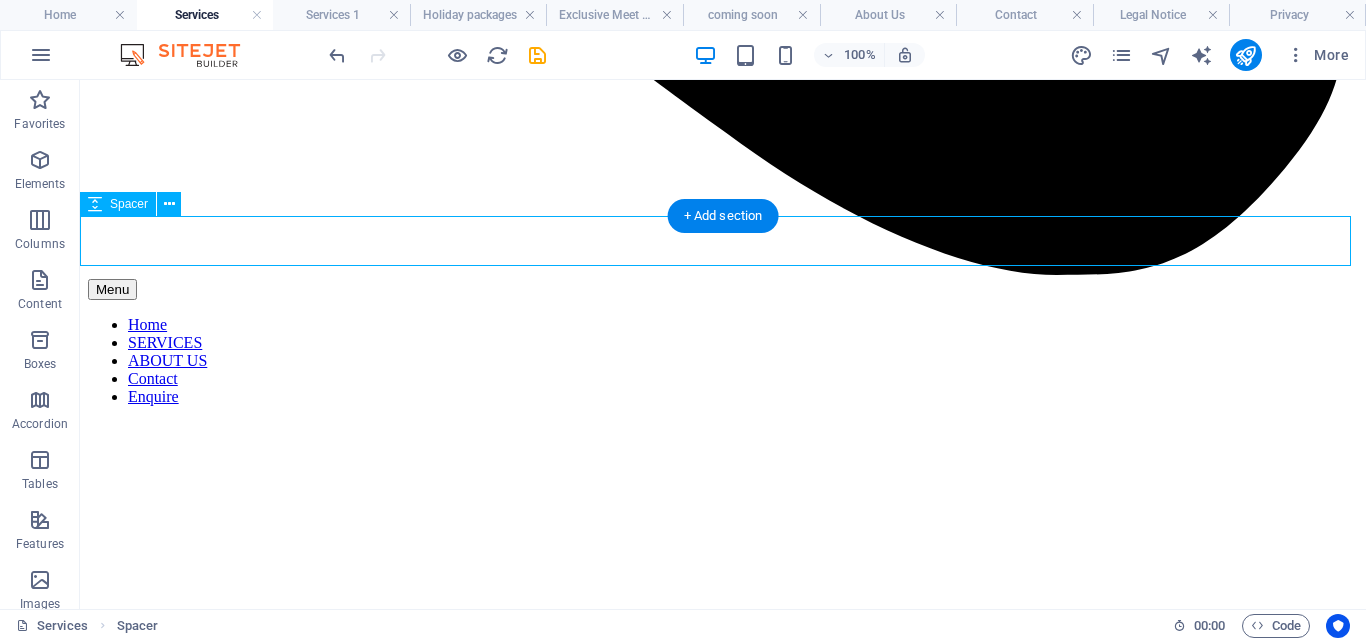 click at bounding box center [723, 9032] 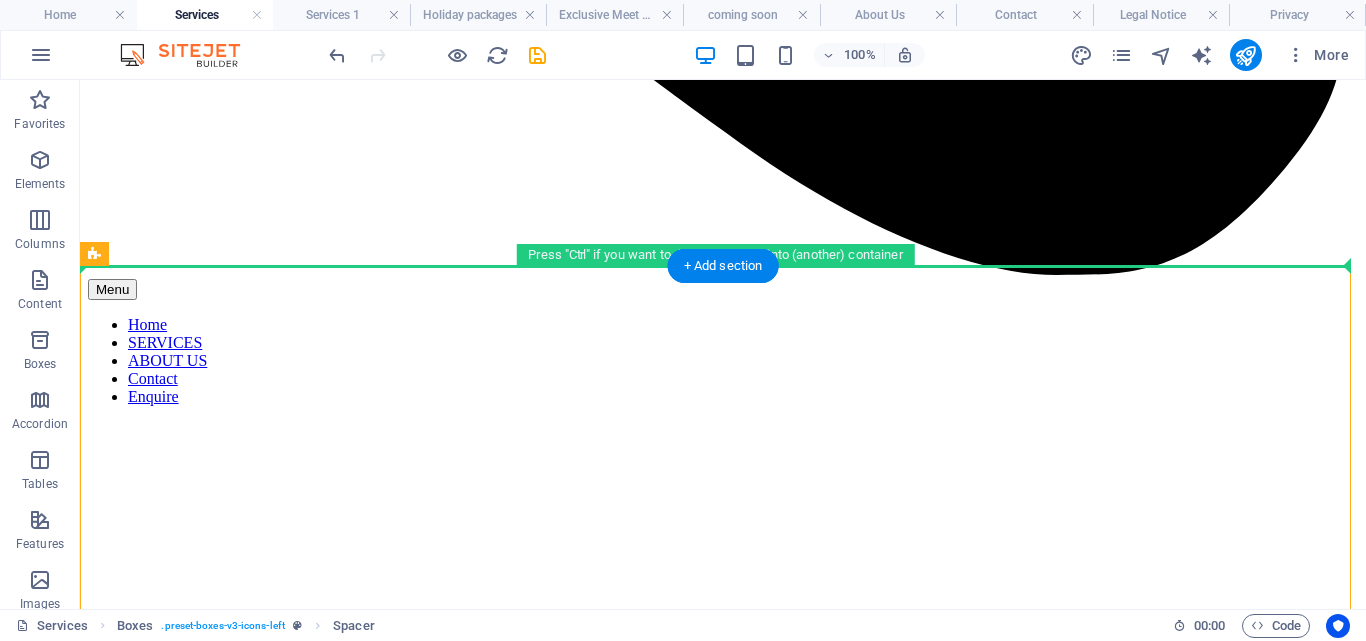 drag, startPoint x: 283, startPoint y: 292, endPoint x: 255, endPoint y: 224, distance: 73.53911 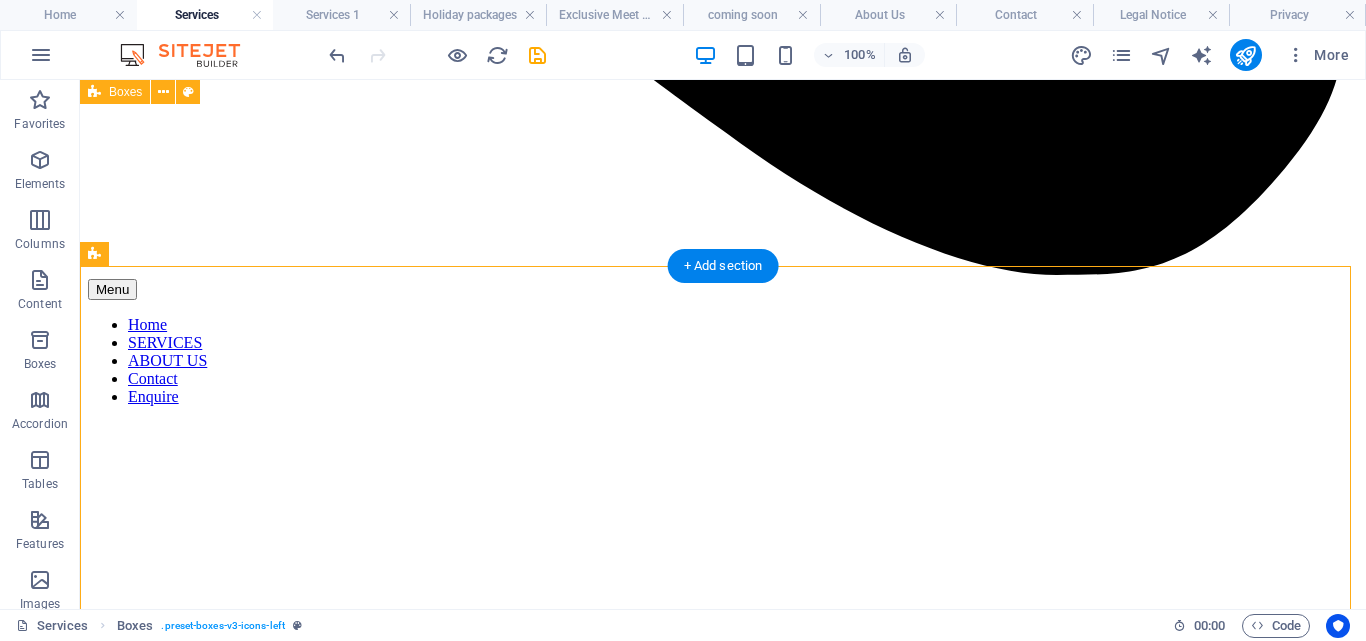 click on "Cruise Ticketing Access top cruise lines effortlessly and explore amazing destinations with comfort and convenience. Start your adventure with a single booking.` Meet & Lounge Services Our meet and lounge services ensure smooth airport transitions and access to cozy lounges for rest, refreshments, and peace of mind. Bus Ticketing Services We help you find comfortable buses, and affordable fares making your journey smooth from start to finish. Travel smart, travel with confidence." at bounding box center [723, 11136] 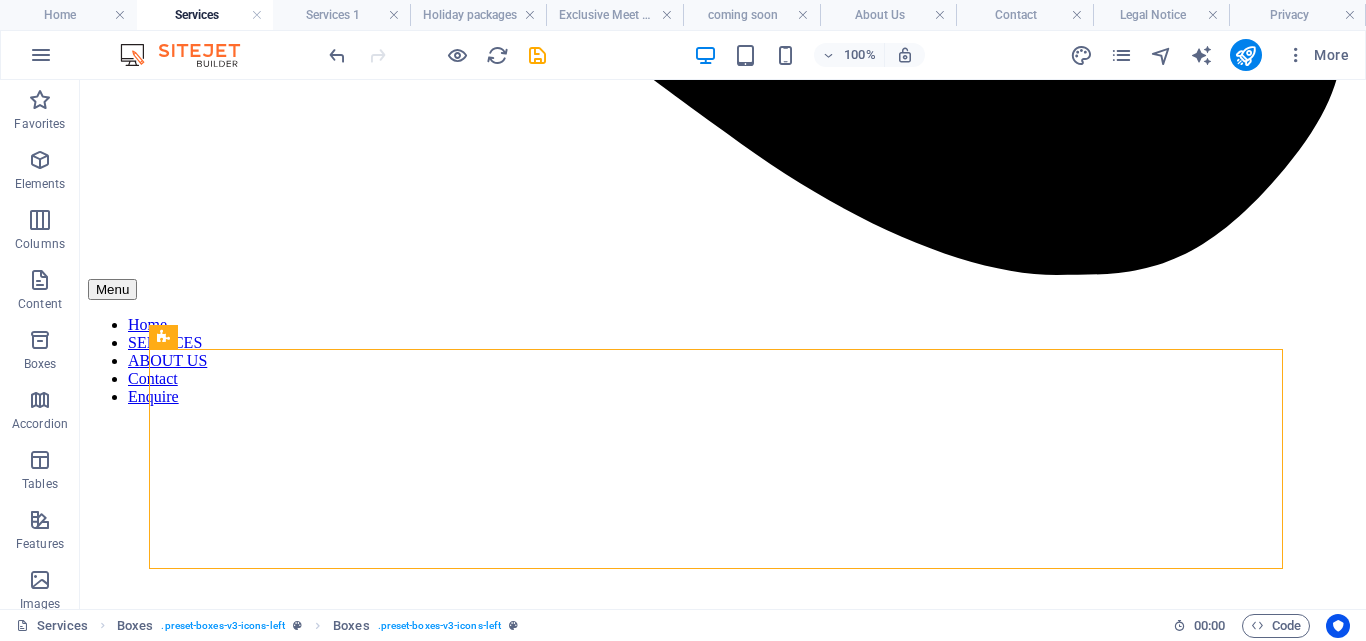 scroll, scrollTop: 929, scrollLeft: 0, axis: vertical 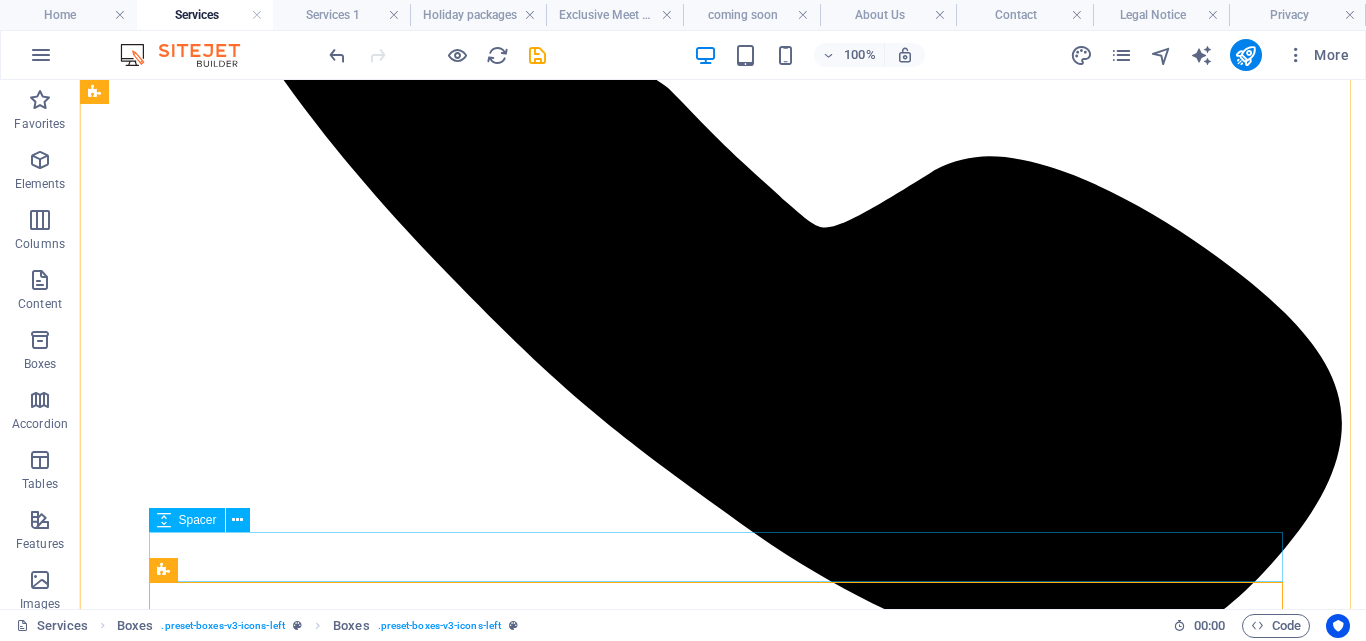 click at bounding box center [723, 9412] 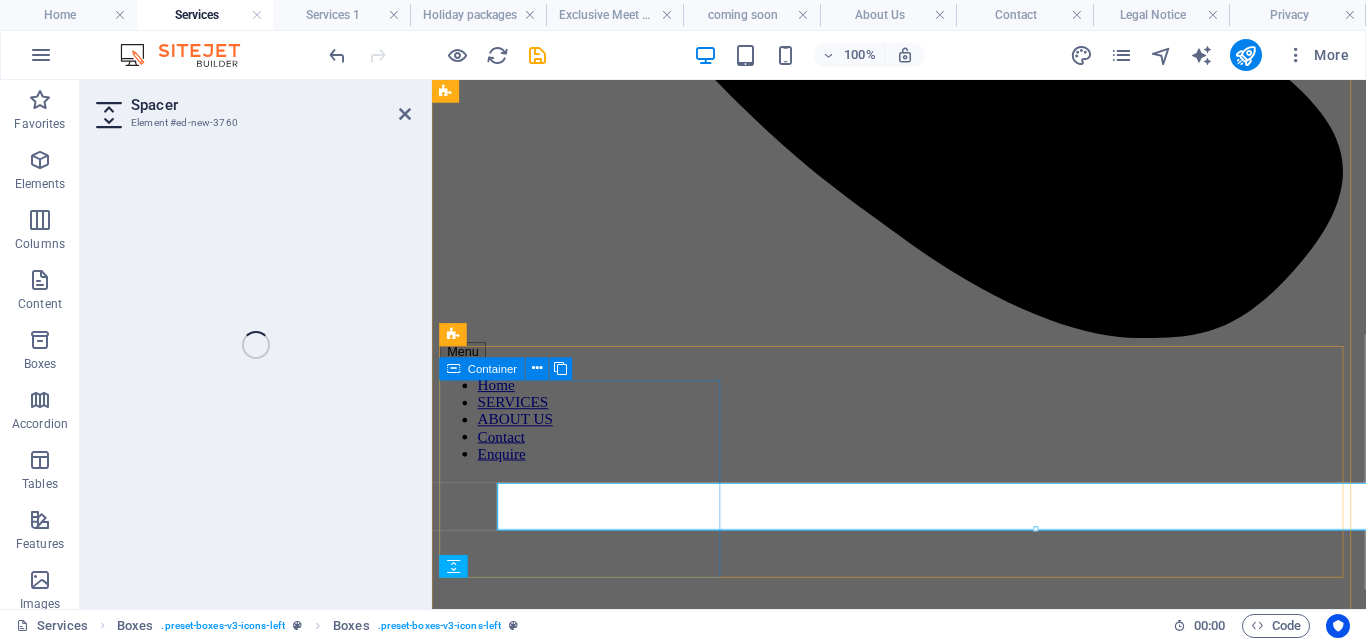 select on "px" 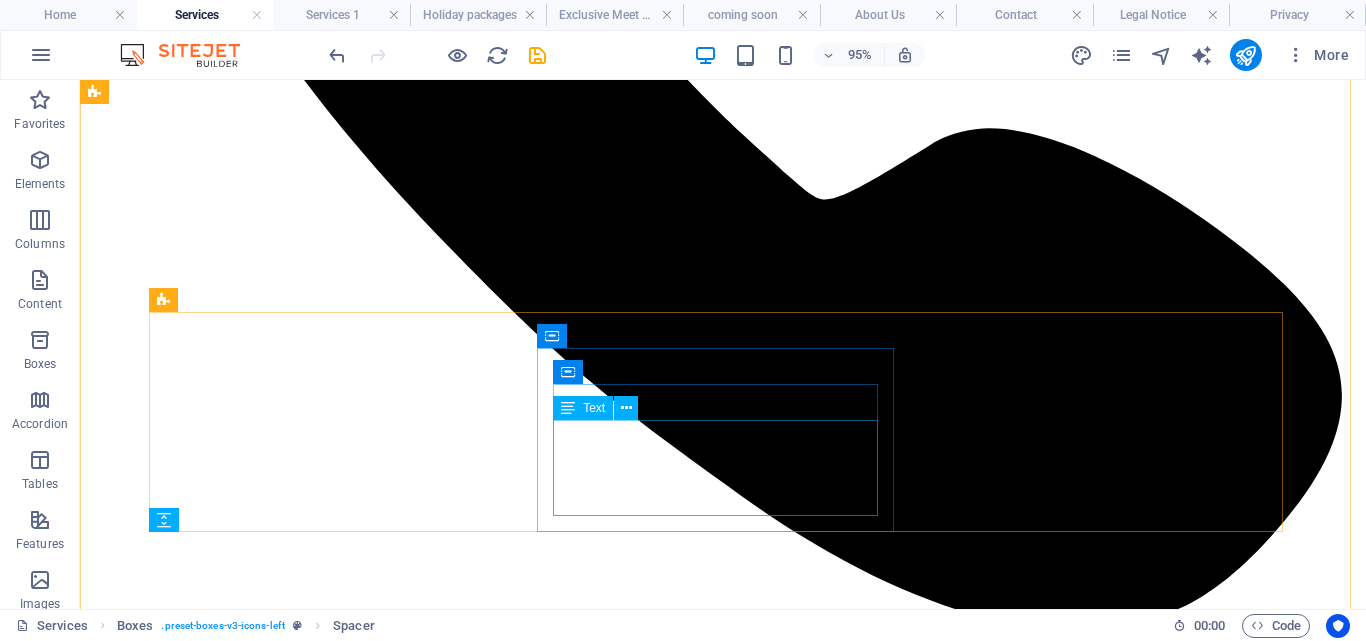 scroll, scrollTop: 929, scrollLeft: 0, axis: vertical 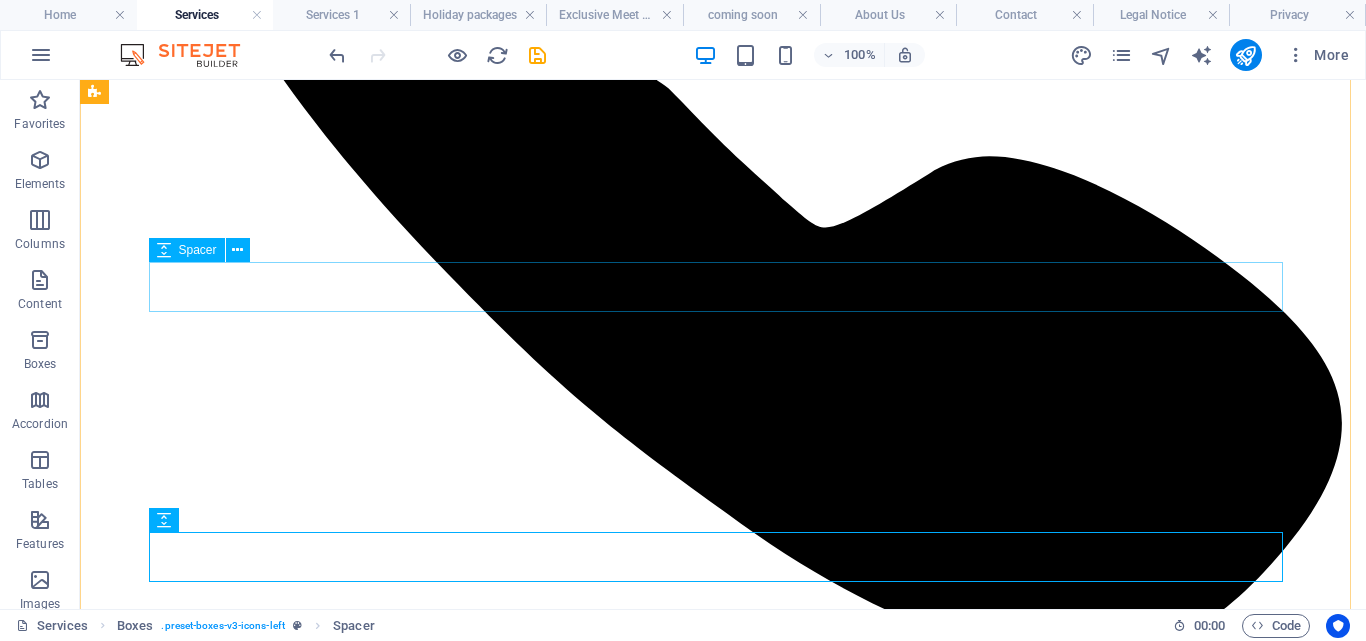 click at bounding box center [723, 4957] 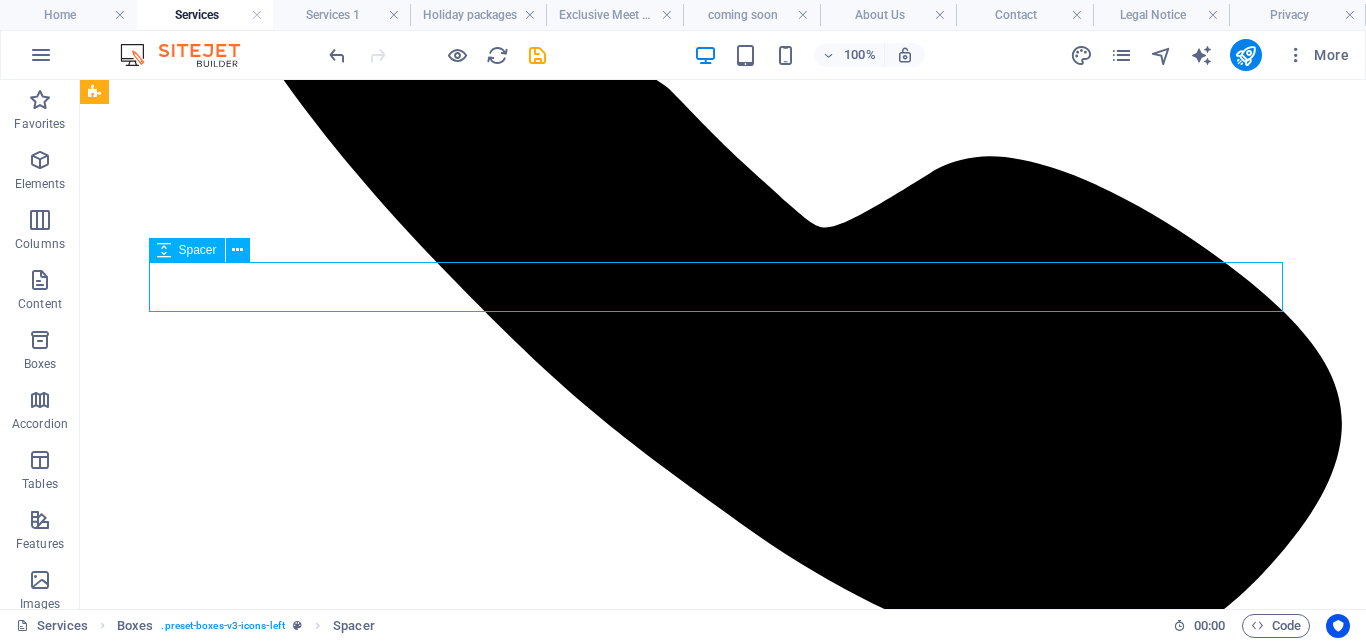 click at bounding box center (723, 4957) 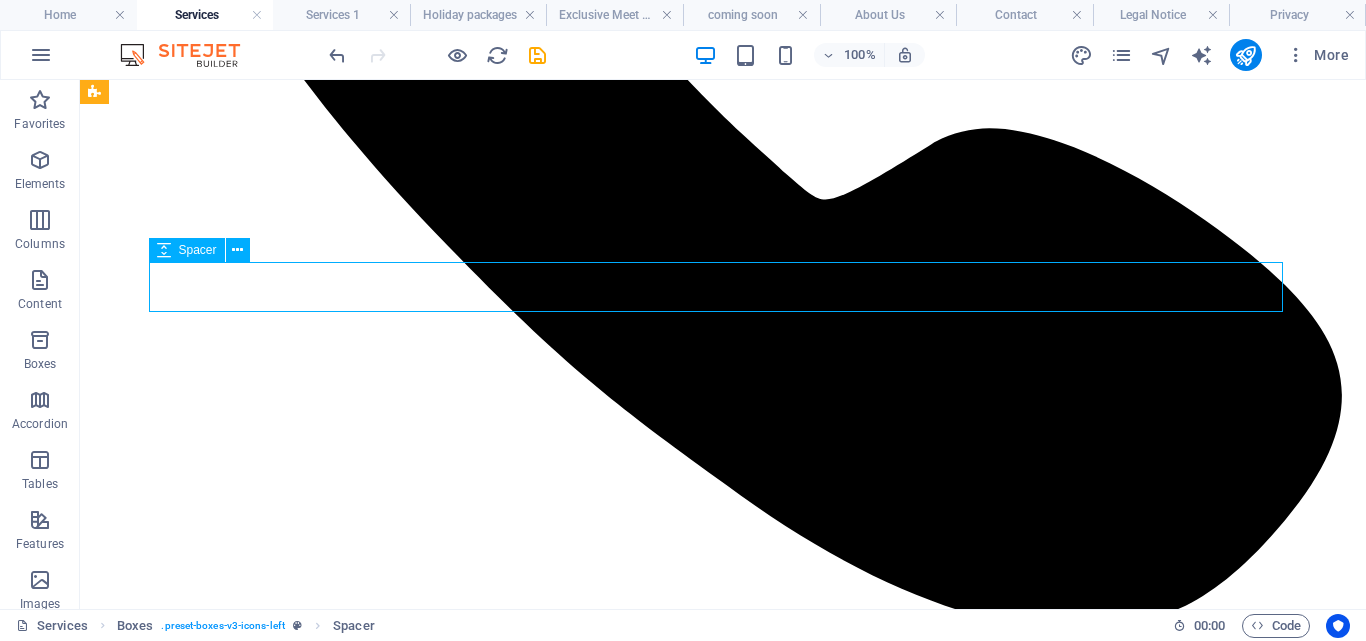 select on "px" 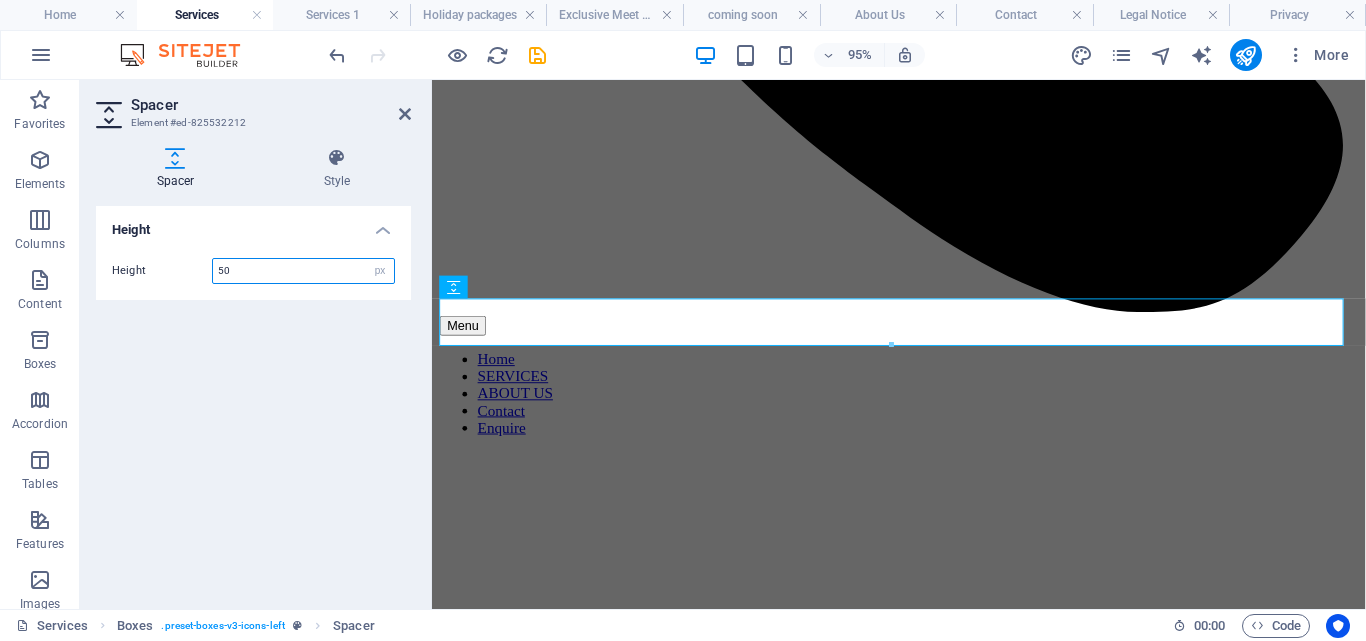 click on "50" at bounding box center (303, 271) 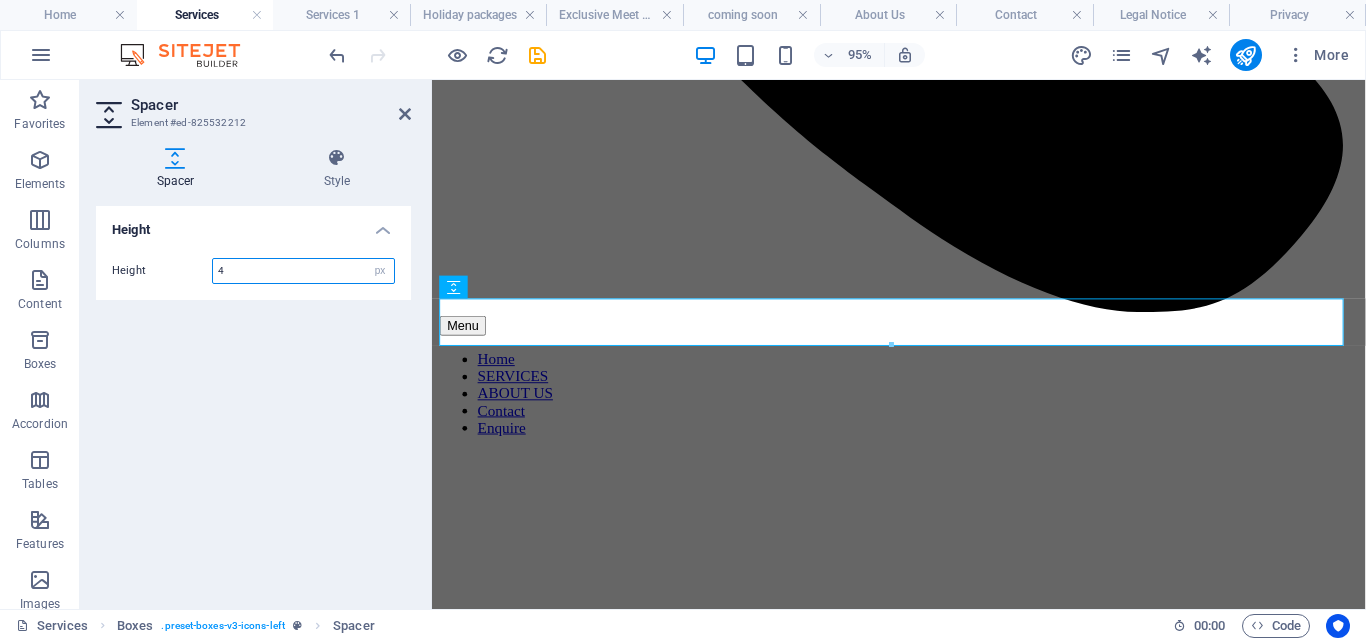 type on "40" 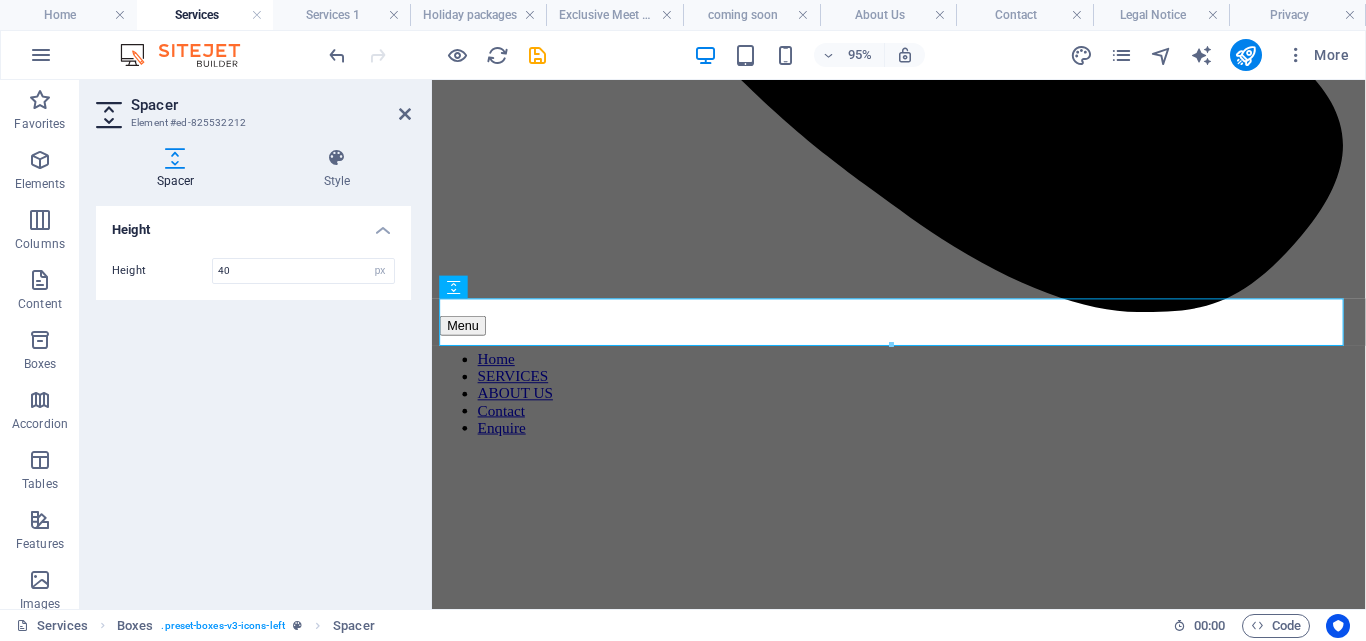 scroll, scrollTop: 929, scrollLeft: 0, axis: vertical 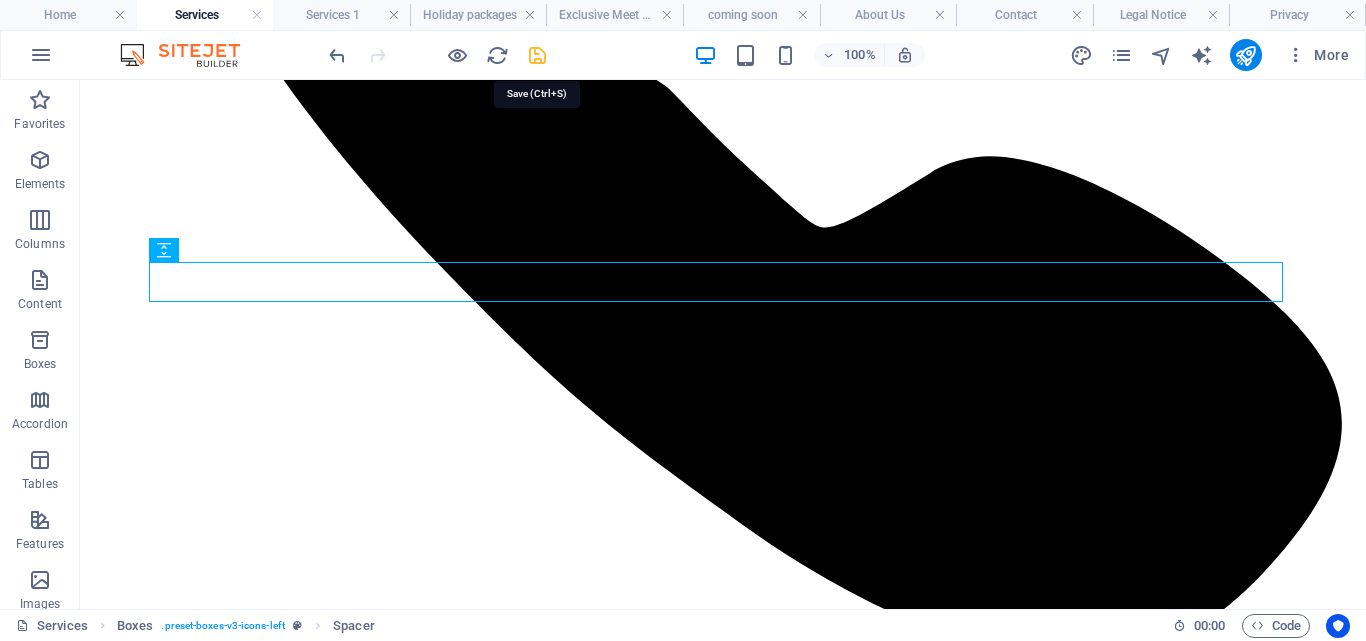 click at bounding box center [537, 55] 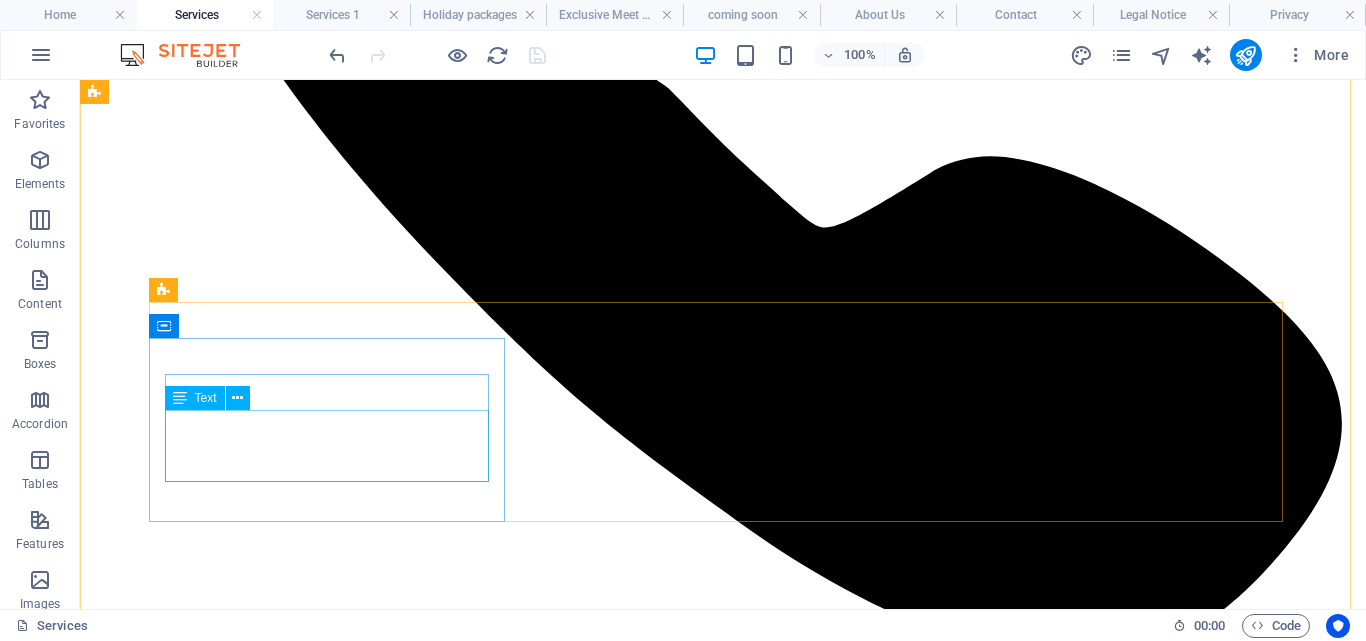 click on "Our holiday packages feature carefully curated flights, accommodations, and activities, ensuring you can enjoy every moment." at bounding box center (723, 6382) 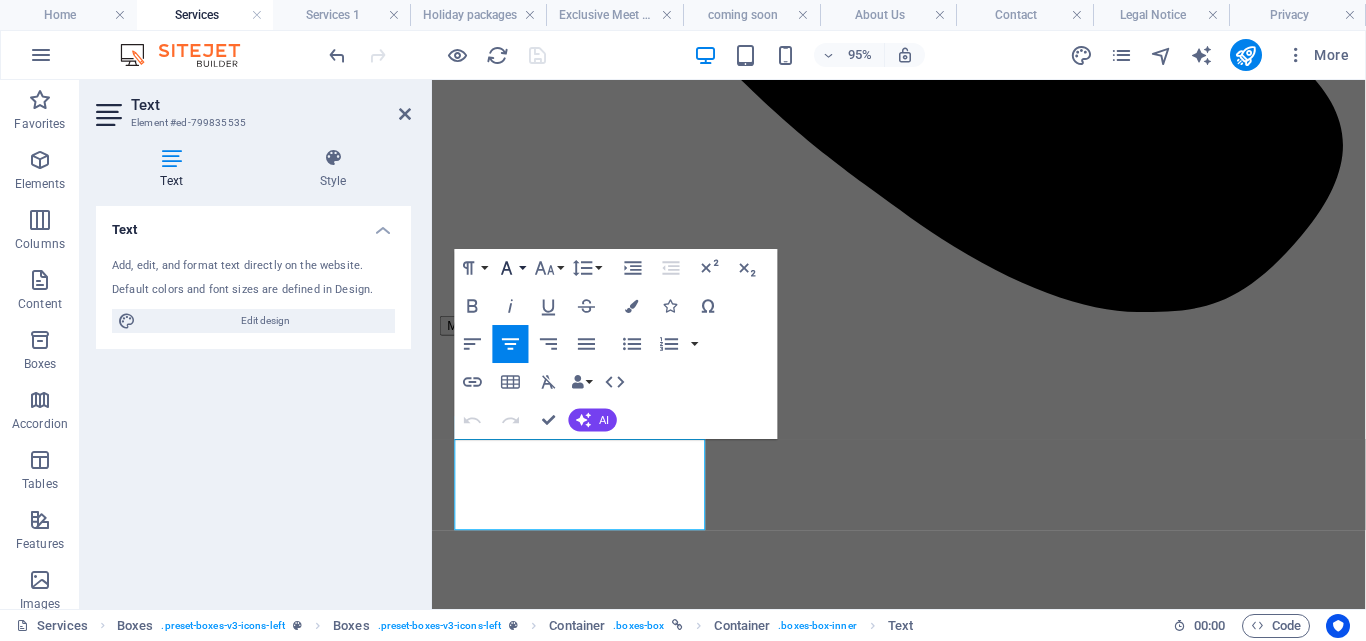 click on "Font Family" at bounding box center (511, 268) 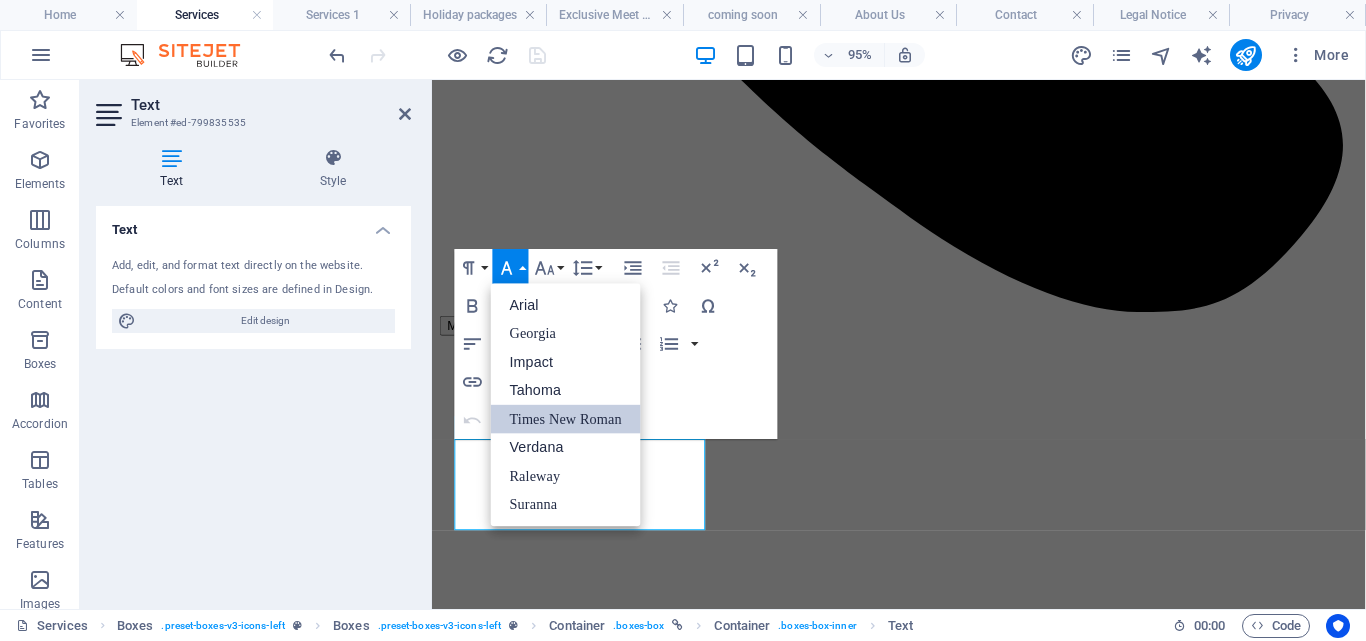 scroll, scrollTop: 0, scrollLeft: 0, axis: both 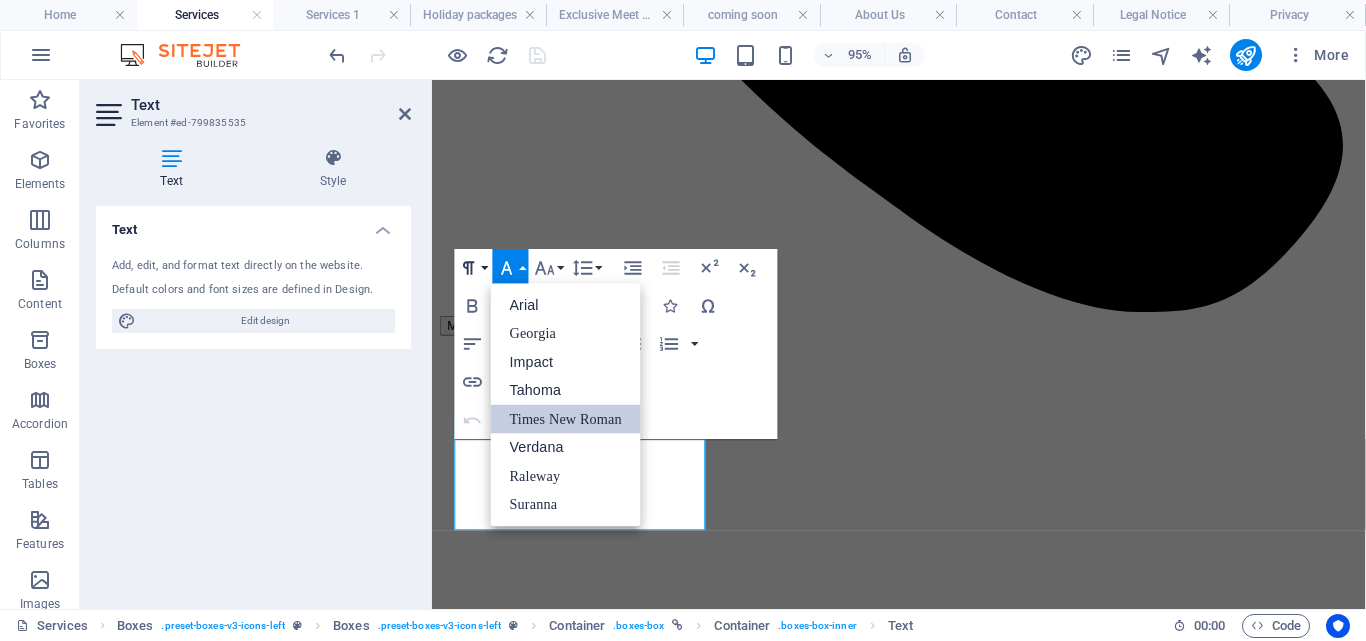 click 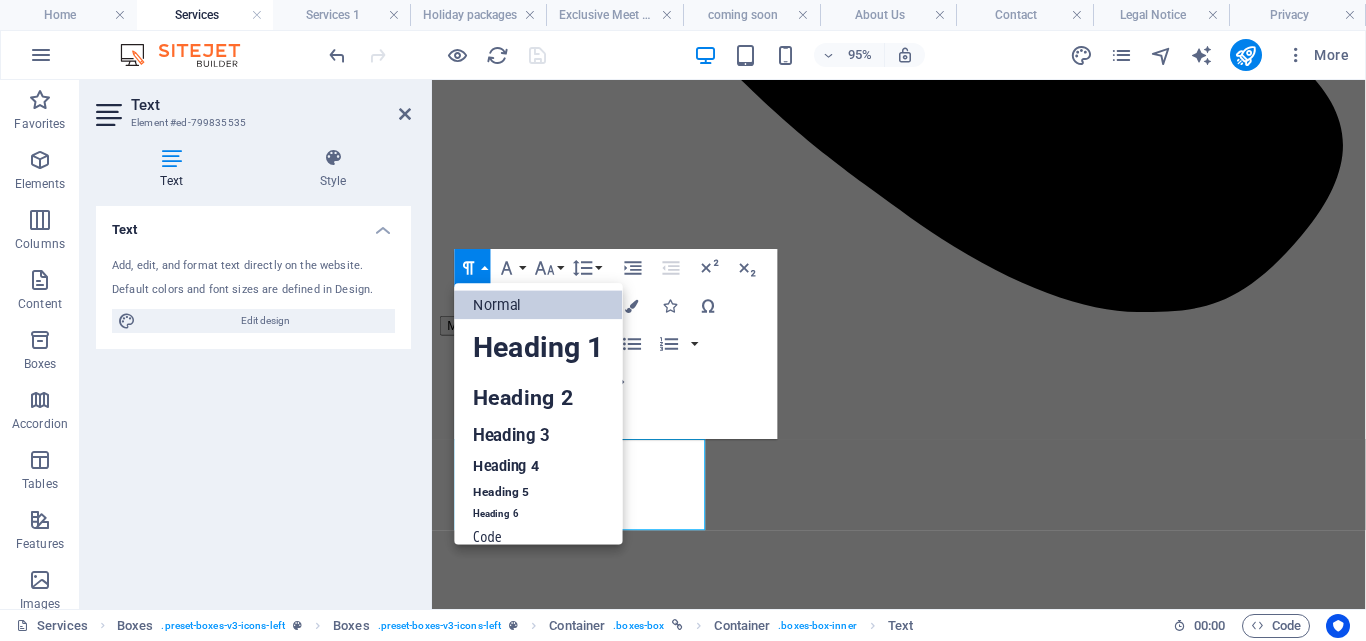 scroll, scrollTop: 16, scrollLeft: 0, axis: vertical 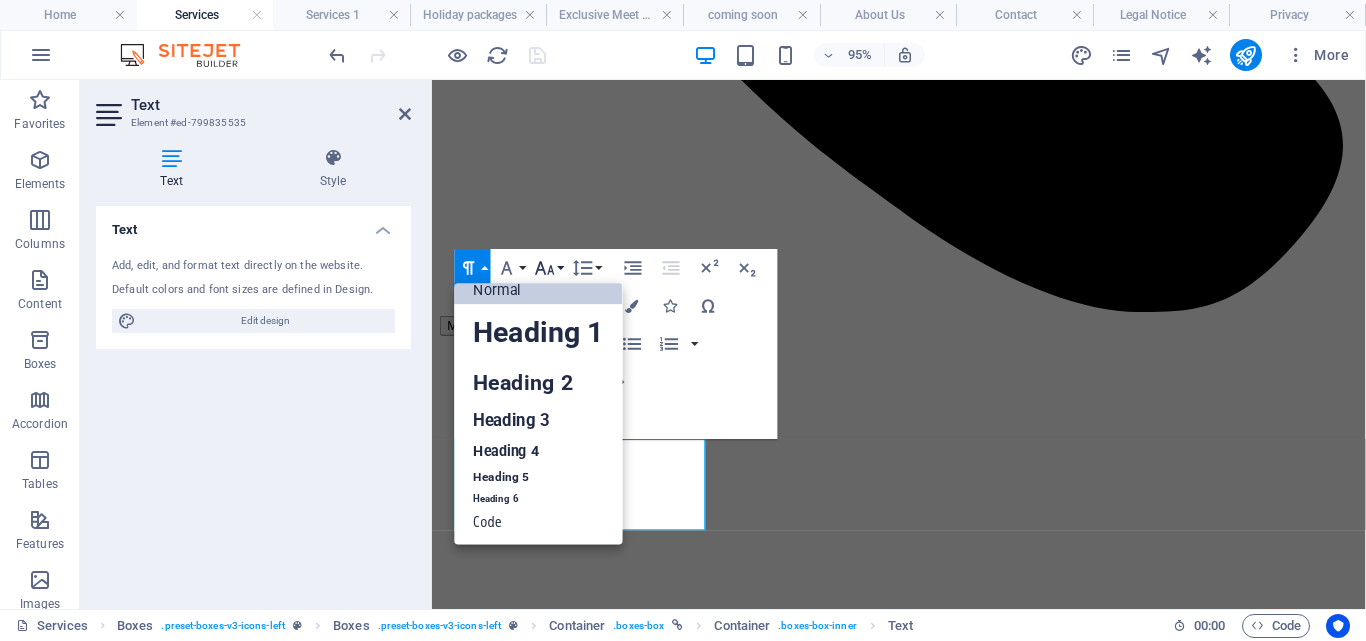 click 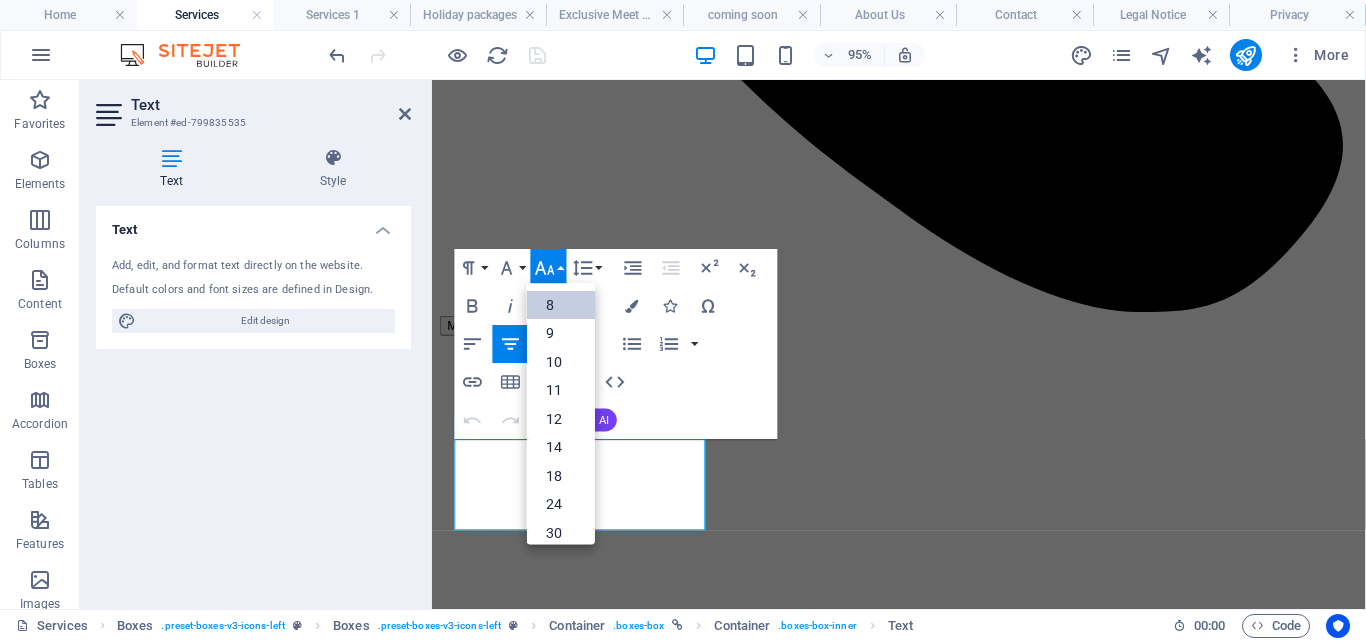 click on "8" at bounding box center [561, 305] 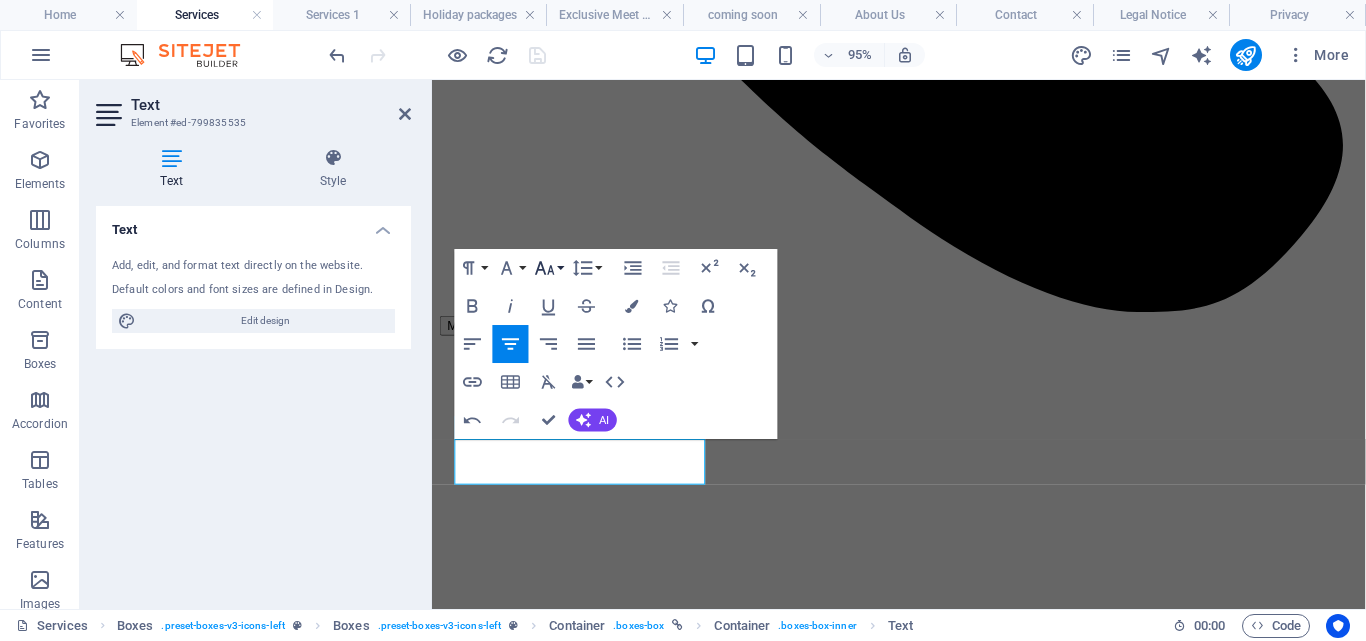 click 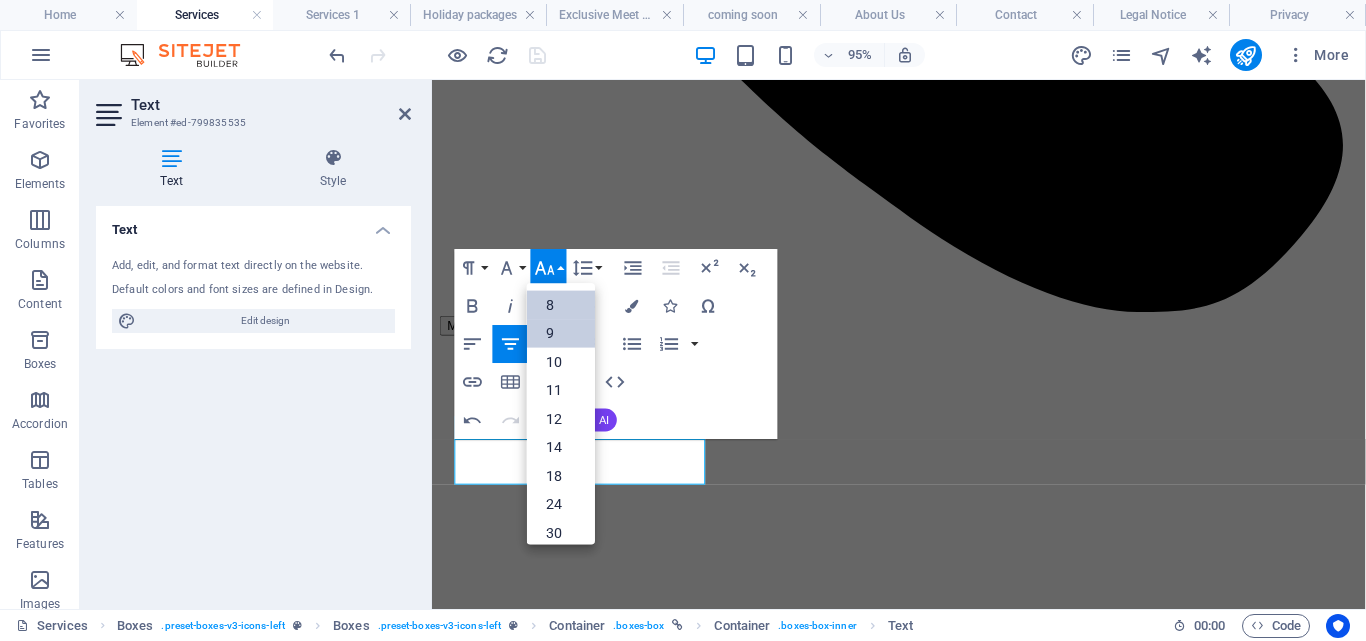 scroll, scrollTop: 23, scrollLeft: 0, axis: vertical 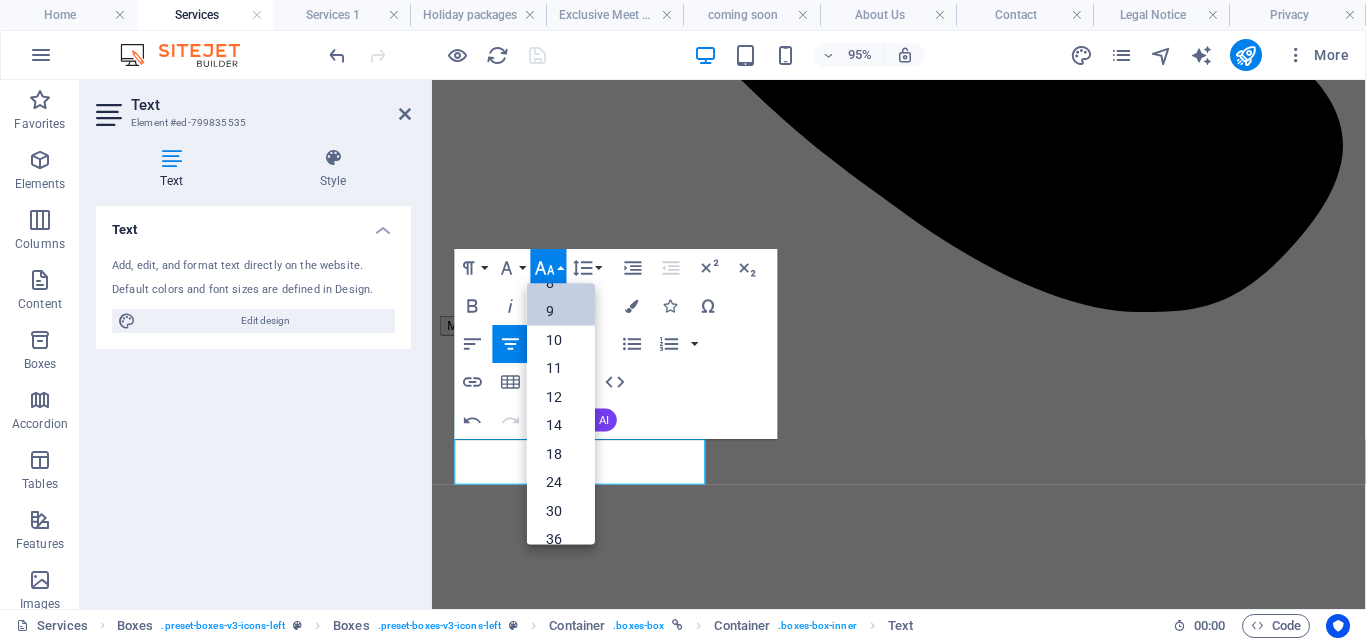 click on "9" at bounding box center (561, 312) 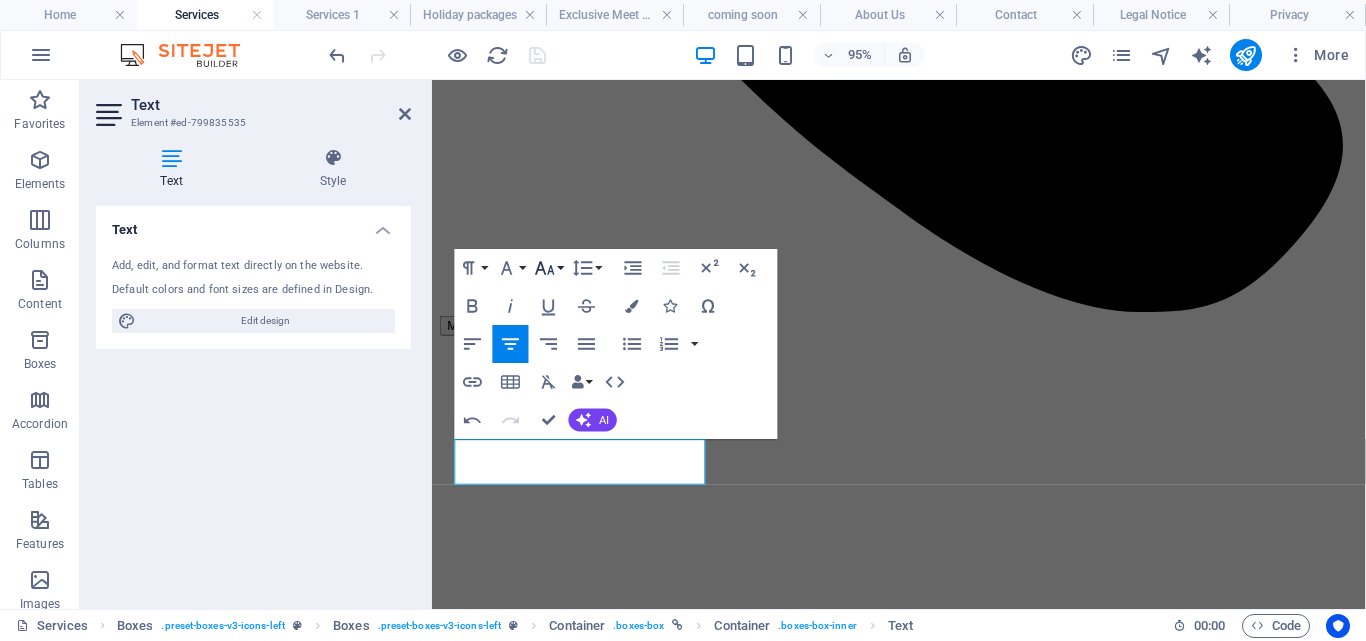 click on "Font Size" at bounding box center (549, 268) 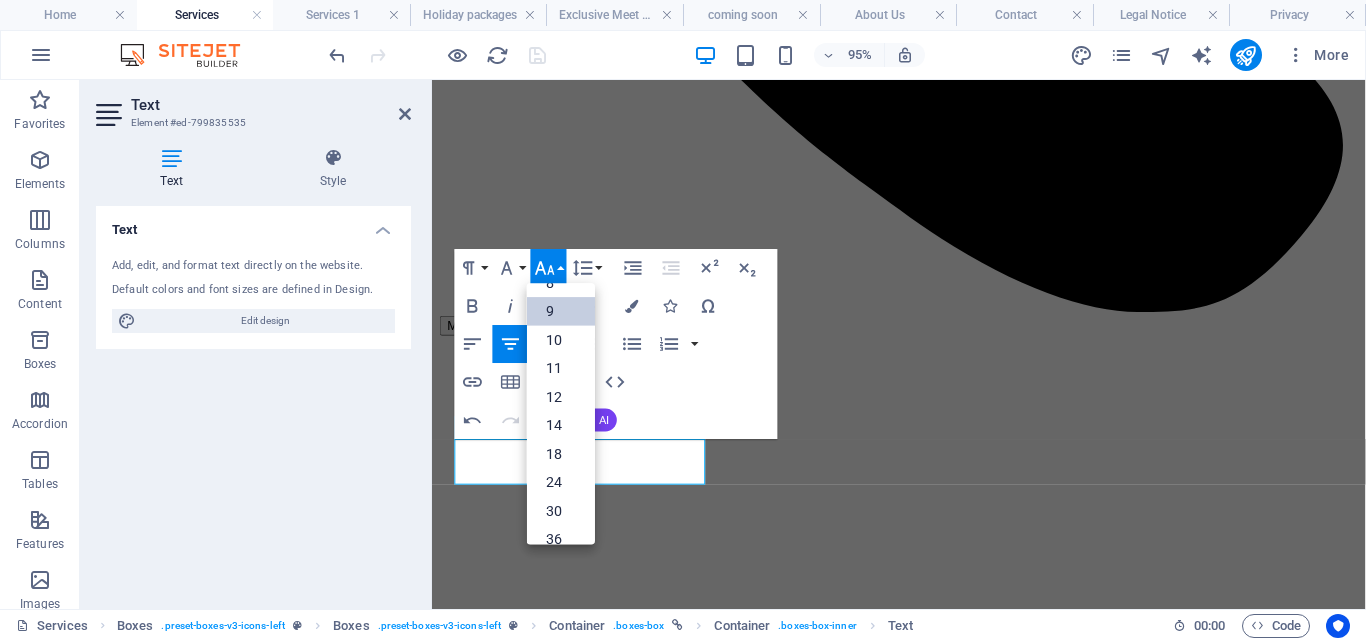 scroll, scrollTop: 53, scrollLeft: 0, axis: vertical 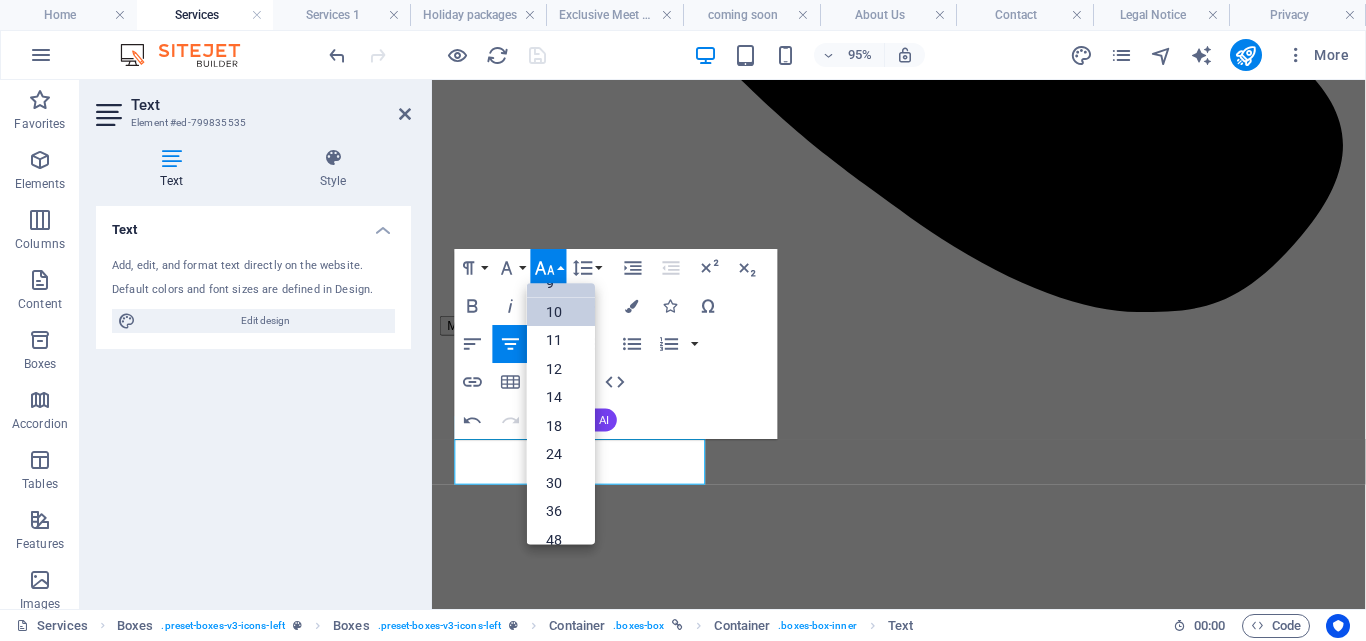 click on "10" at bounding box center (561, 312) 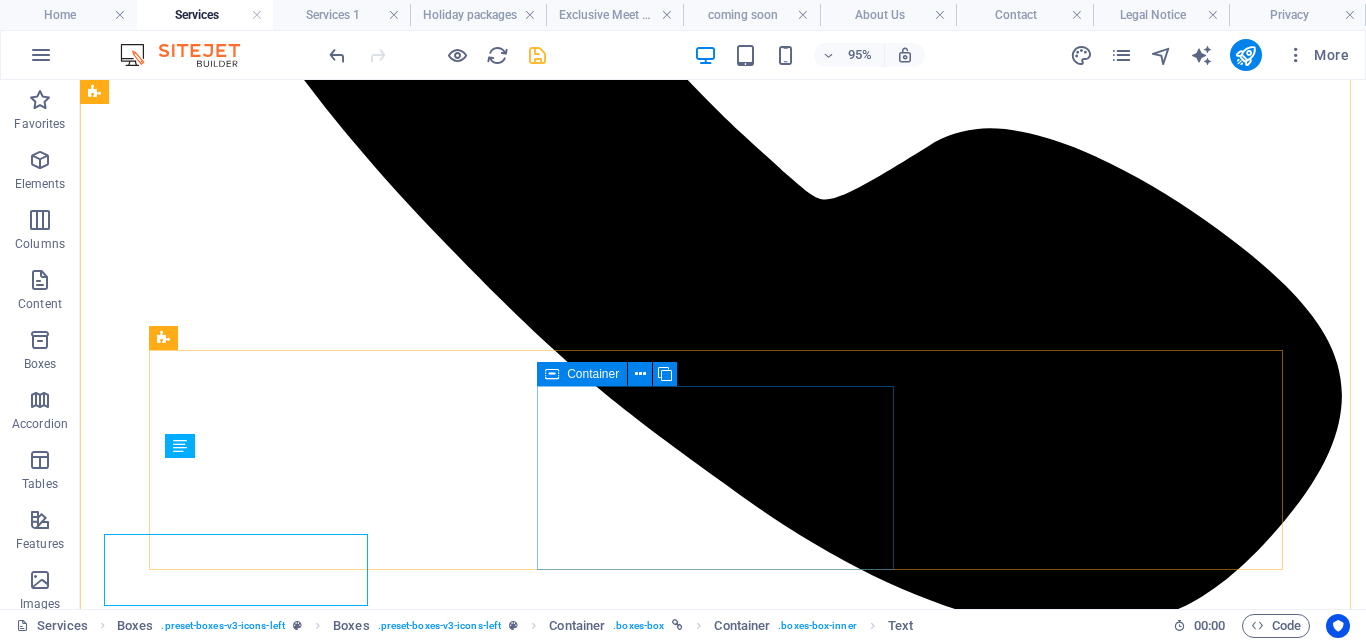 scroll, scrollTop: 881, scrollLeft: 0, axis: vertical 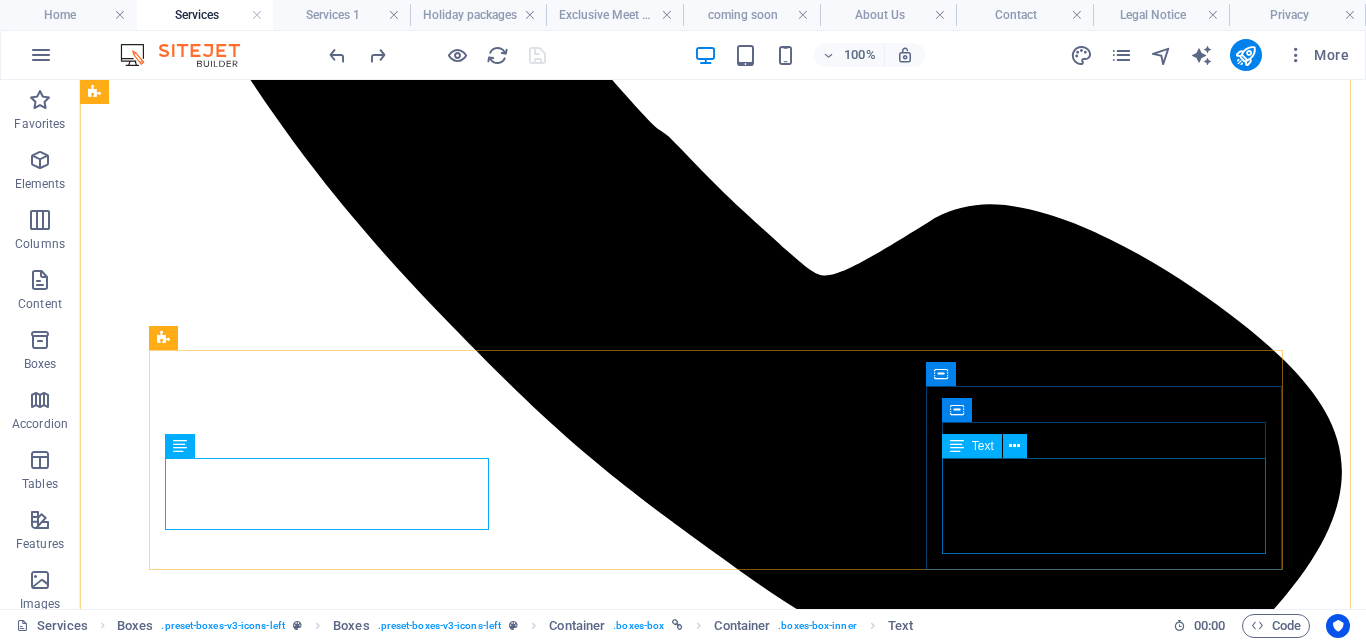click on "Booking your local SGR tickets is simple with us. Choose your preferred travel time, secure your seat, and enjoy a comfortable, journey across the region." at bounding box center [723, 9400] 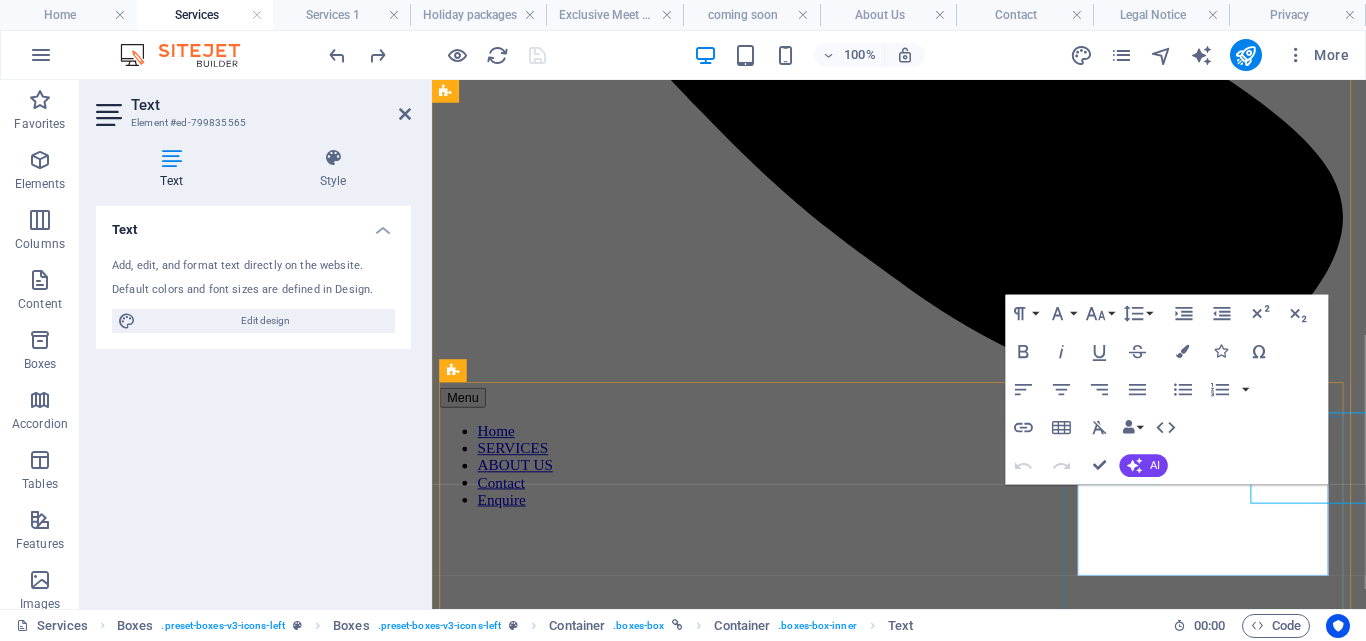 scroll, scrollTop: 909, scrollLeft: 0, axis: vertical 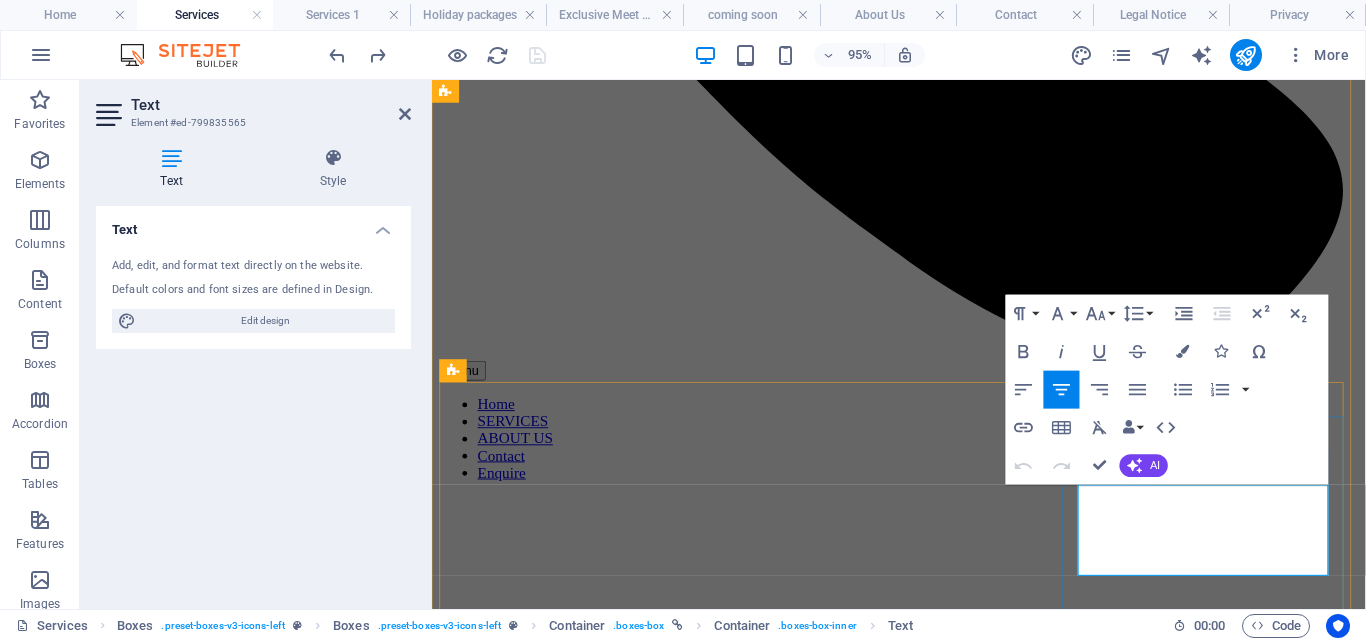 click on "Booking your local SGR tickets is simple with us. Choose your preferred travel time, secure your seat, and enjoy a comfortable, journey across the region." at bounding box center [910, 7458] 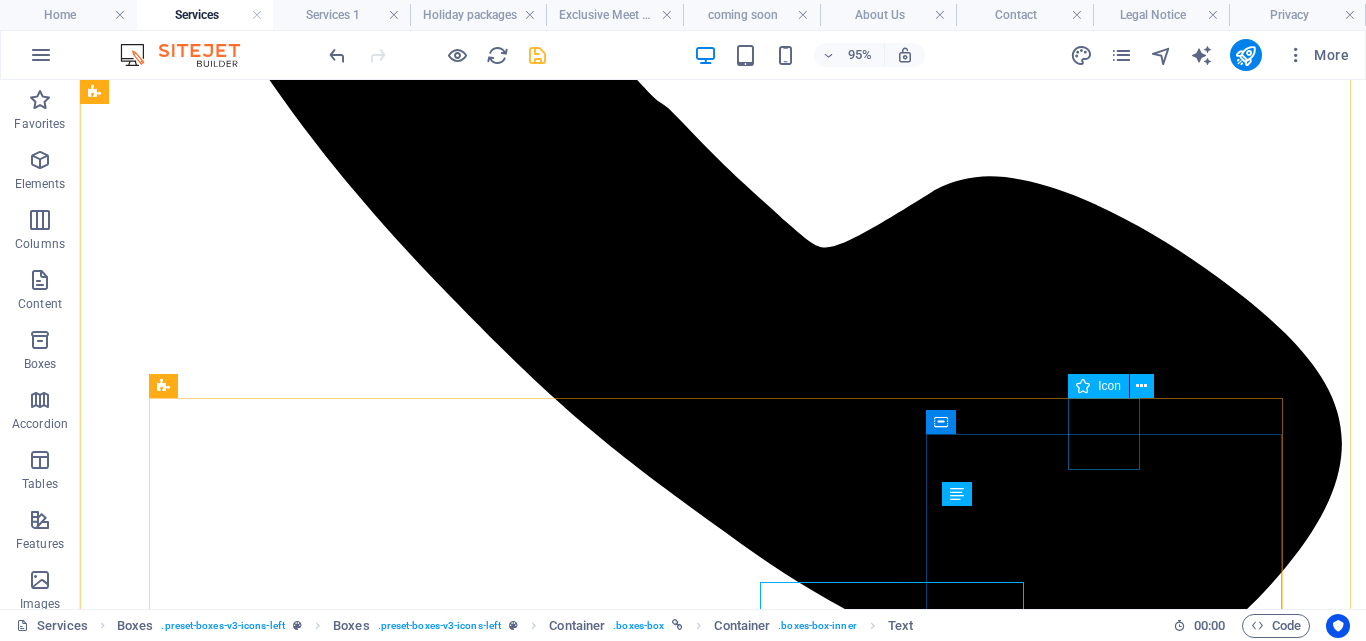 scroll, scrollTop: 833, scrollLeft: 0, axis: vertical 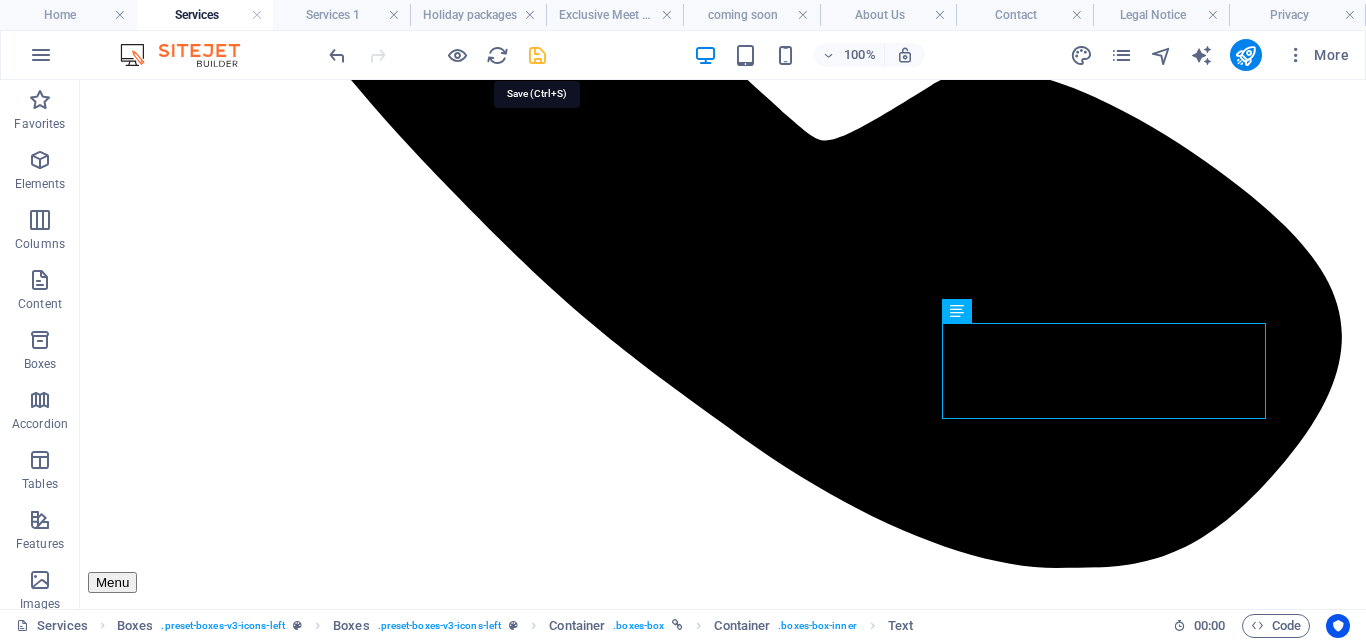 click at bounding box center (537, 55) 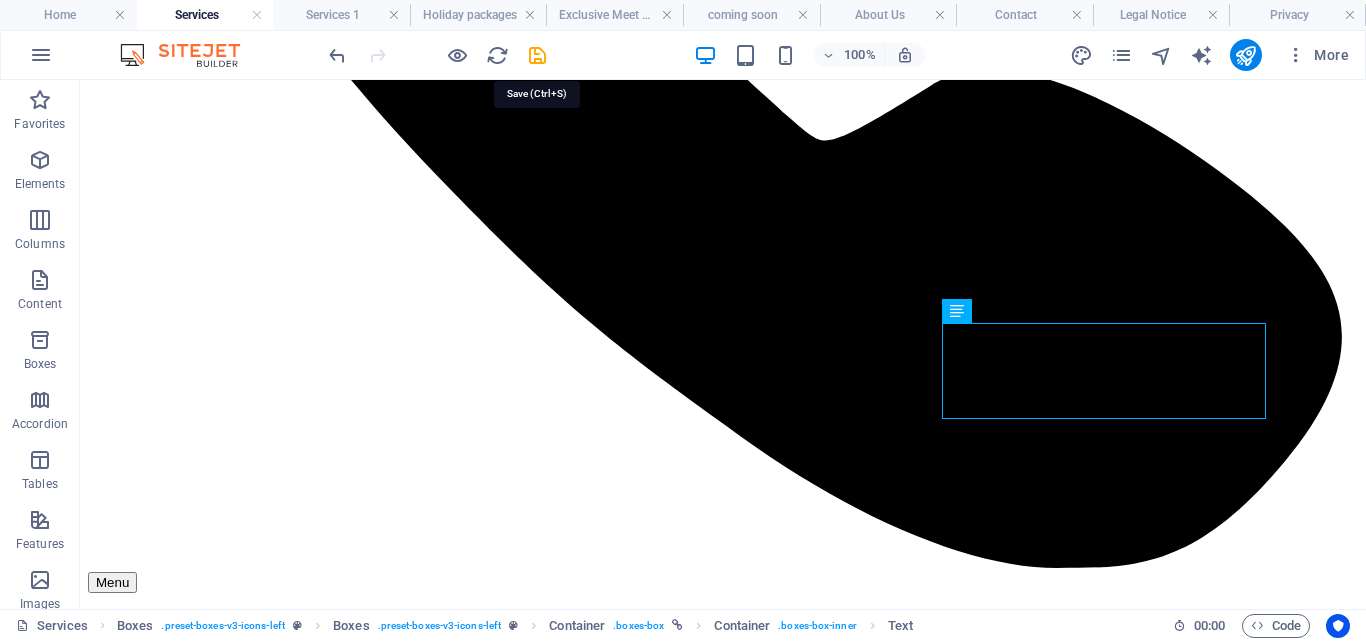 click at bounding box center [437, 55] 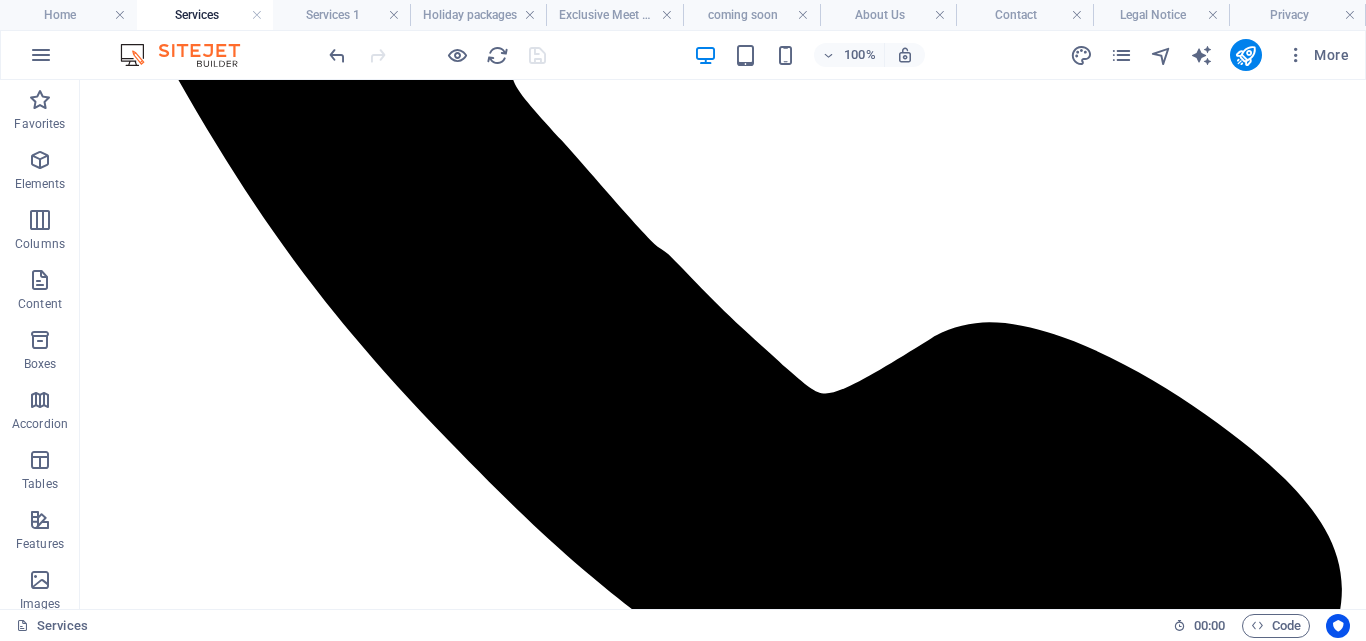 scroll, scrollTop: 718, scrollLeft: 0, axis: vertical 